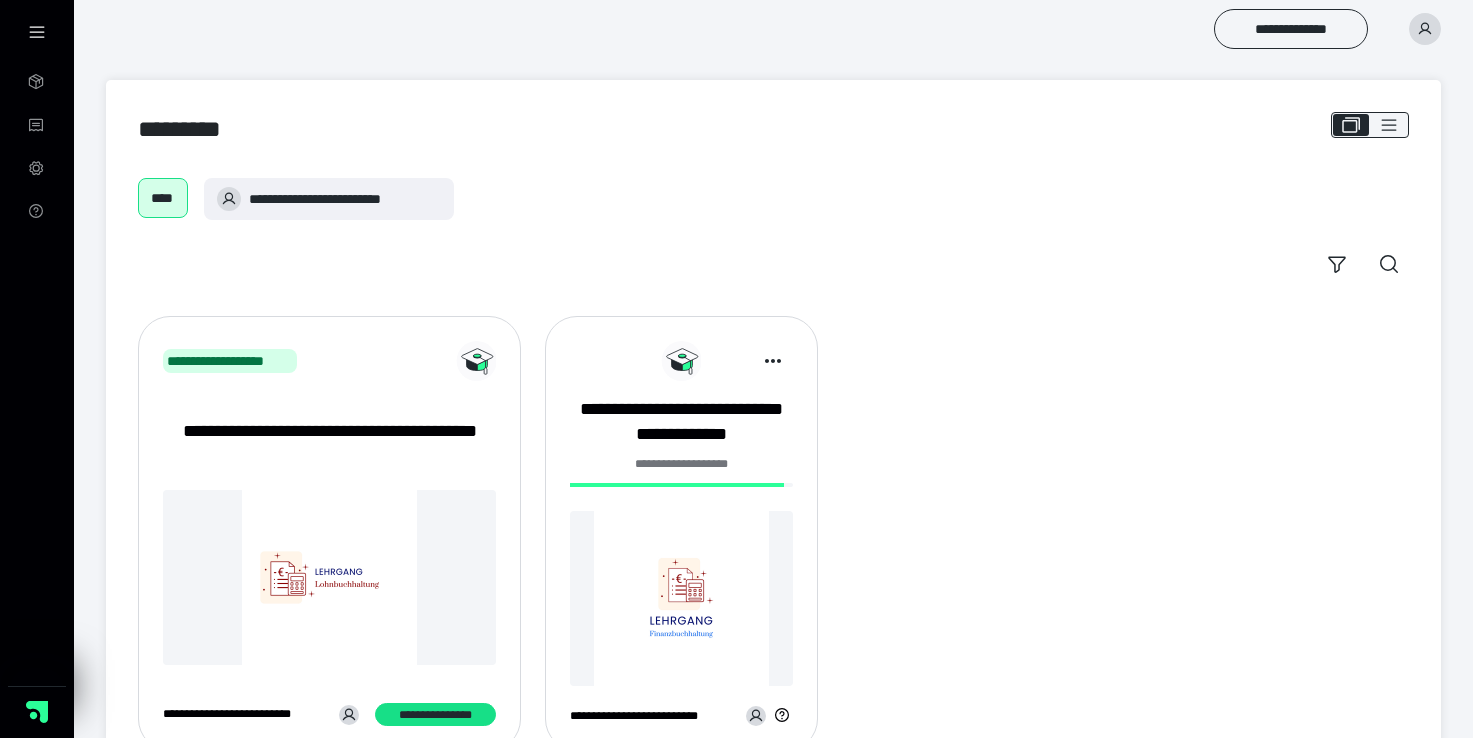 scroll, scrollTop: 0, scrollLeft: 0, axis: both 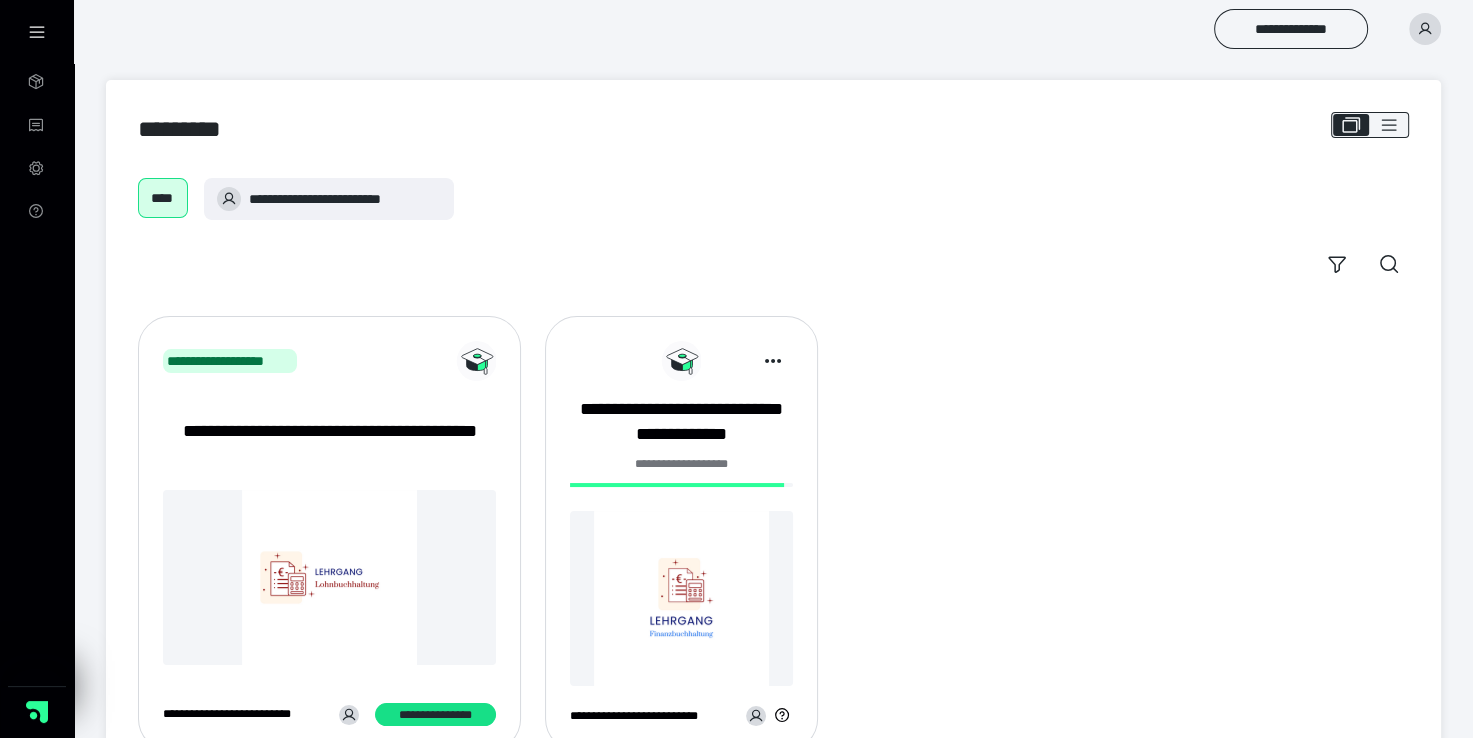 drag, startPoint x: 633, startPoint y: 488, endPoint x: 622, endPoint y: 458, distance: 31.95309 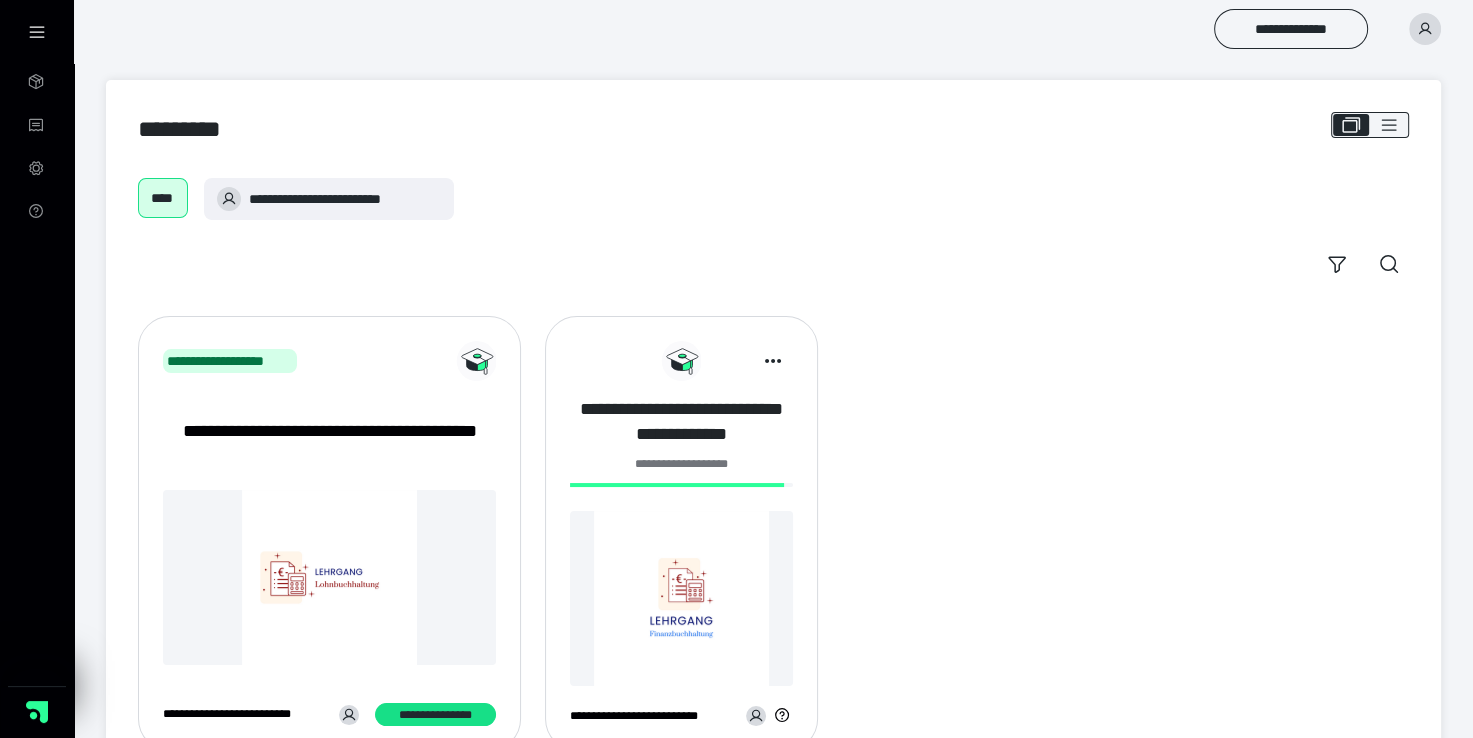 click on "**********" at bounding box center (681, 422) 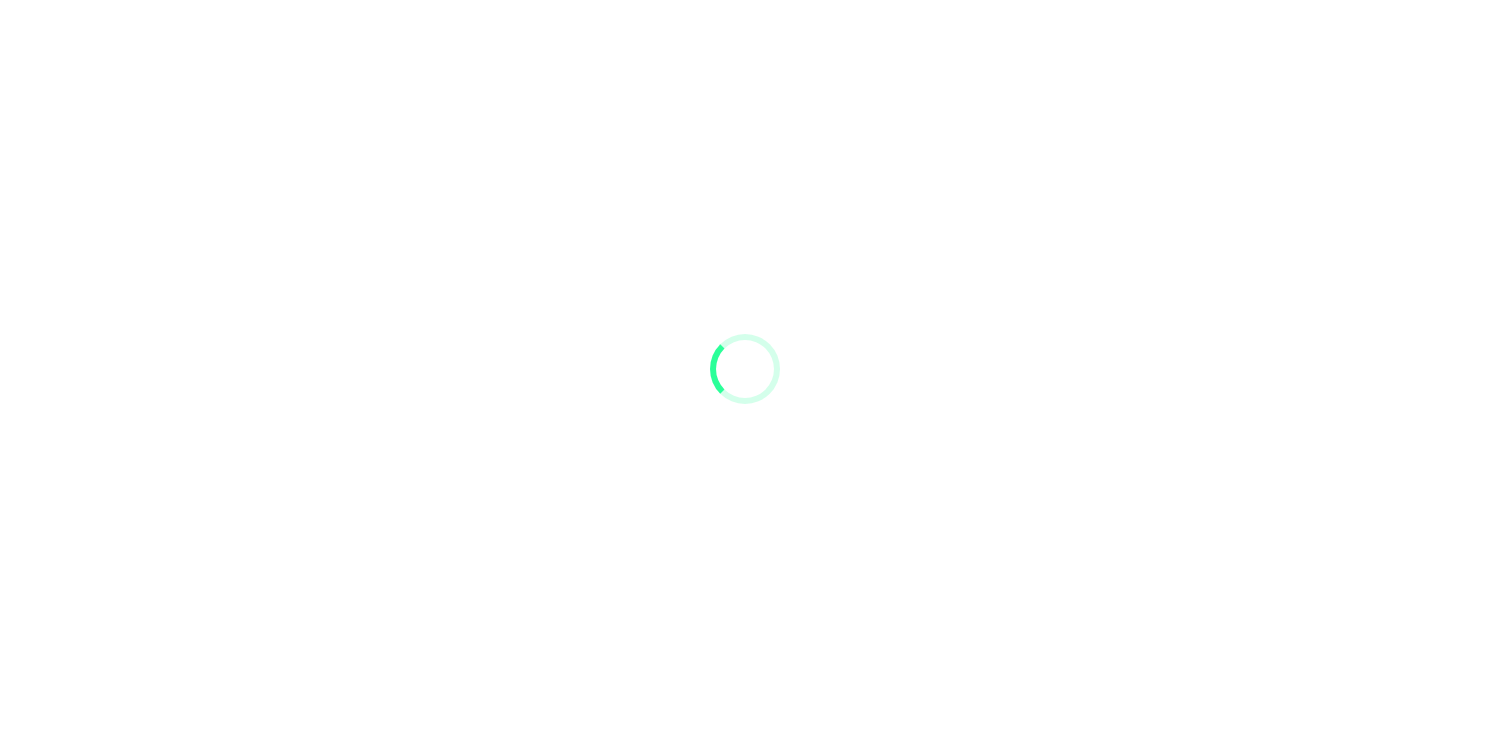 scroll, scrollTop: 0, scrollLeft: 0, axis: both 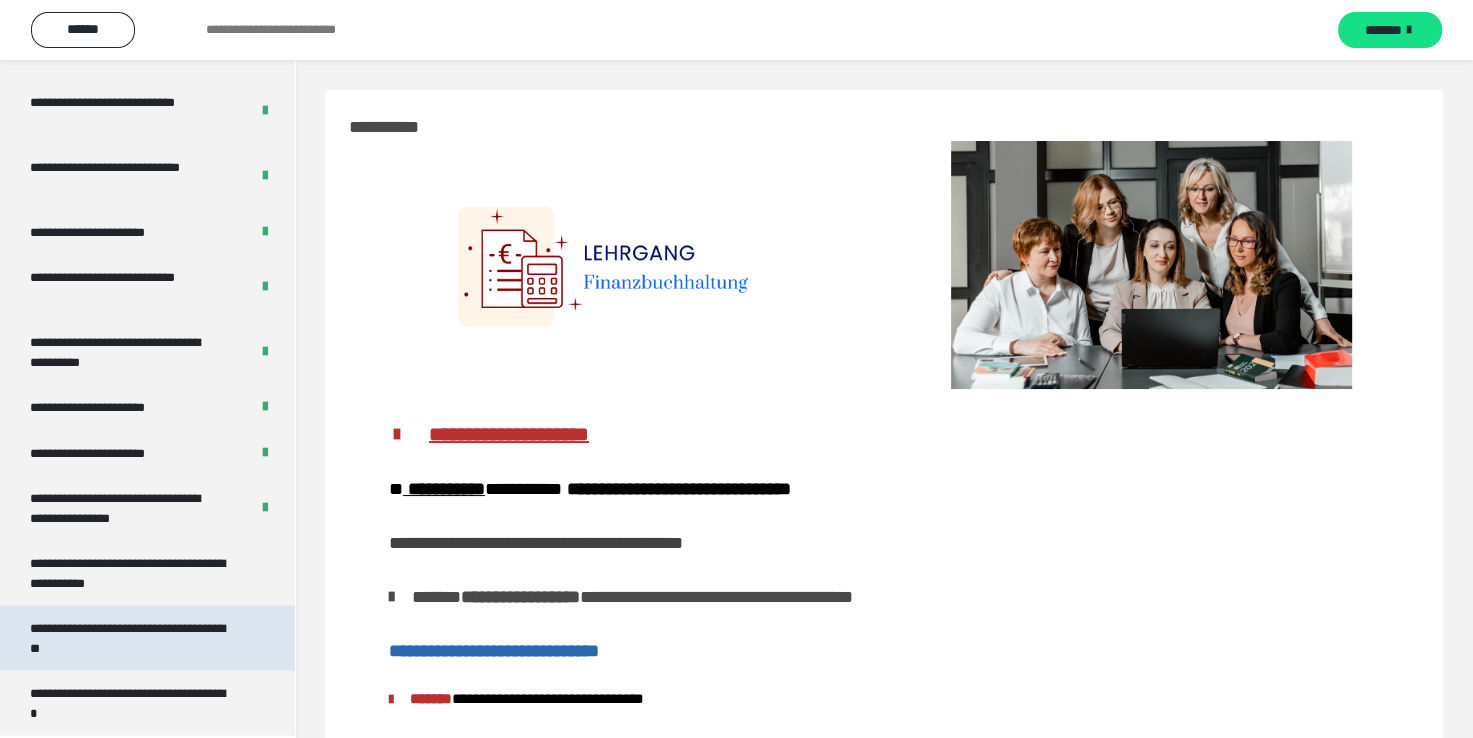 click on "**********" at bounding box center [132, 638] 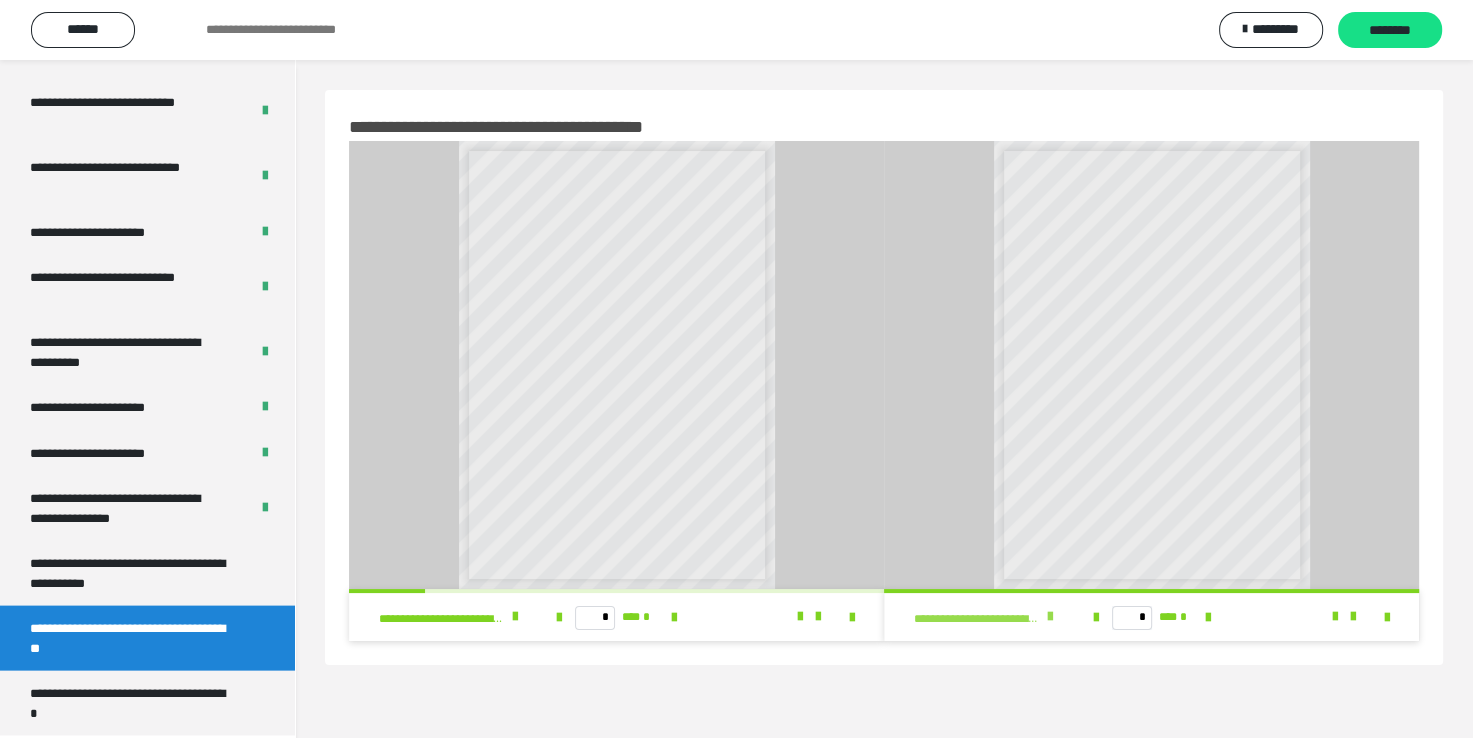 click at bounding box center [1050, 617] 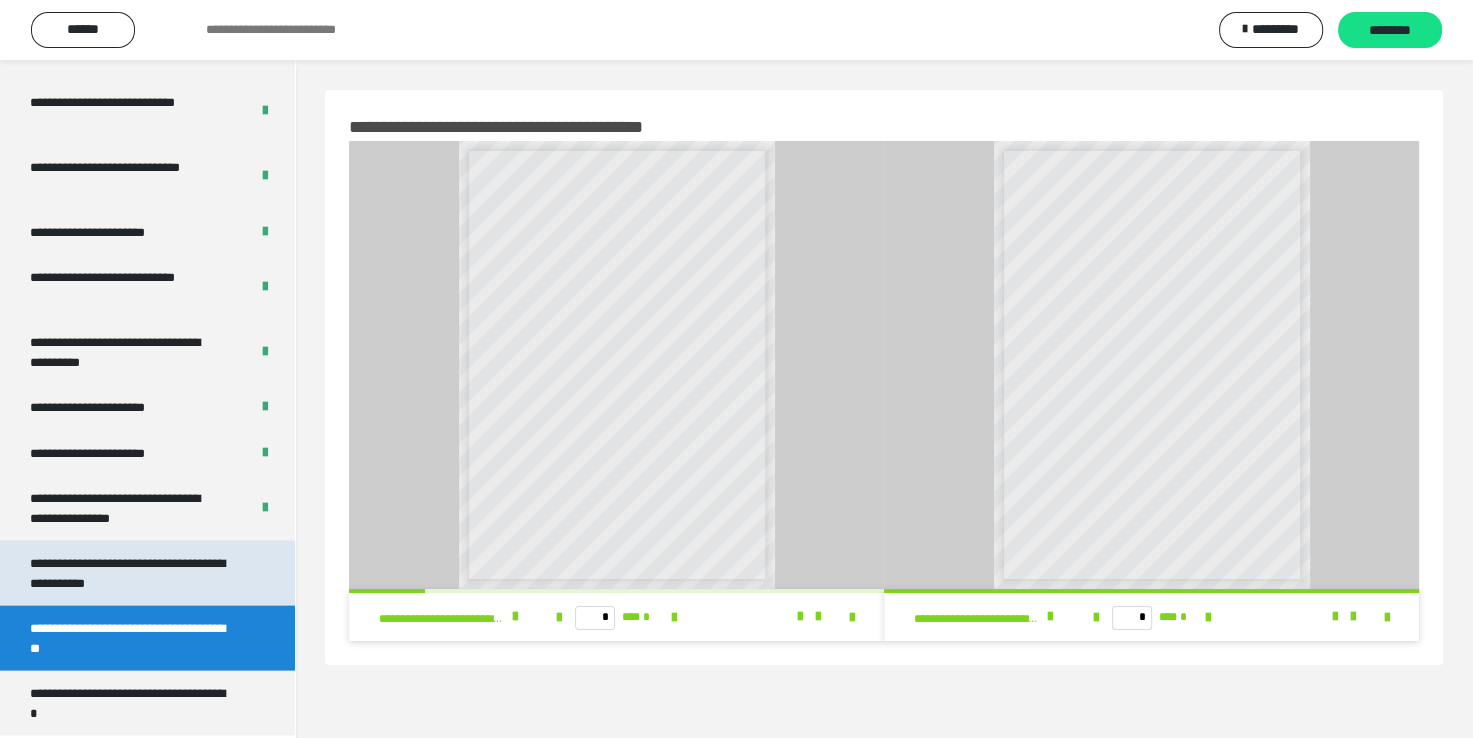 click on "**********" at bounding box center (132, 573) 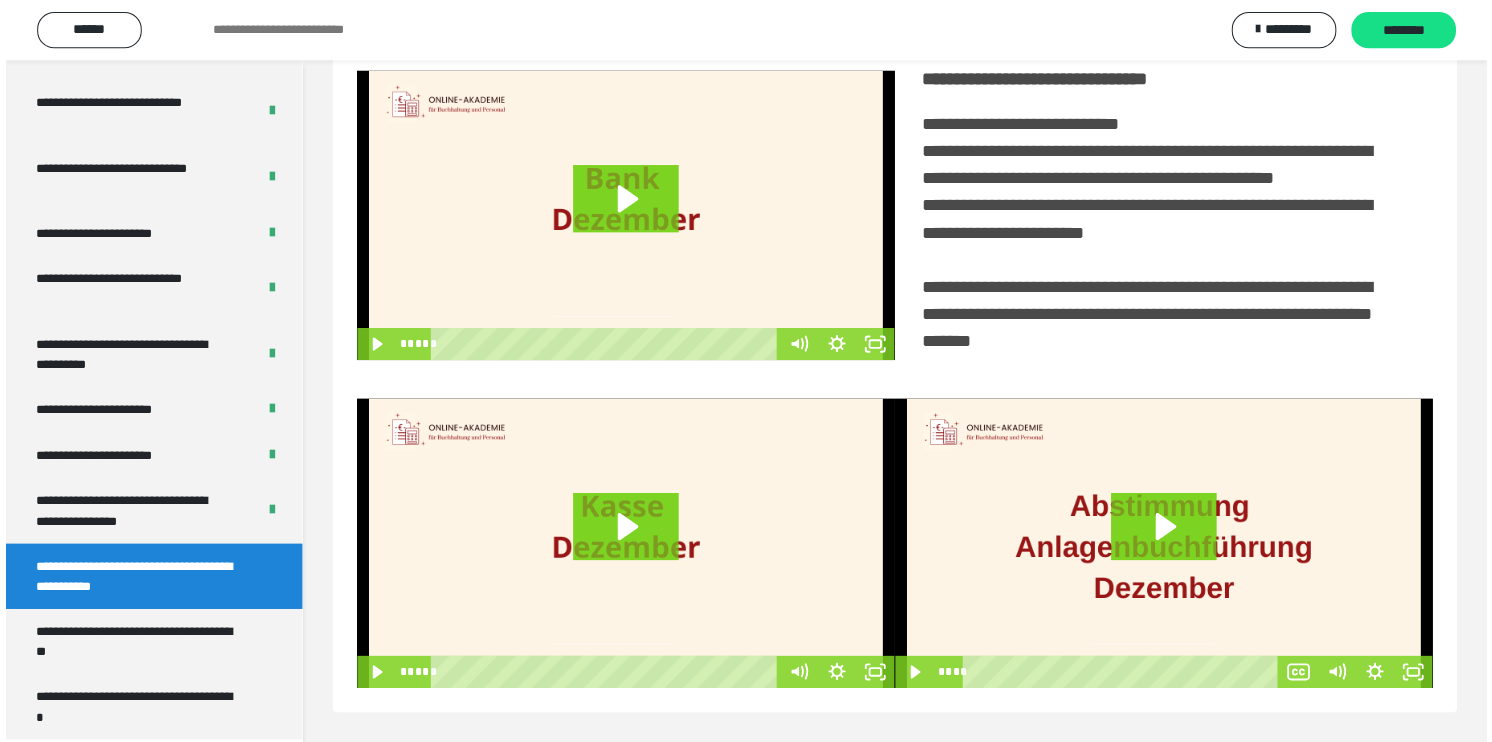 scroll, scrollTop: 423, scrollLeft: 0, axis: vertical 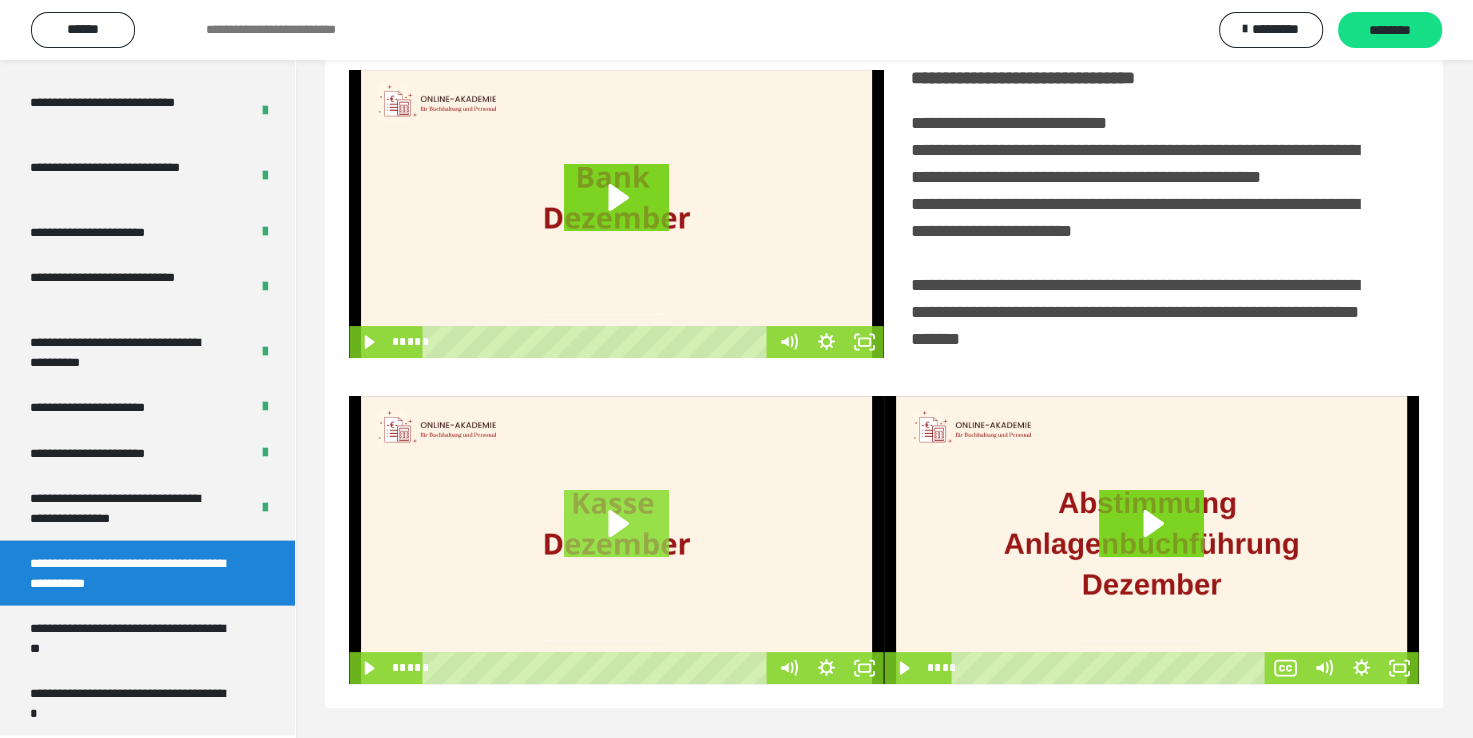 click 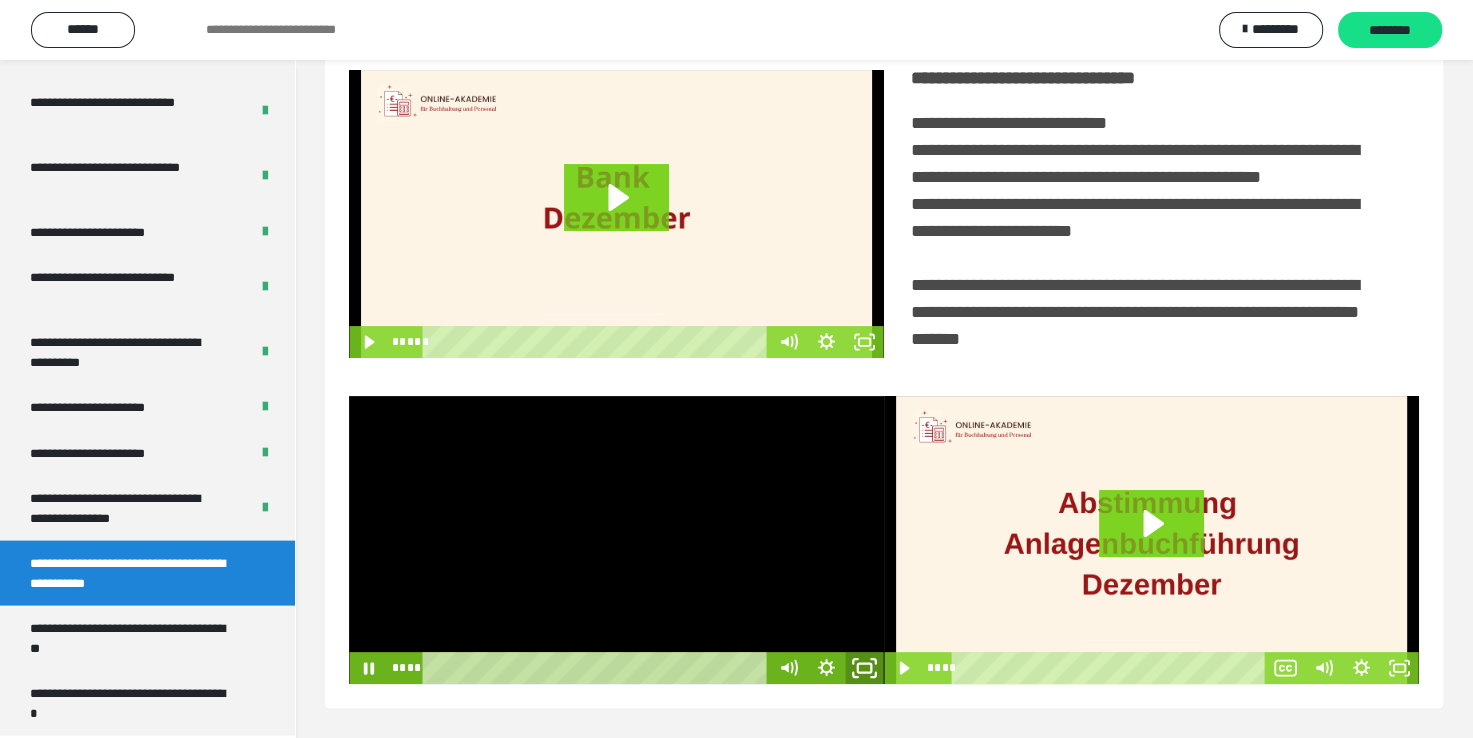 click 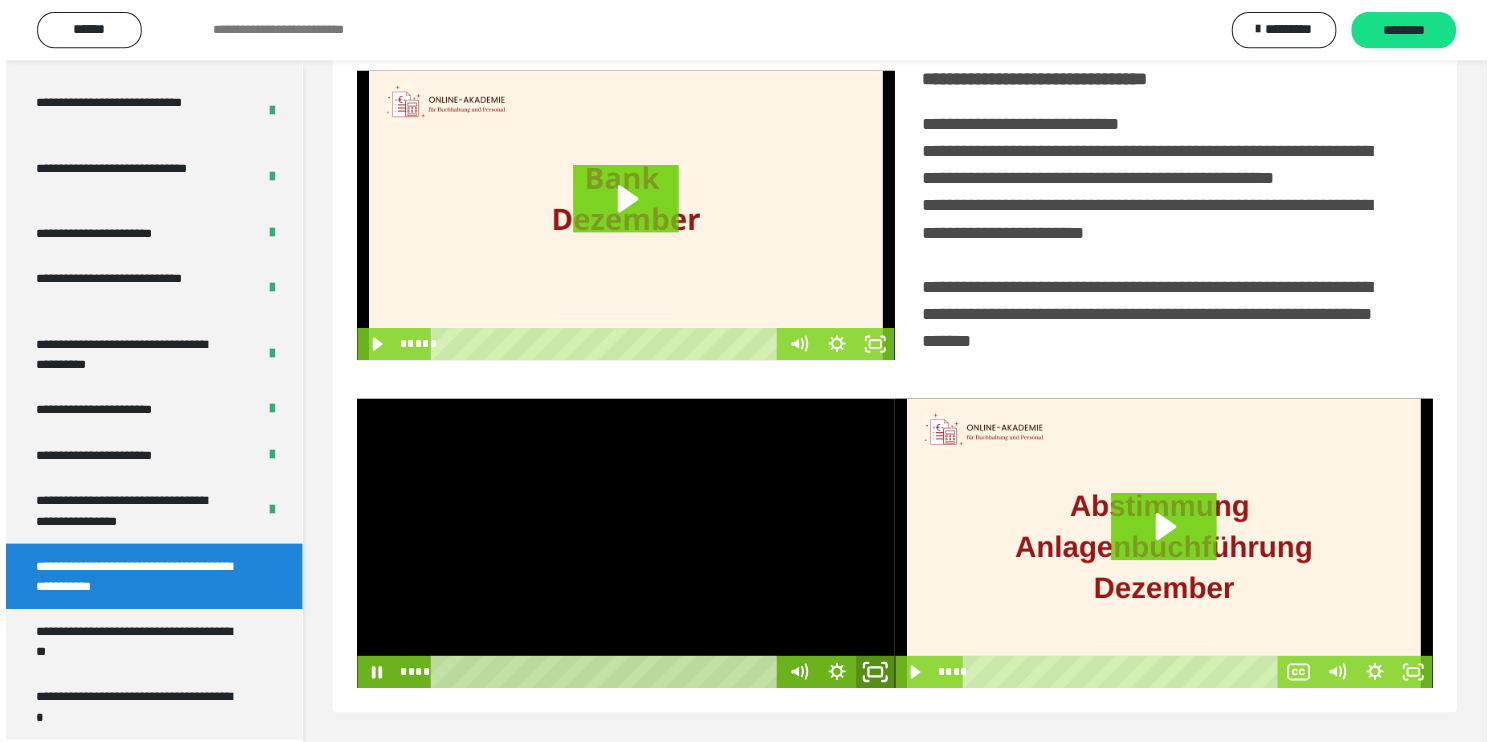scroll, scrollTop: 3944, scrollLeft: 0, axis: vertical 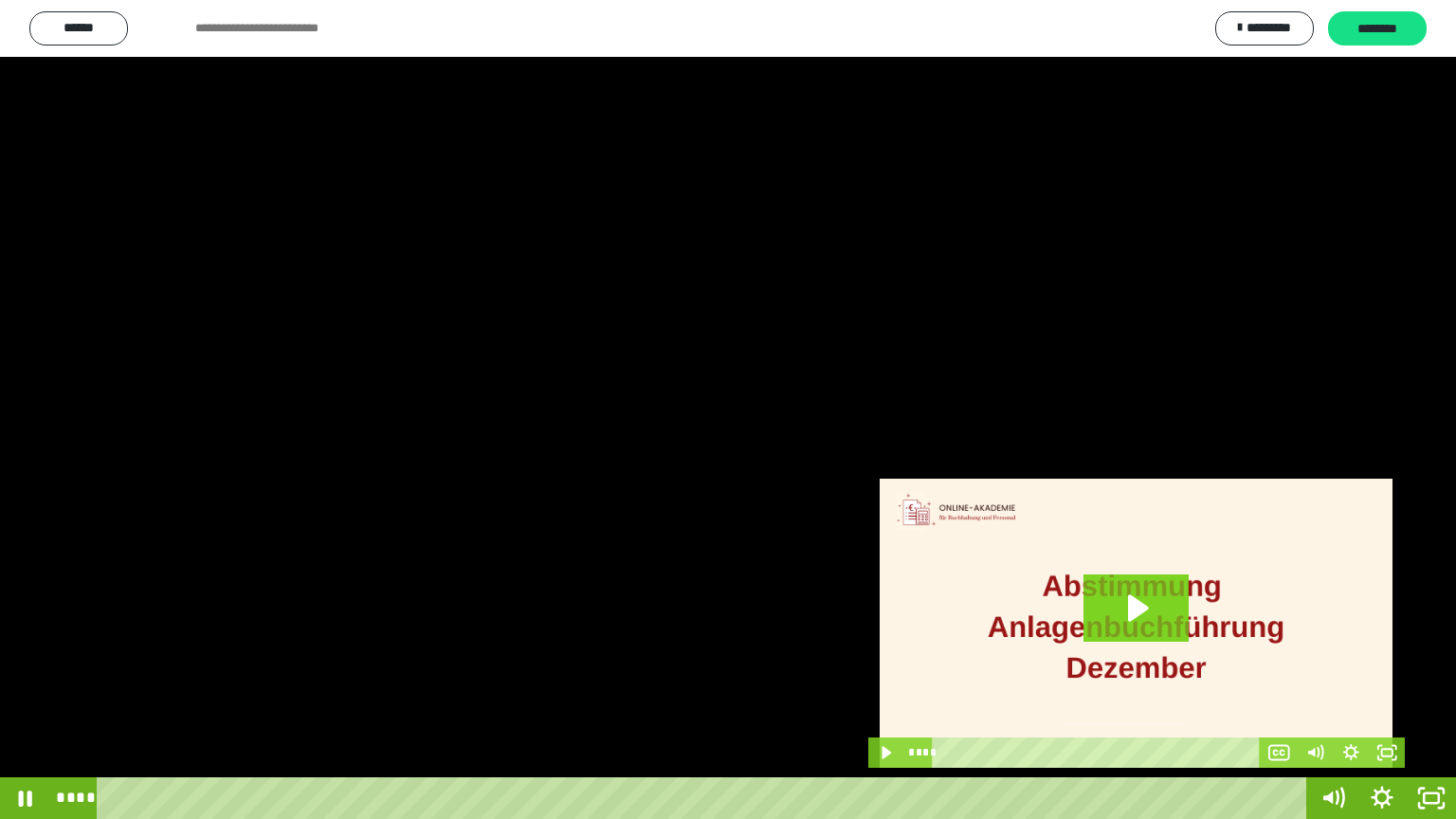 click at bounding box center (728, 410) 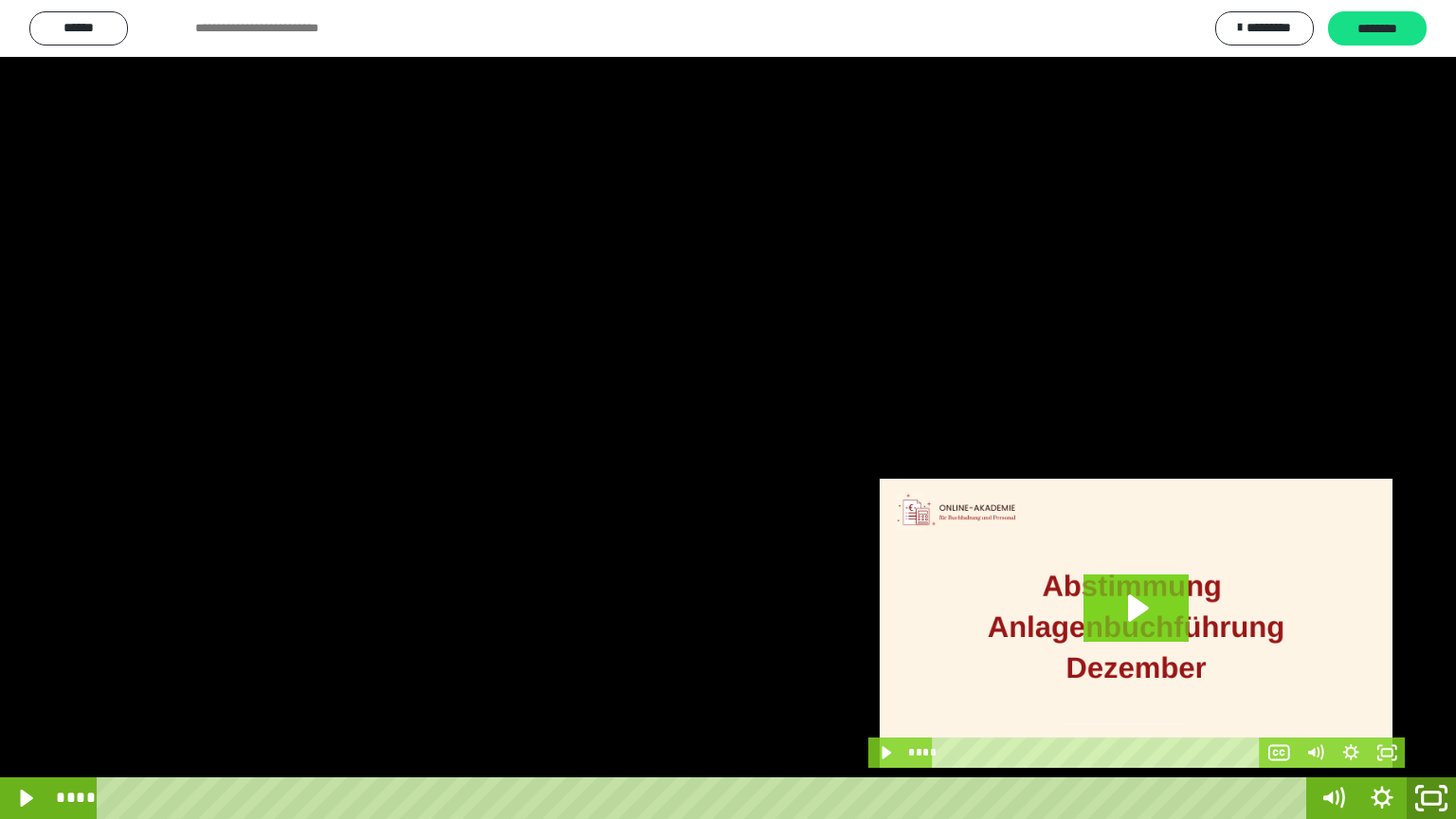 click 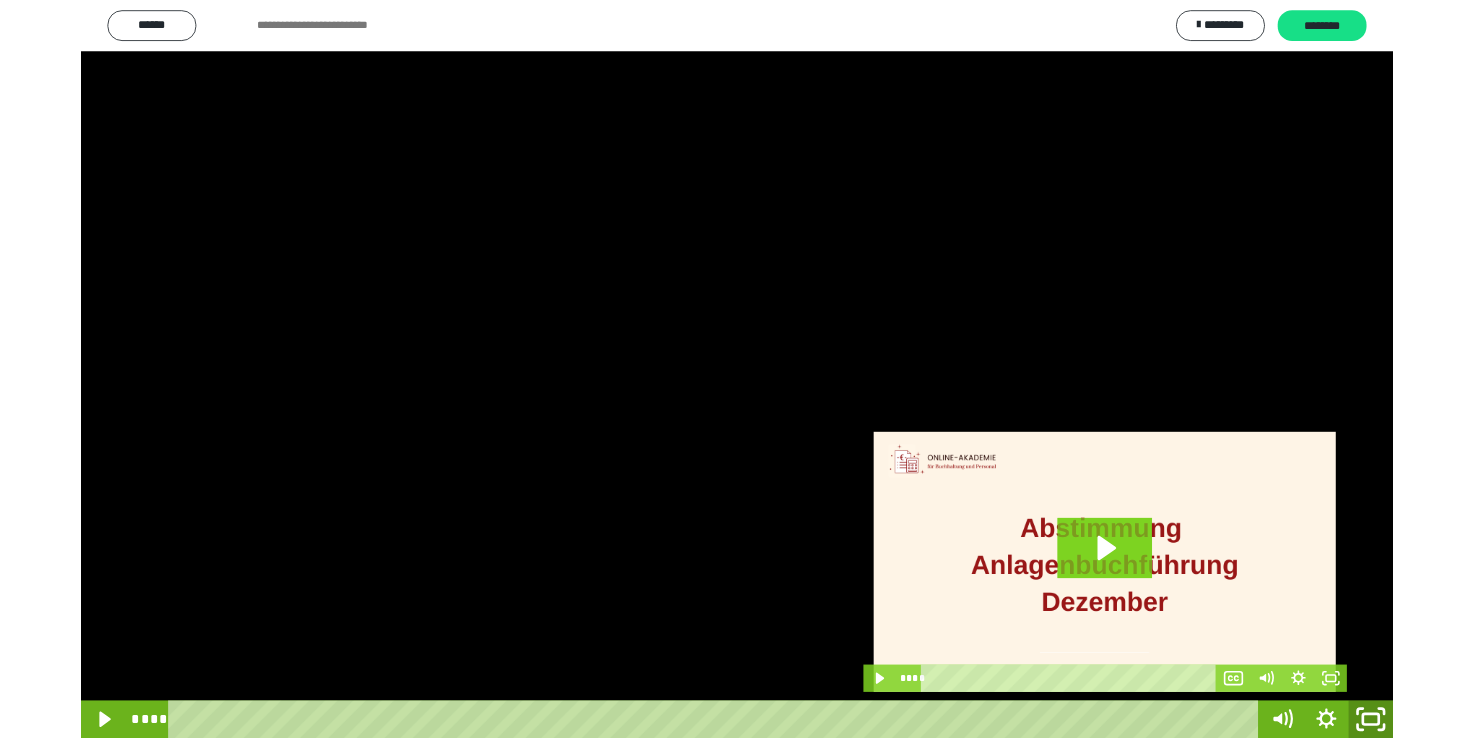 scroll, scrollTop: 327, scrollLeft: 0, axis: vertical 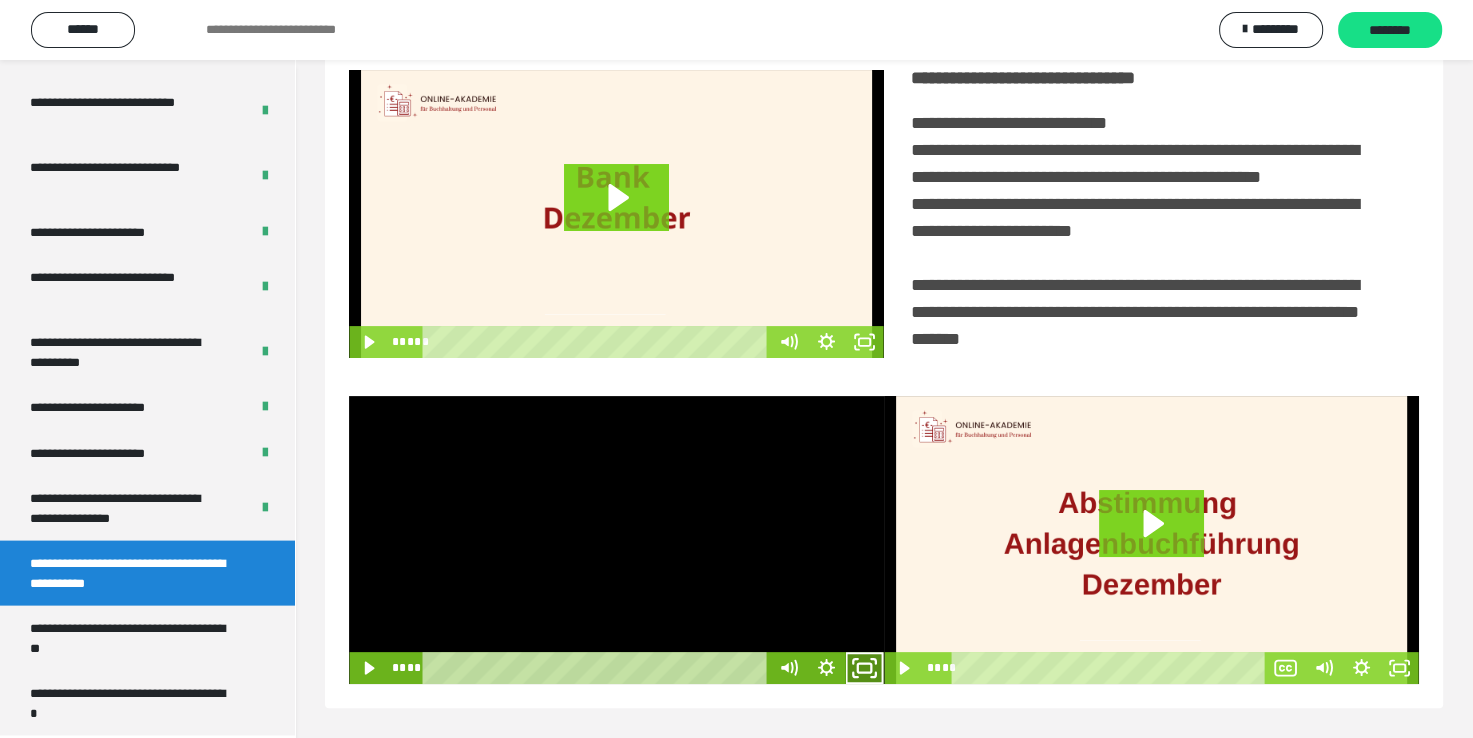 click 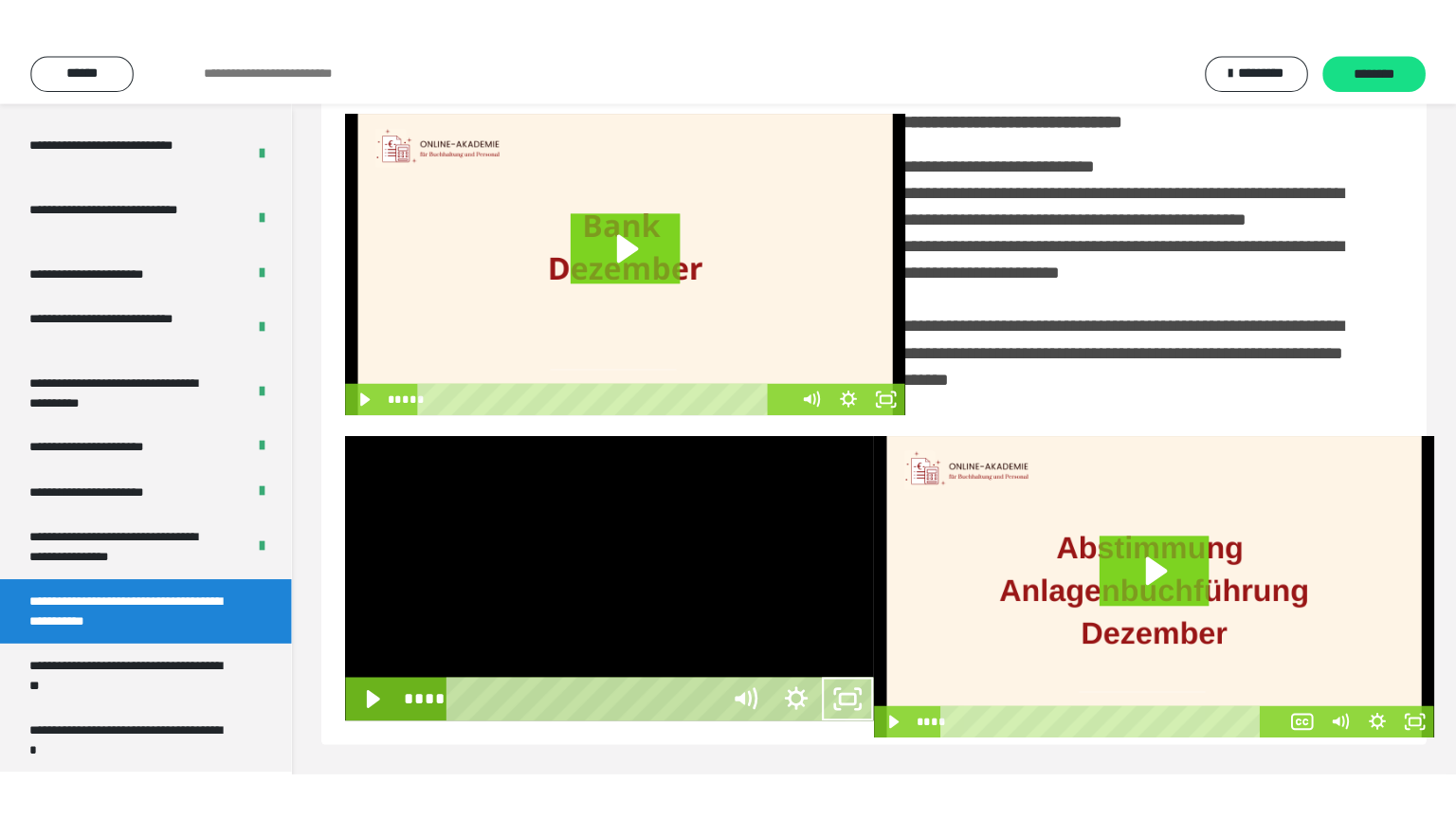 scroll, scrollTop: 317, scrollLeft: 0, axis: vertical 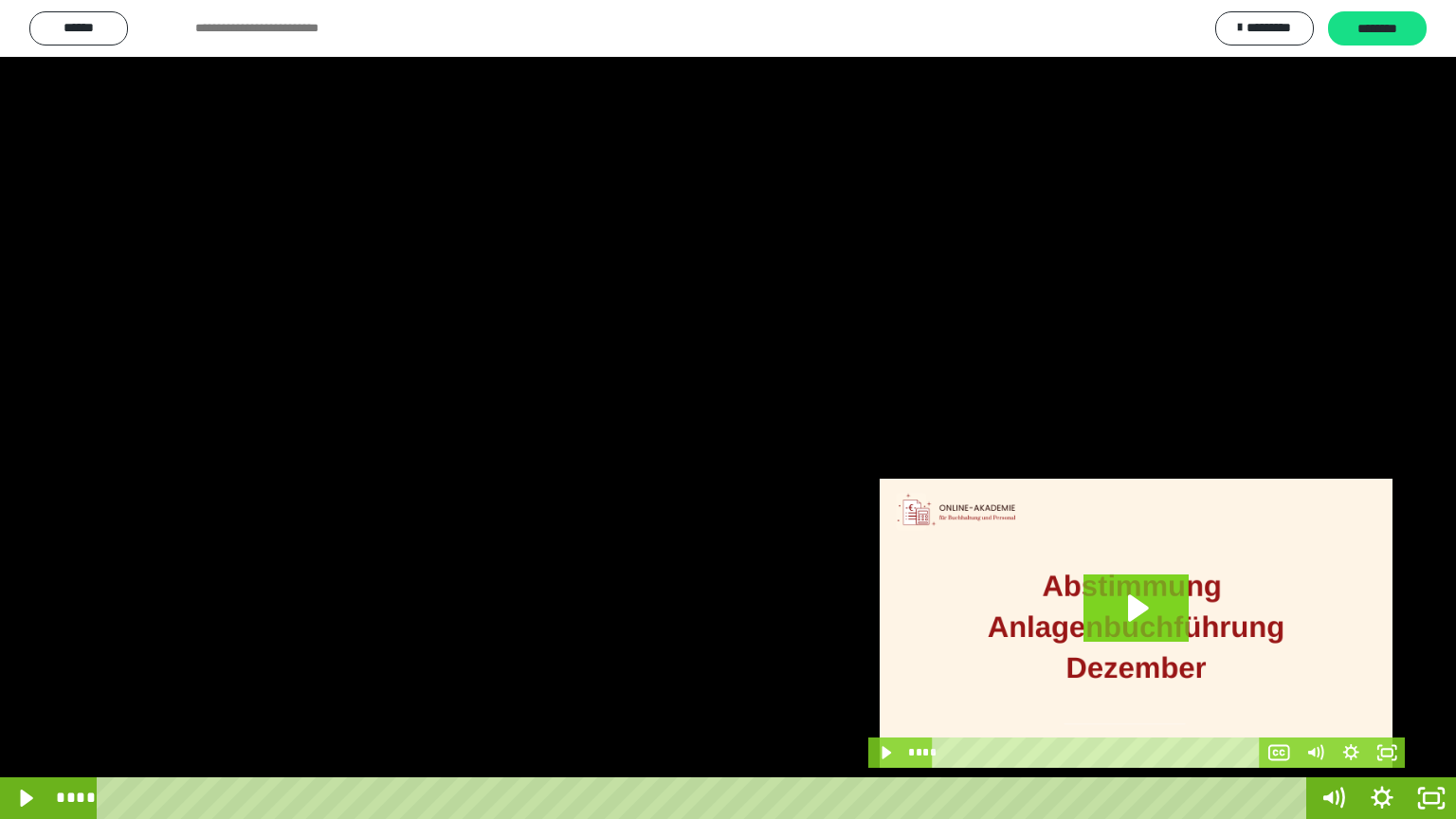 click at bounding box center [728, 410] 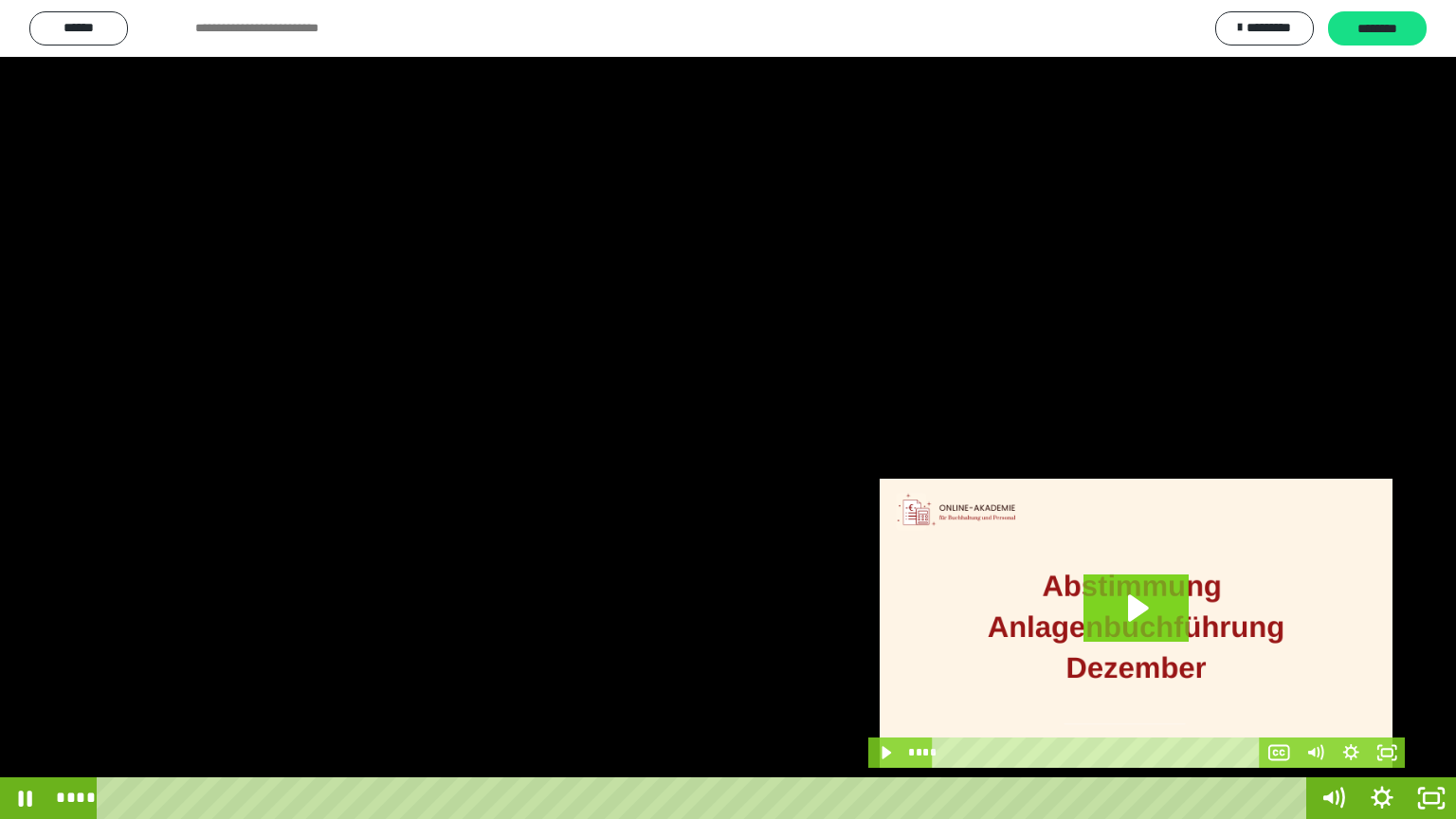 click at bounding box center [728, 410] 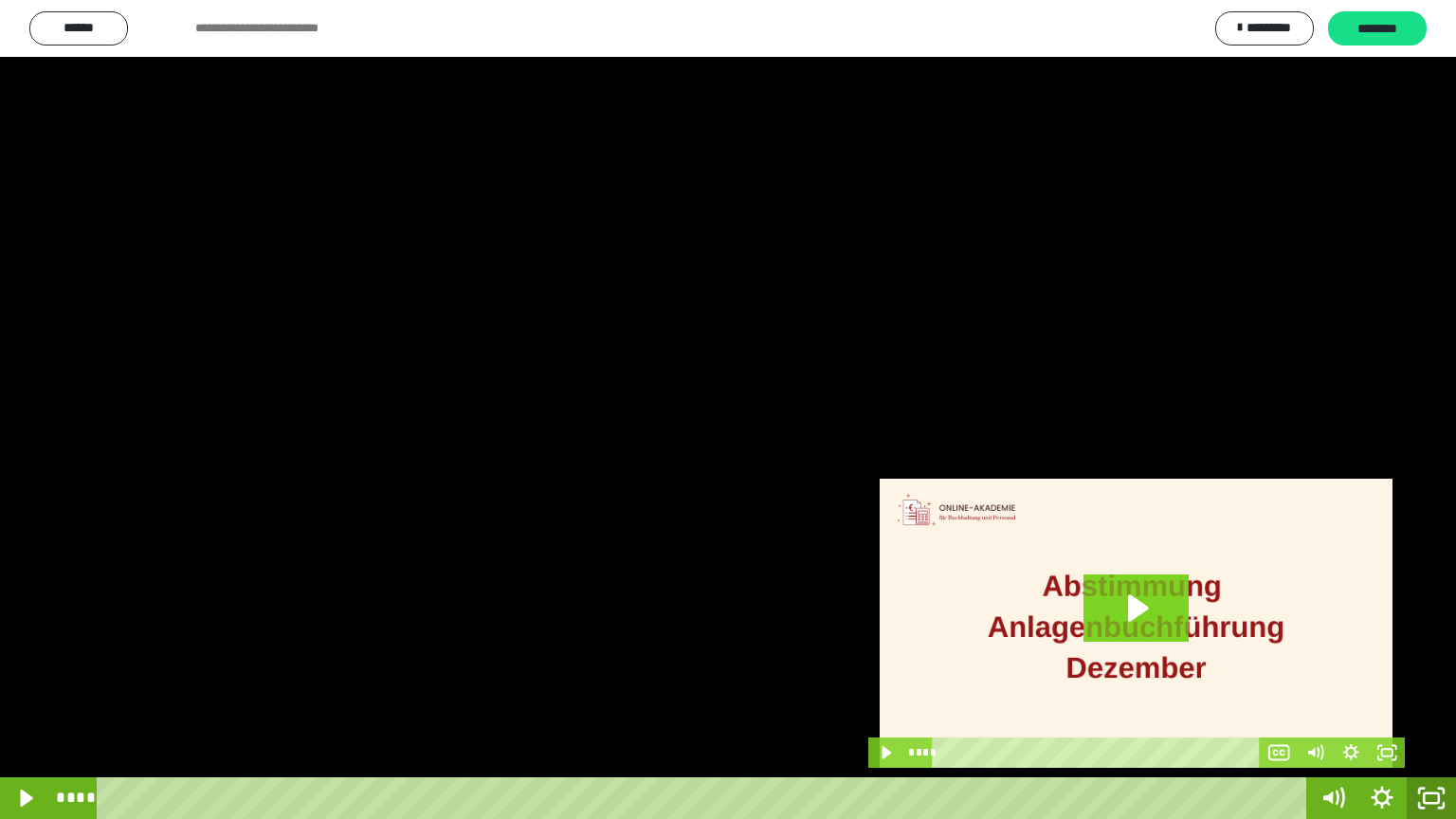 click 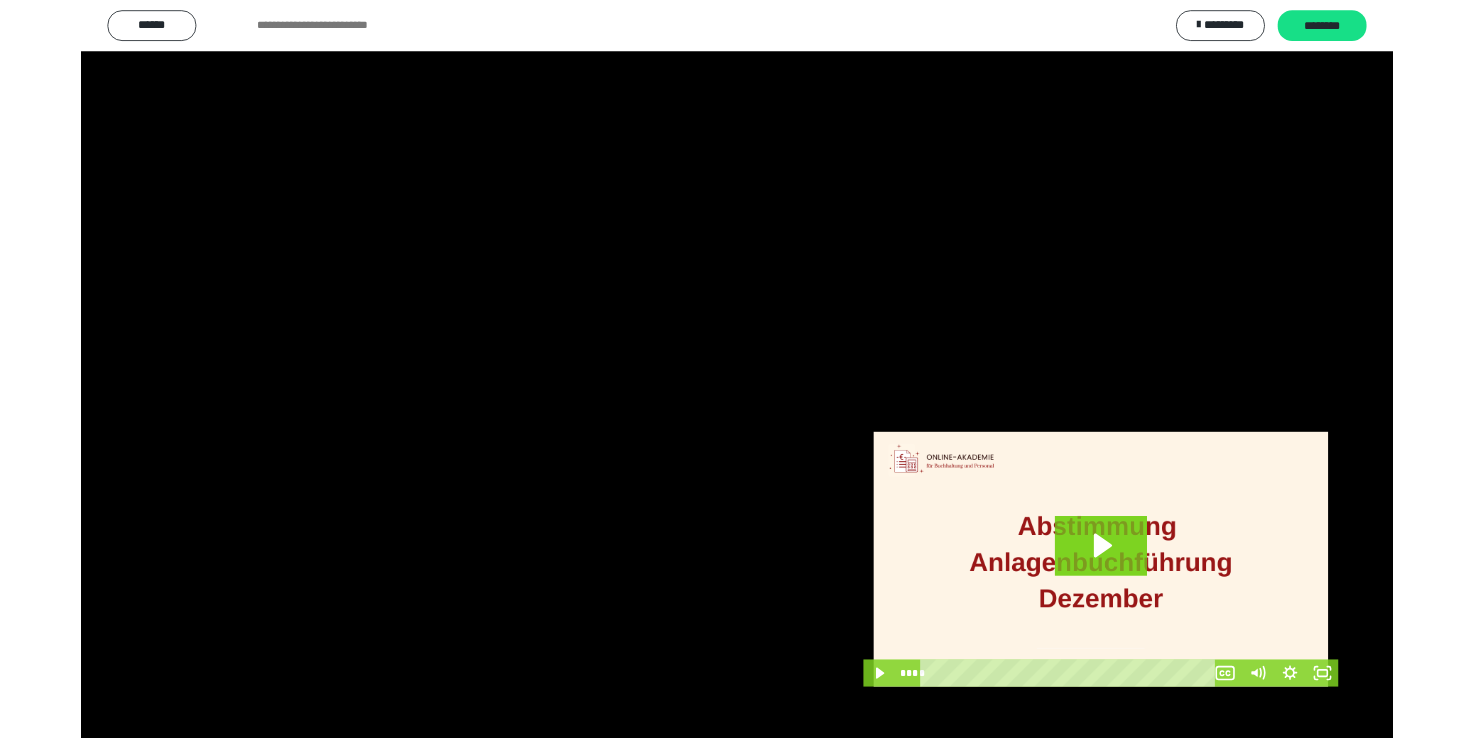 scroll, scrollTop: 327, scrollLeft: 0, axis: vertical 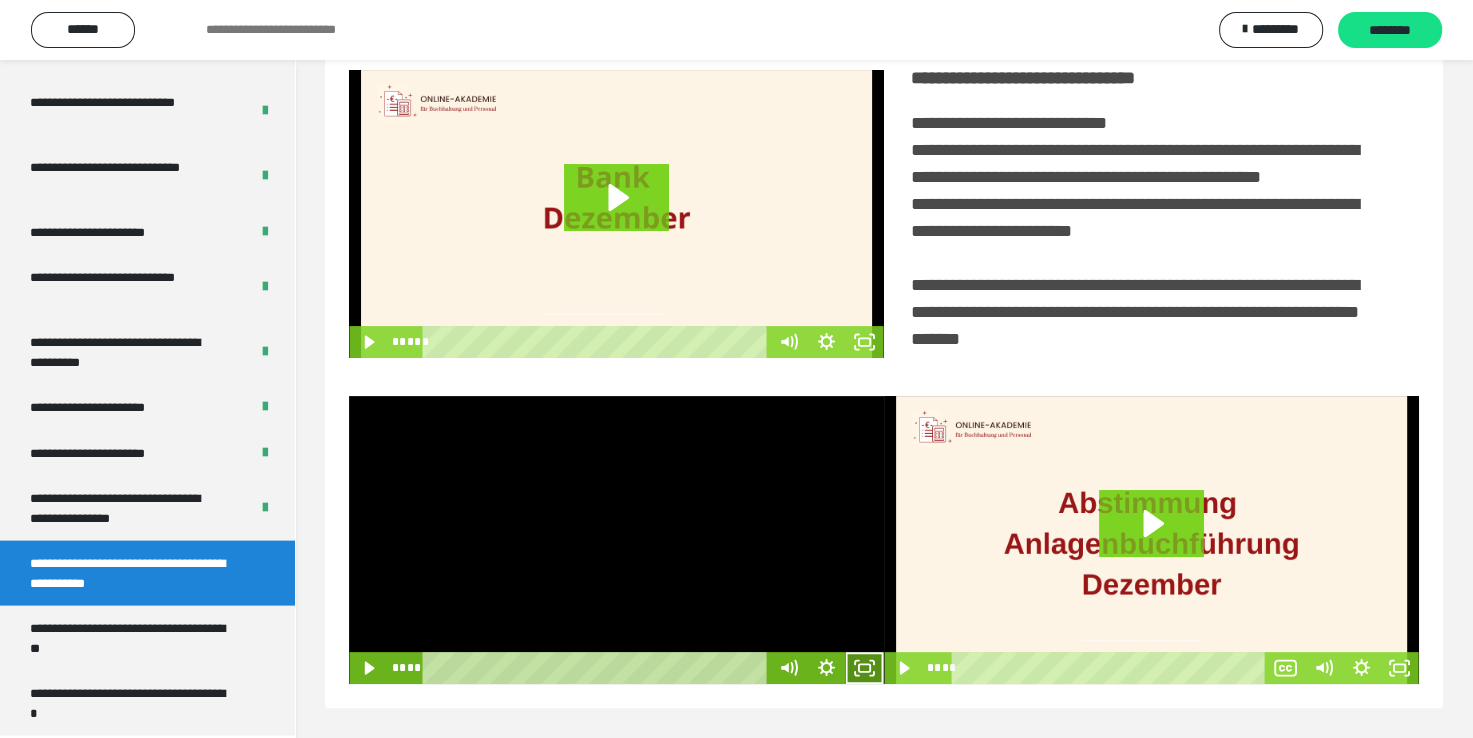click 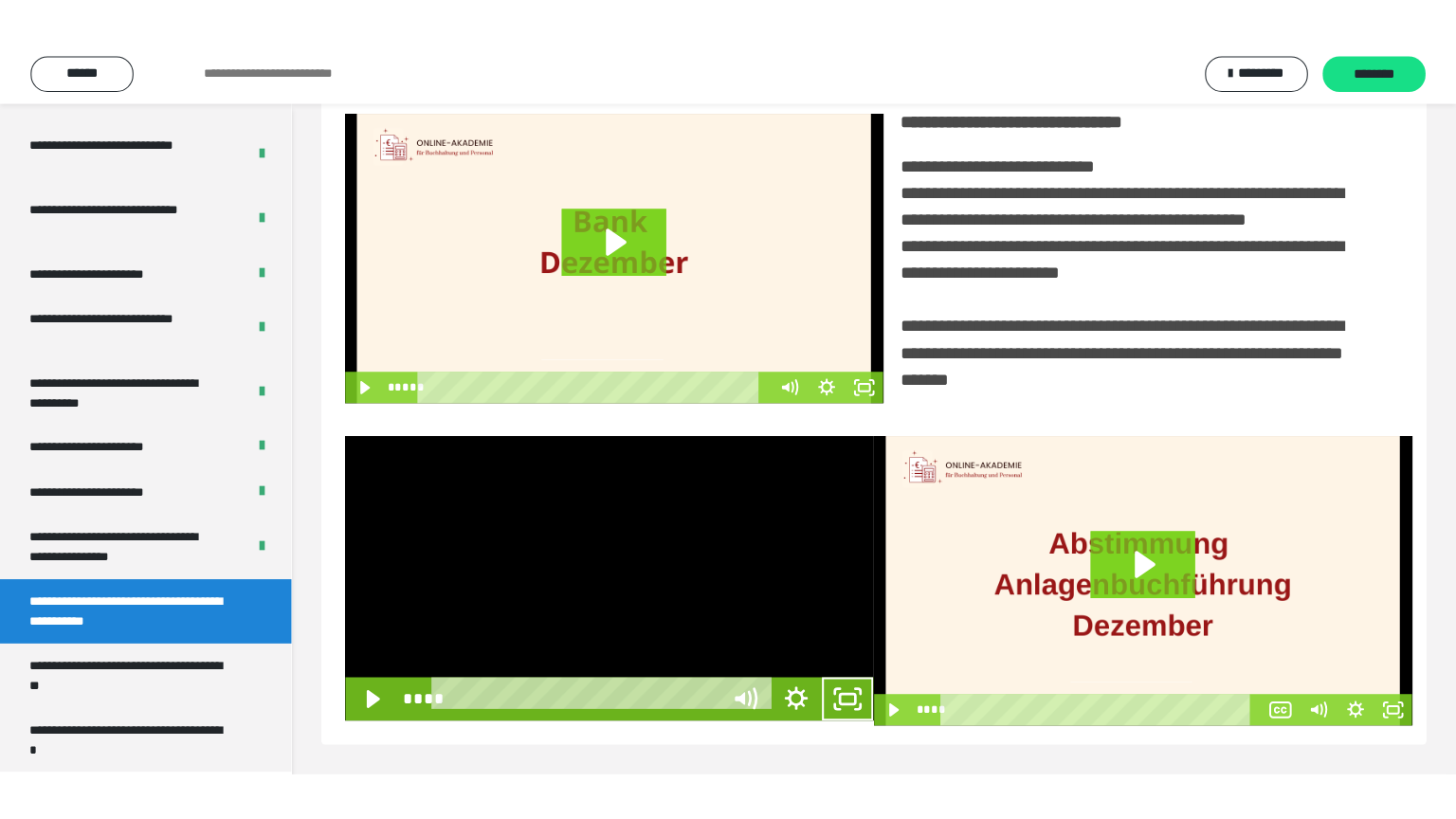 scroll, scrollTop: 317, scrollLeft: 0, axis: vertical 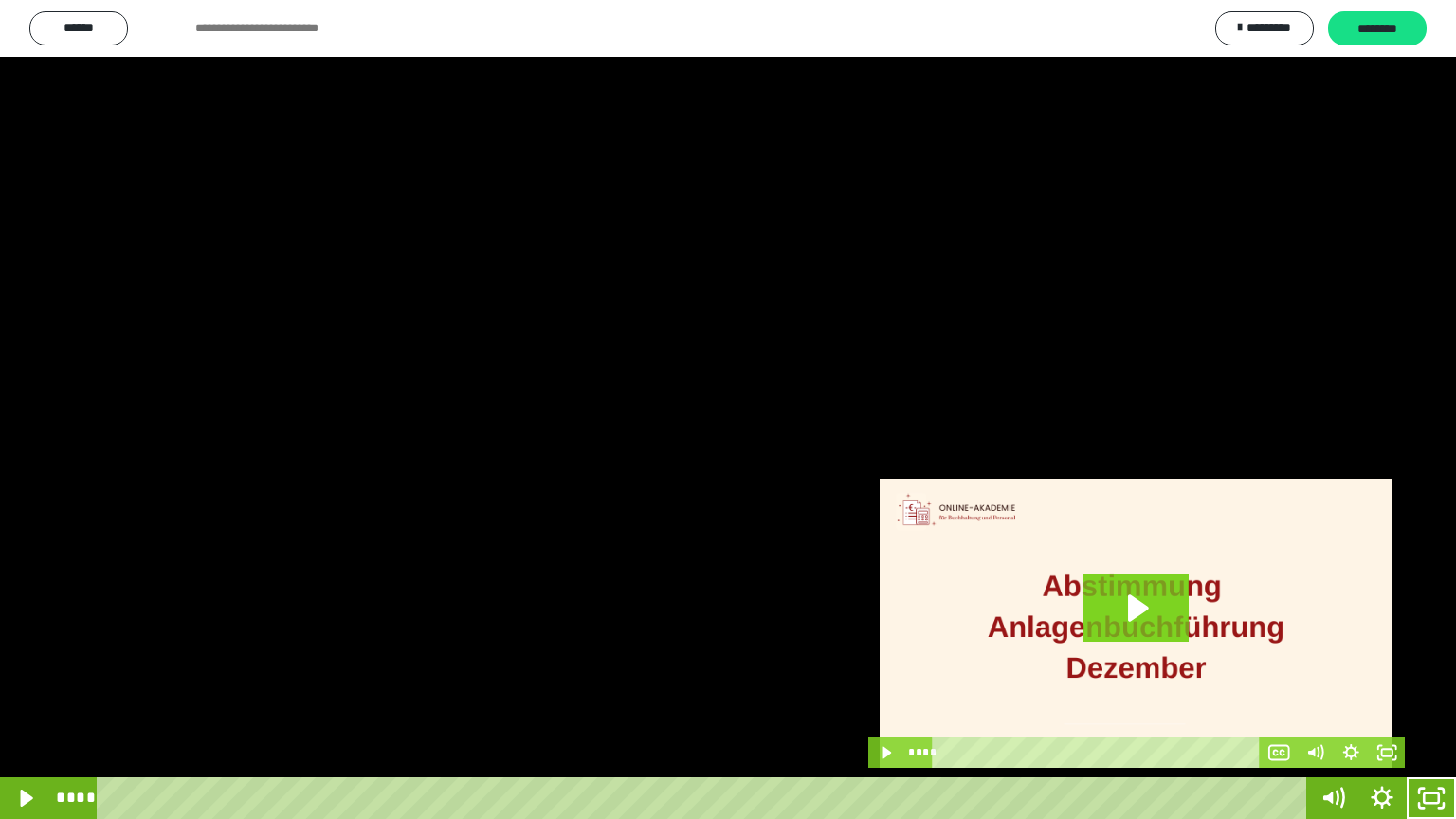 click at bounding box center (728, 410) 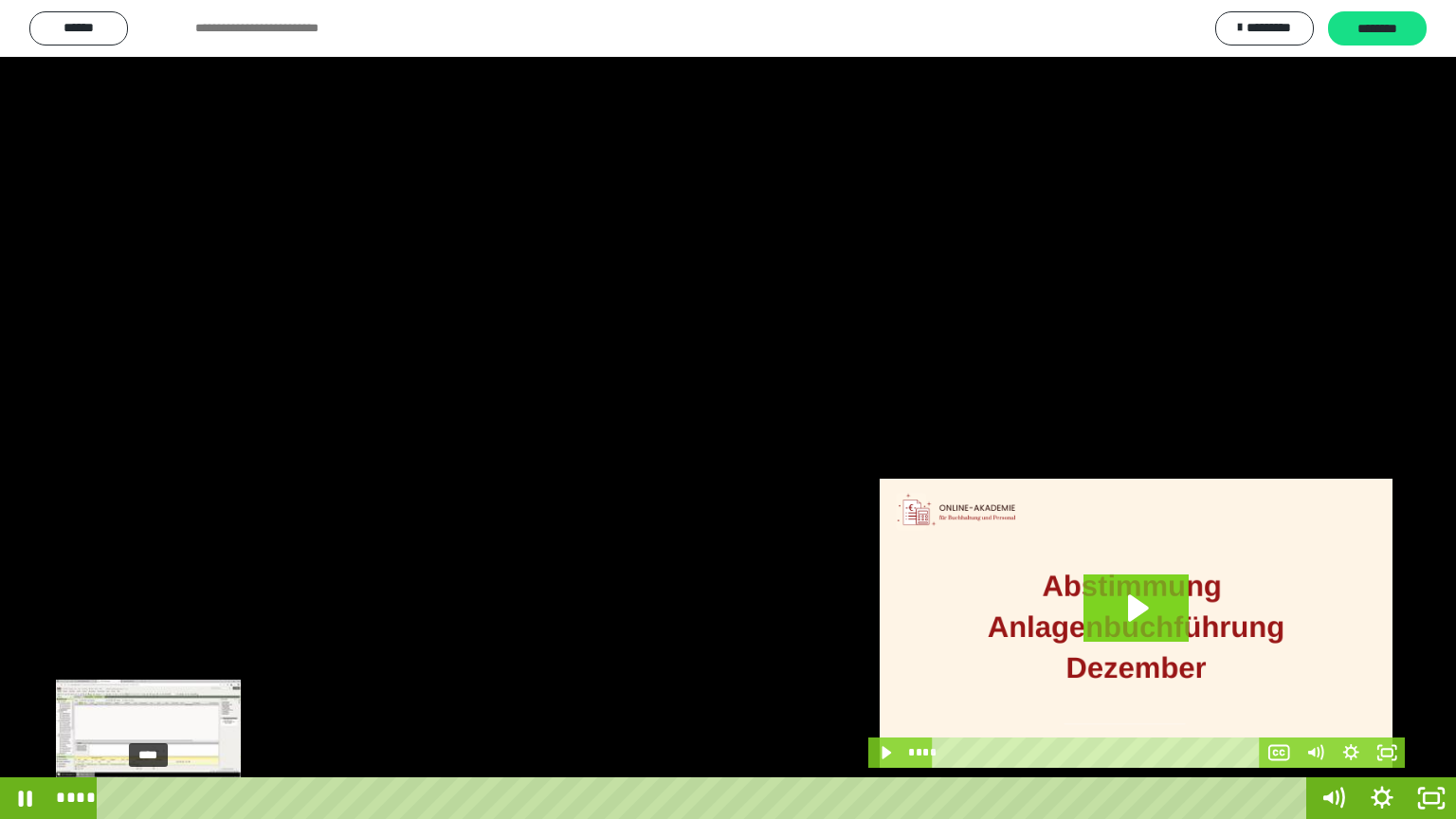 click on "****" at bounding box center [705, 798] 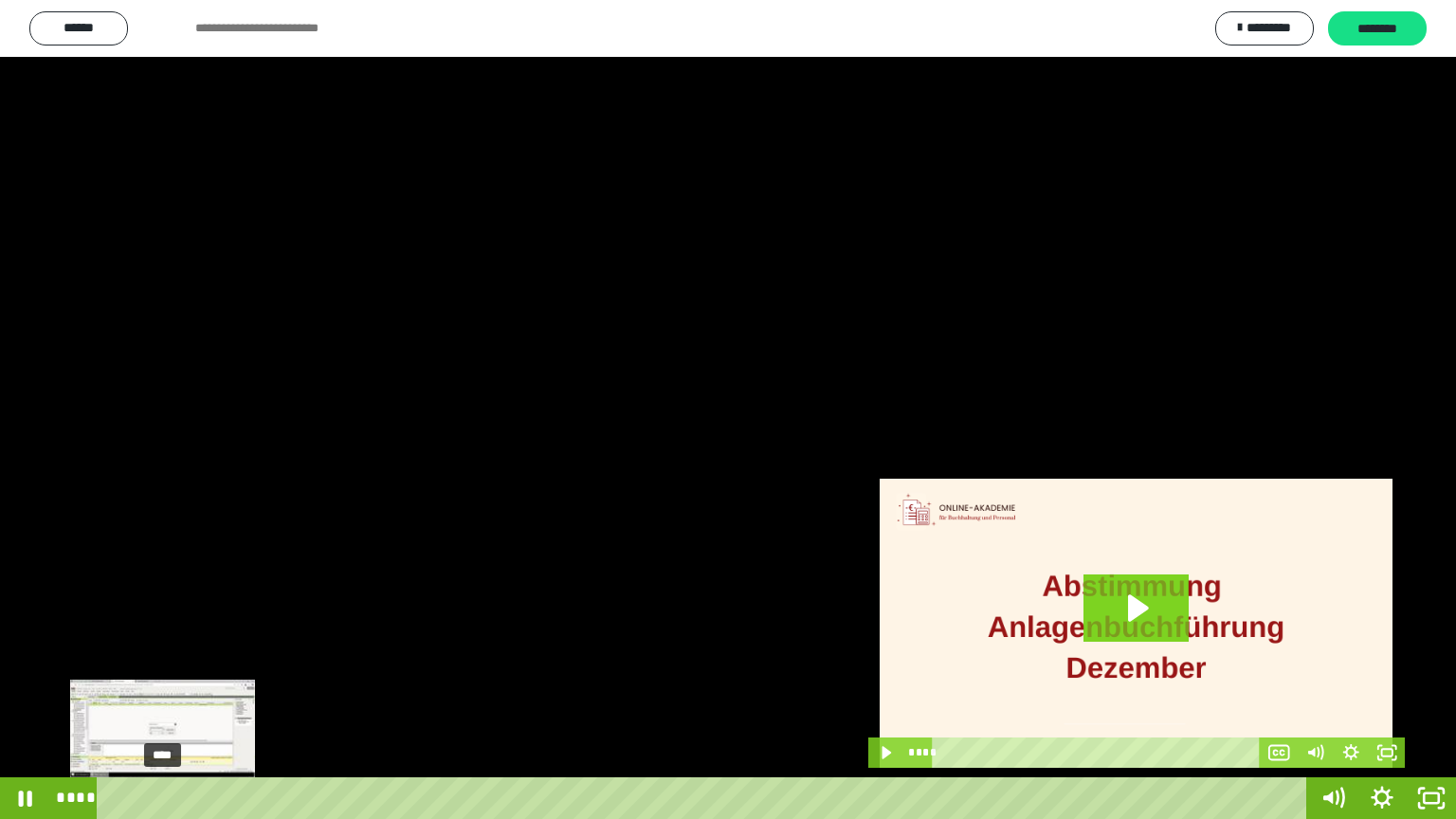 click on "****" at bounding box center (705, 798) 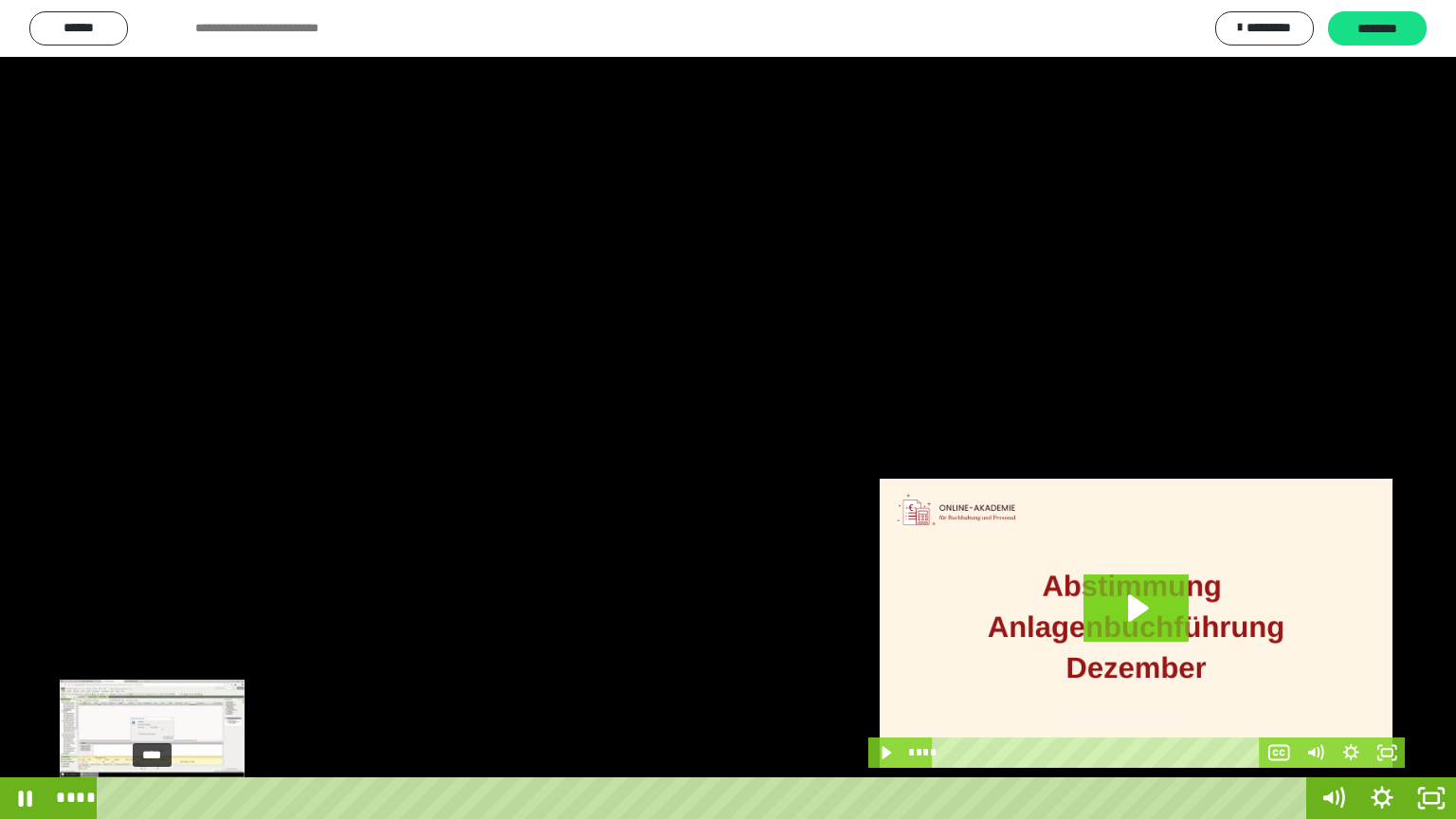 click on "****" at bounding box center [705, 798] 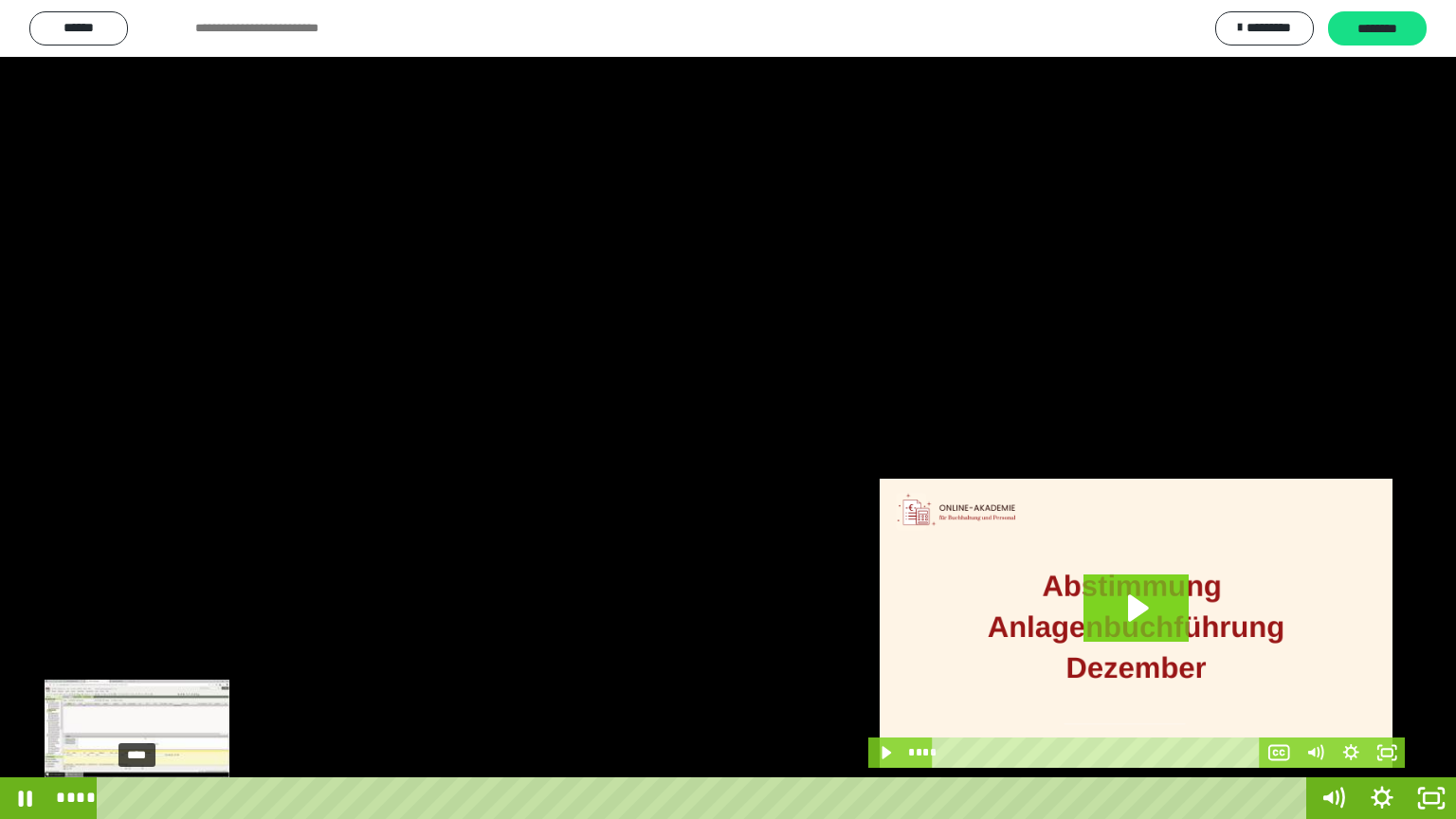 click on "****" at bounding box center (705, 798) 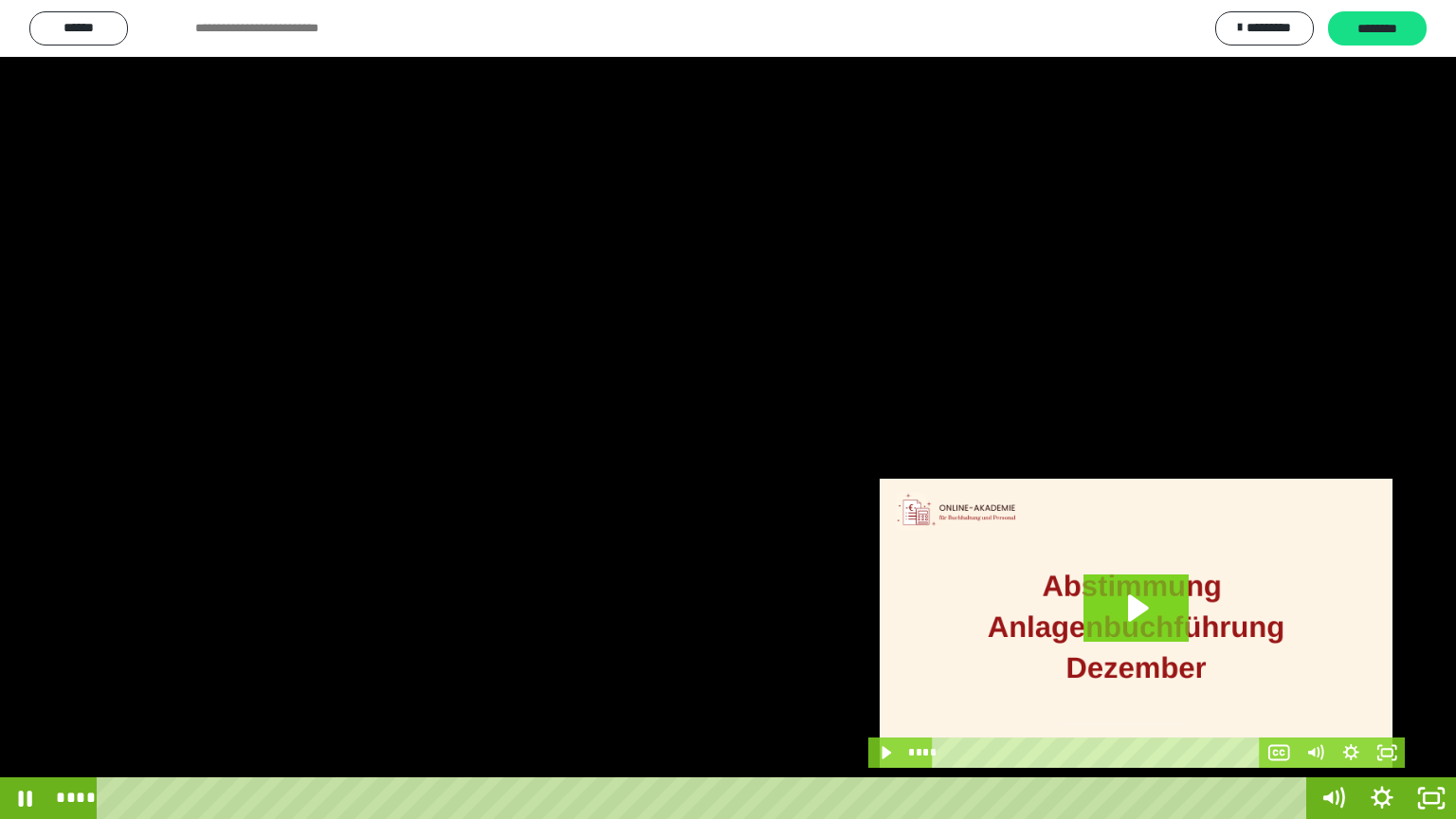 click at bounding box center (728, 410) 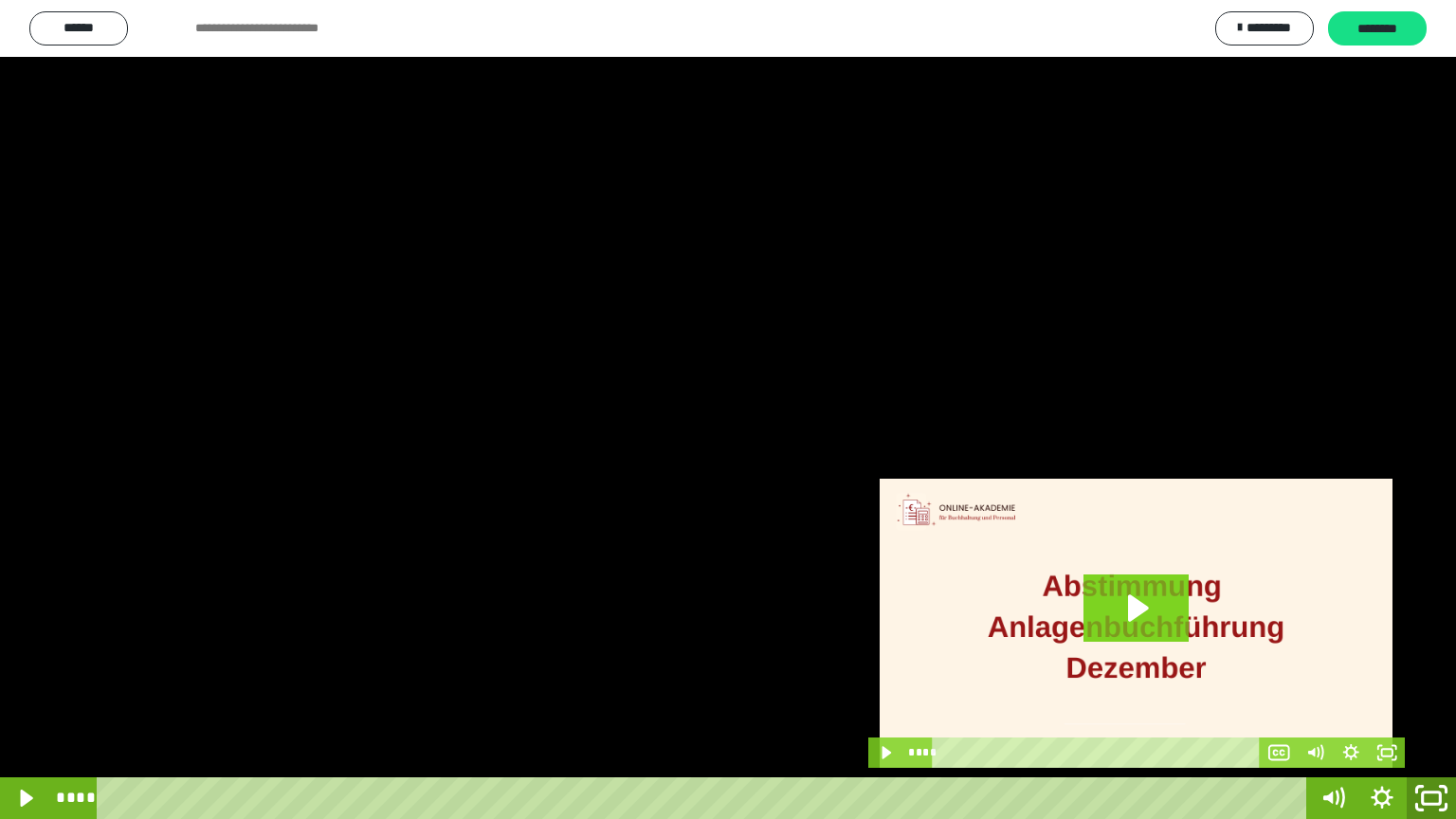 click 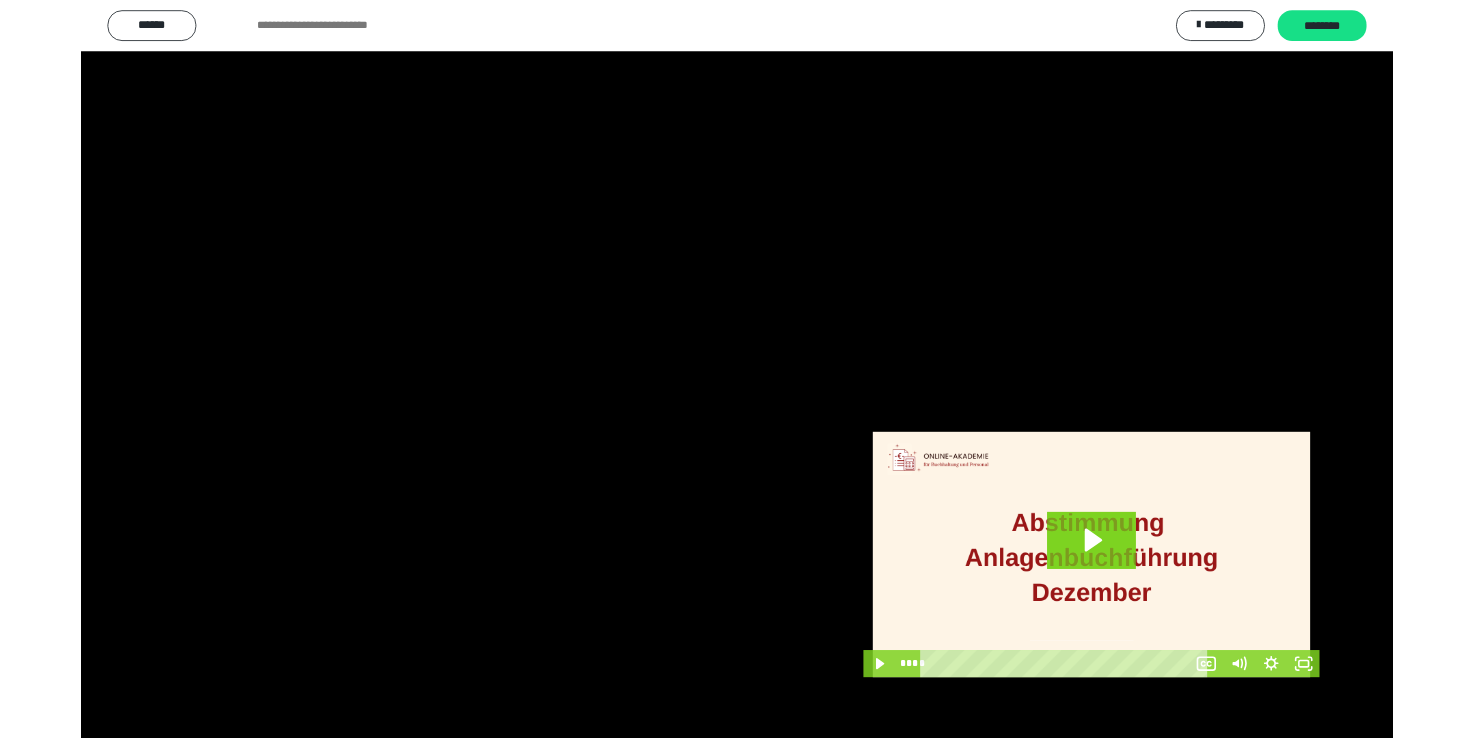 scroll, scrollTop: 327, scrollLeft: 0, axis: vertical 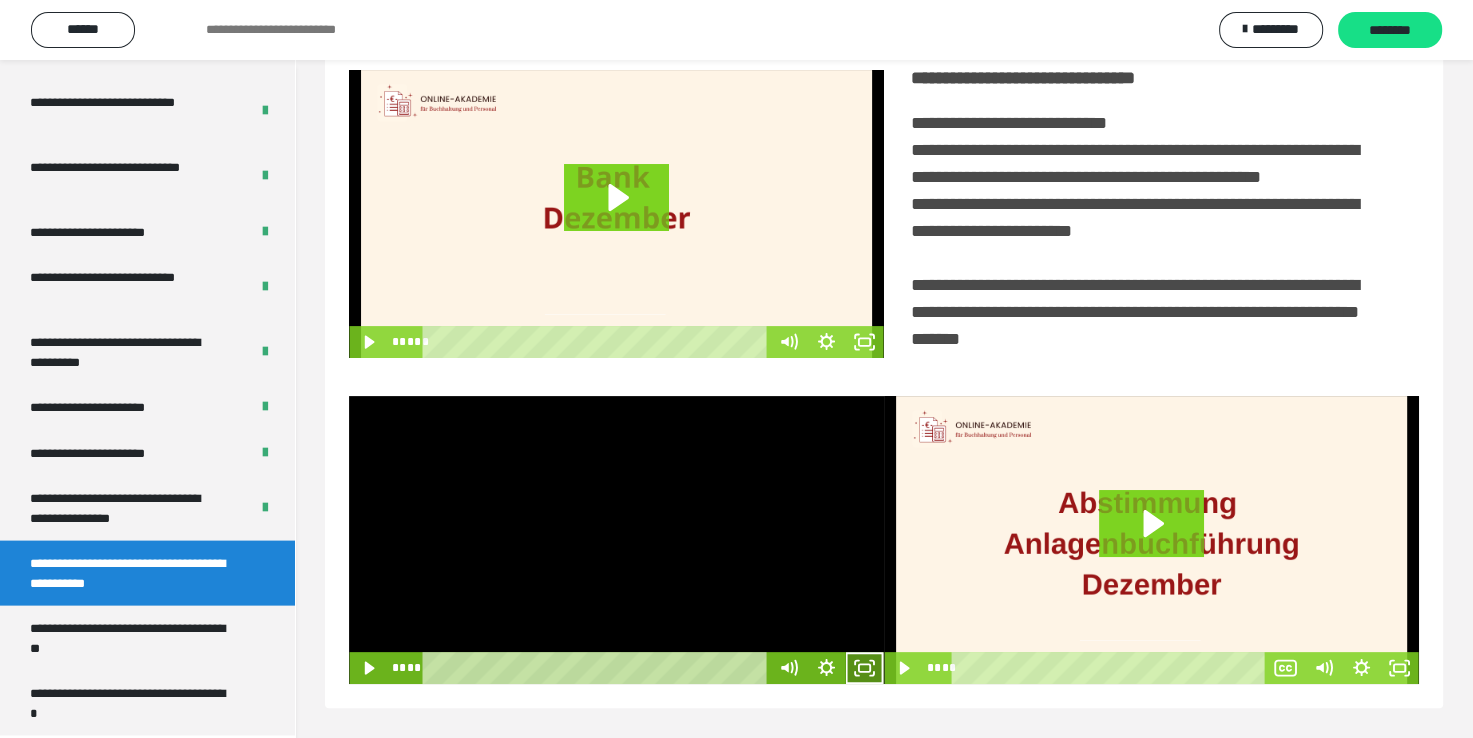 click 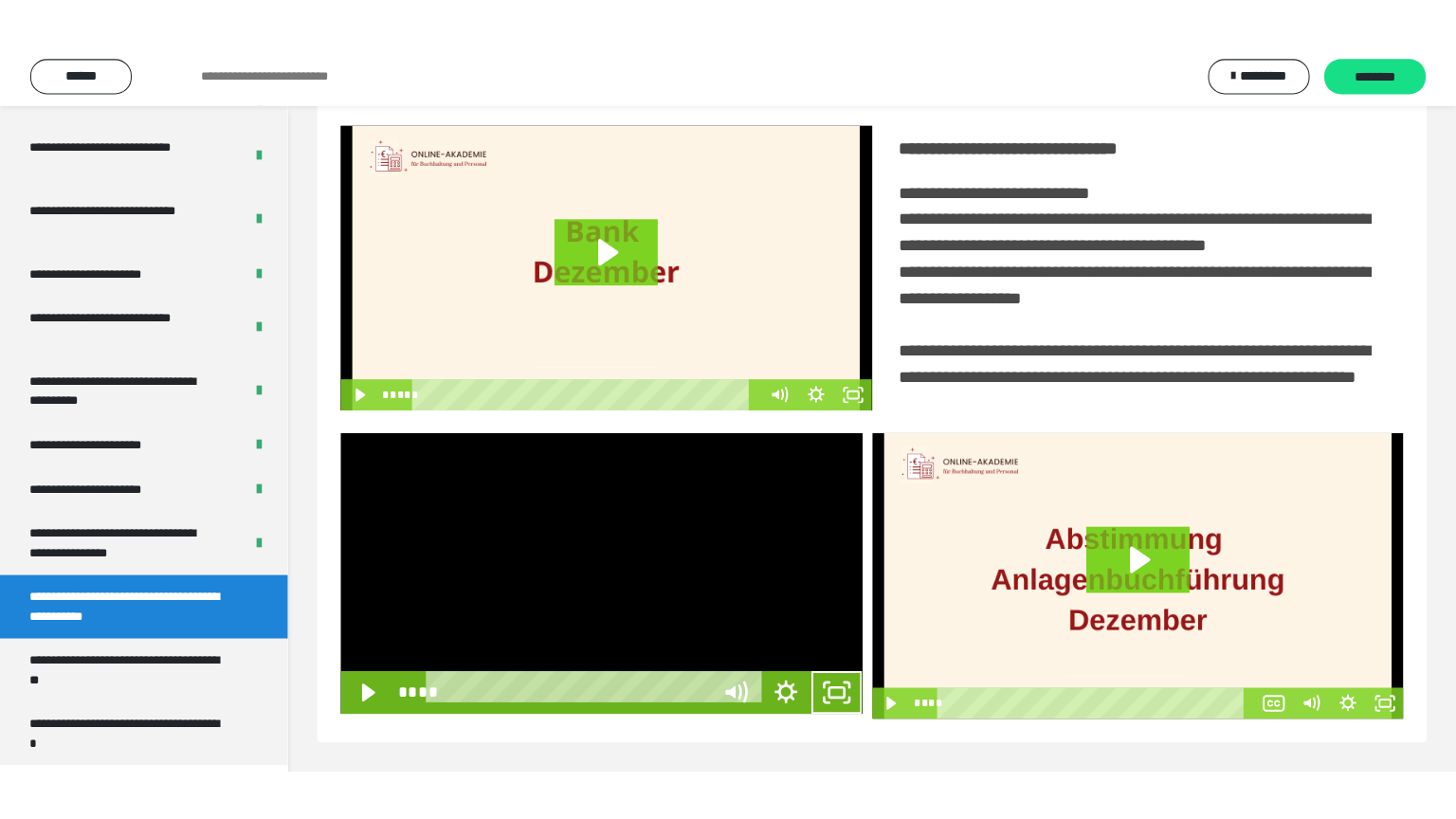 scroll, scrollTop: 317, scrollLeft: 0, axis: vertical 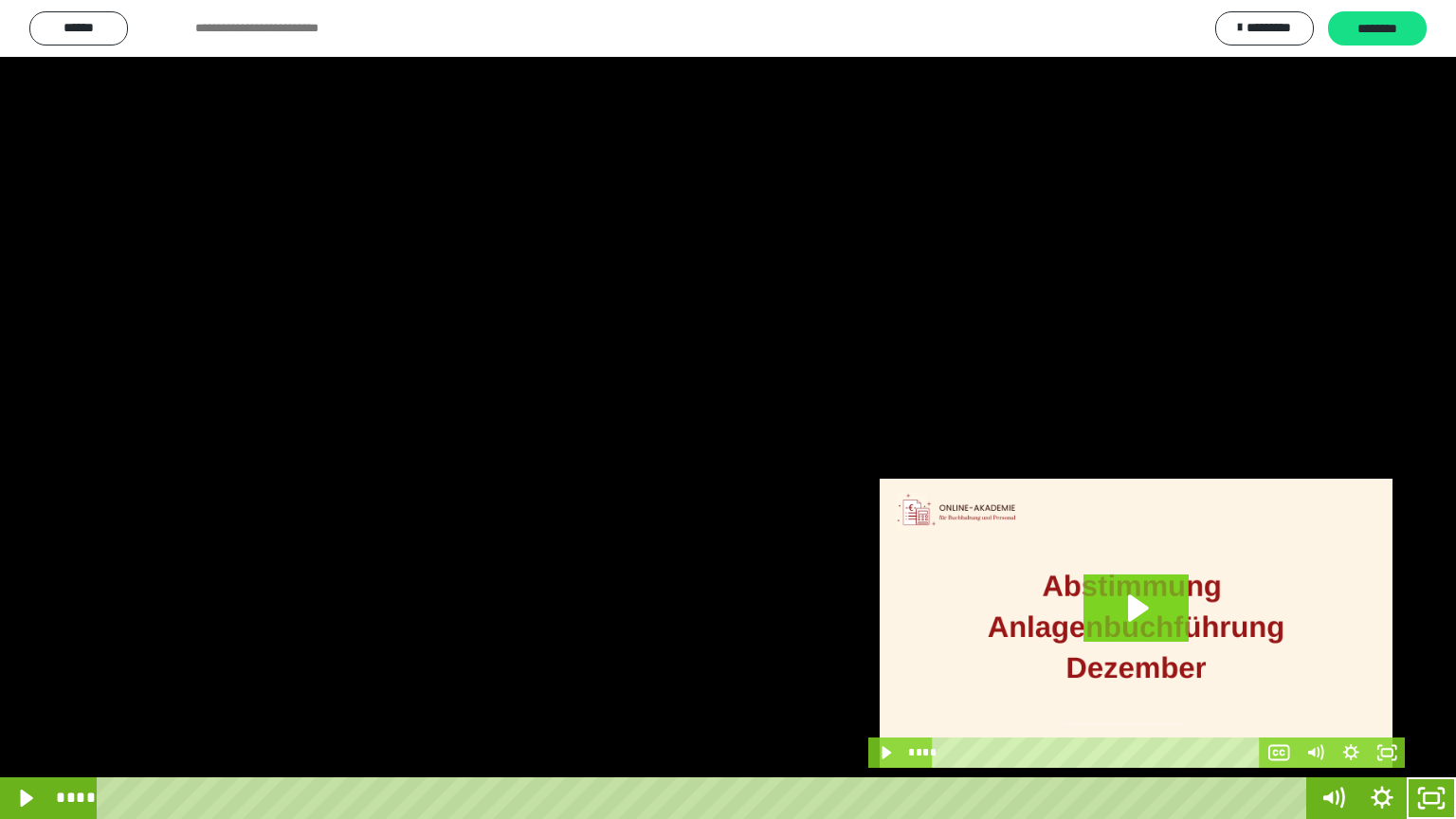 click at bounding box center (728, 410) 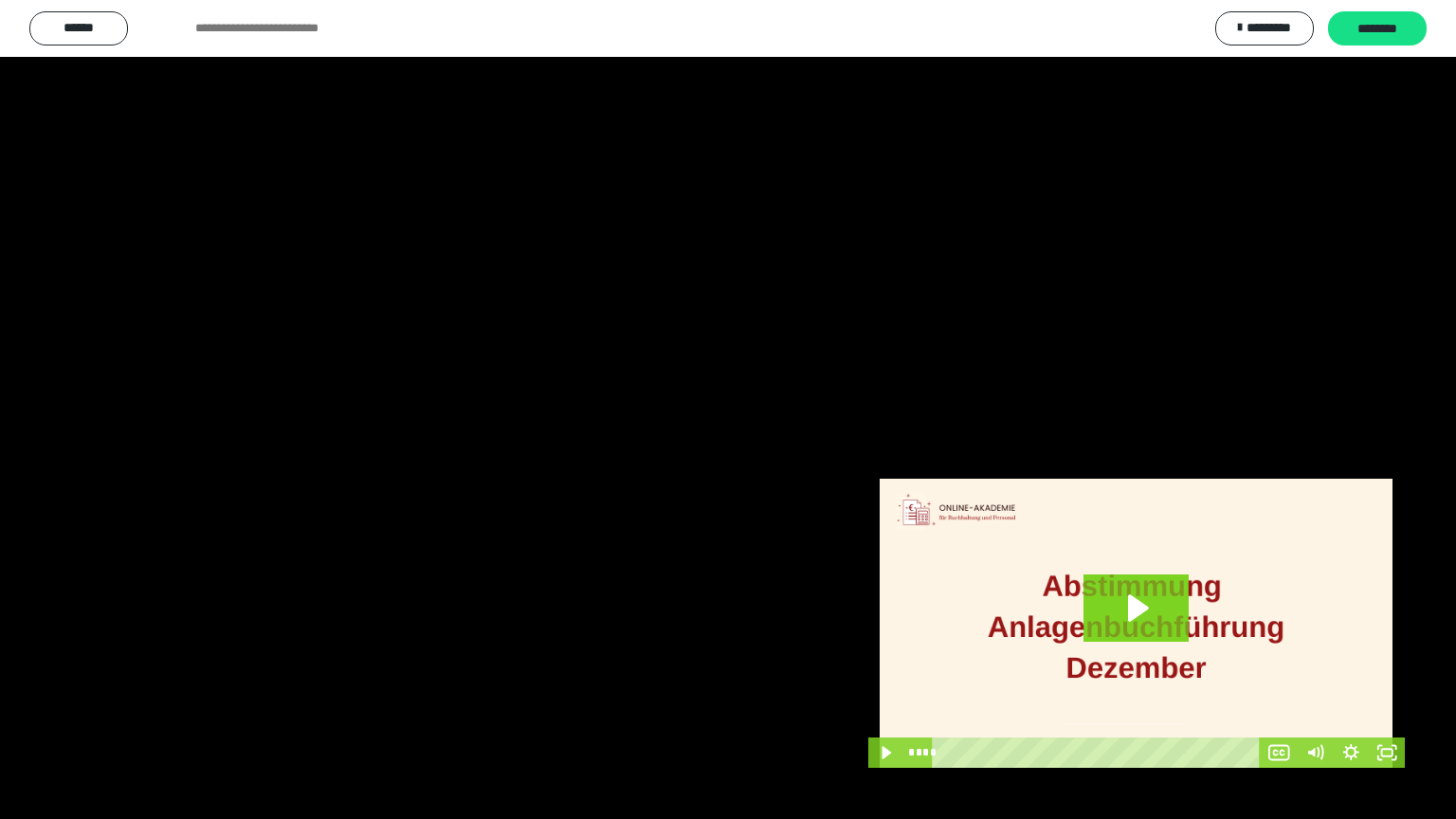 click at bounding box center [728, 410] 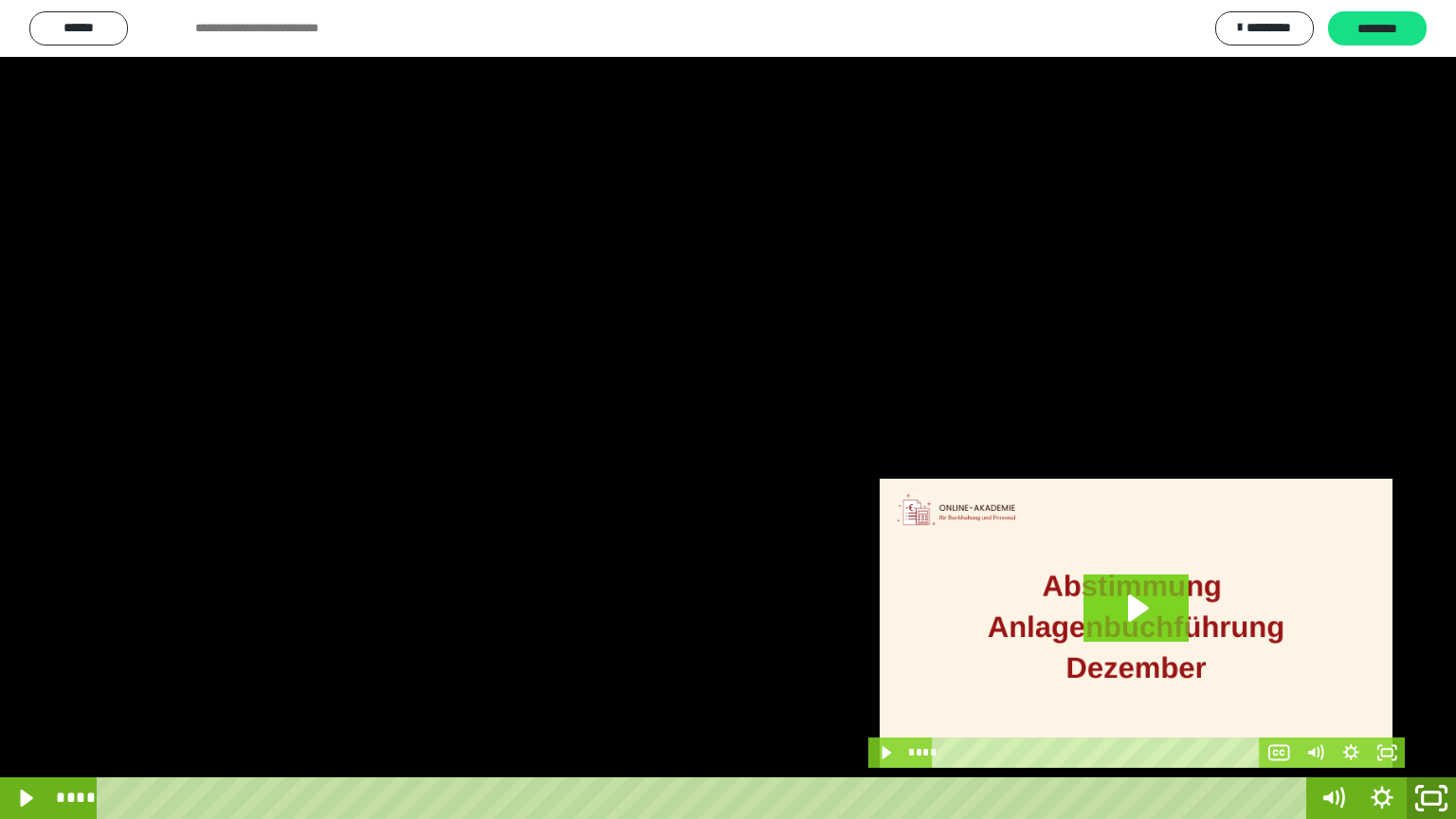 click 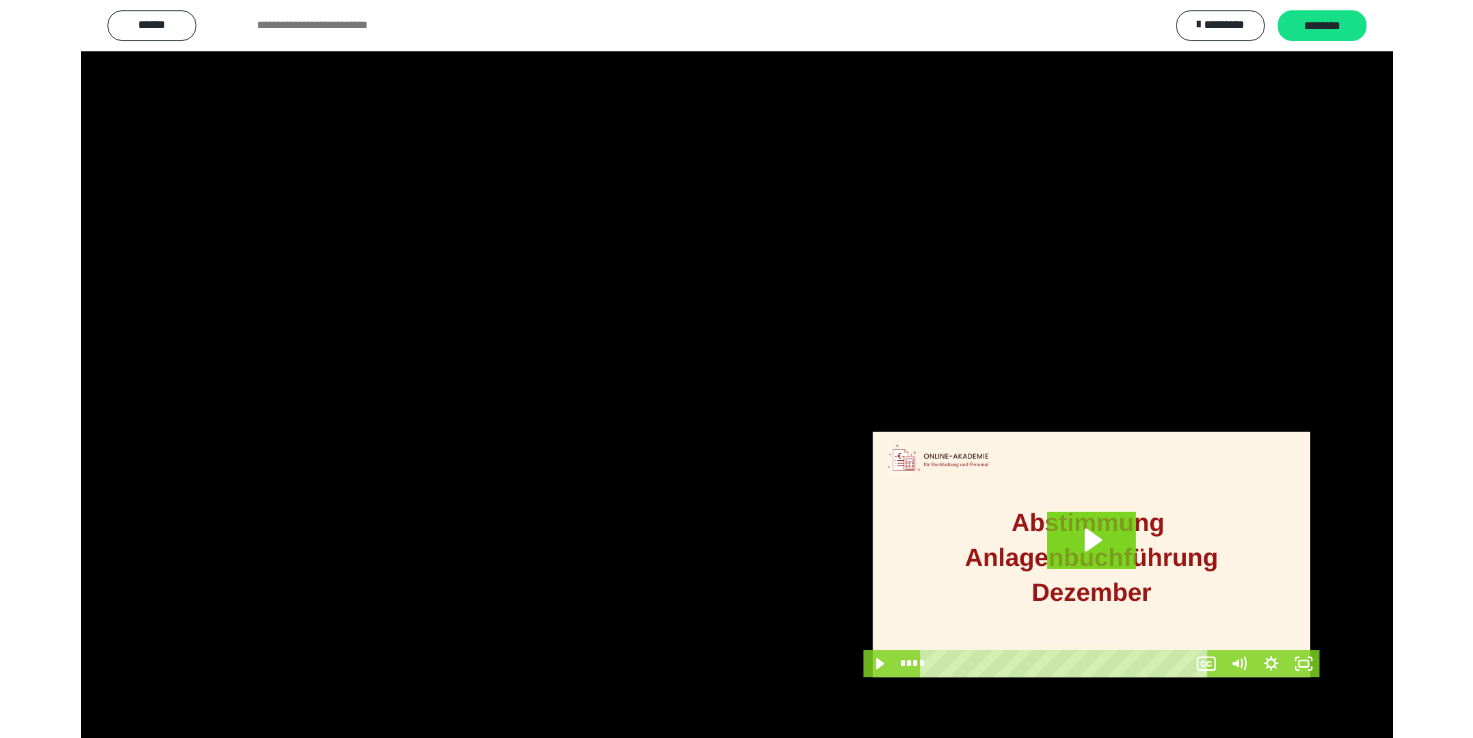 scroll, scrollTop: 327, scrollLeft: 0, axis: vertical 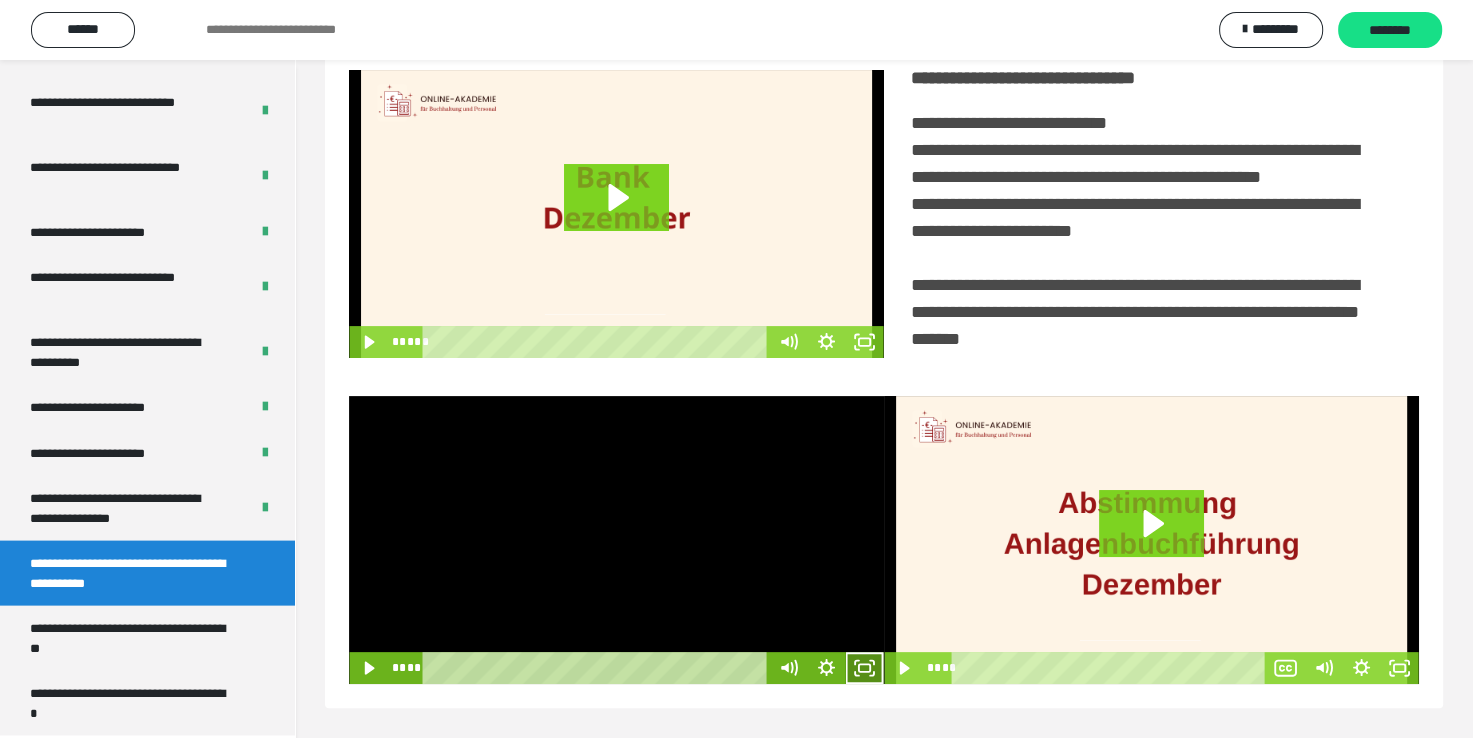 click 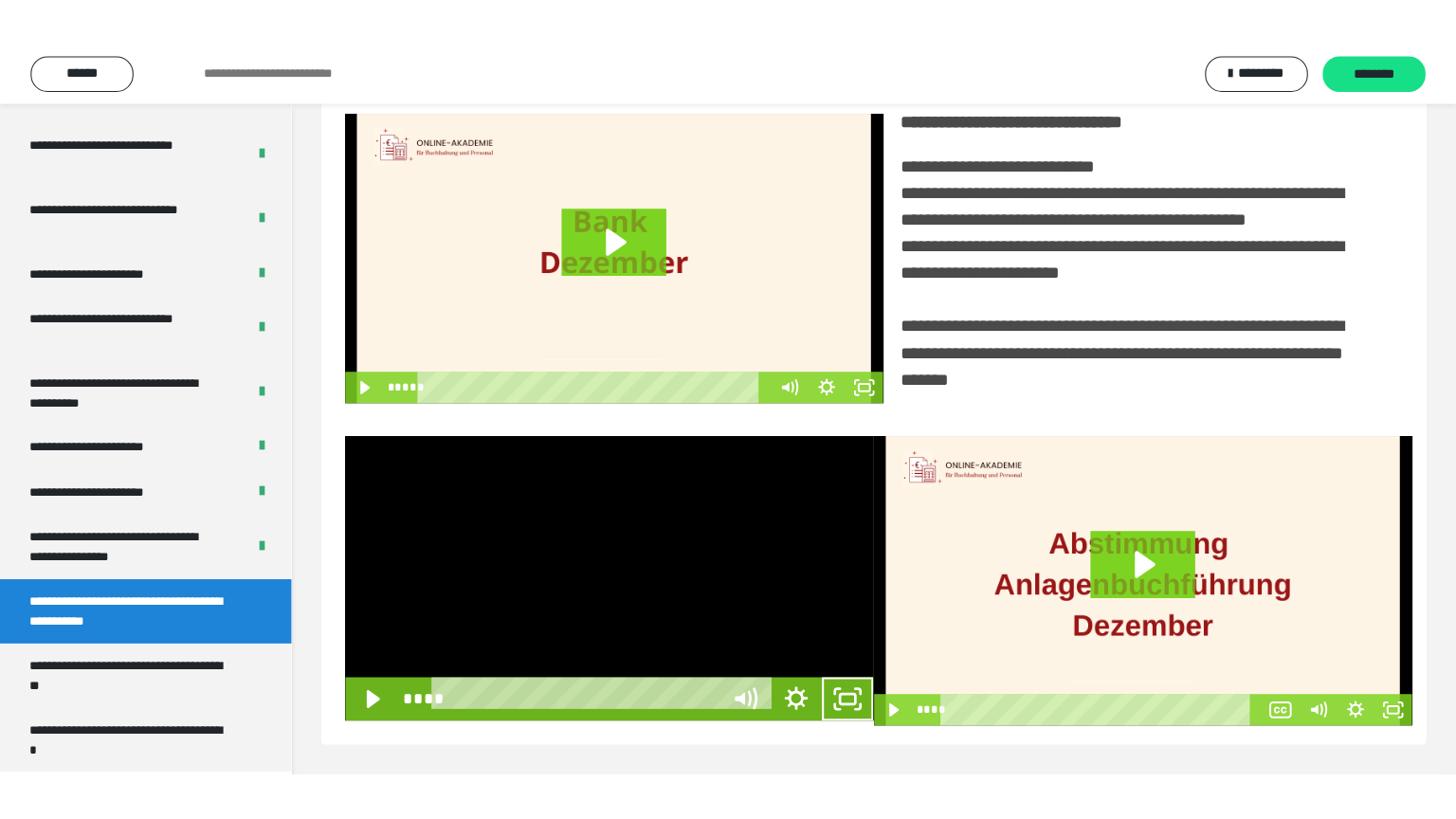 scroll, scrollTop: 317, scrollLeft: 0, axis: vertical 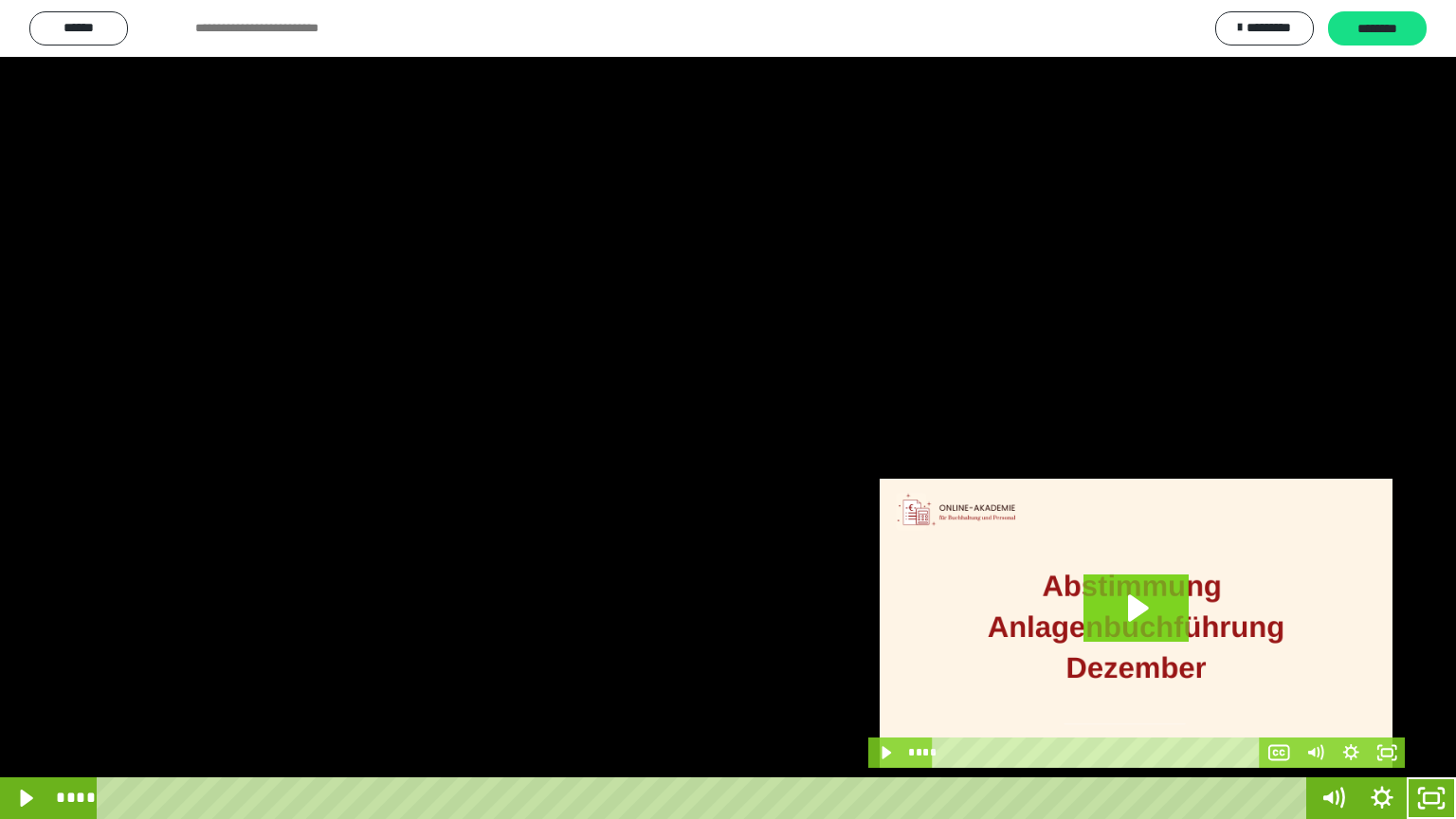click at bounding box center (728, 410) 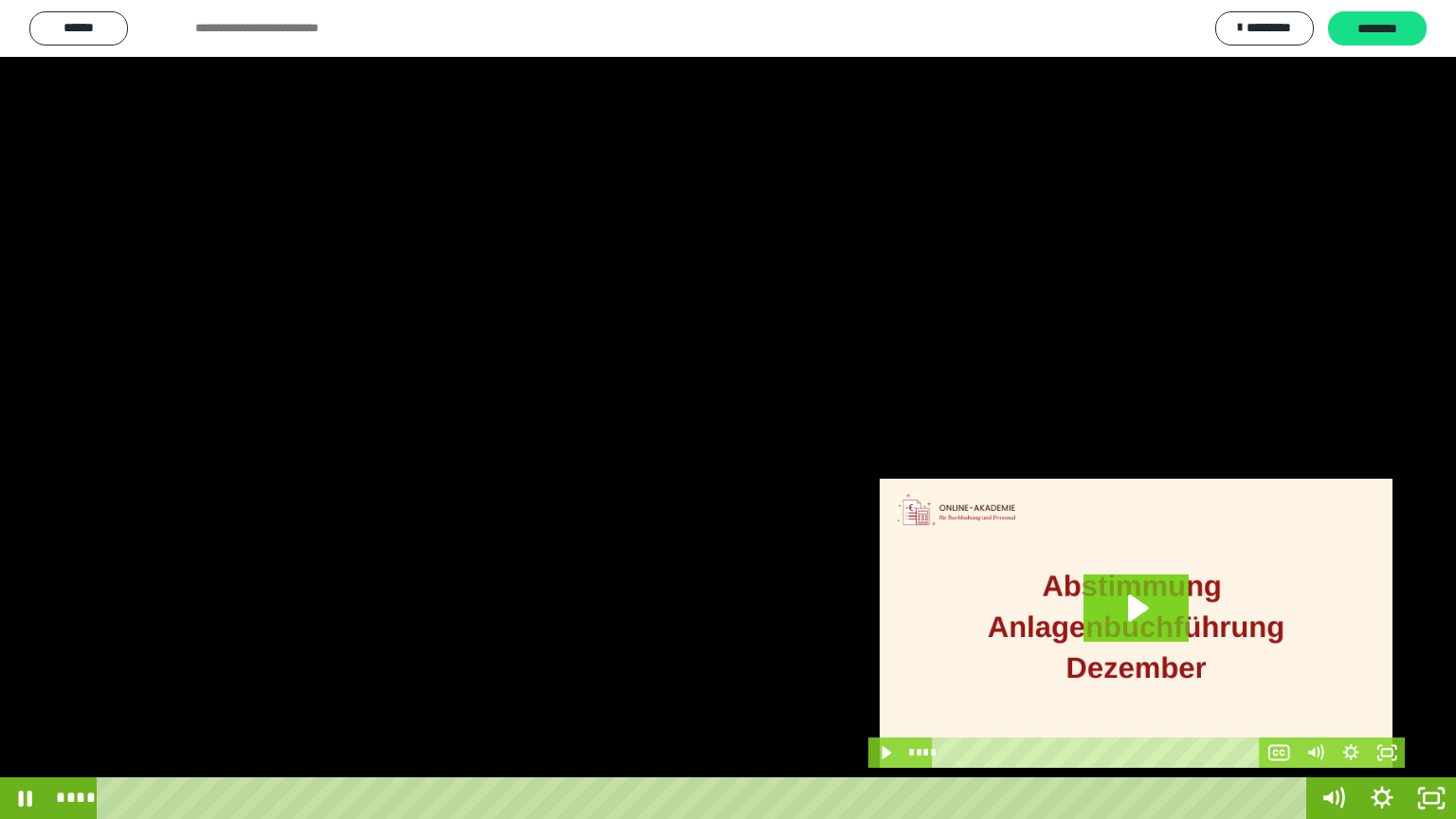 click at bounding box center (728, 410) 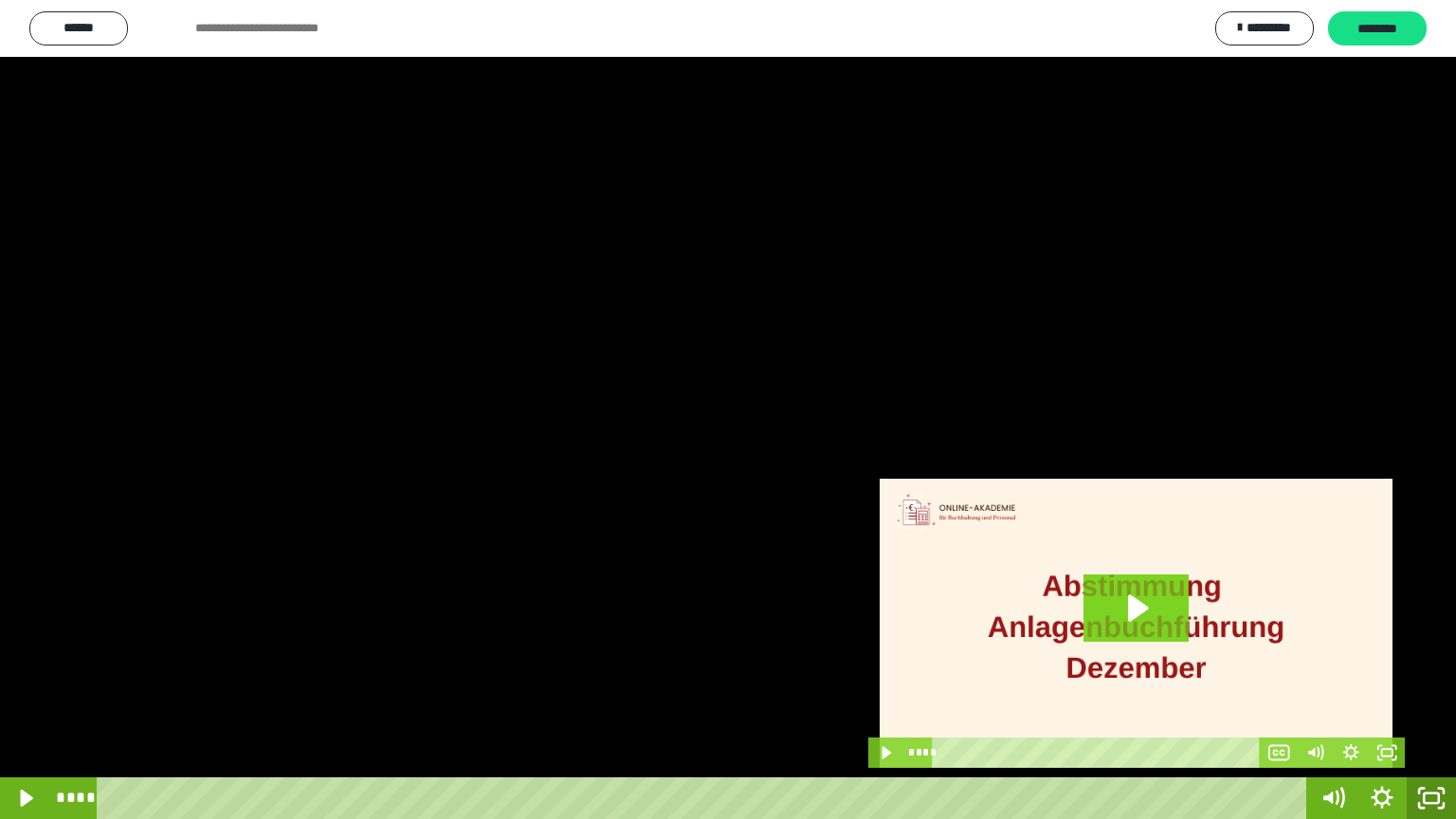 click 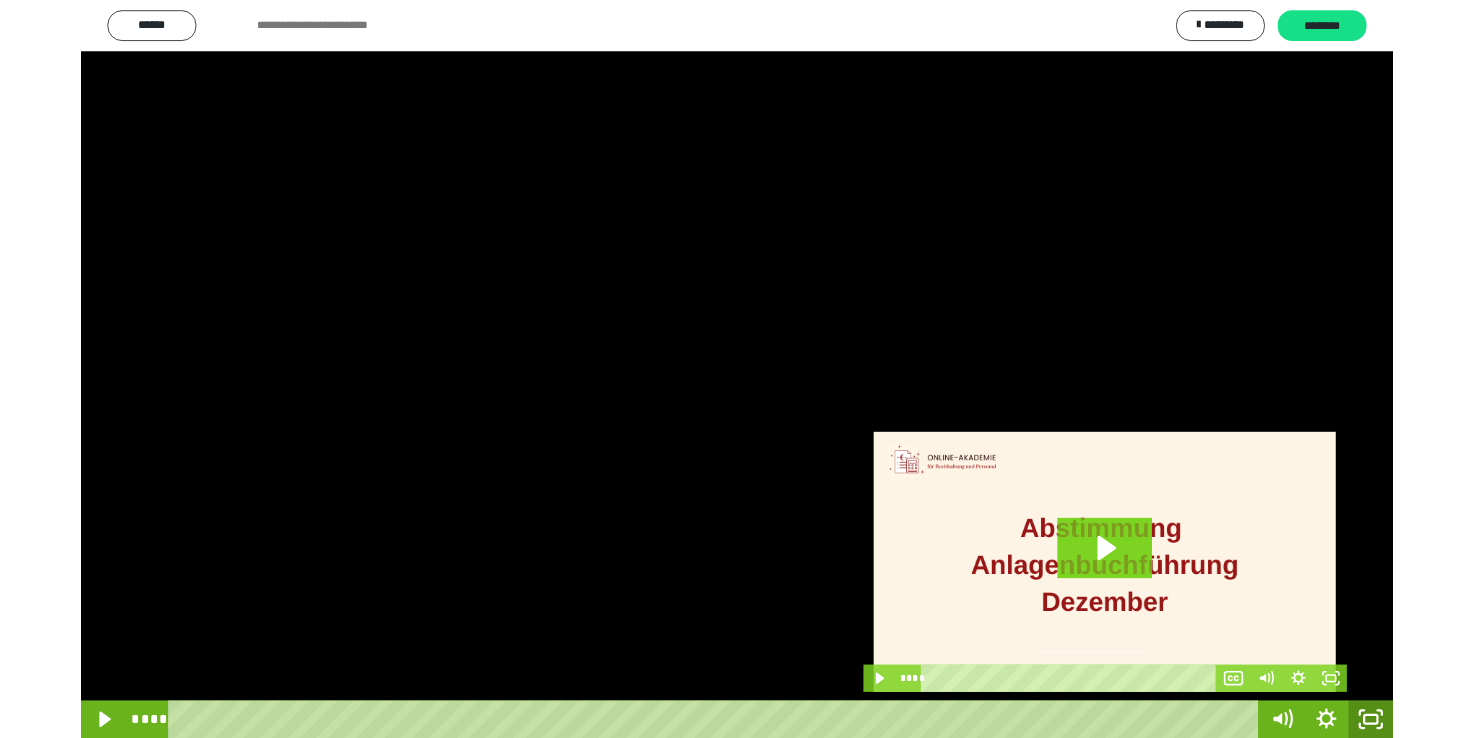 scroll, scrollTop: 327, scrollLeft: 0, axis: vertical 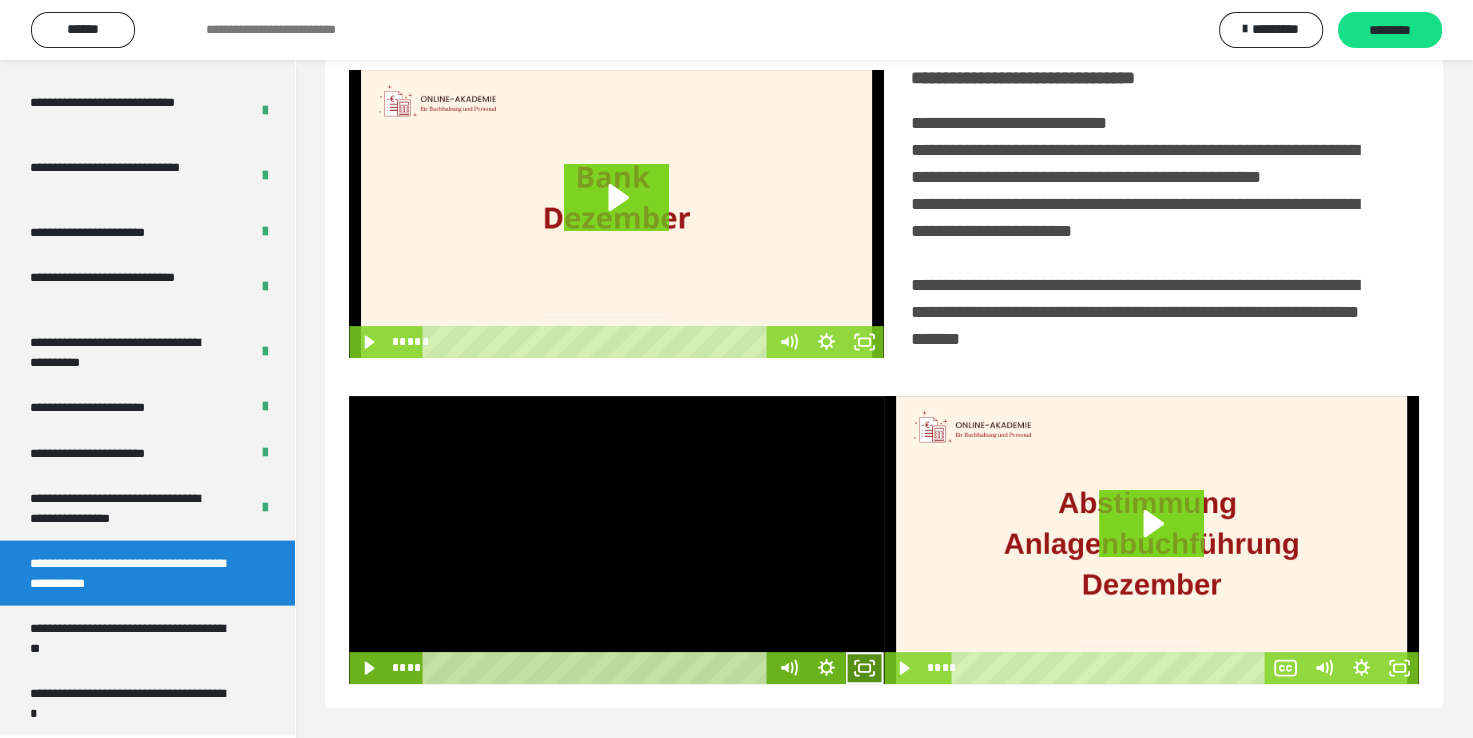 click 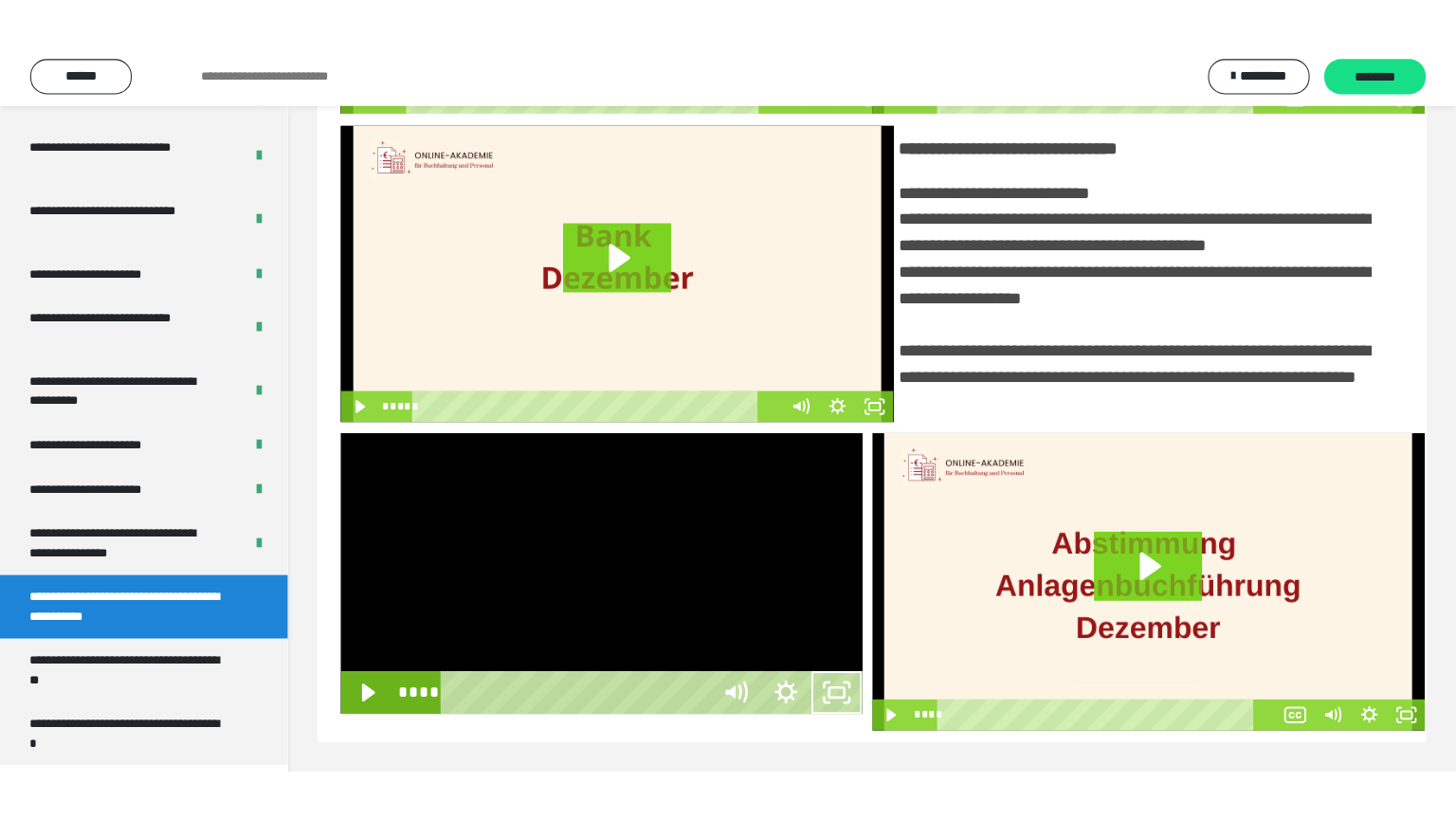 scroll, scrollTop: 317, scrollLeft: 0, axis: vertical 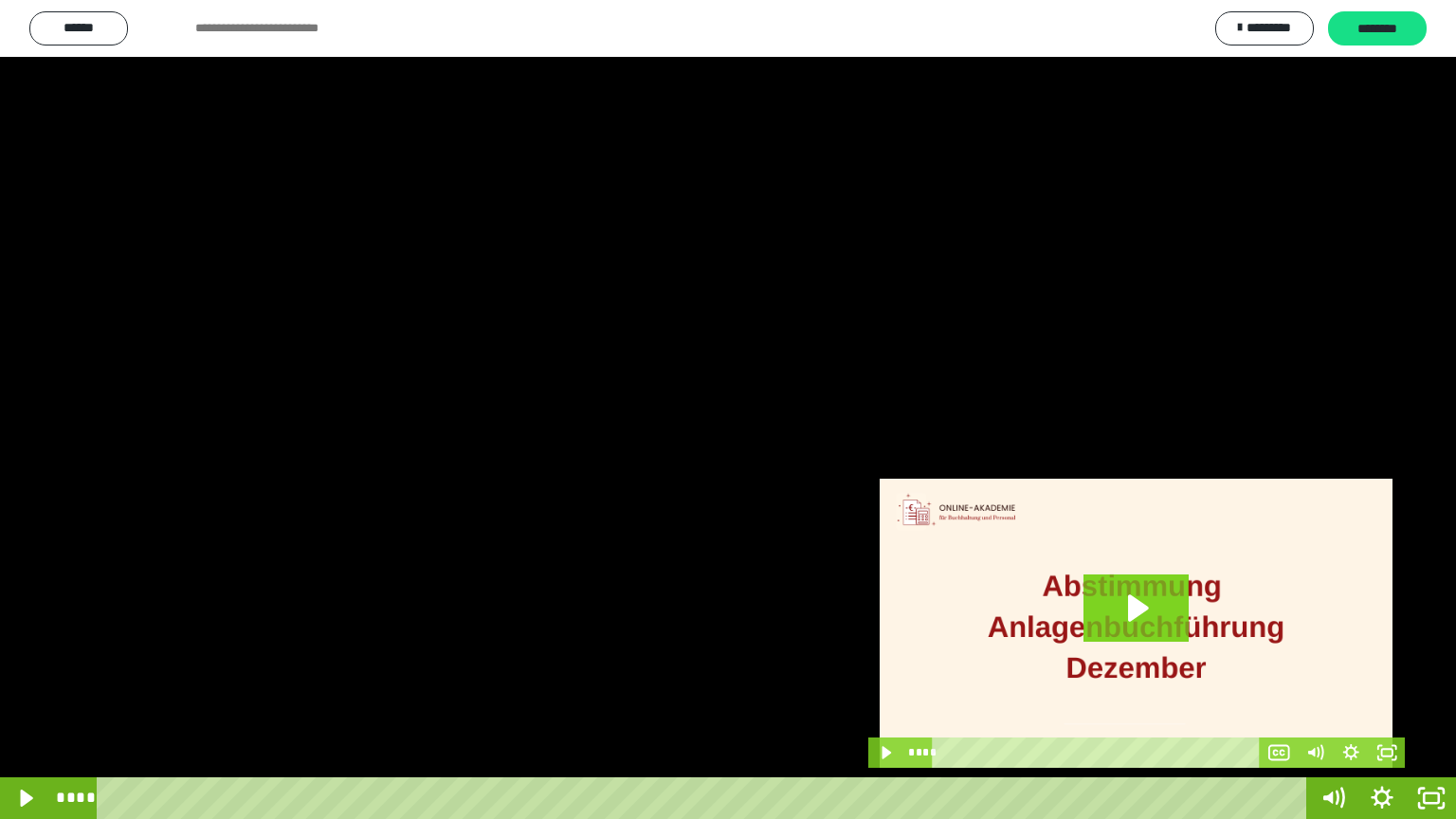 click at bounding box center (728, 410) 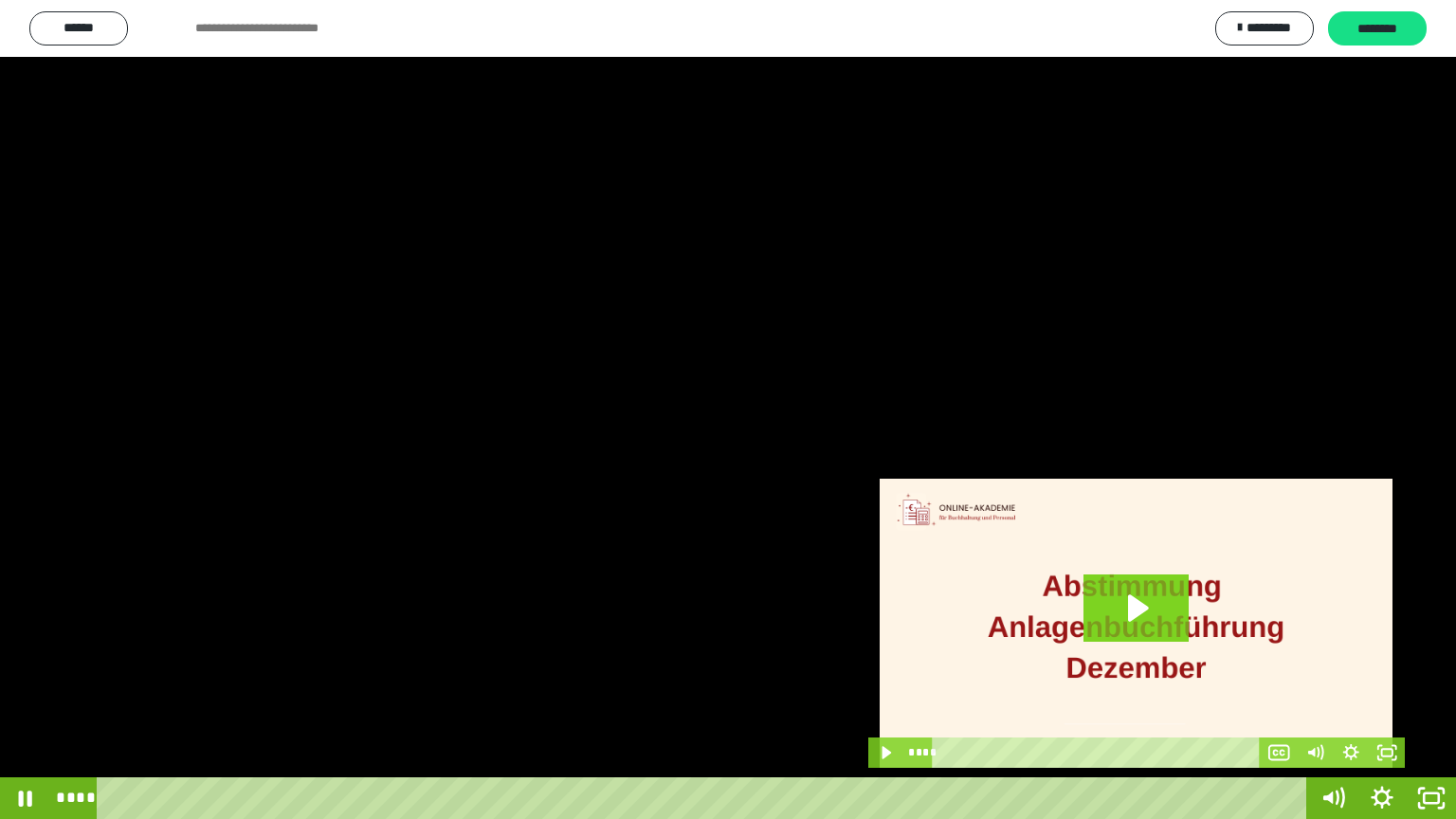 click at bounding box center [728, 410] 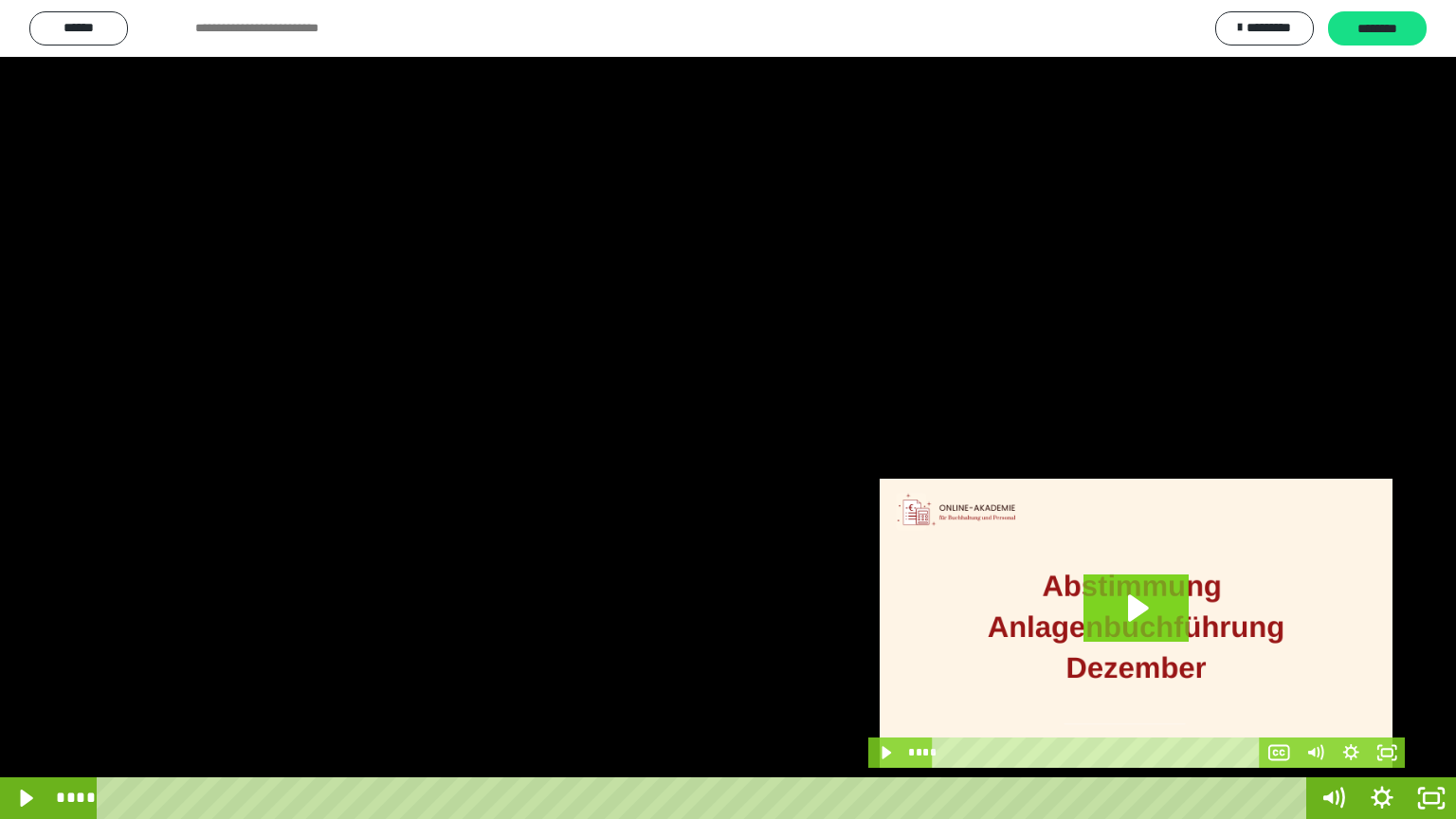 click at bounding box center (728, 410) 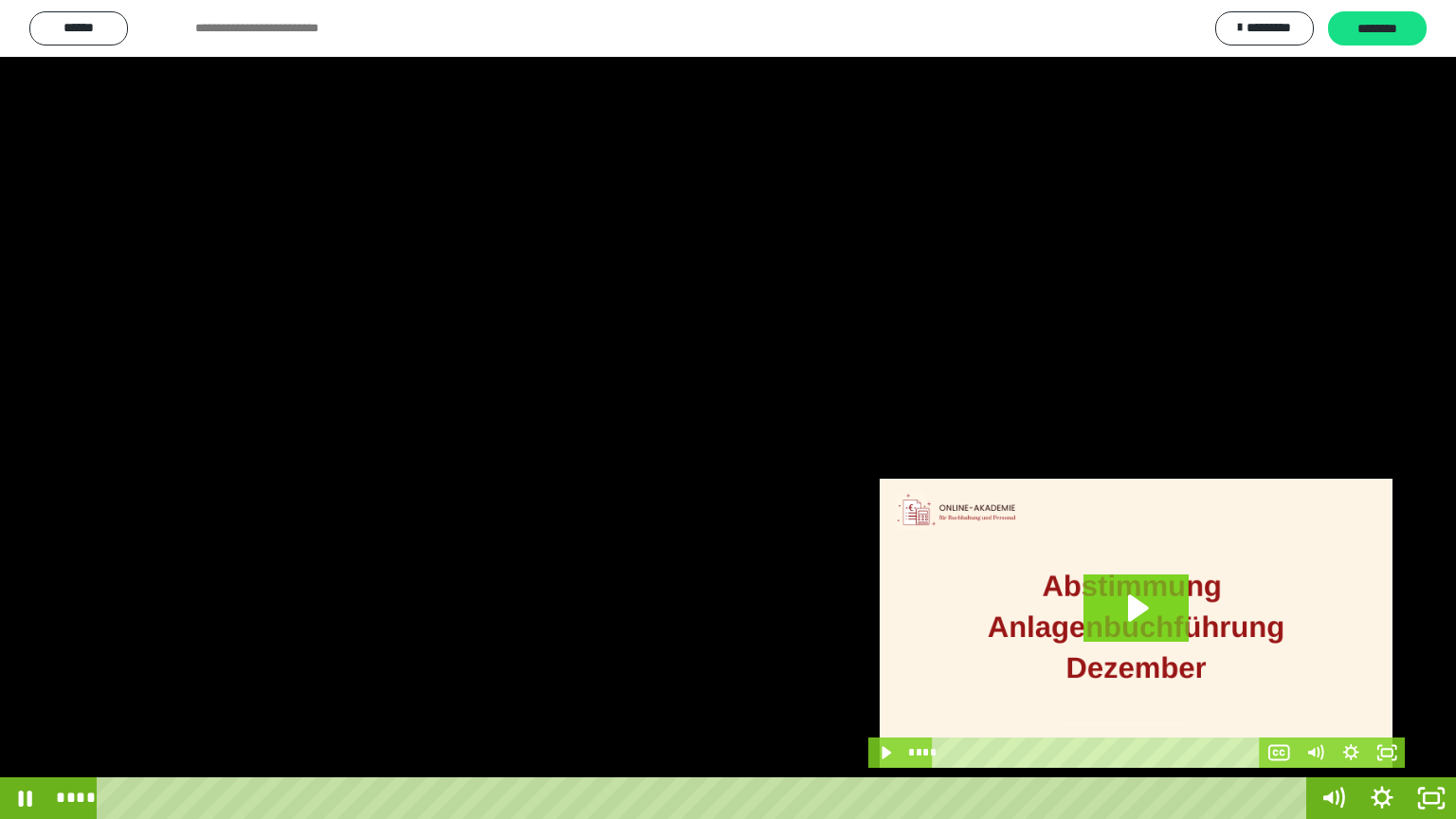 click at bounding box center (728, 410) 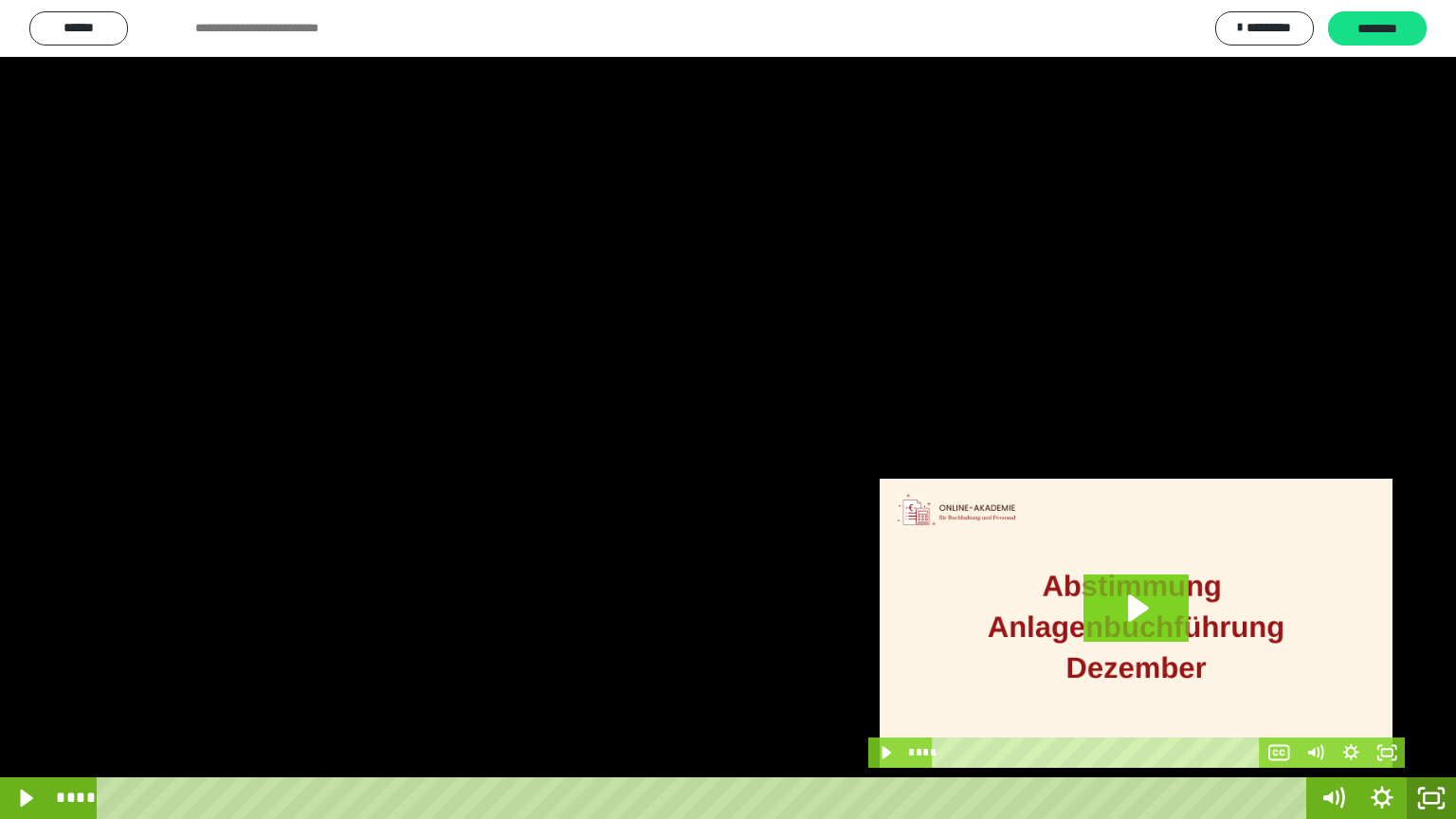 click 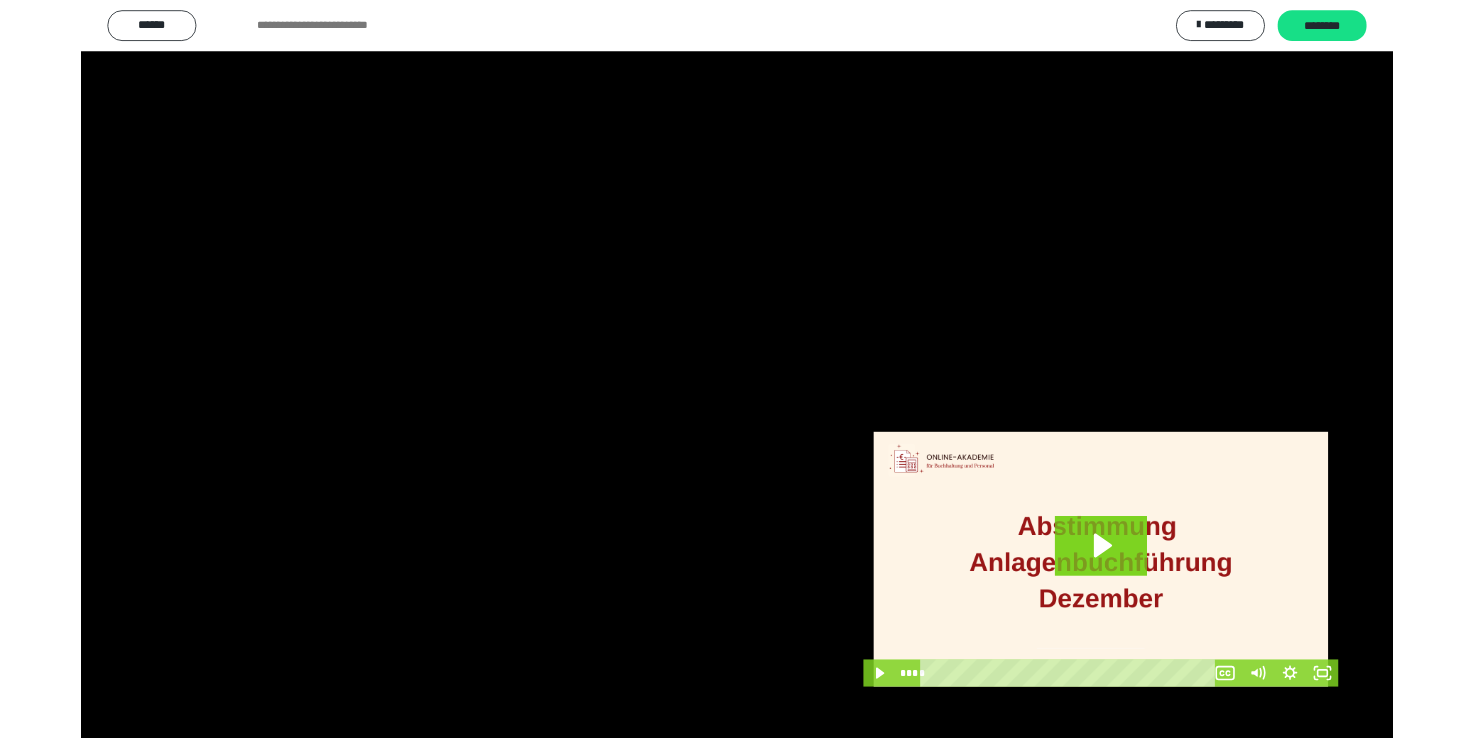 scroll, scrollTop: 327, scrollLeft: 0, axis: vertical 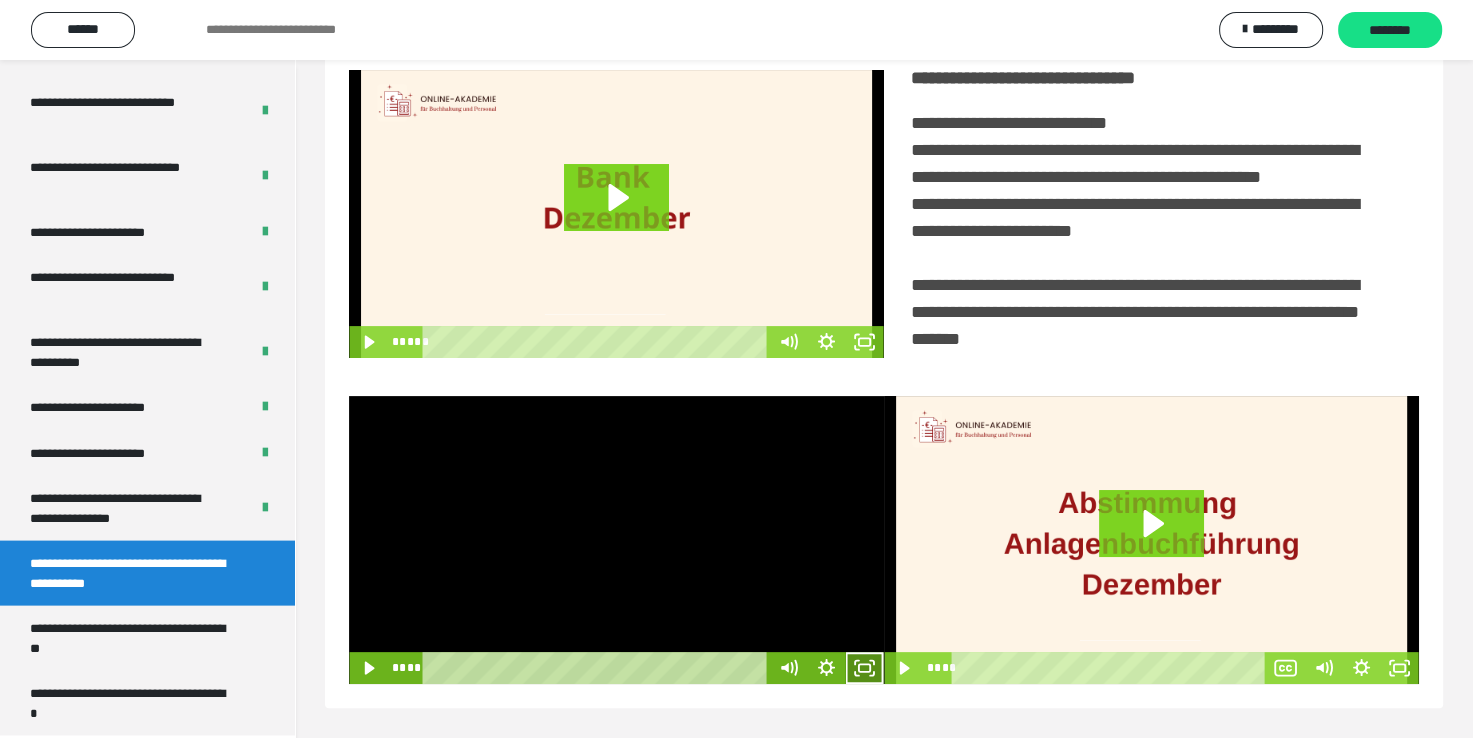 click 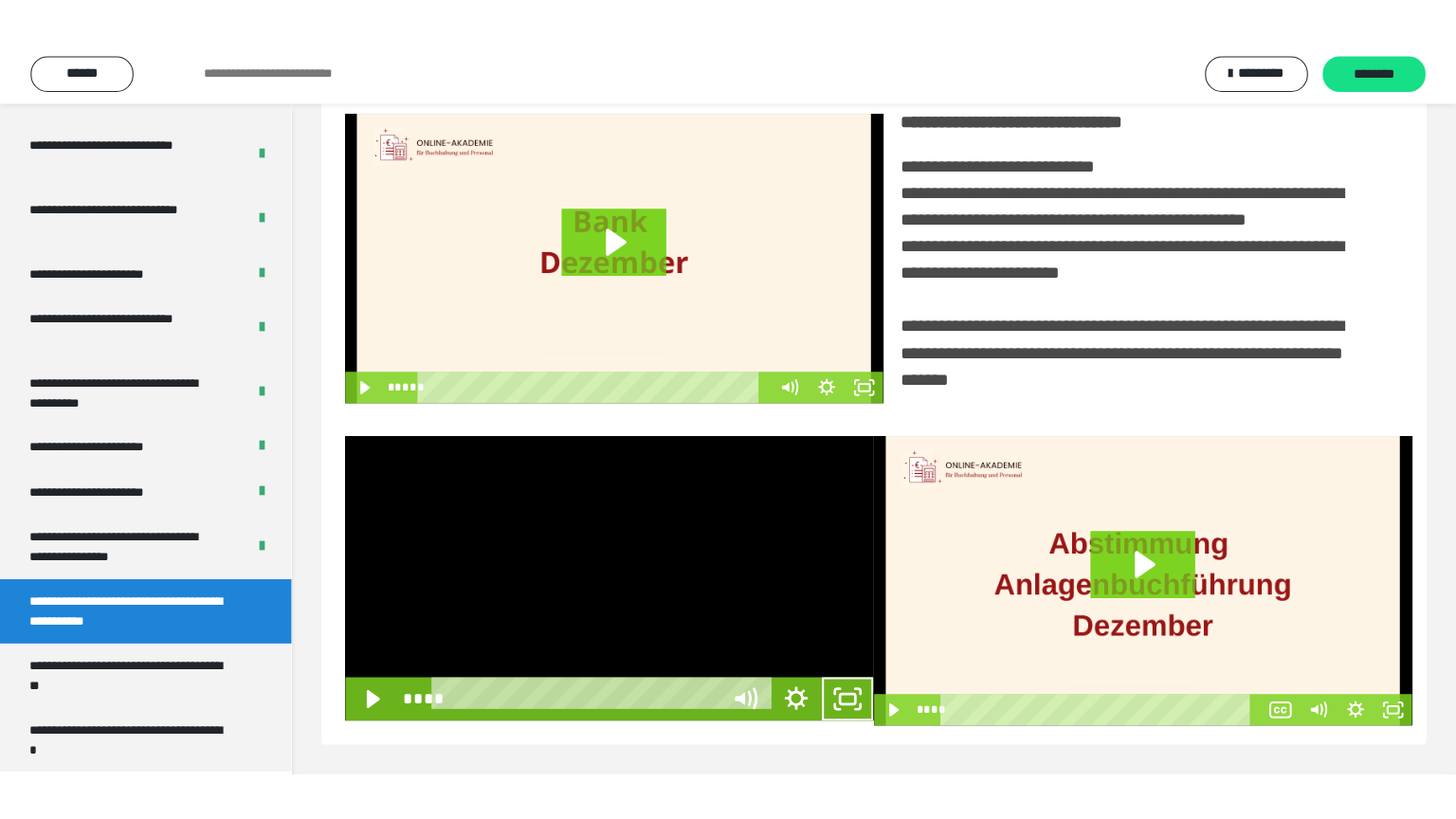 scroll, scrollTop: 317, scrollLeft: 0, axis: vertical 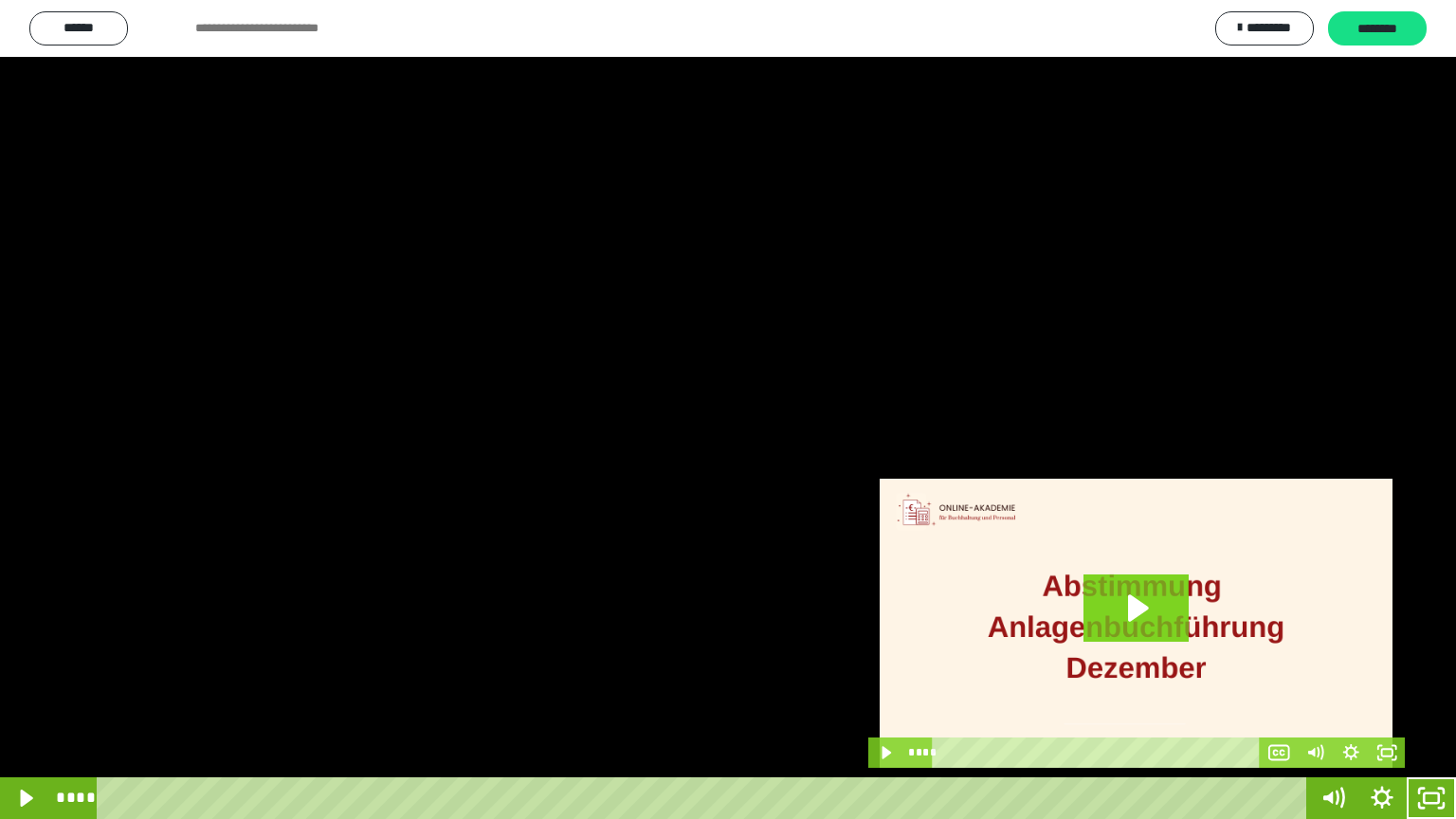 click at bounding box center [728, 410] 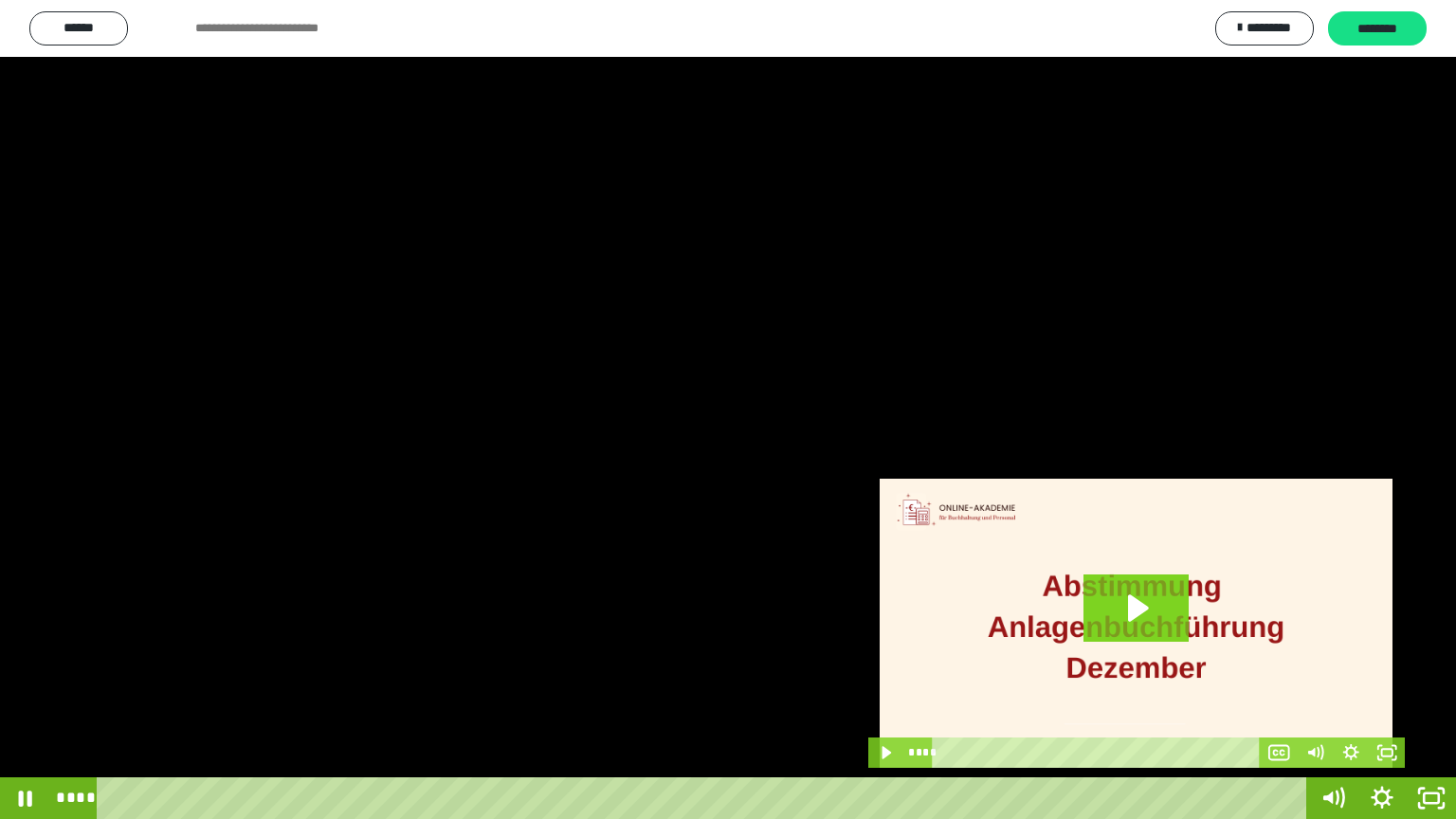 click at bounding box center [728, 410] 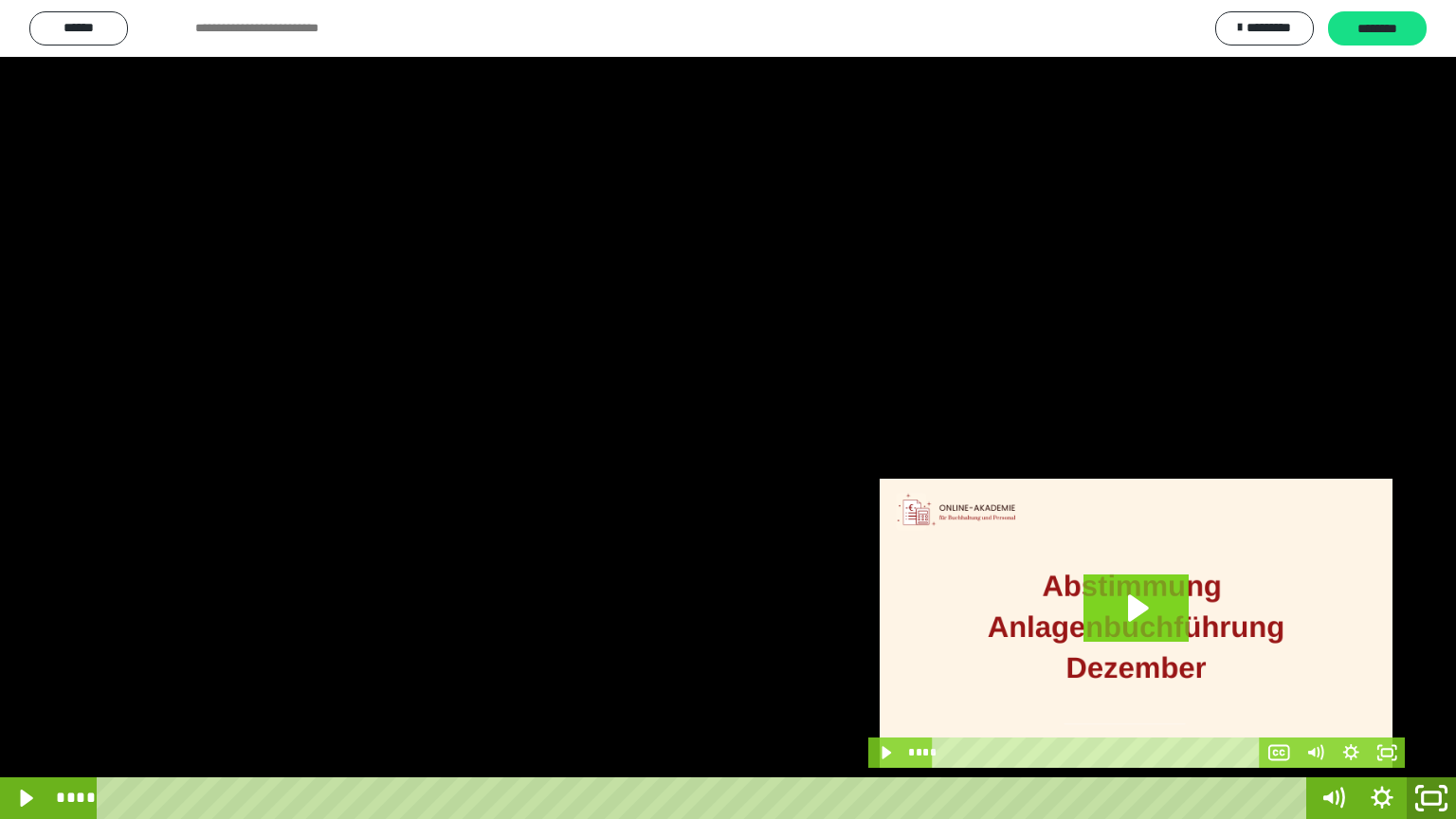 click 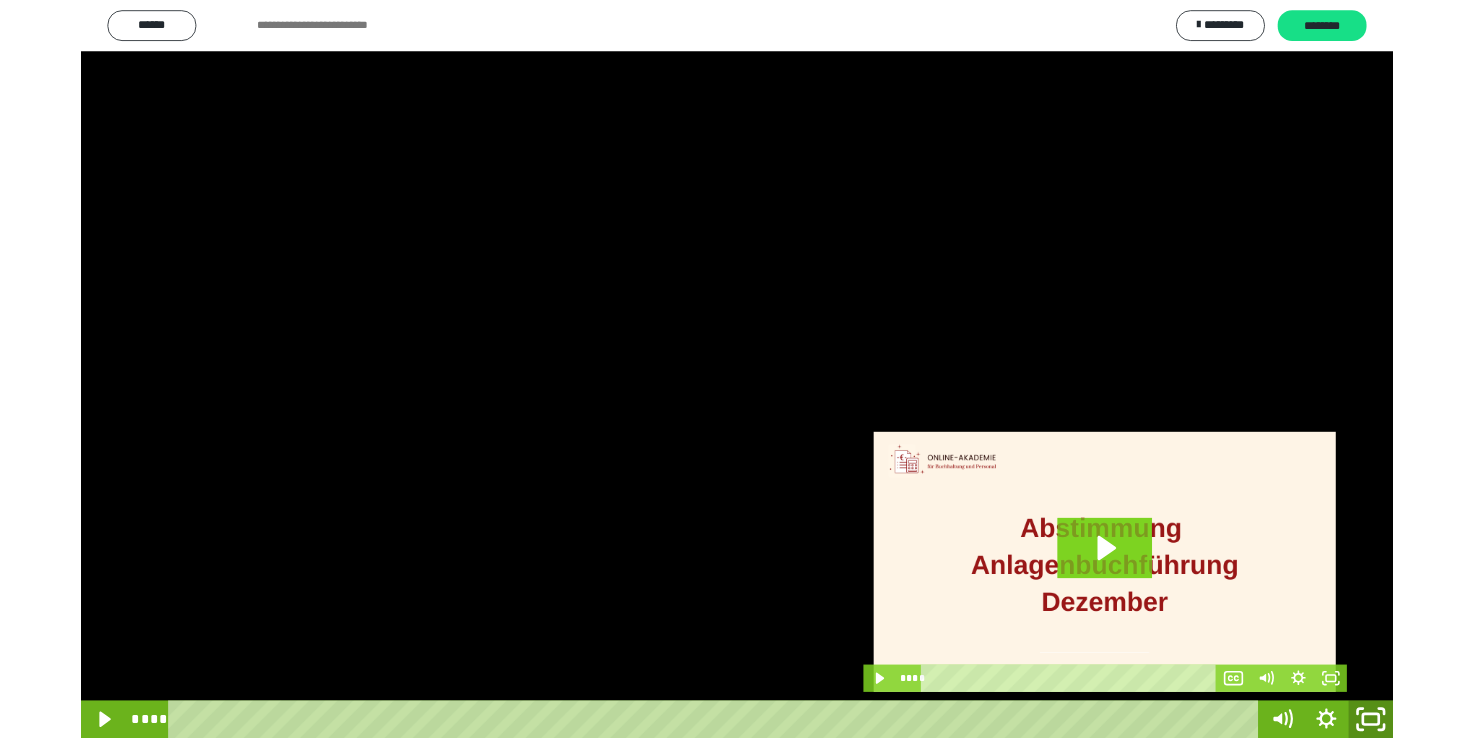 scroll, scrollTop: 327, scrollLeft: 0, axis: vertical 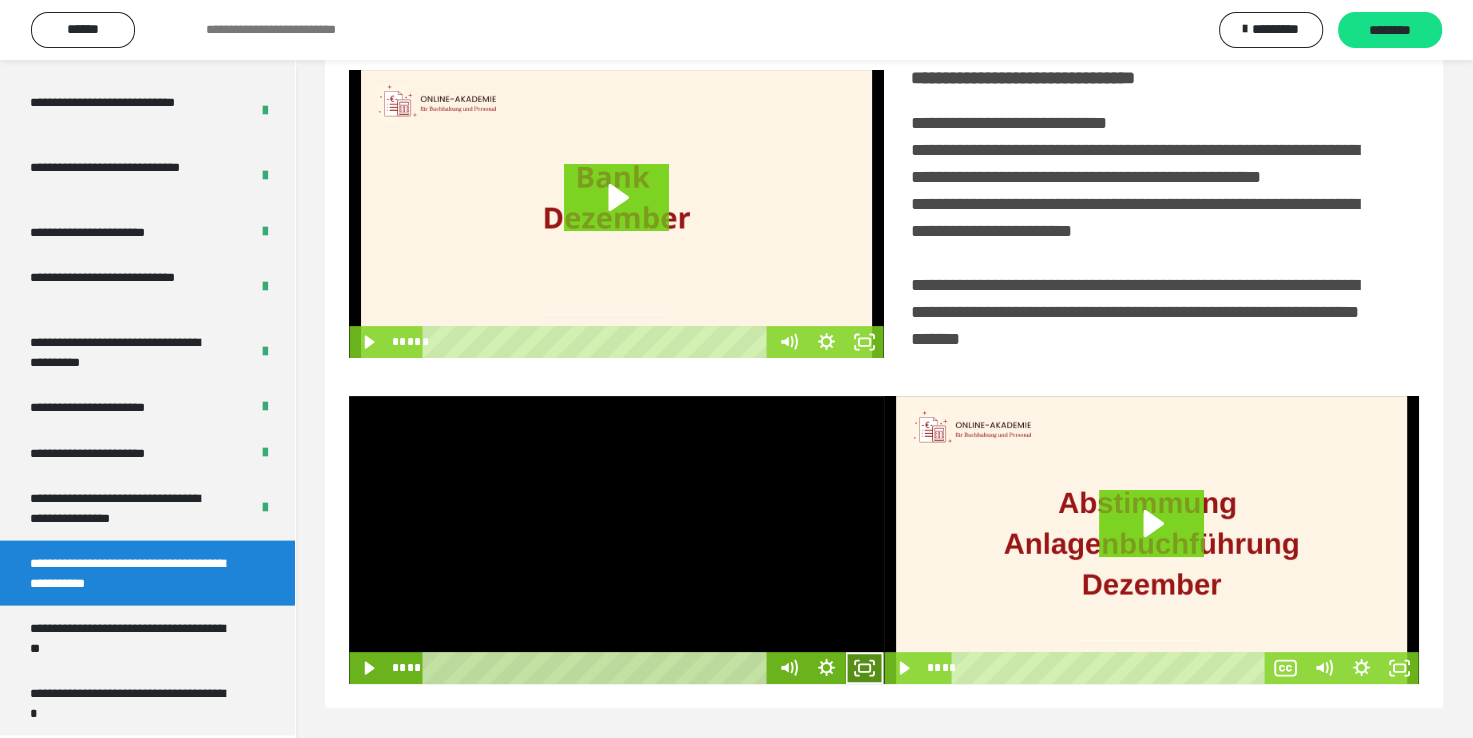 click 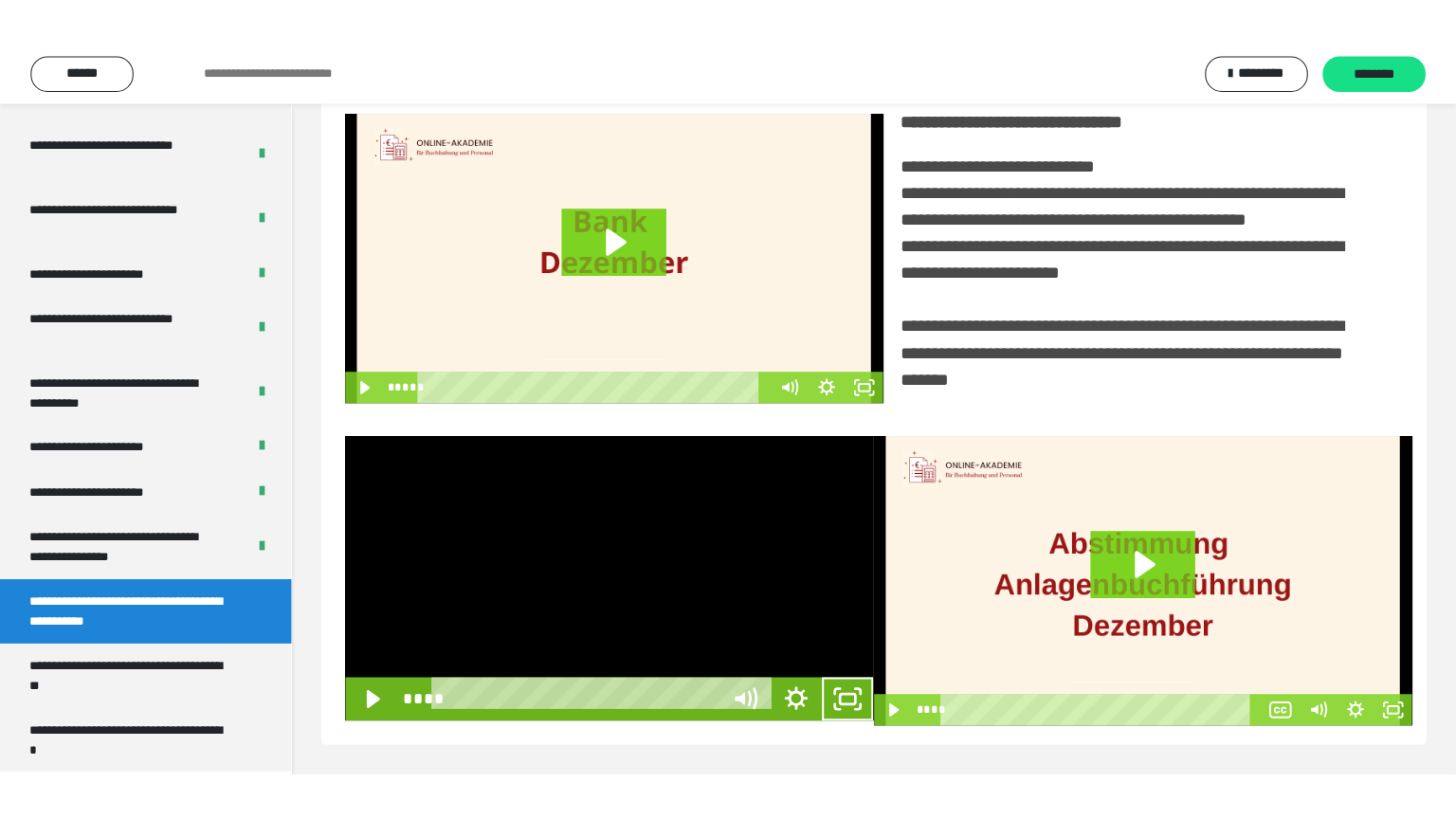 scroll, scrollTop: 317, scrollLeft: 0, axis: vertical 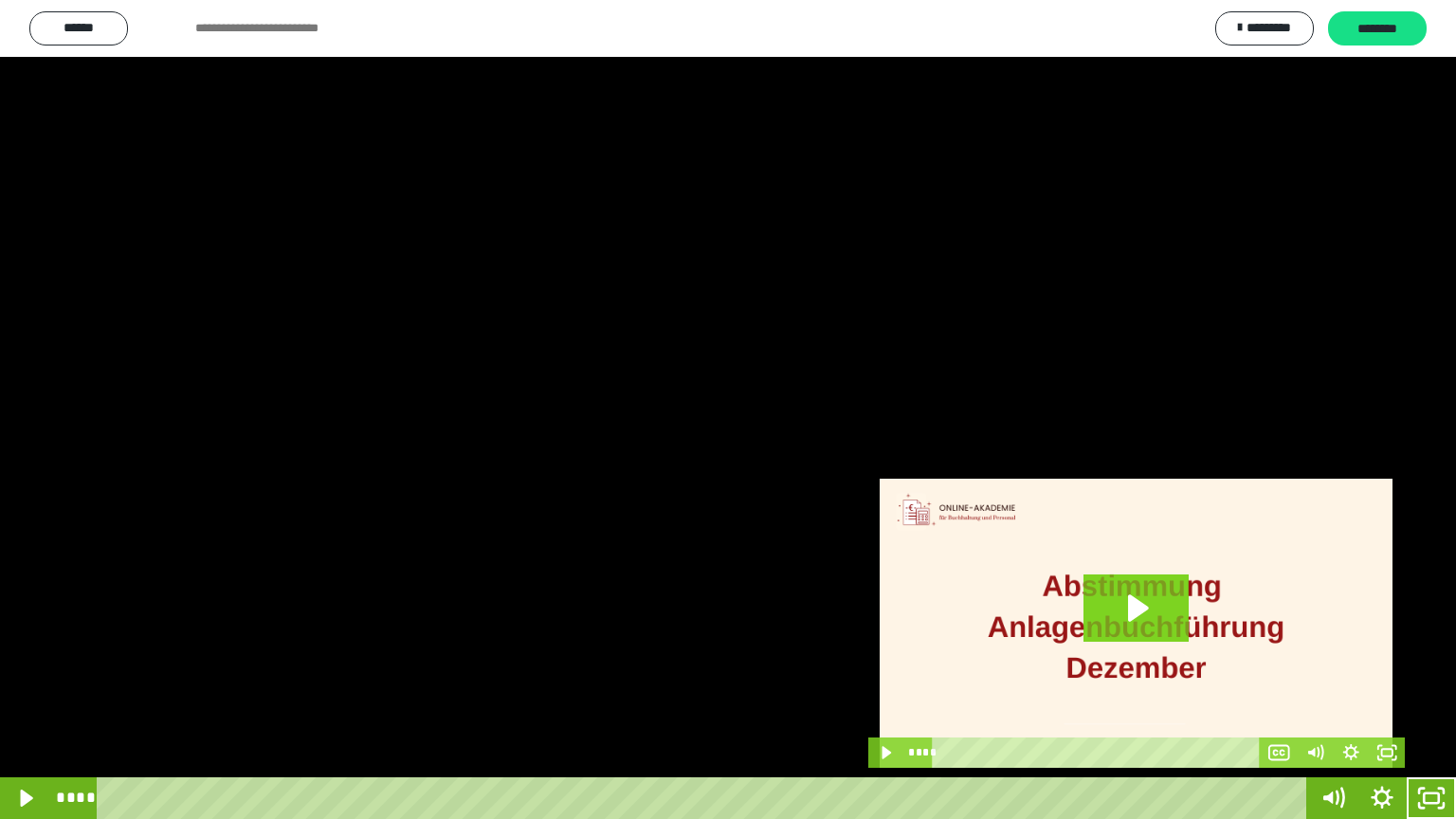 click at bounding box center [728, 410] 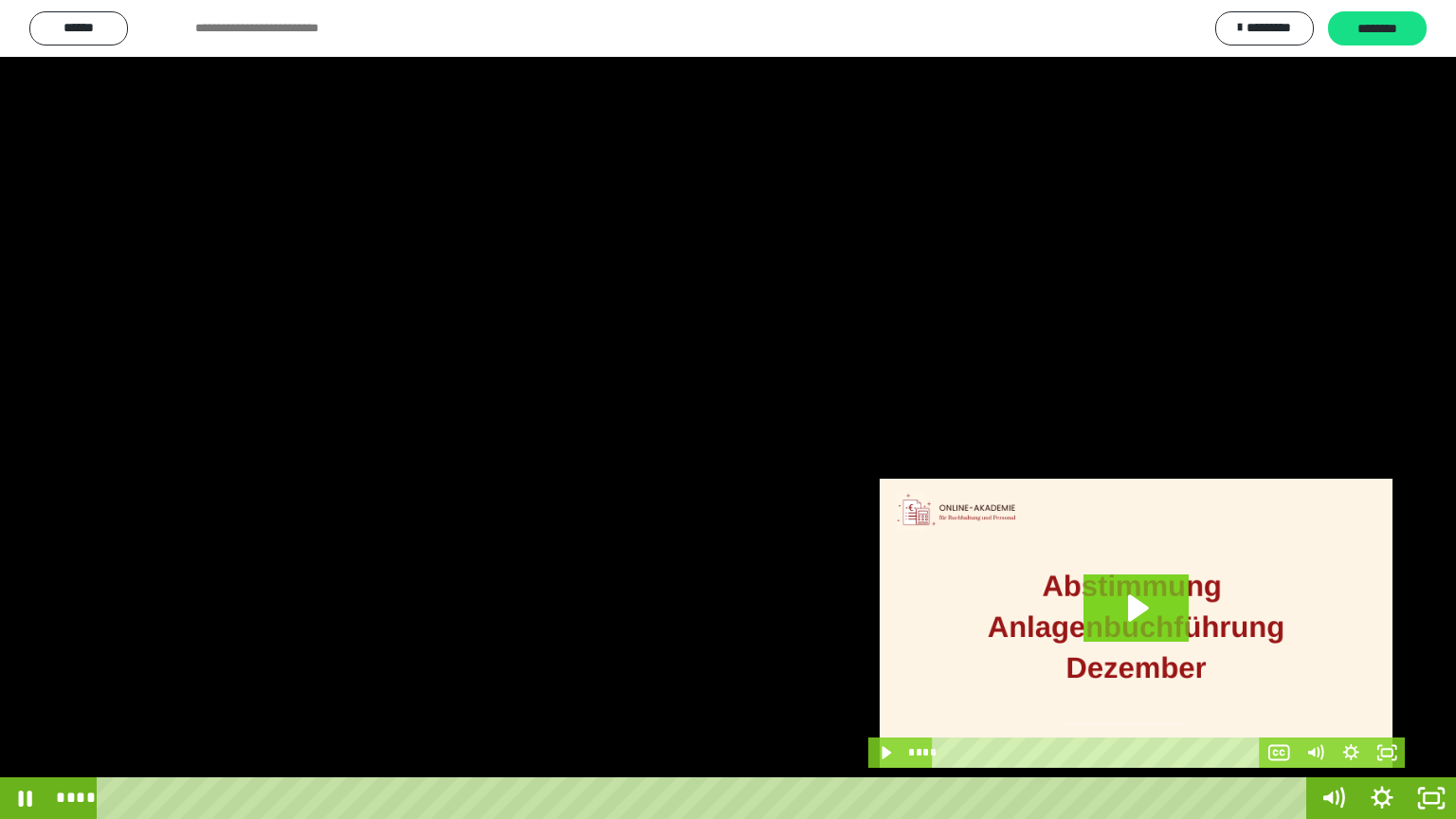 click at bounding box center (728, 410) 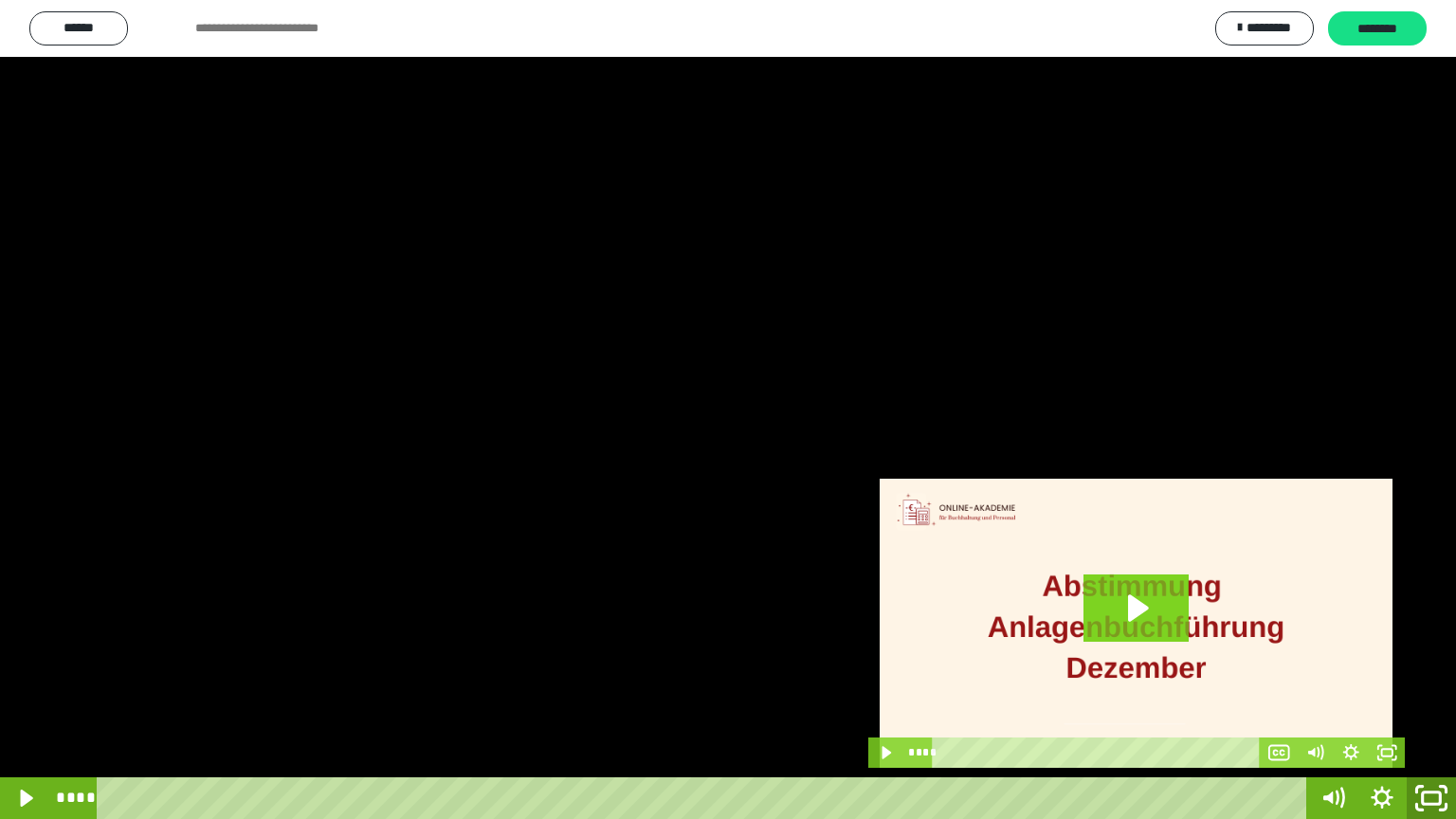 click 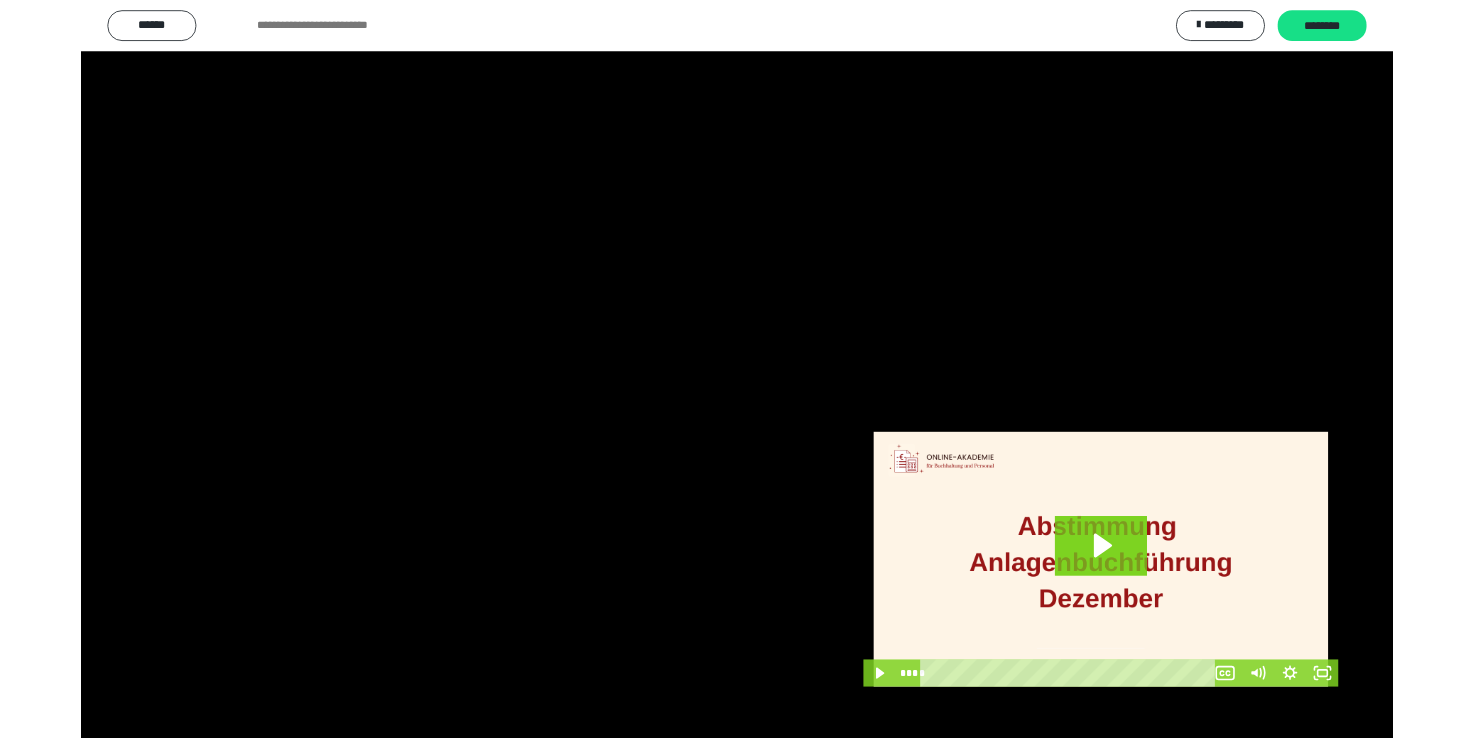 scroll, scrollTop: 327, scrollLeft: 0, axis: vertical 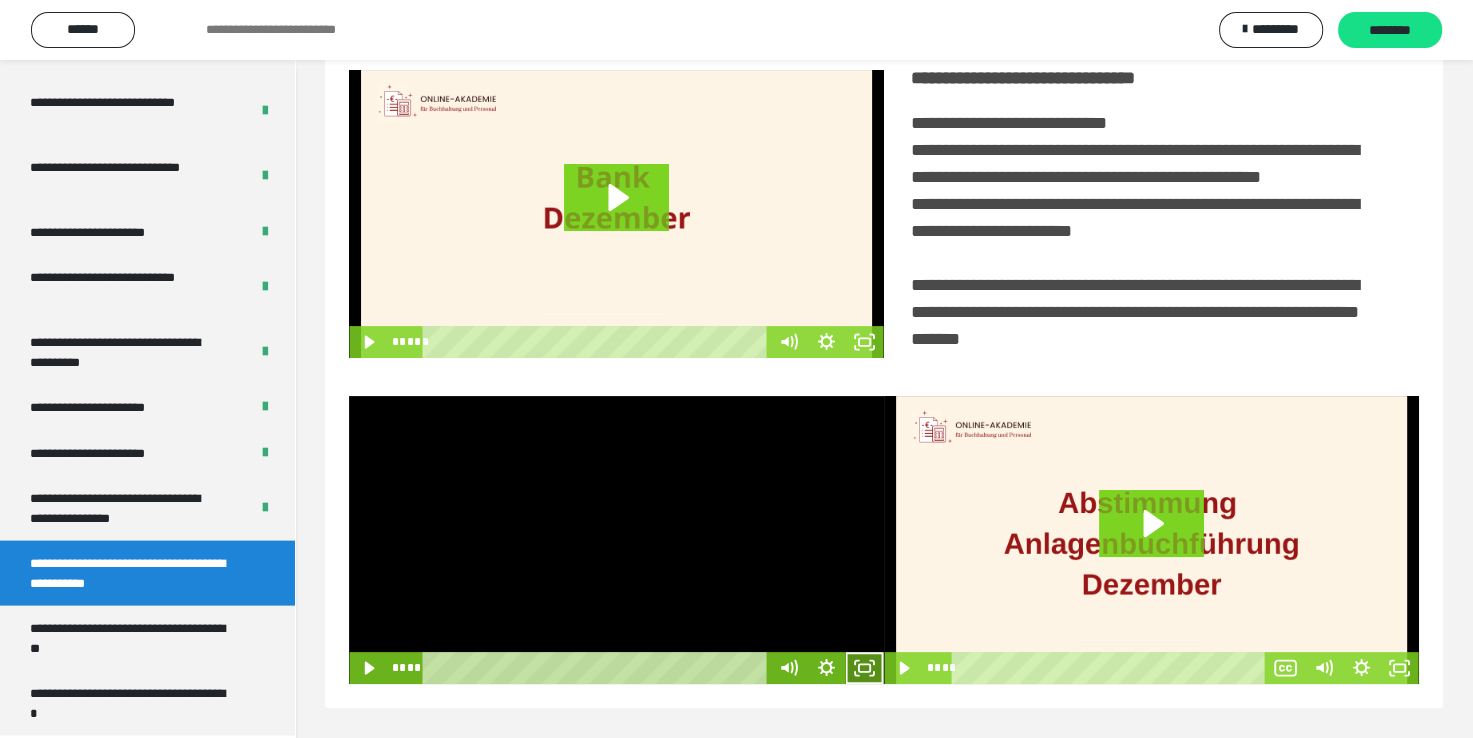 click 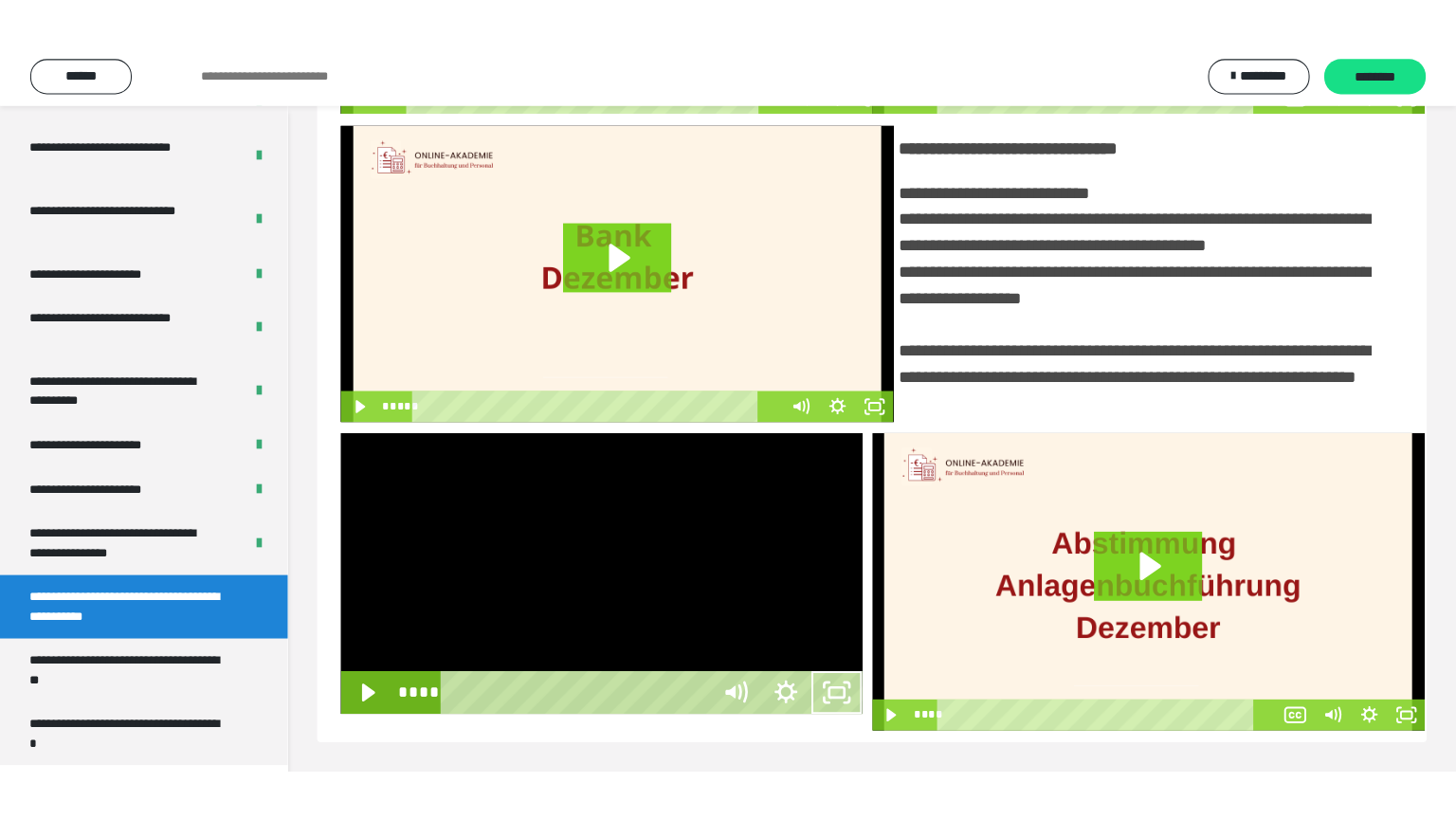 scroll, scrollTop: 317, scrollLeft: 0, axis: vertical 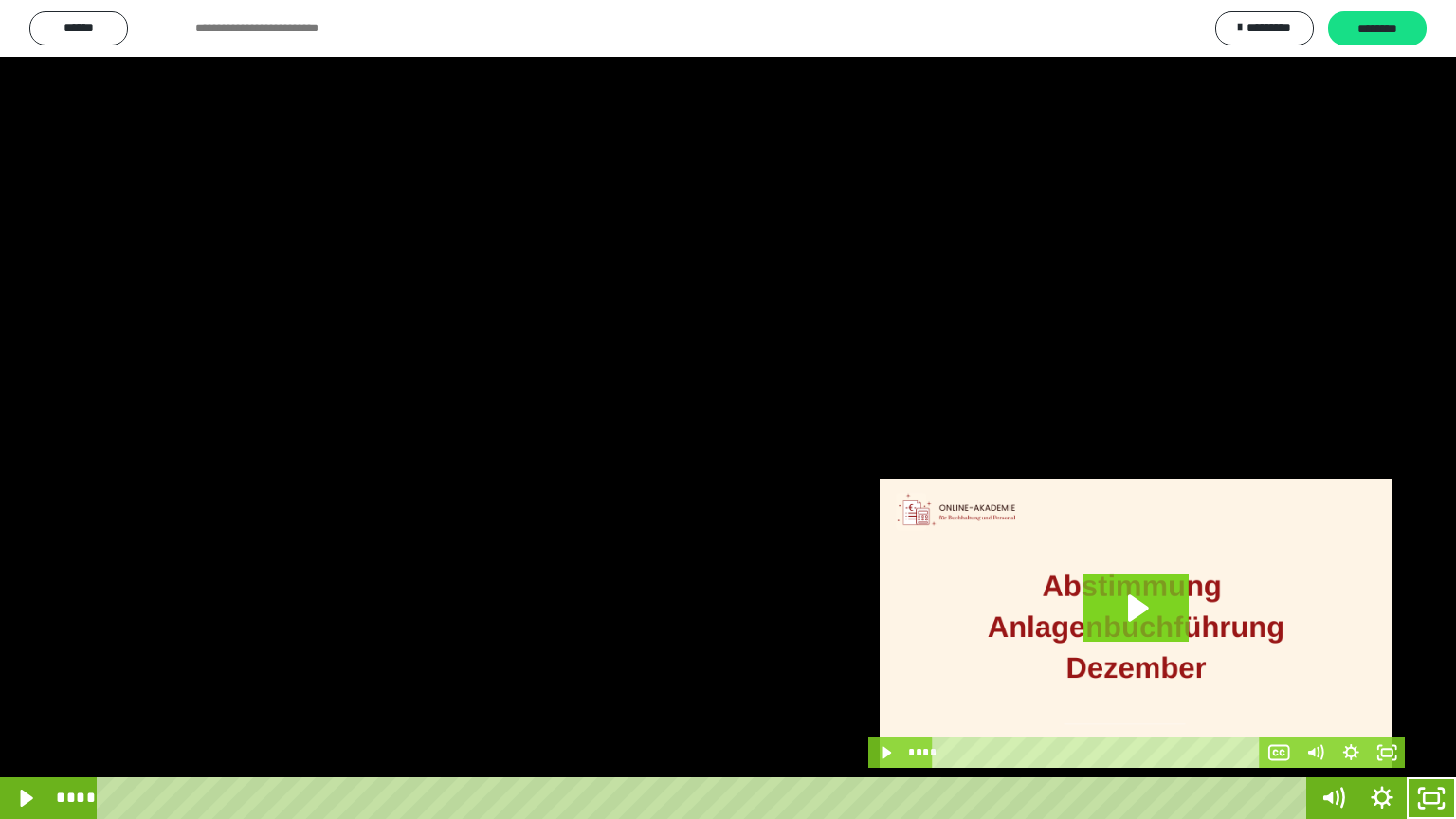 click at bounding box center [728, 410] 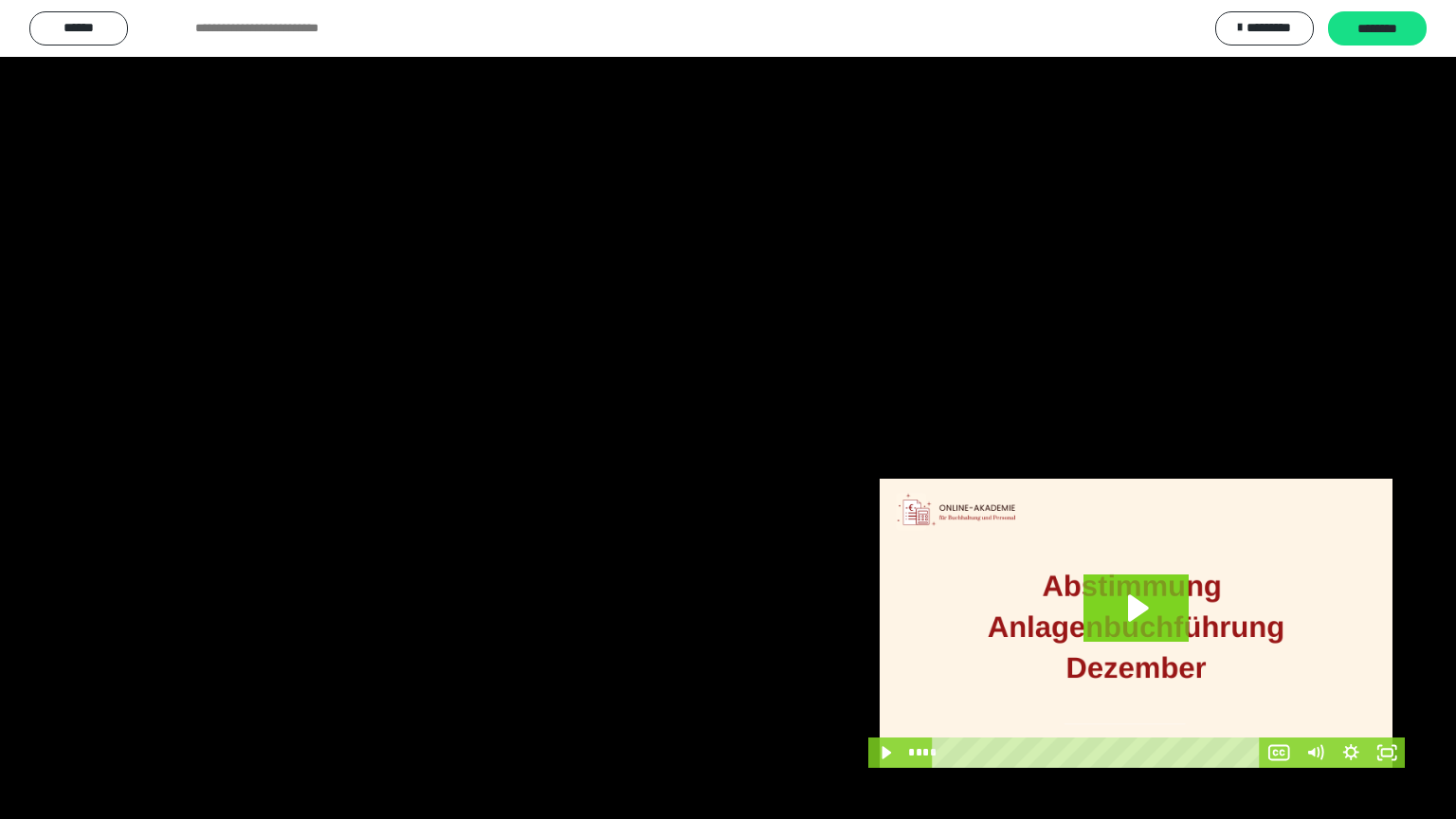 type 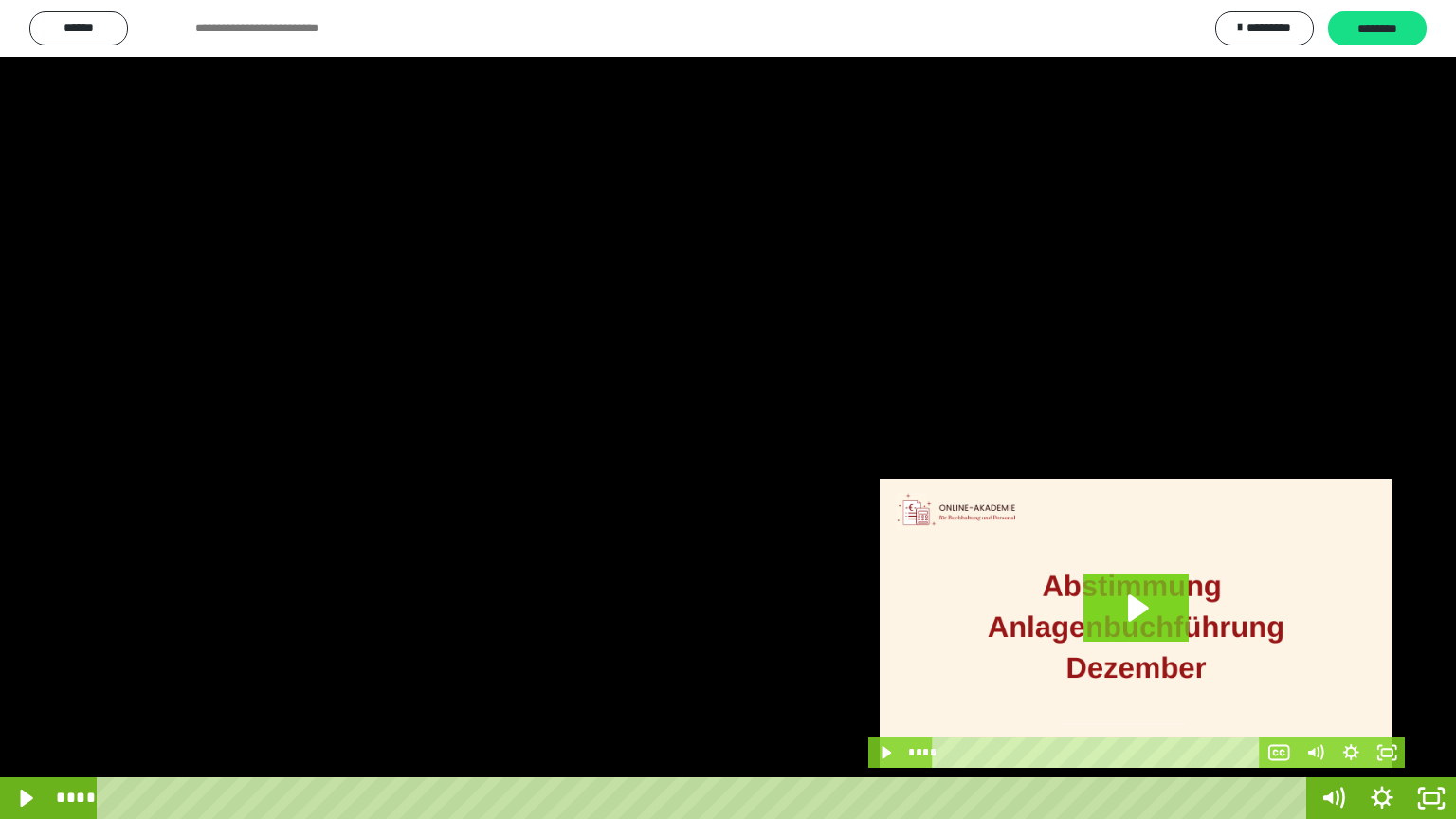 click at bounding box center [728, 410] 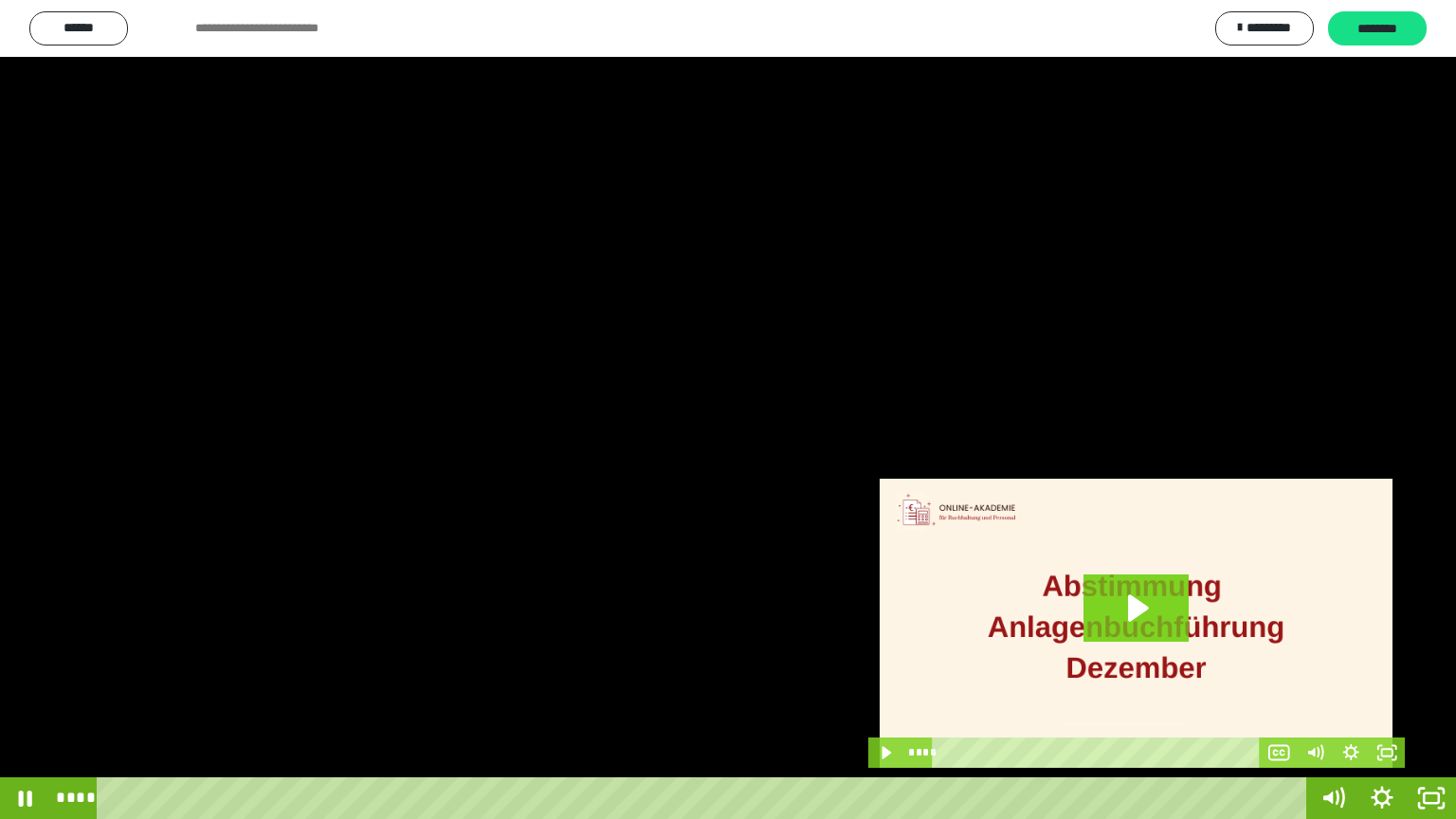 click at bounding box center [728, 410] 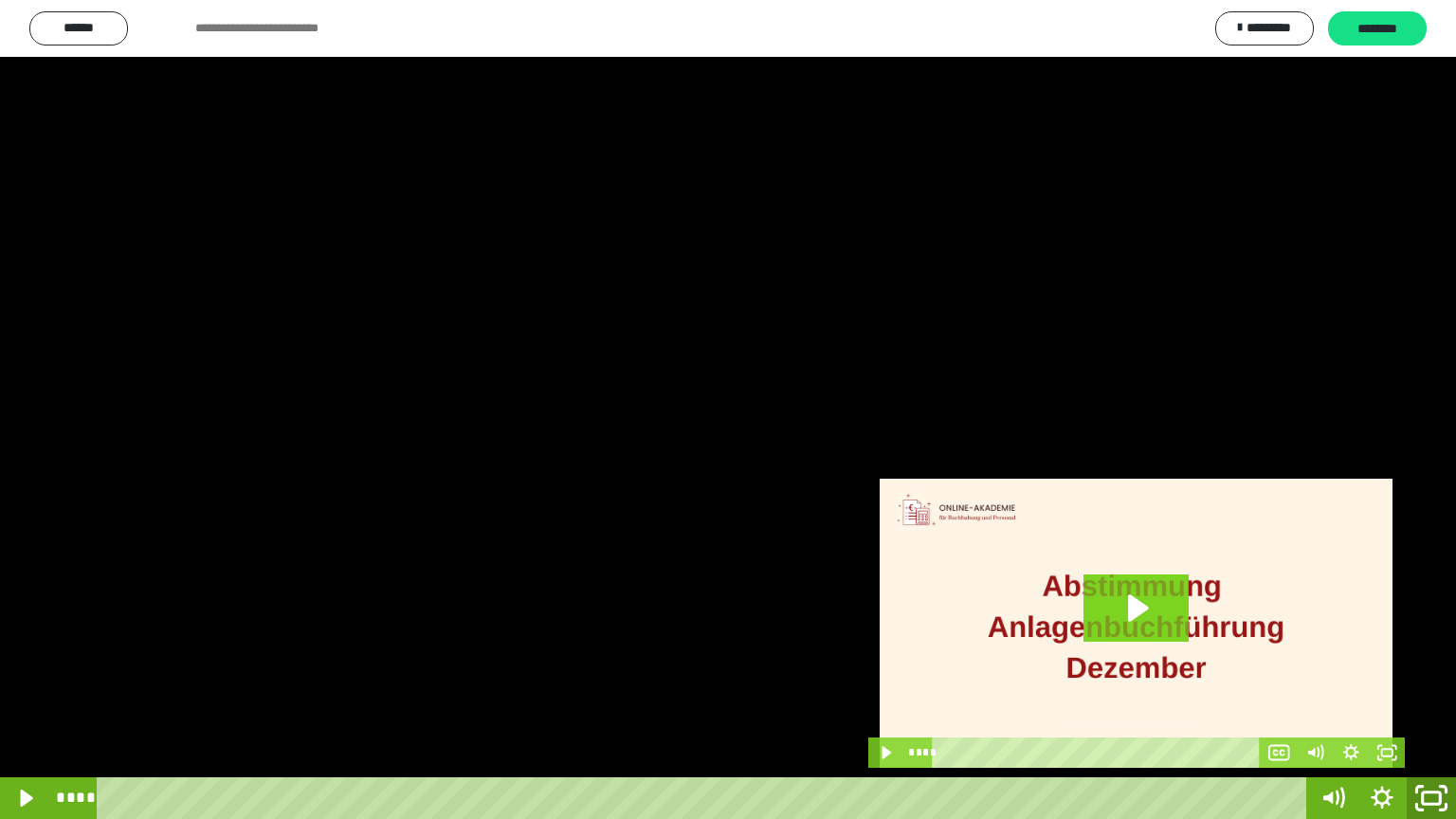 click 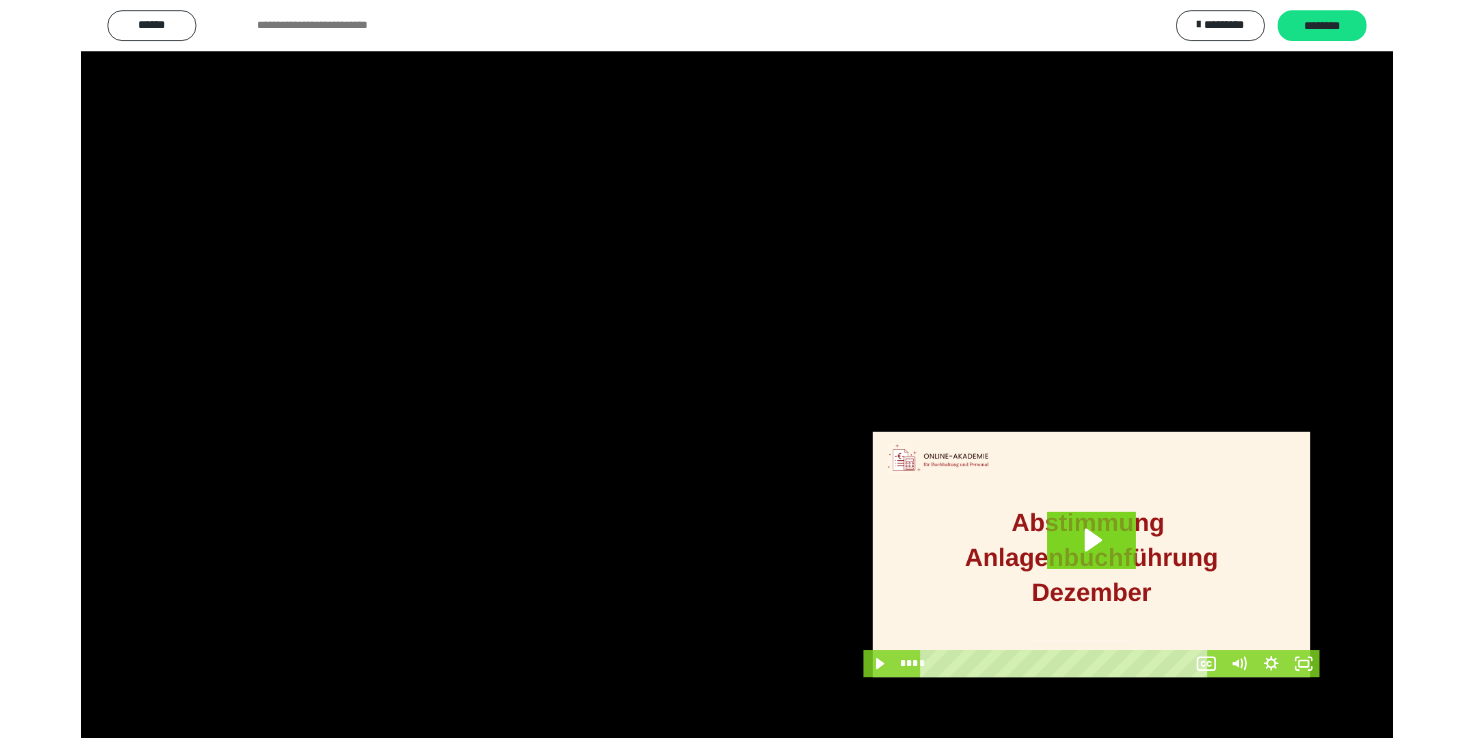 scroll, scrollTop: 327, scrollLeft: 0, axis: vertical 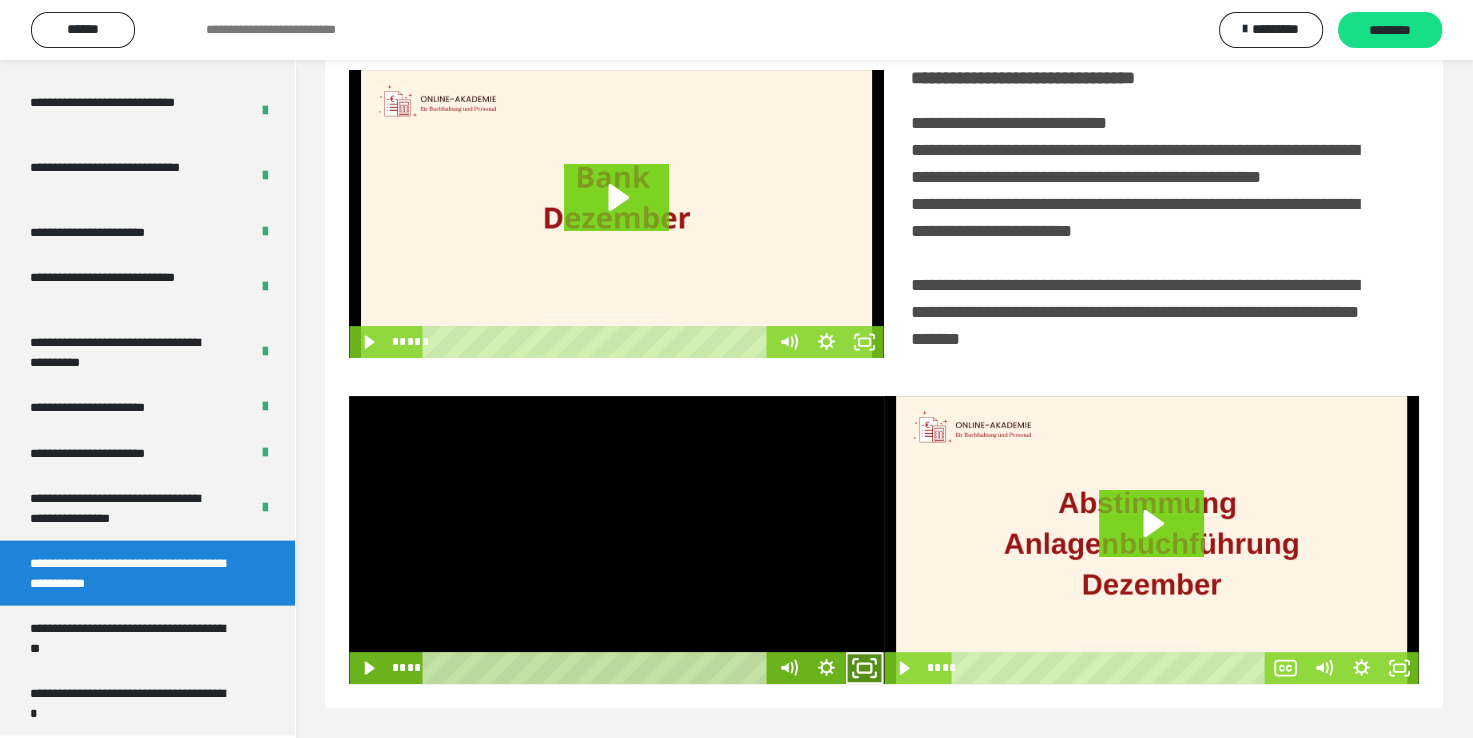 click 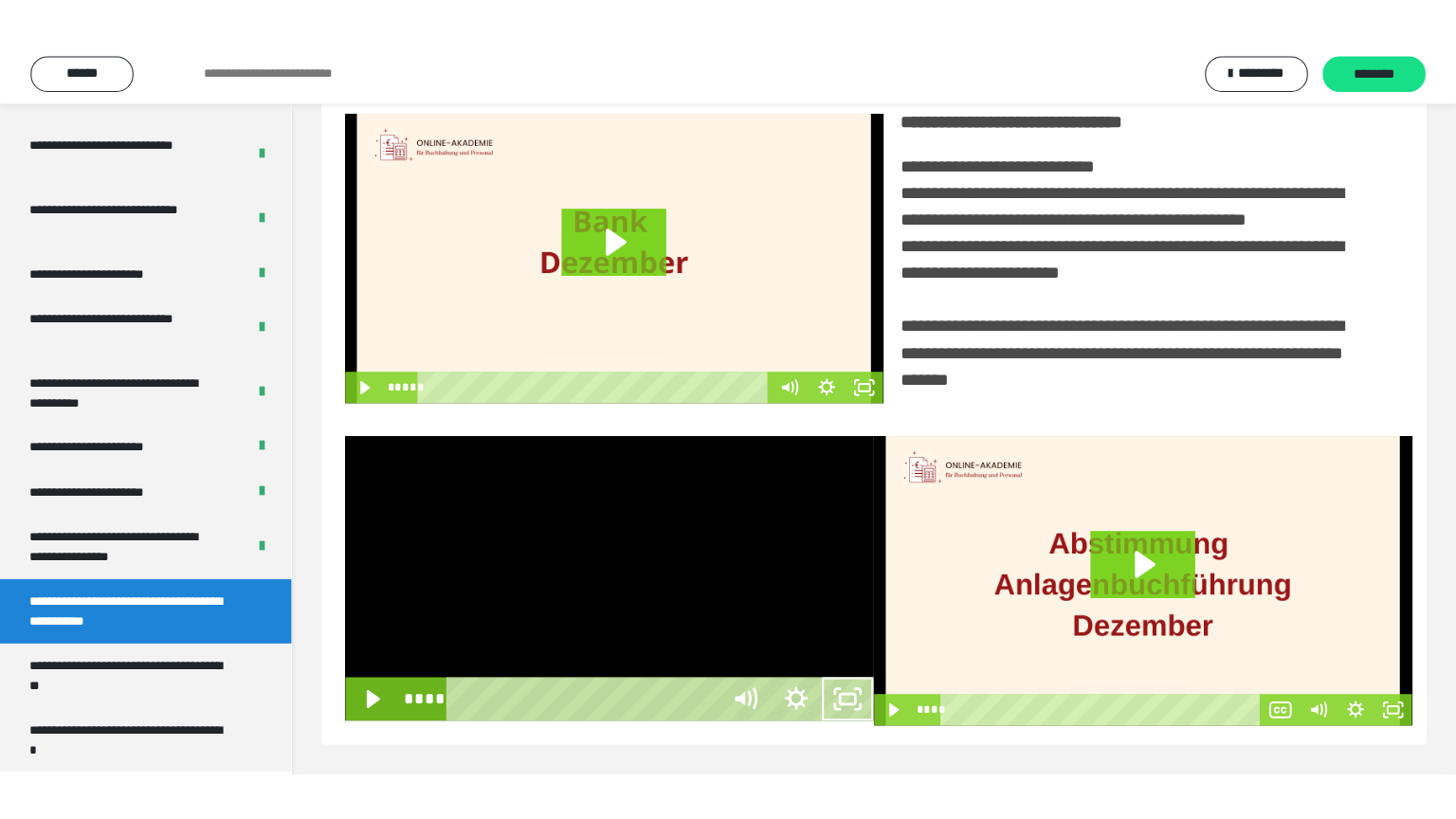 scroll, scrollTop: 317, scrollLeft: 0, axis: vertical 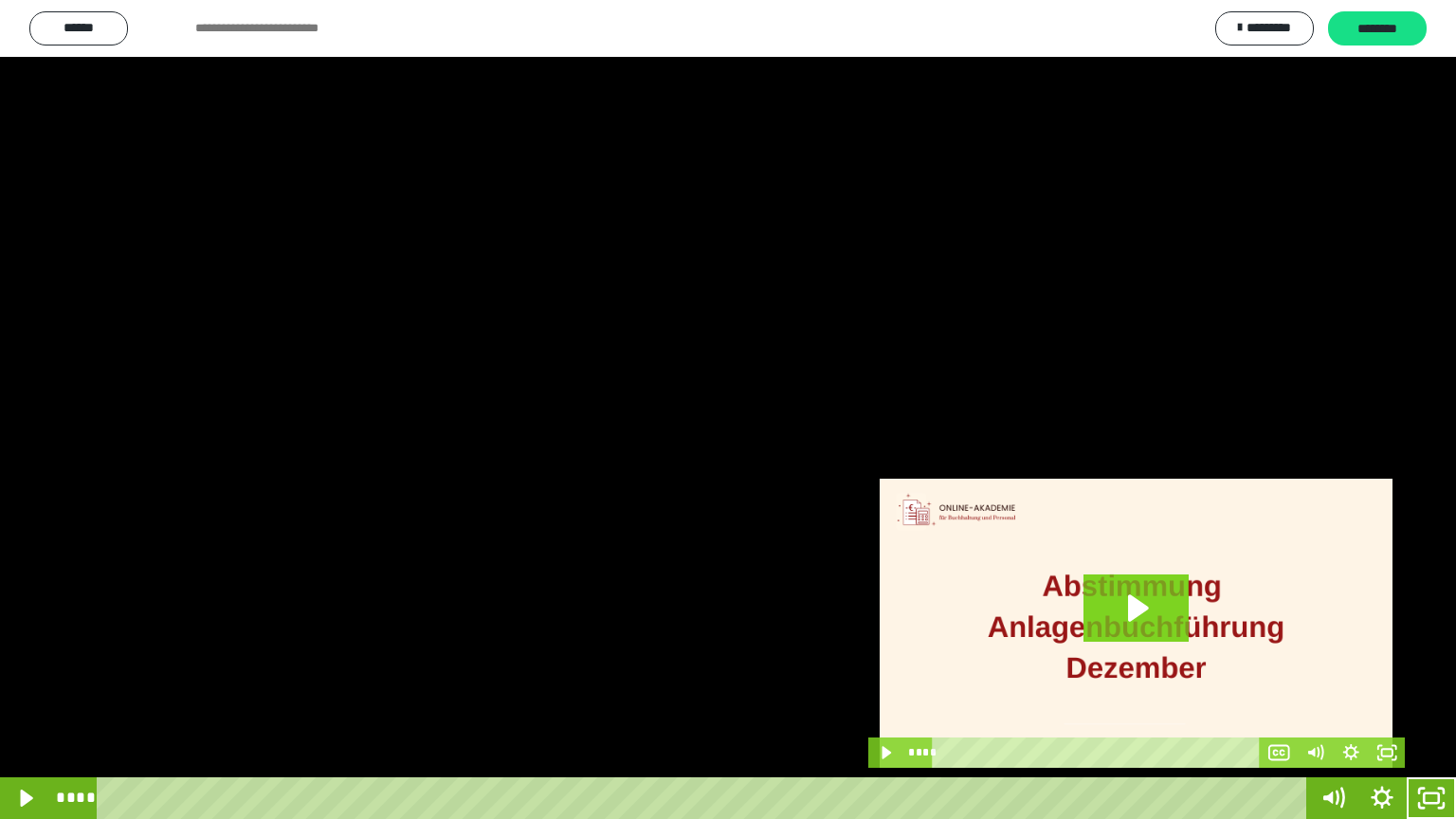 click at bounding box center (728, 410) 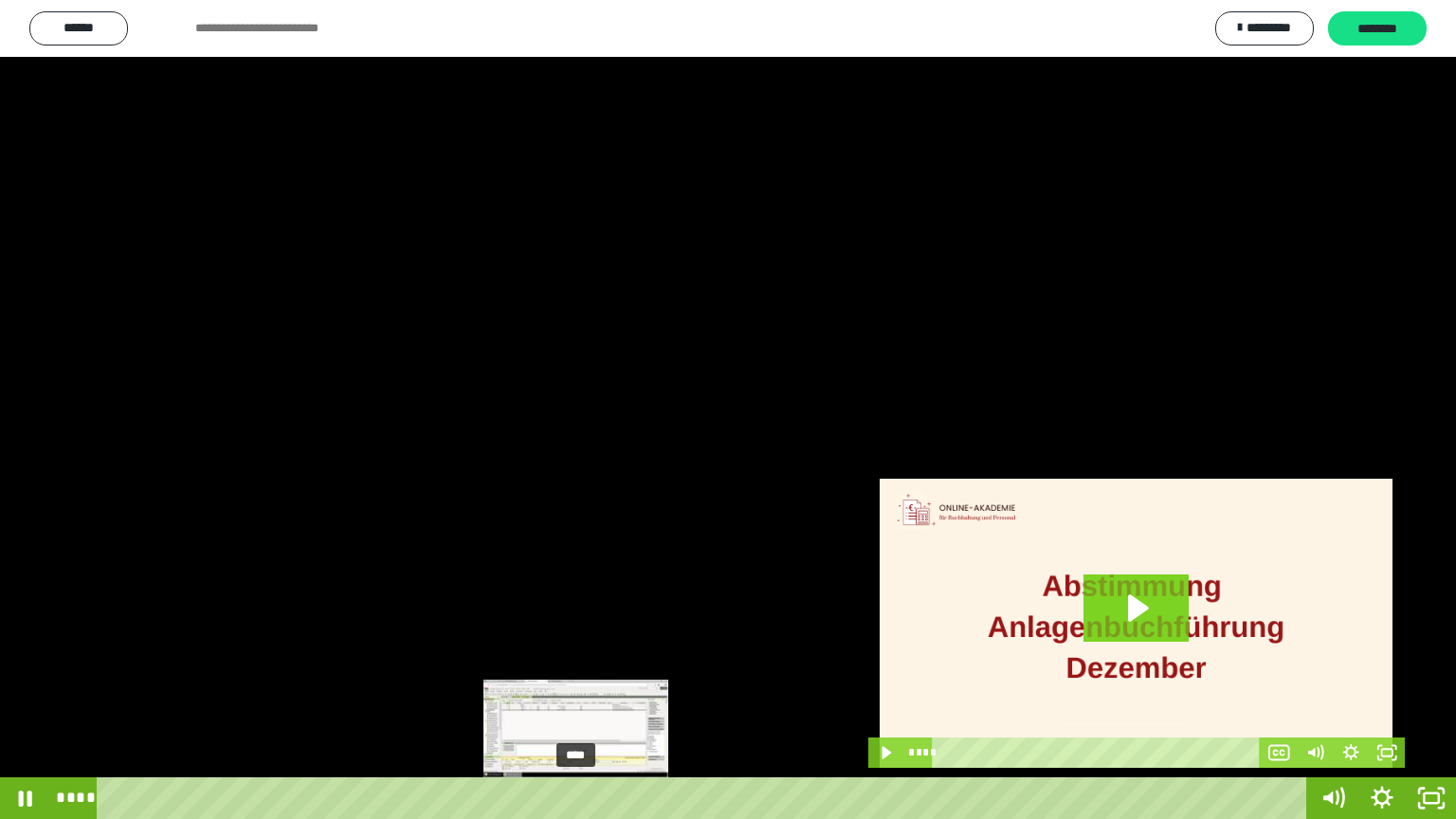 click on "****" at bounding box center (705, 798) 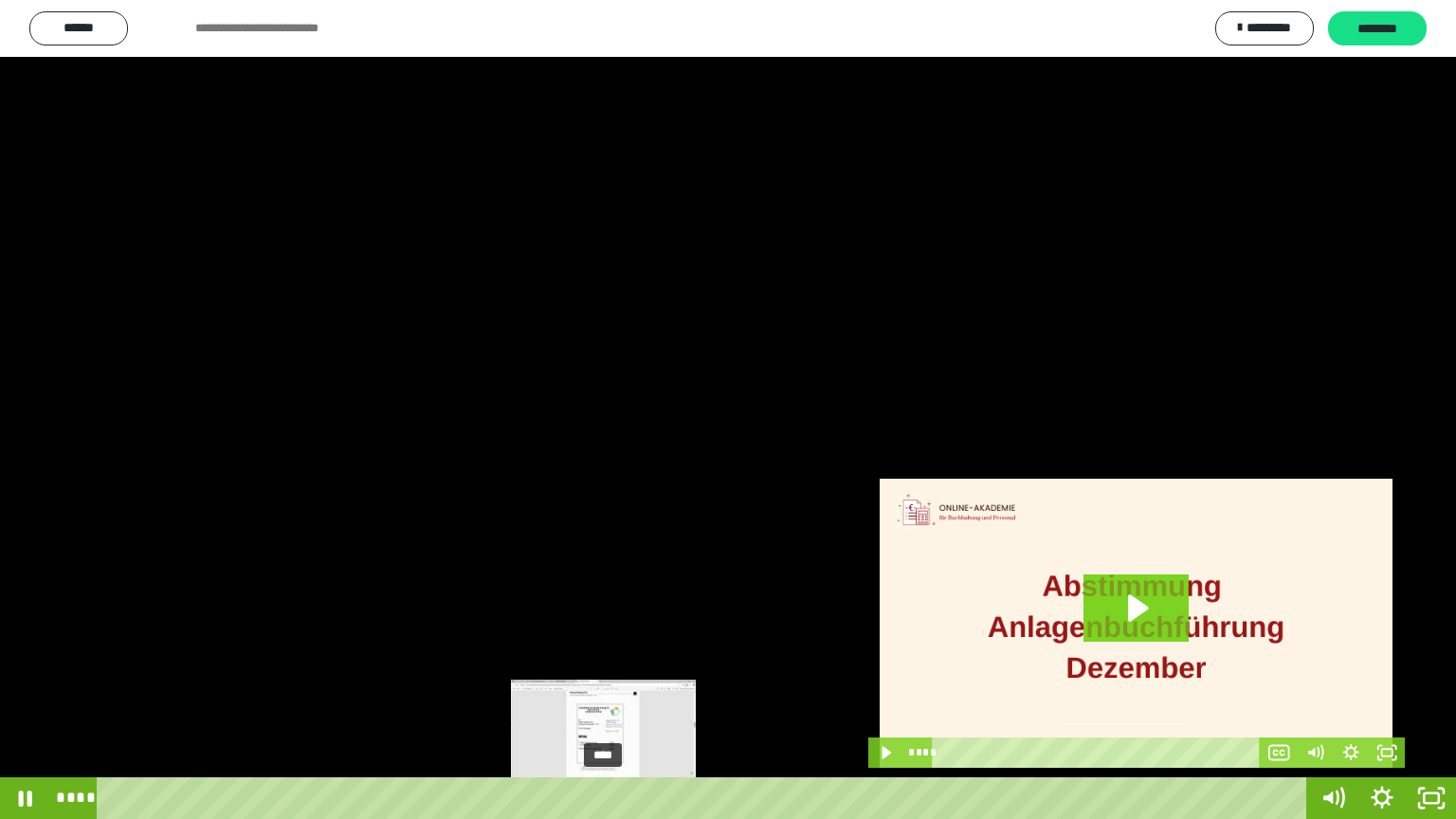 click on "****" at bounding box center (705, 798) 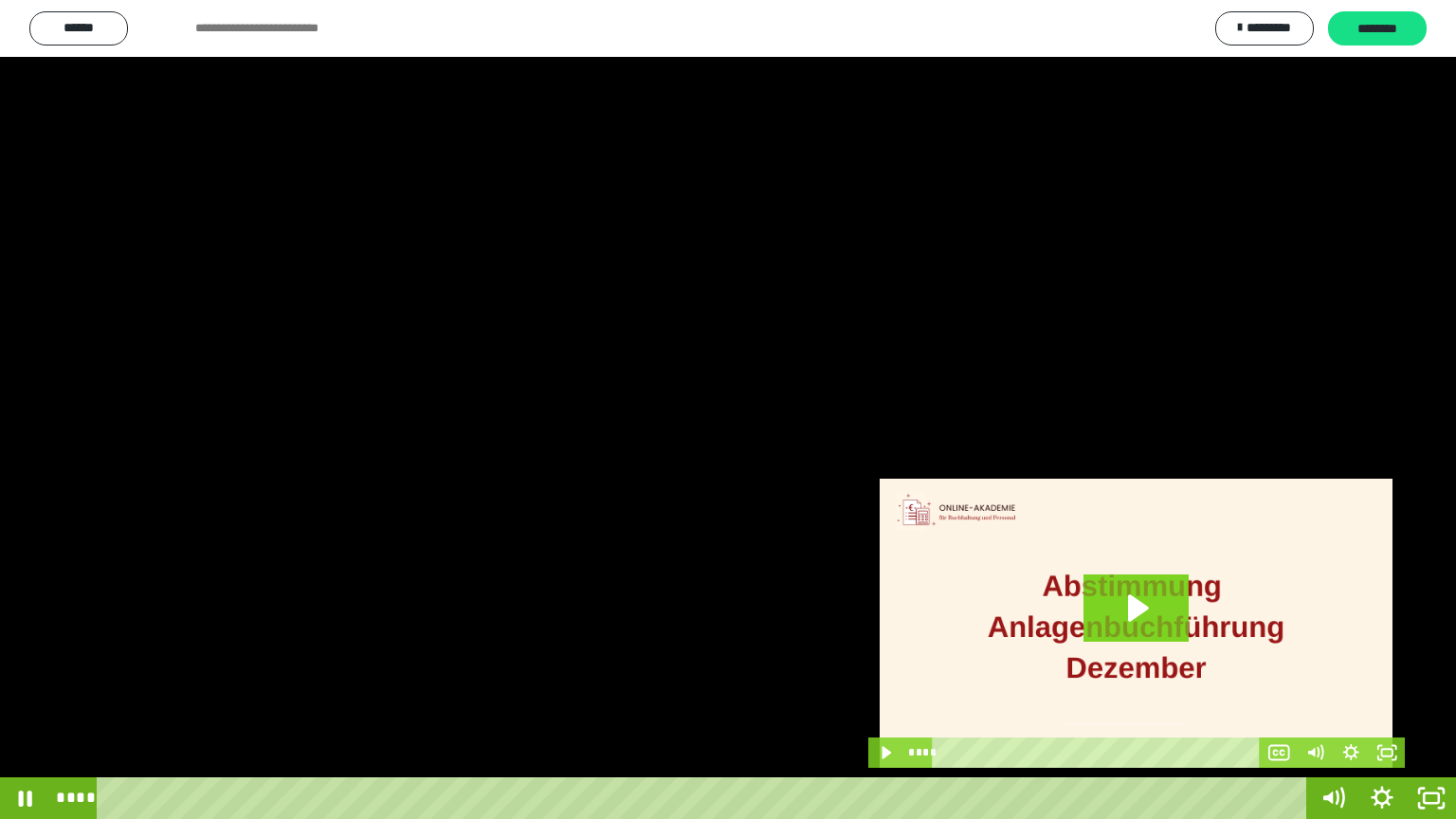 click at bounding box center [728, 410] 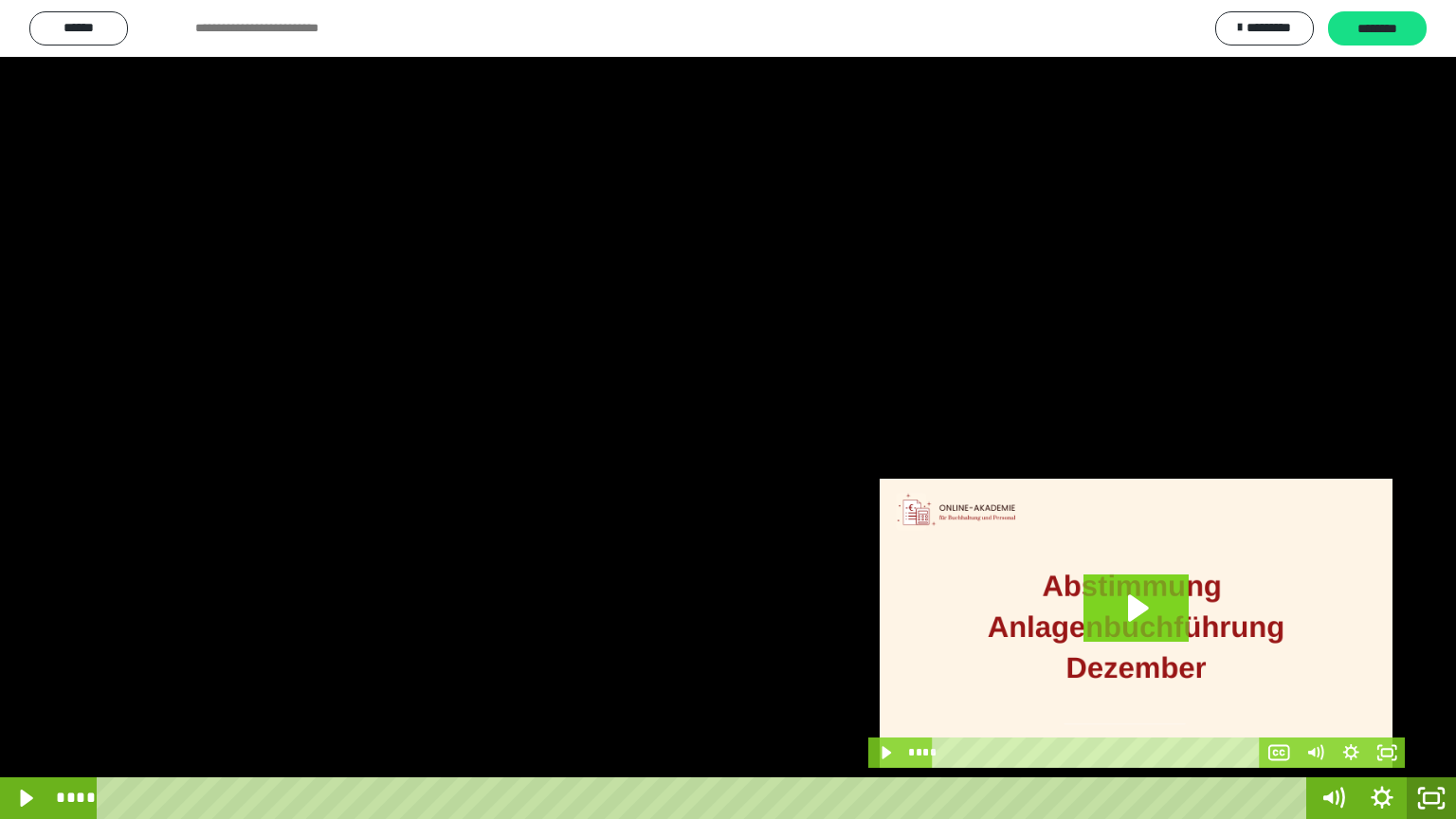 click 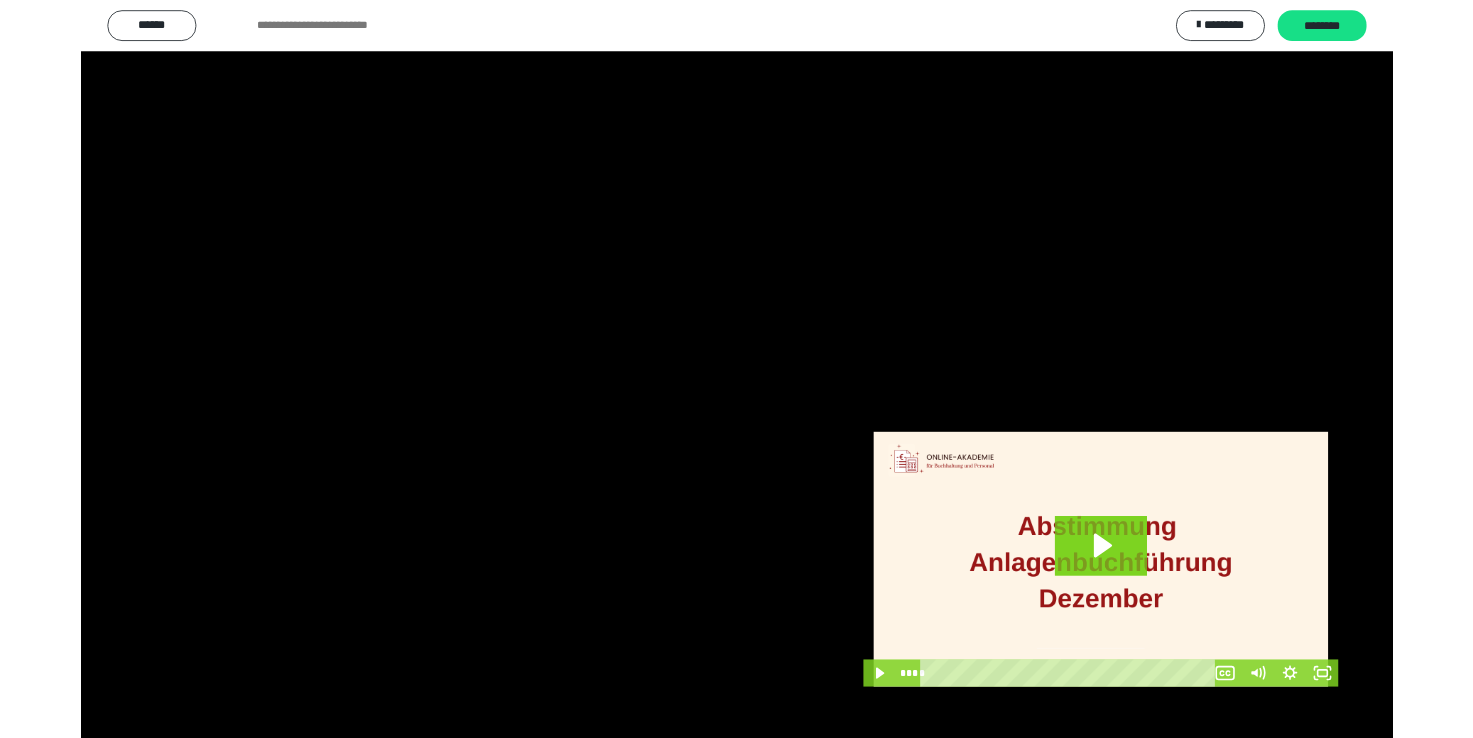 scroll, scrollTop: 327, scrollLeft: 0, axis: vertical 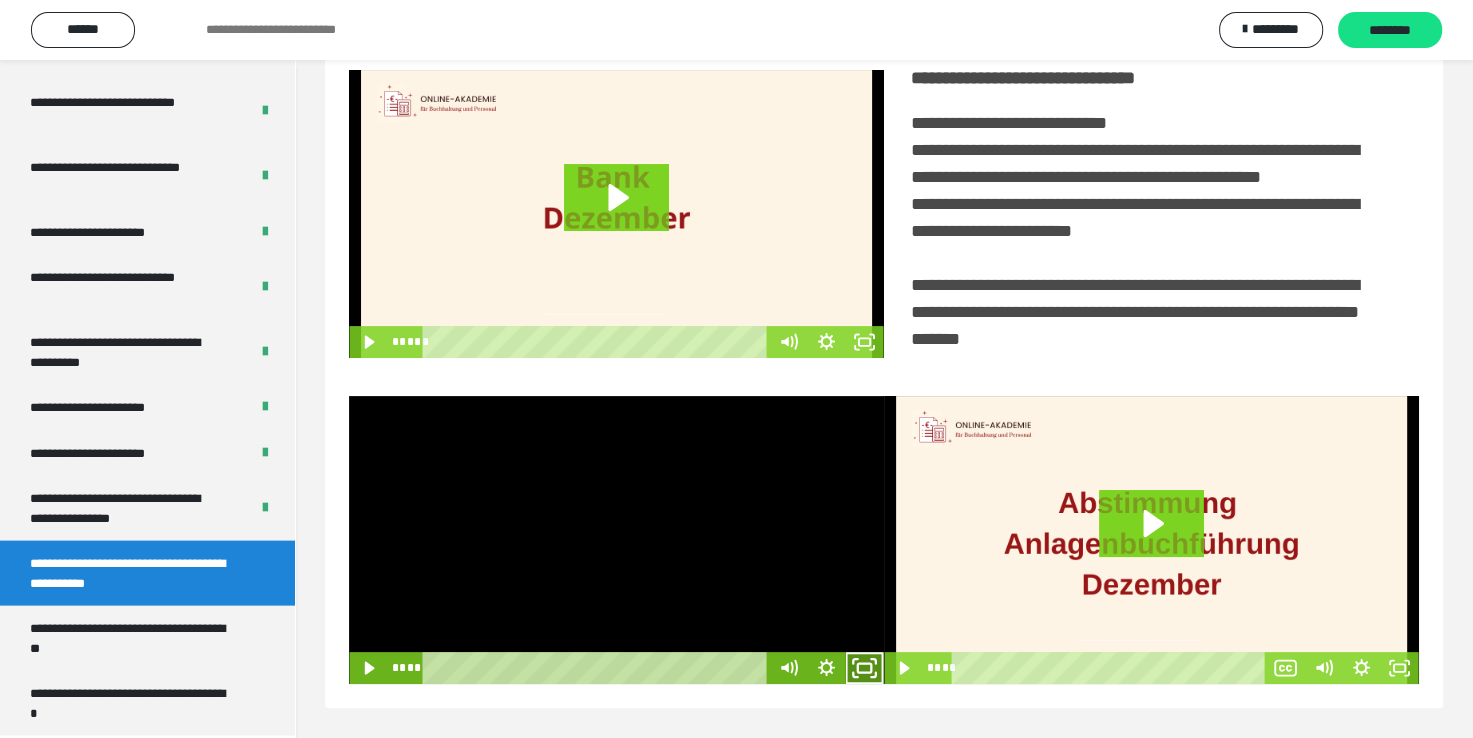click 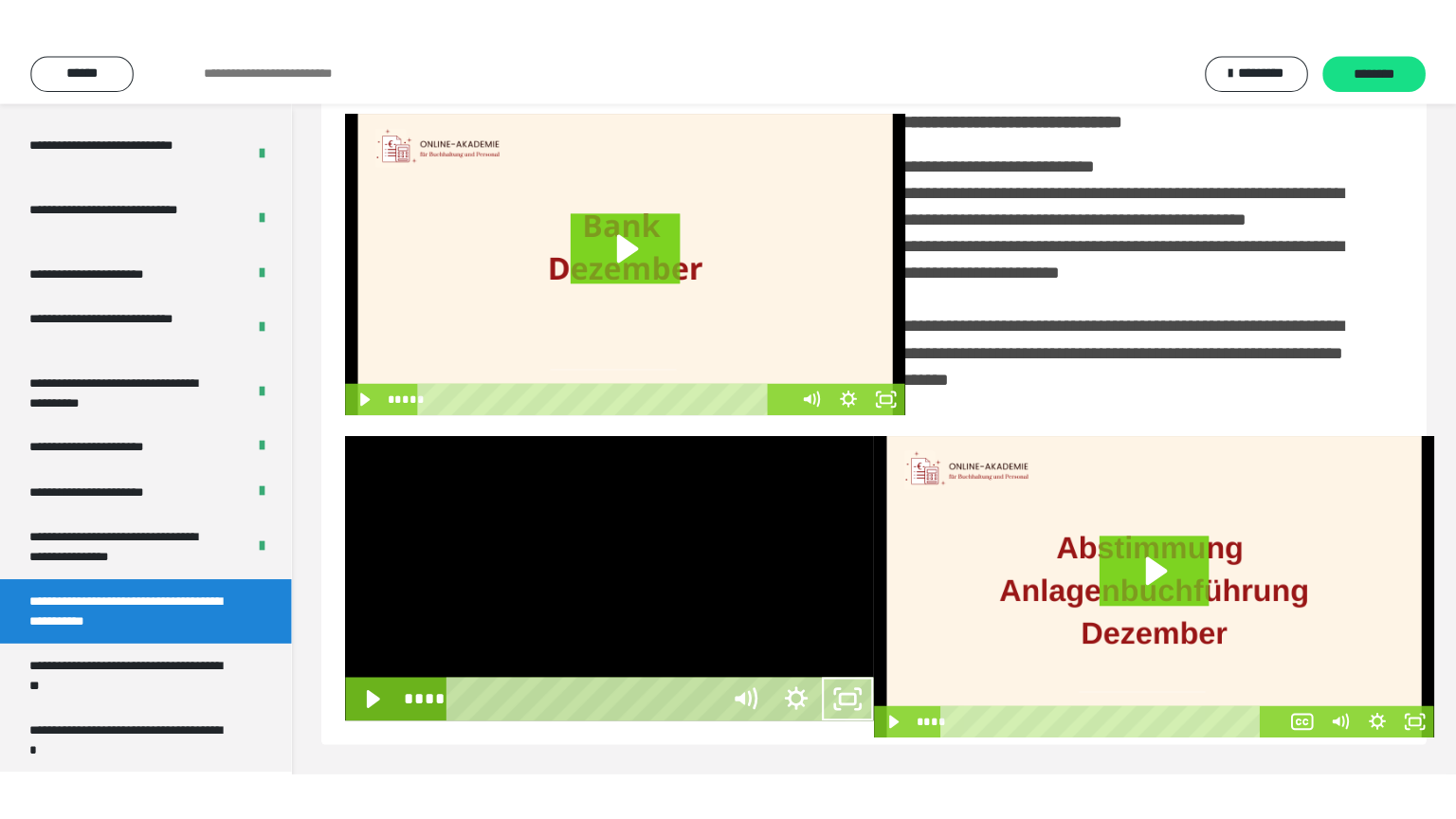 scroll, scrollTop: 317, scrollLeft: 0, axis: vertical 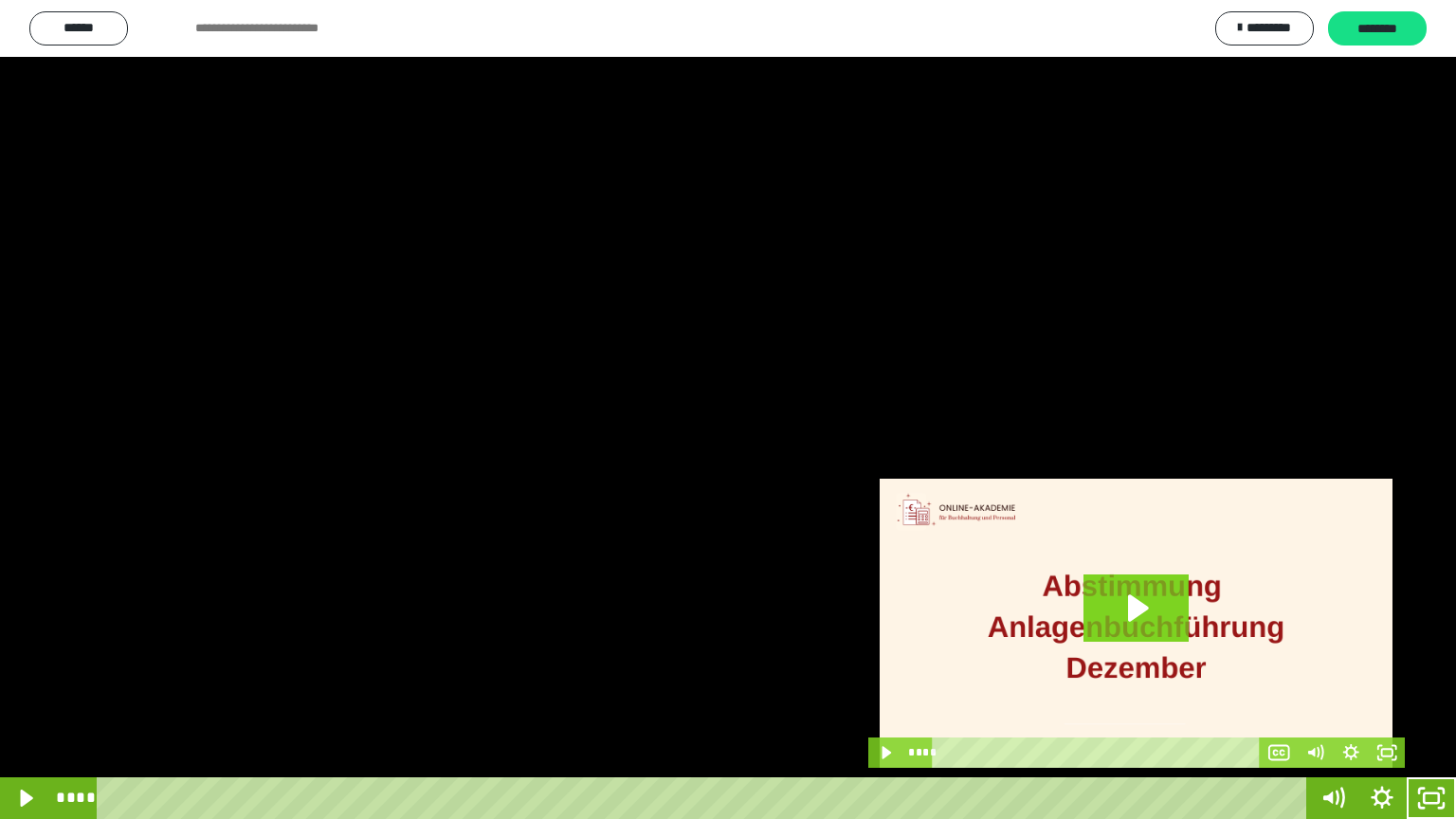 click at bounding box center (728, 410) 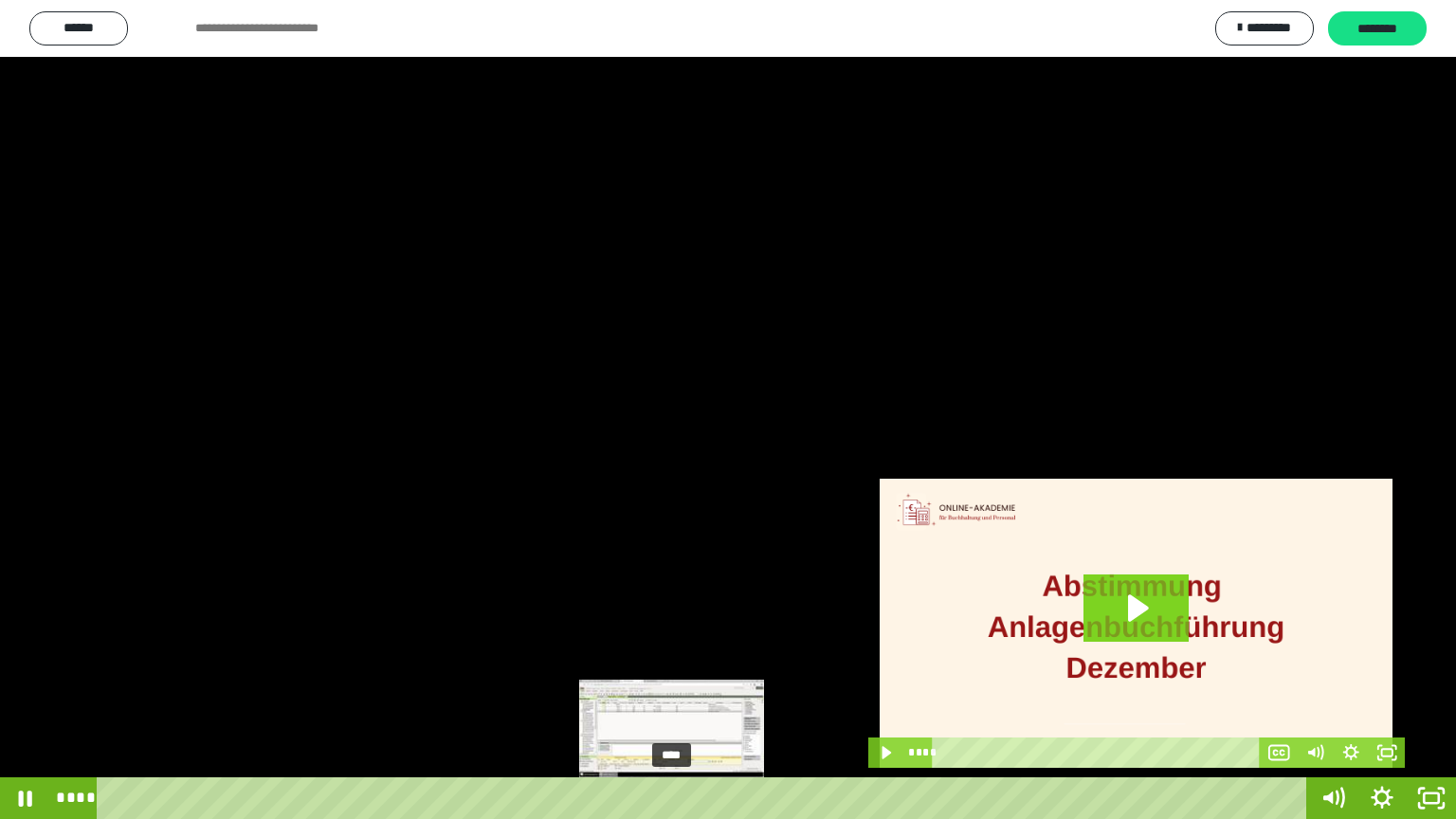 click on "****" at bounding box center (705, 798) 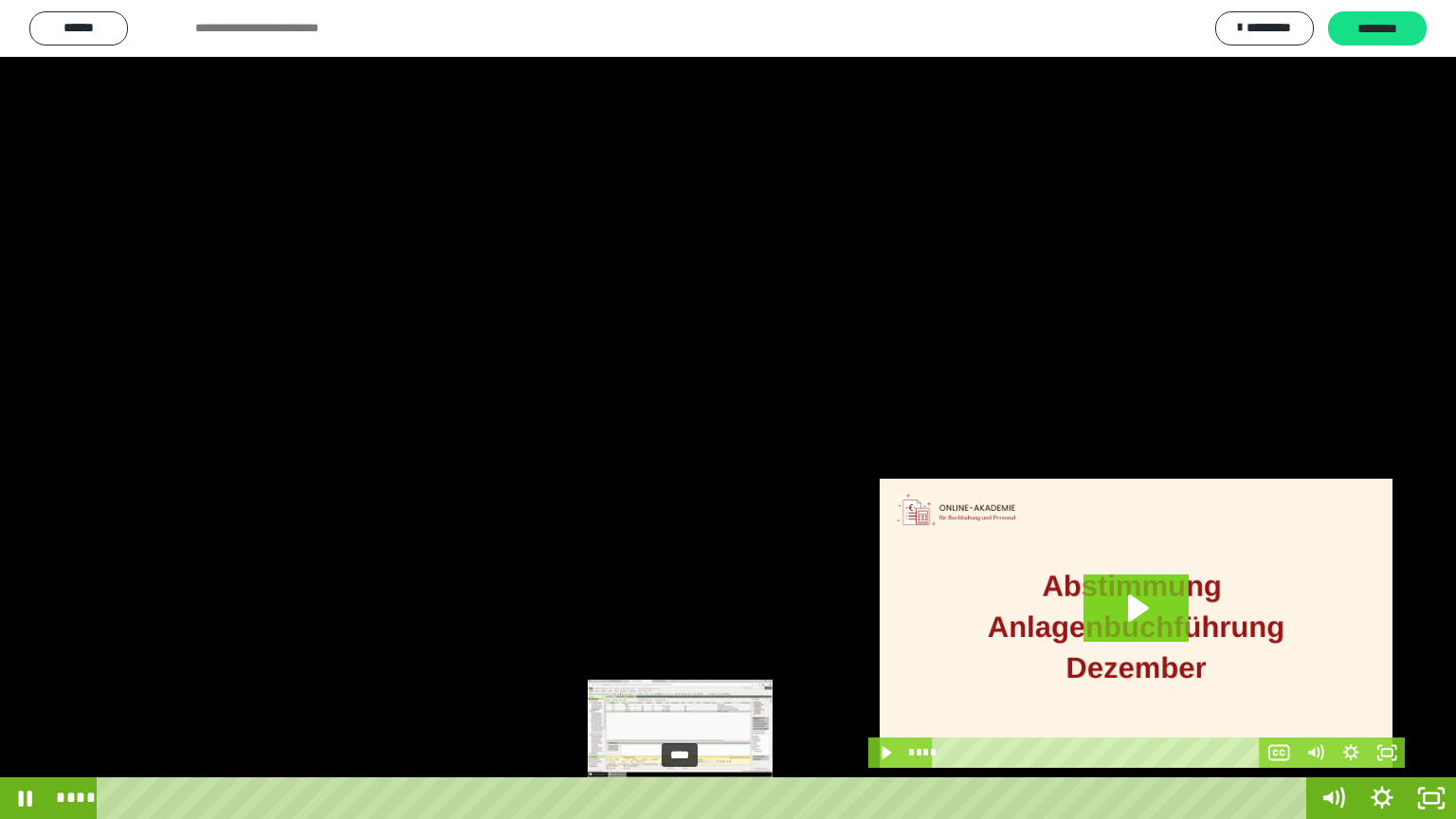 click on "****" at bounding box center [705, 798] 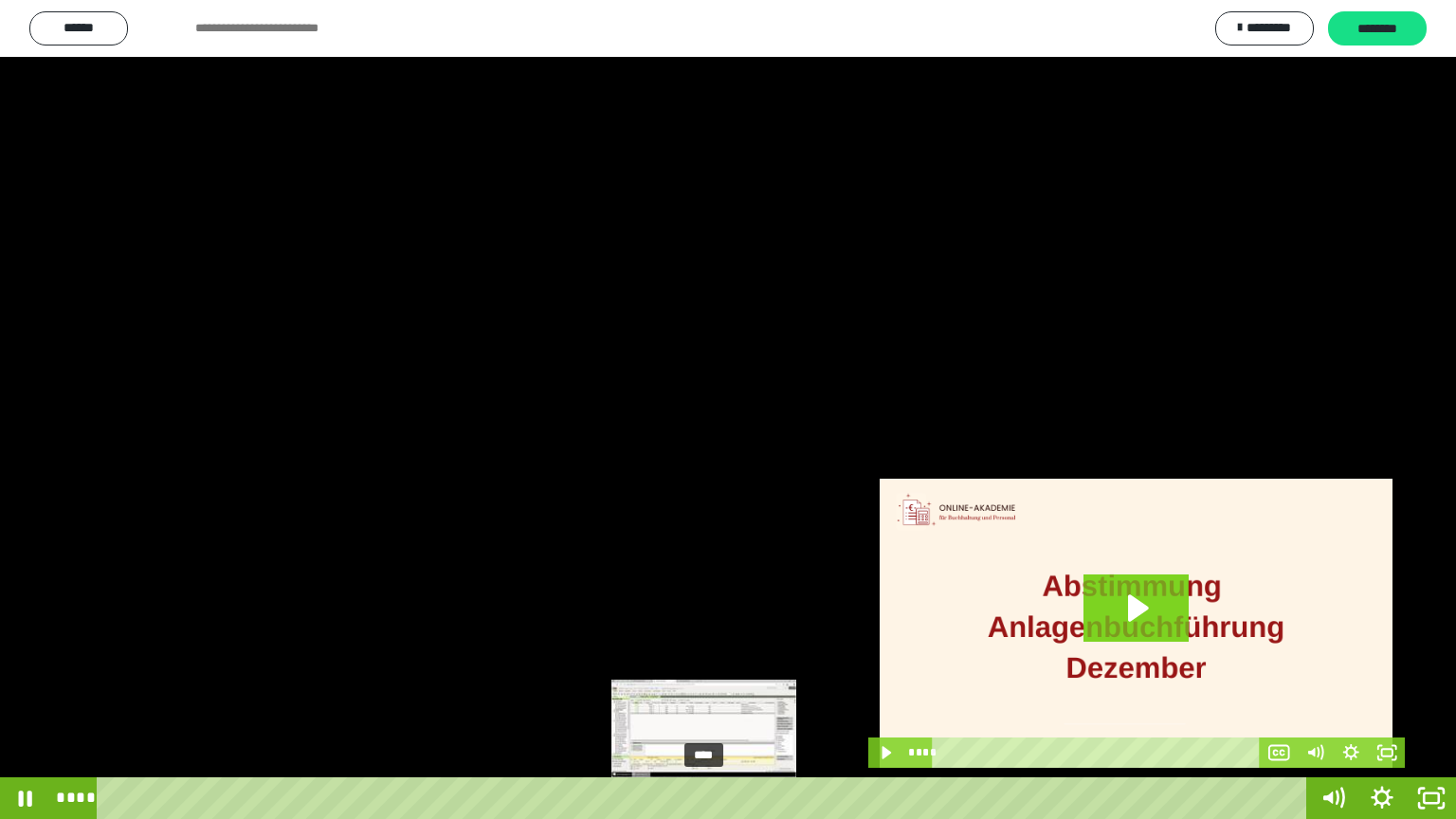 click on "****" at bounding box center (705, 798) 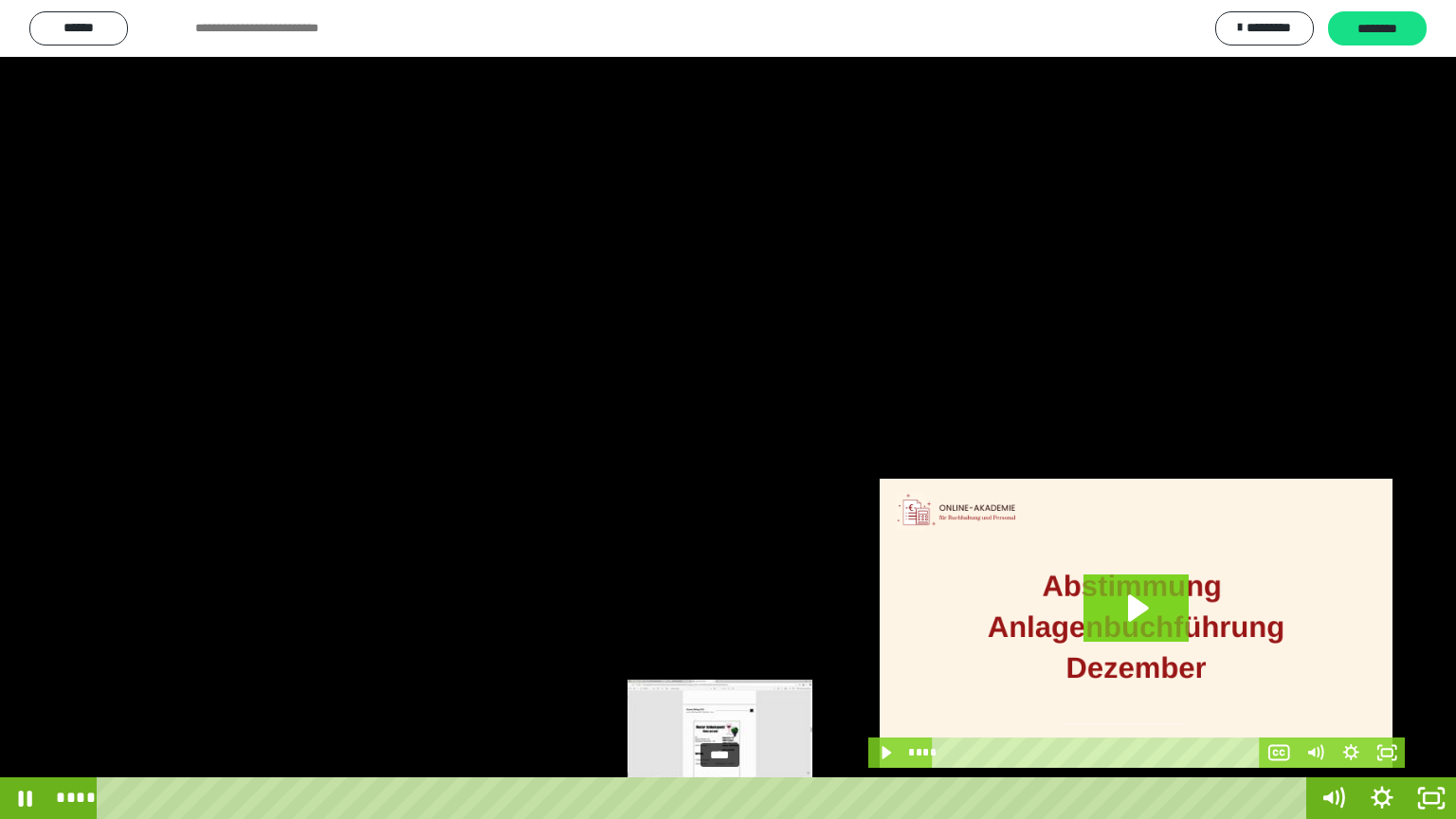 click on "****" at bounding box center [705, 798] 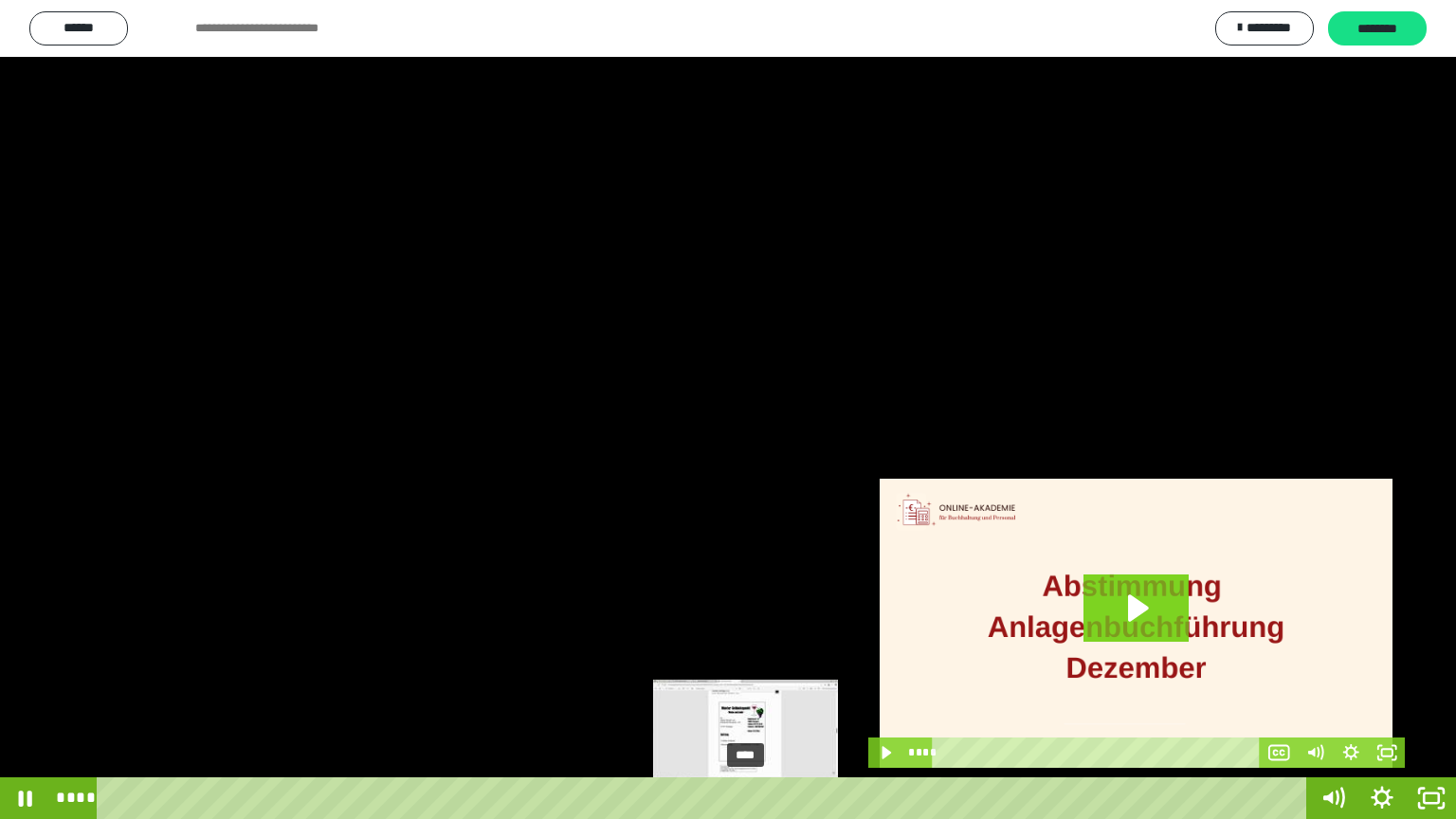 click on "****" at bounding box center (705, 798) 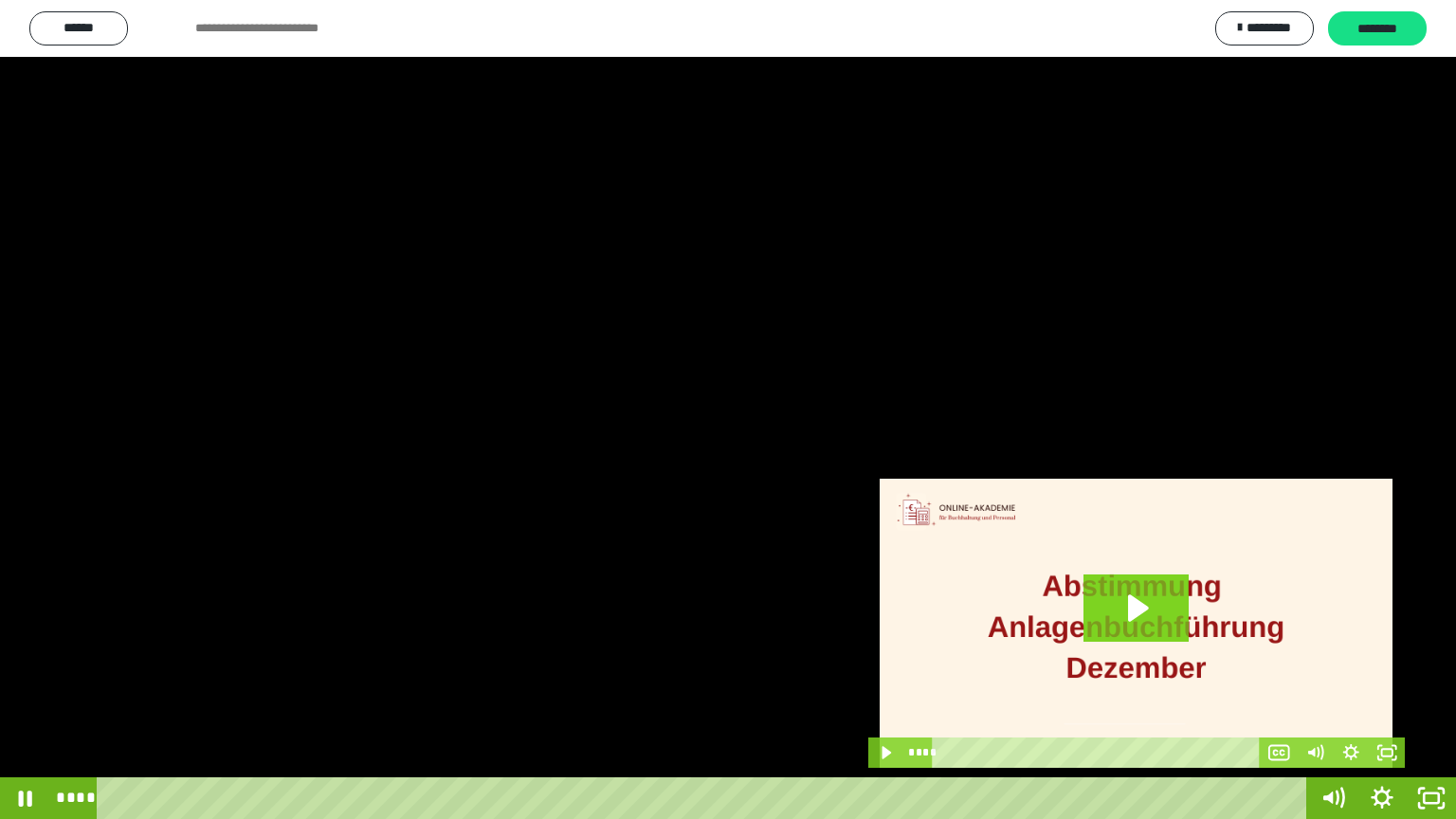 click at bounding box center [728, 410] 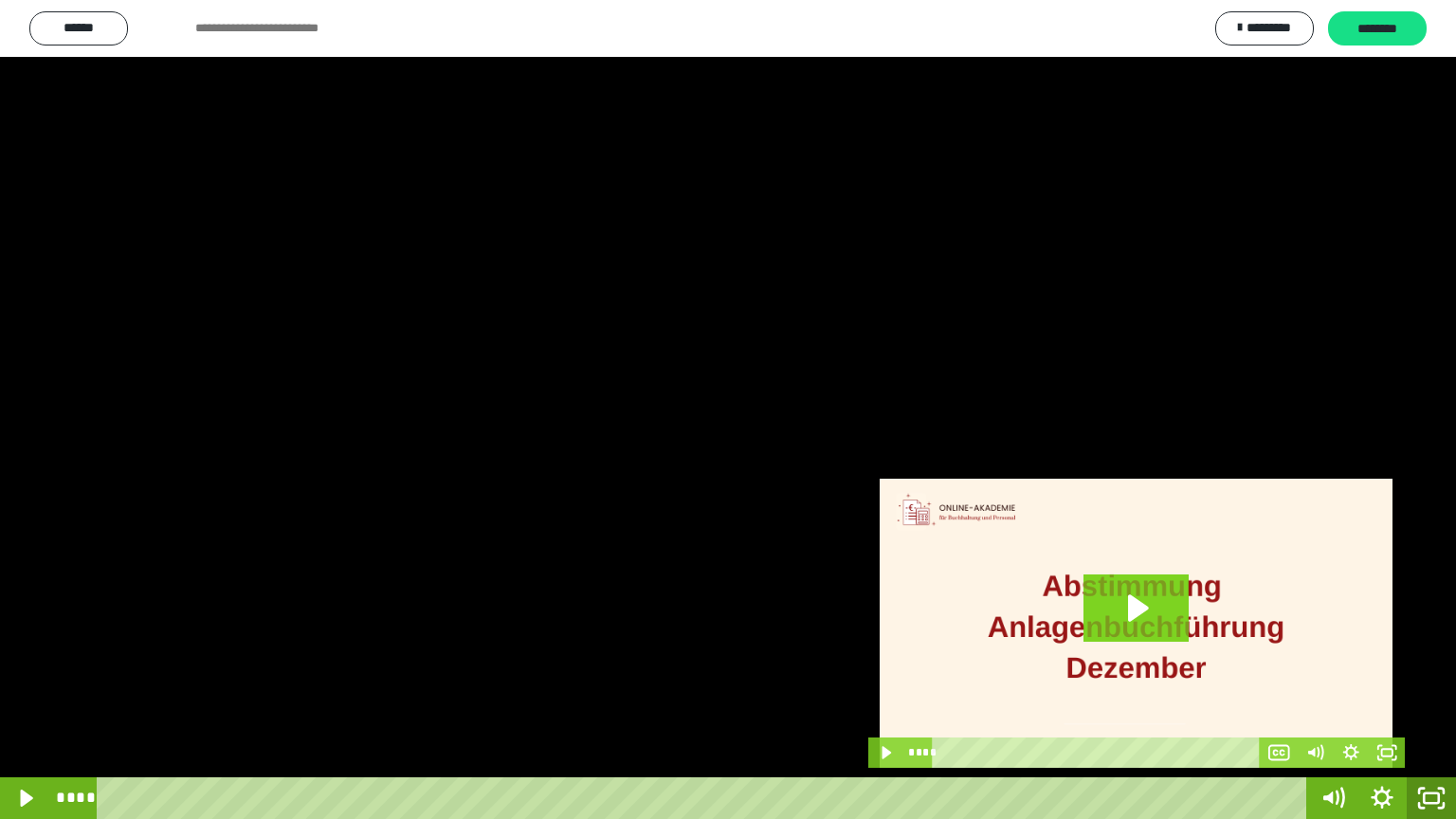 click 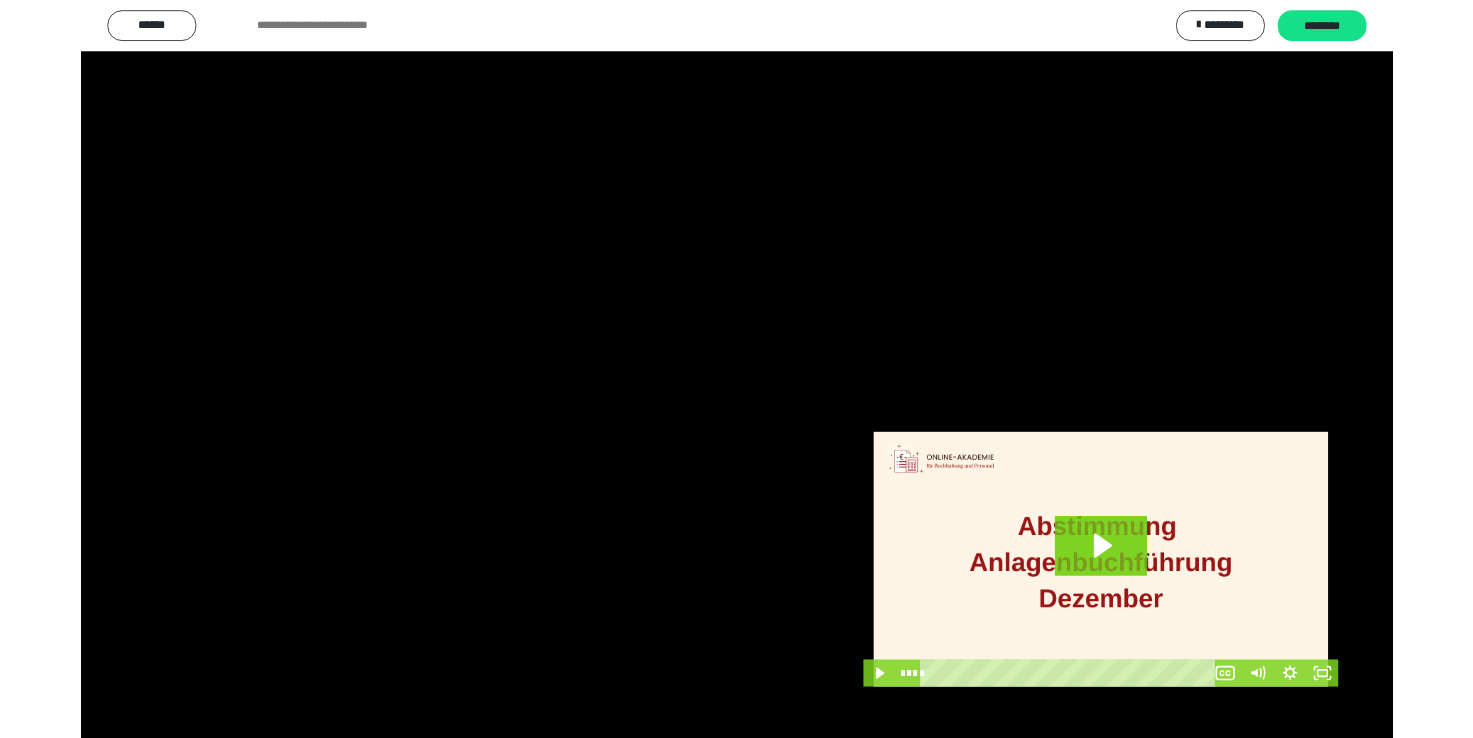 scroll, scrollTop: 327, scrollLeft: 0, axis: vertical 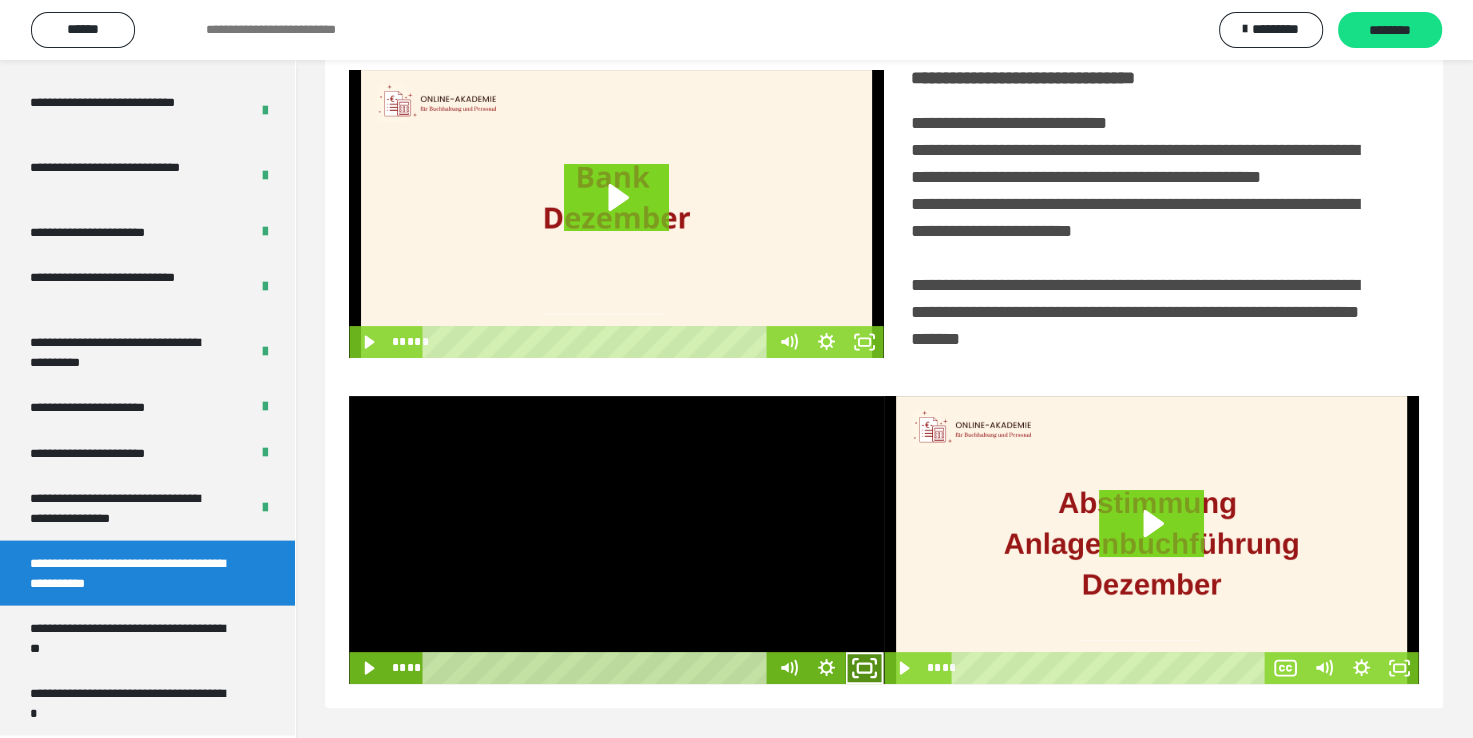 click 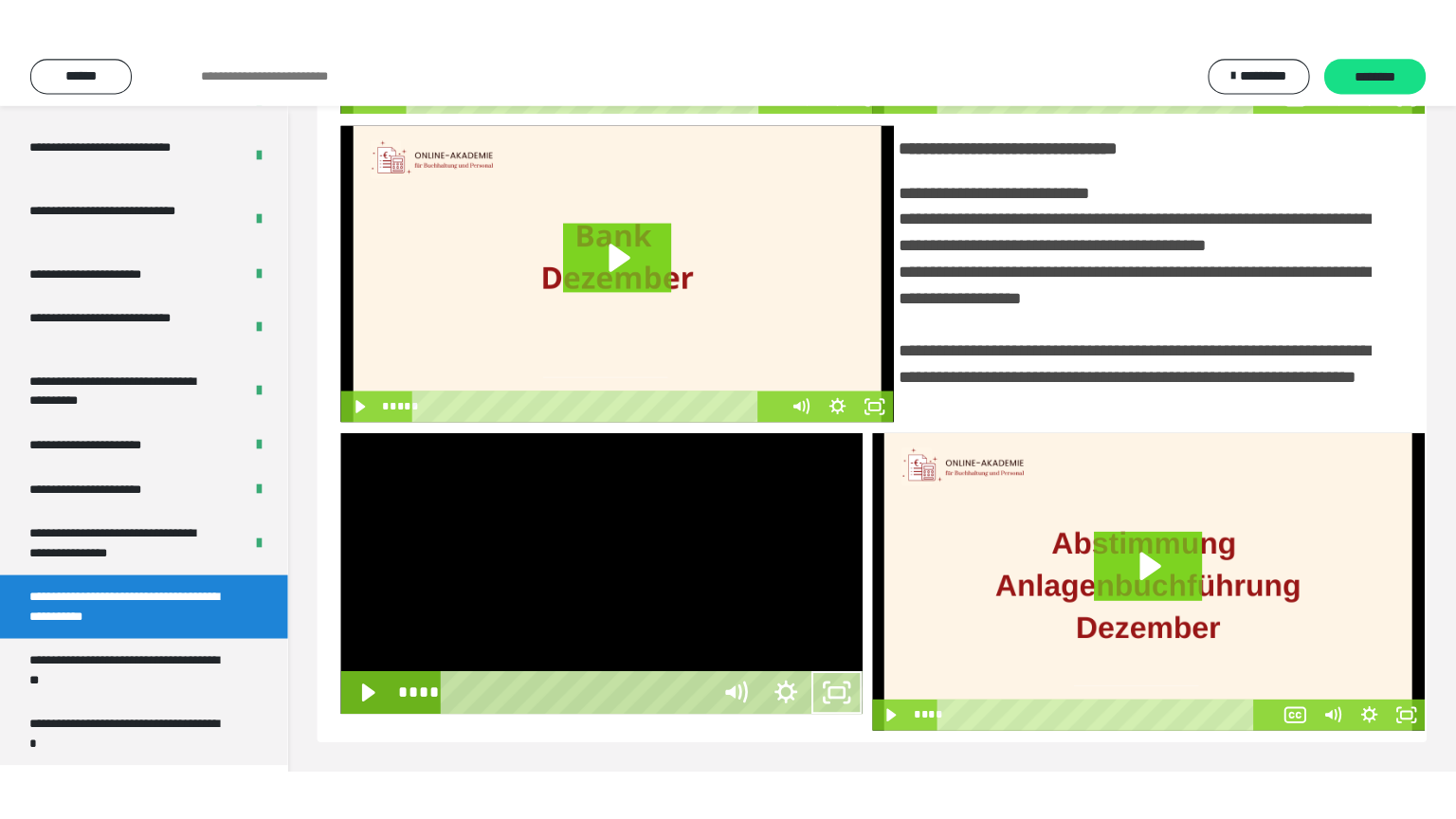 scroll, scrollTop: 317, scrollLeft: 0, axis: vertical 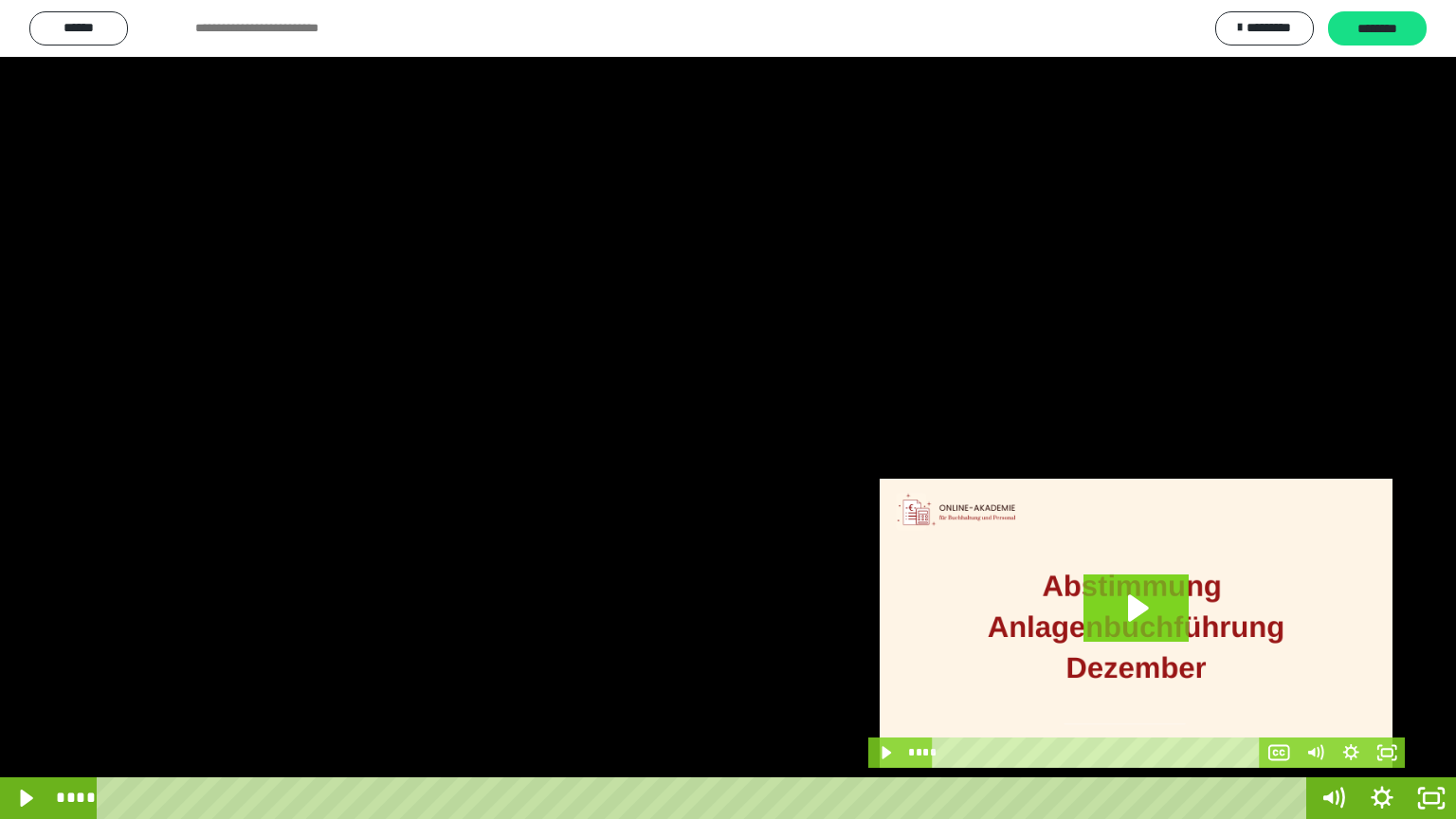 click at bounding box center [728, 410] 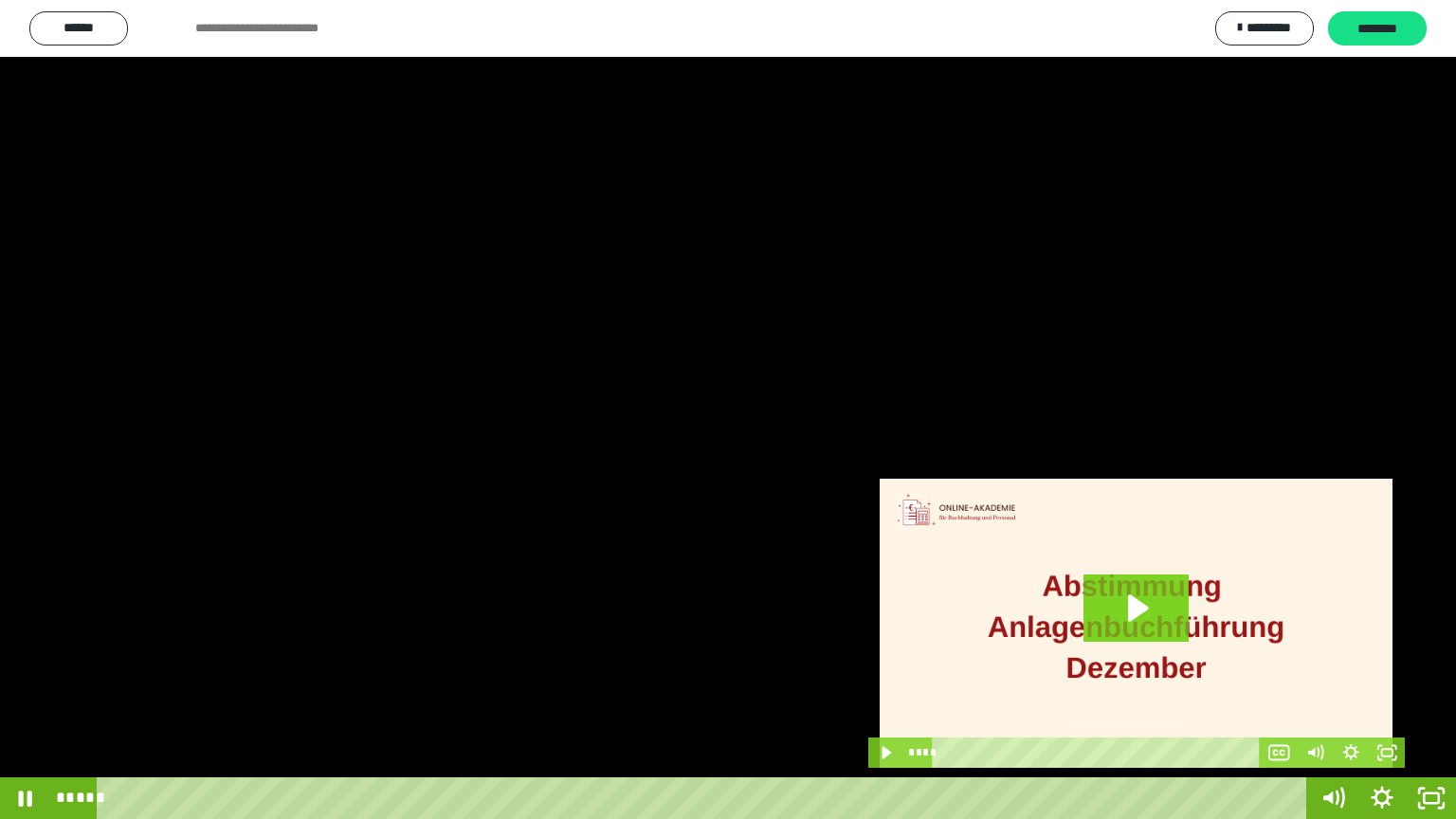 click at bounding box center (728, 410) 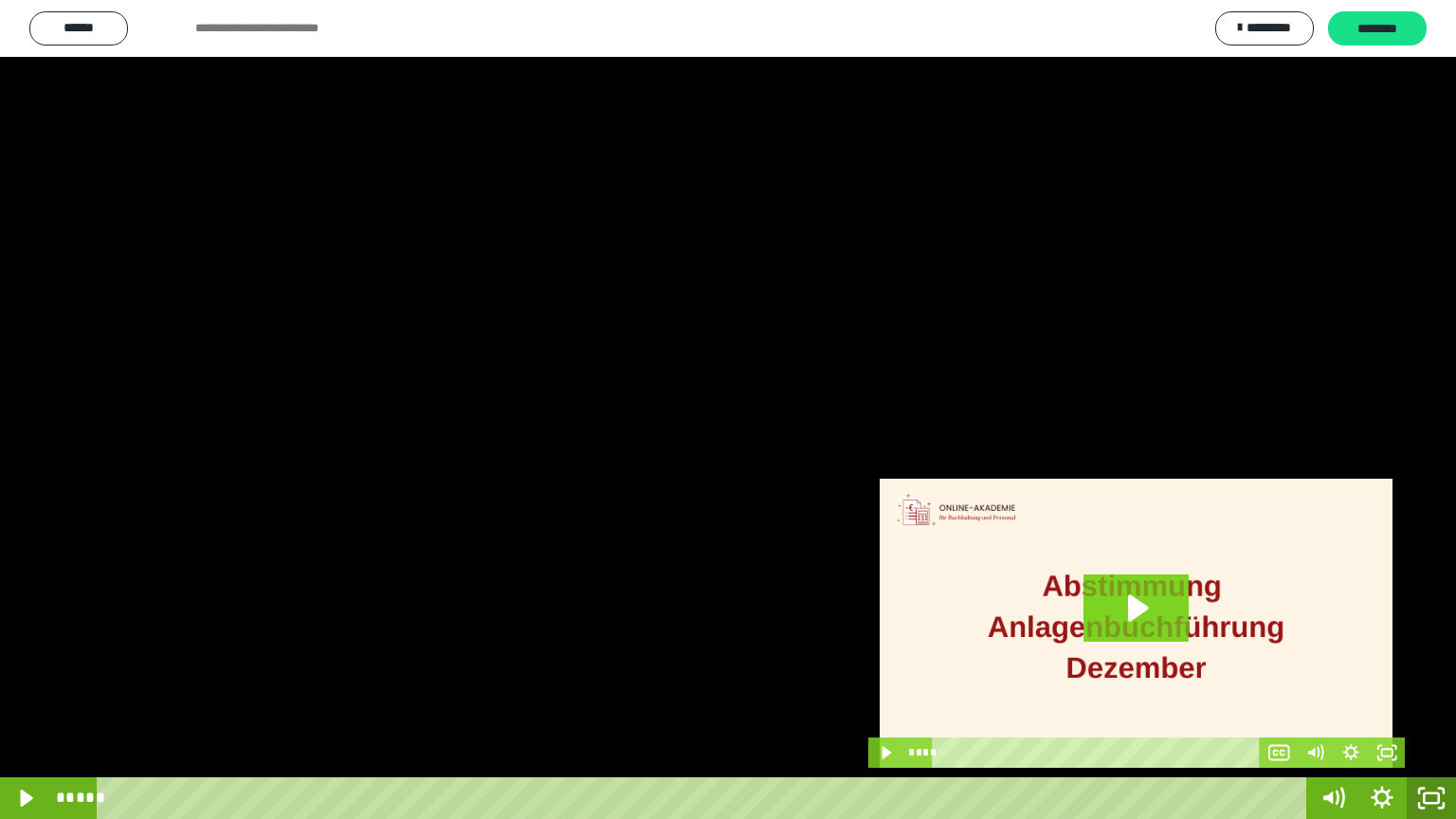 click 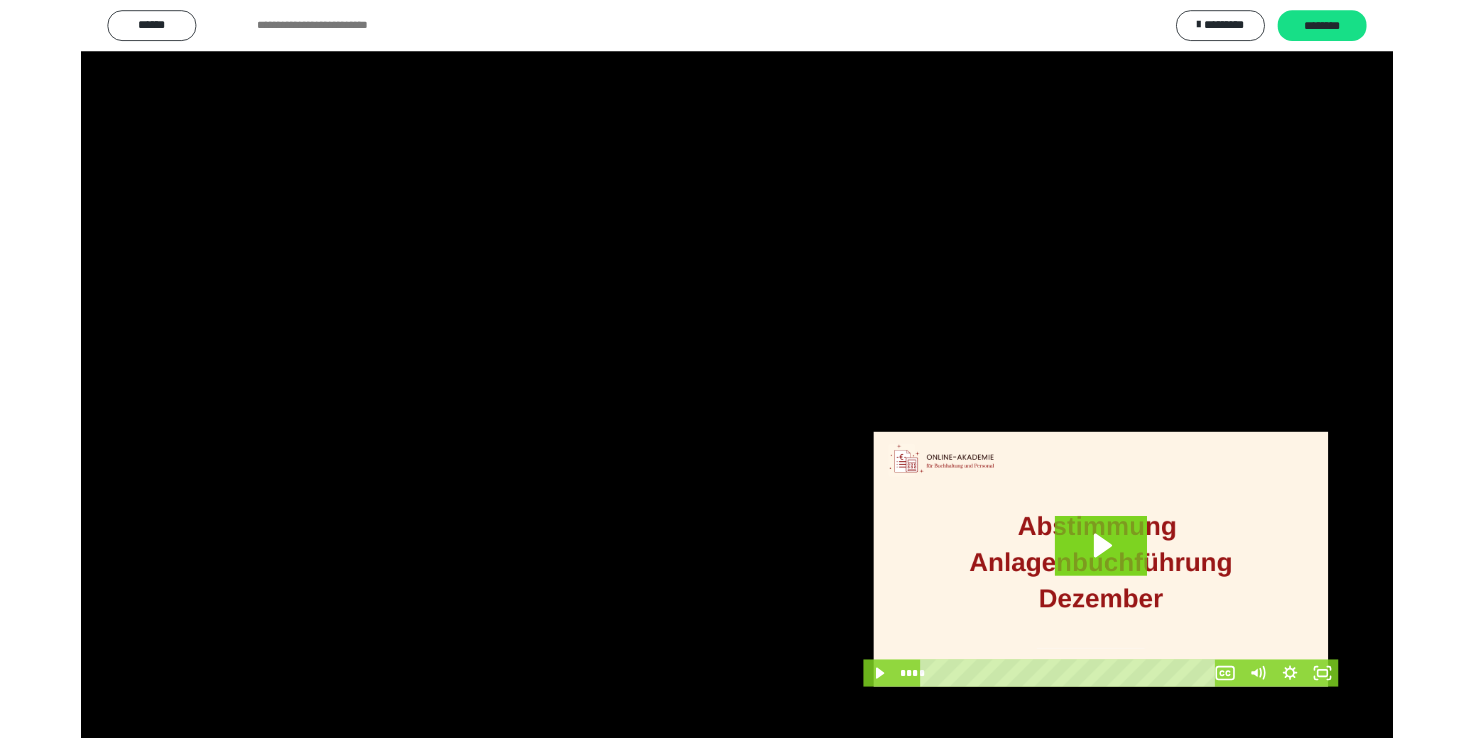 scroll, scrollTop: 327, scrollLeft: 0, axis: vertical 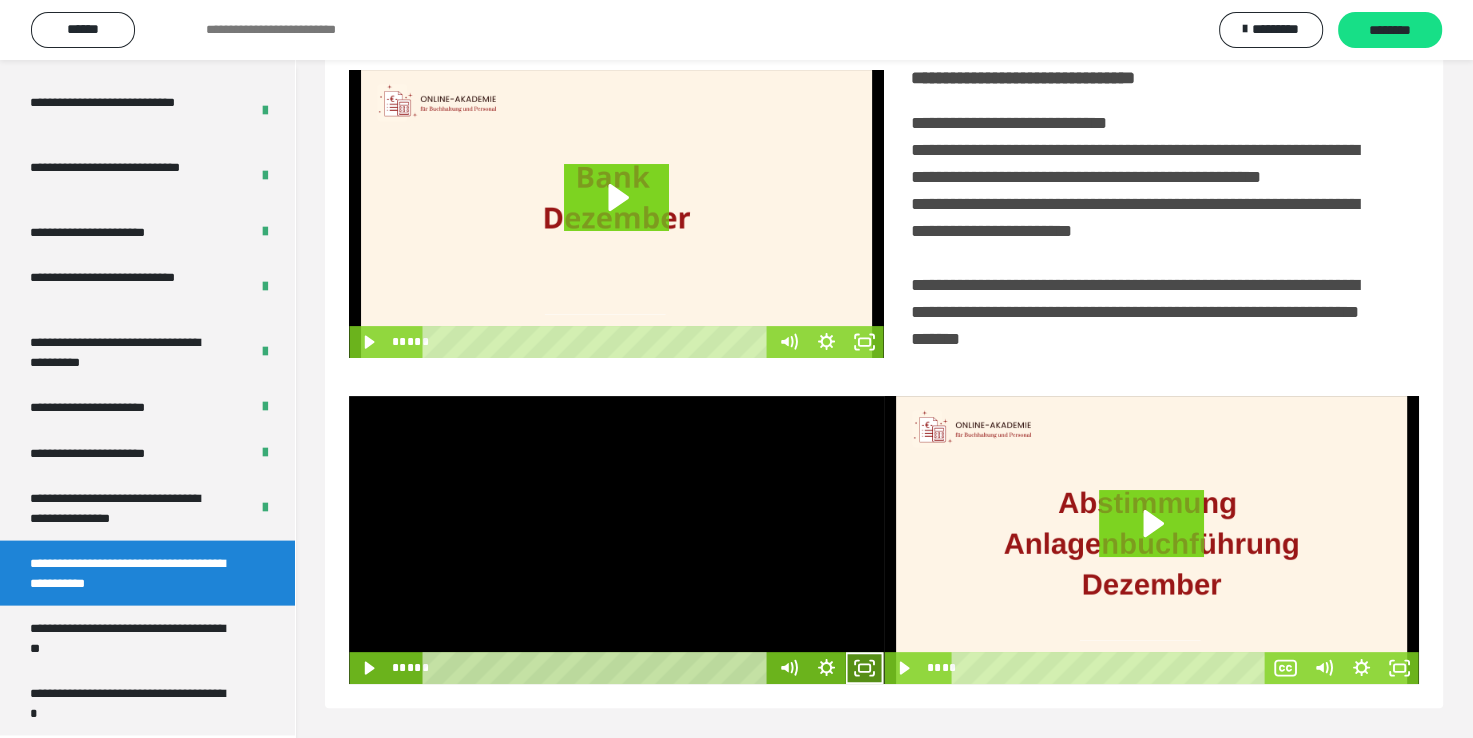 click 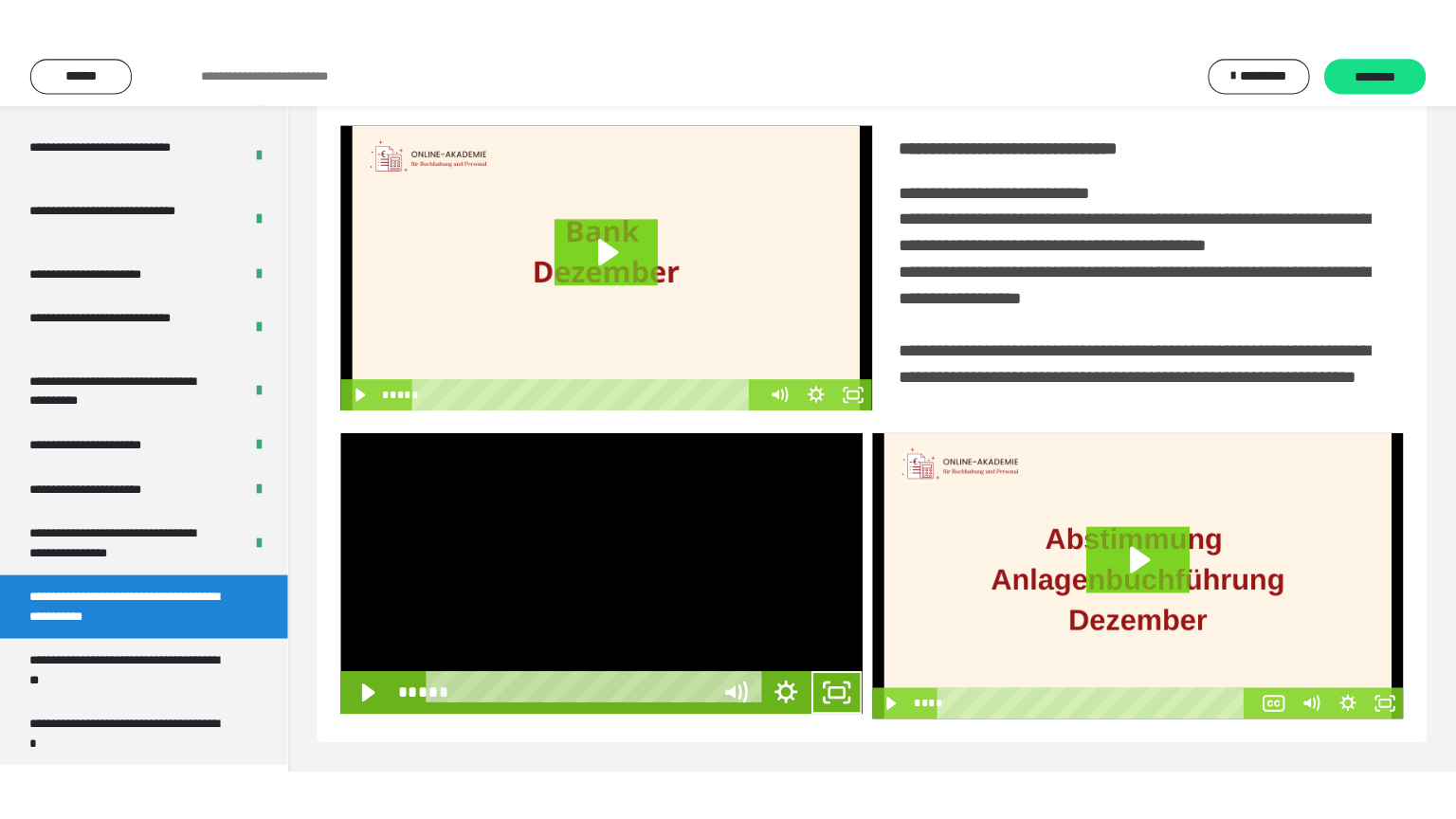 scroll, scrollTop: 317, scrollLeft: 0, axis: vertical 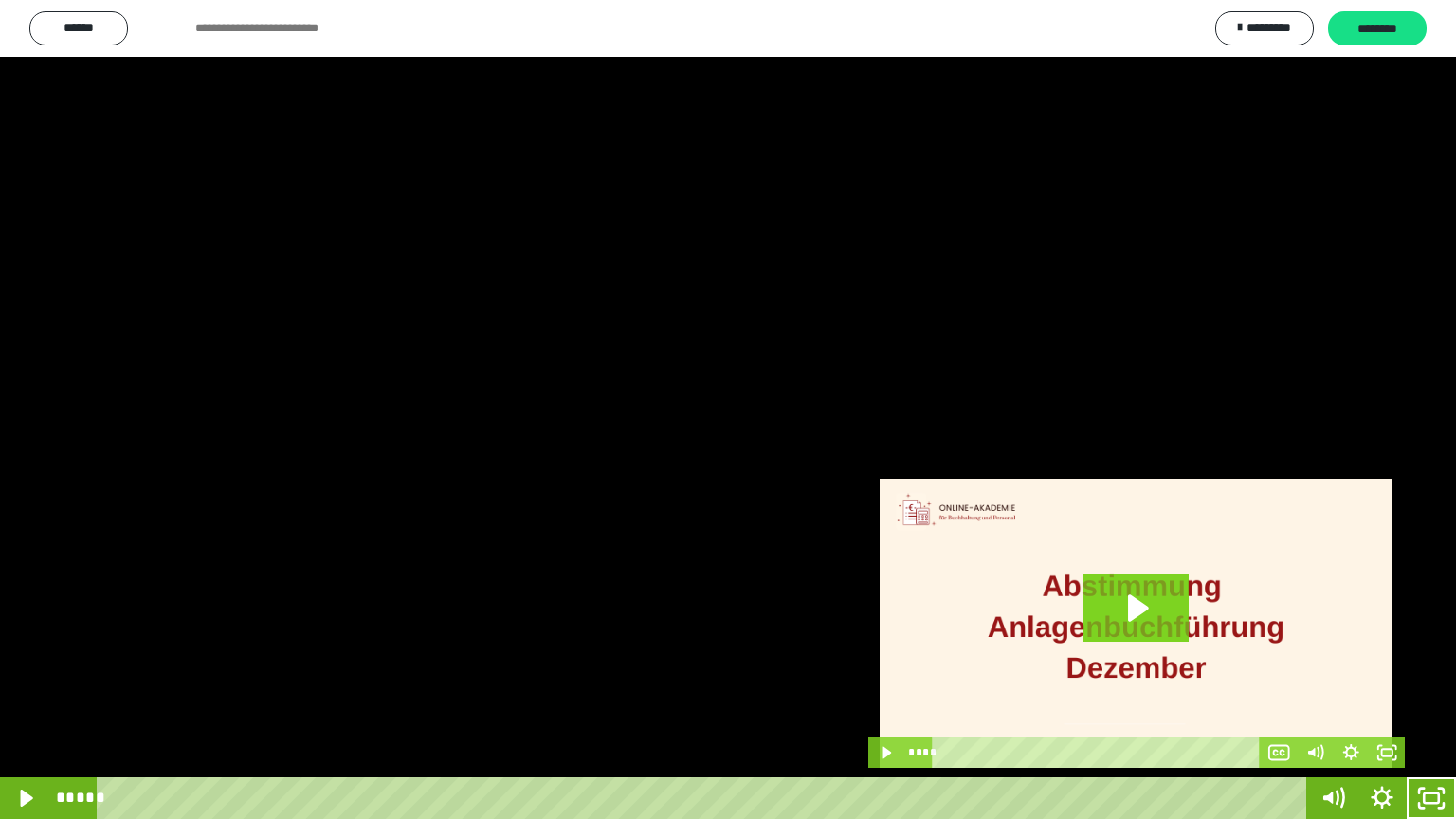 click at bounding box center [728, 410] 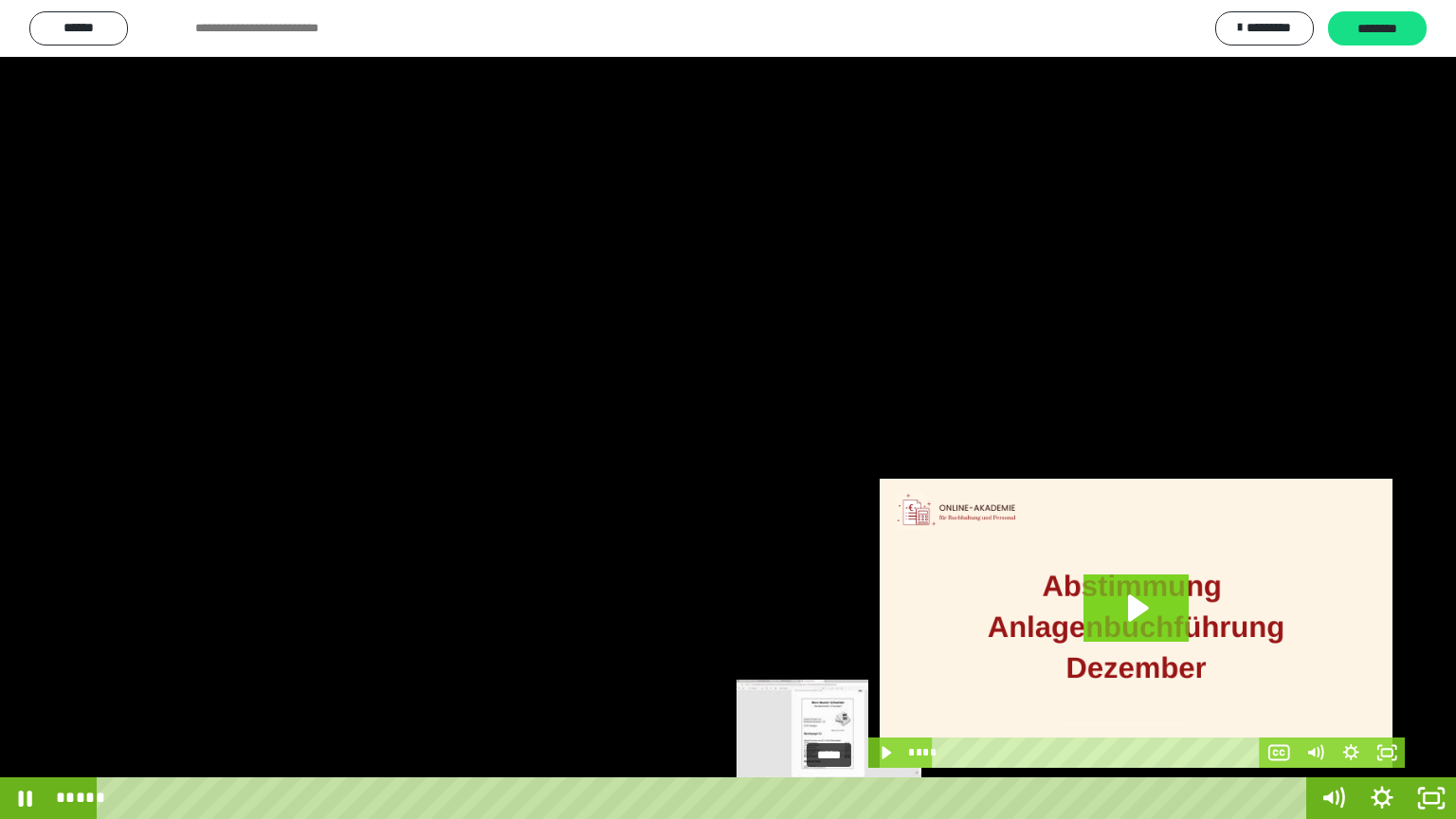 click on "*****" at bounding box center (705, 798) 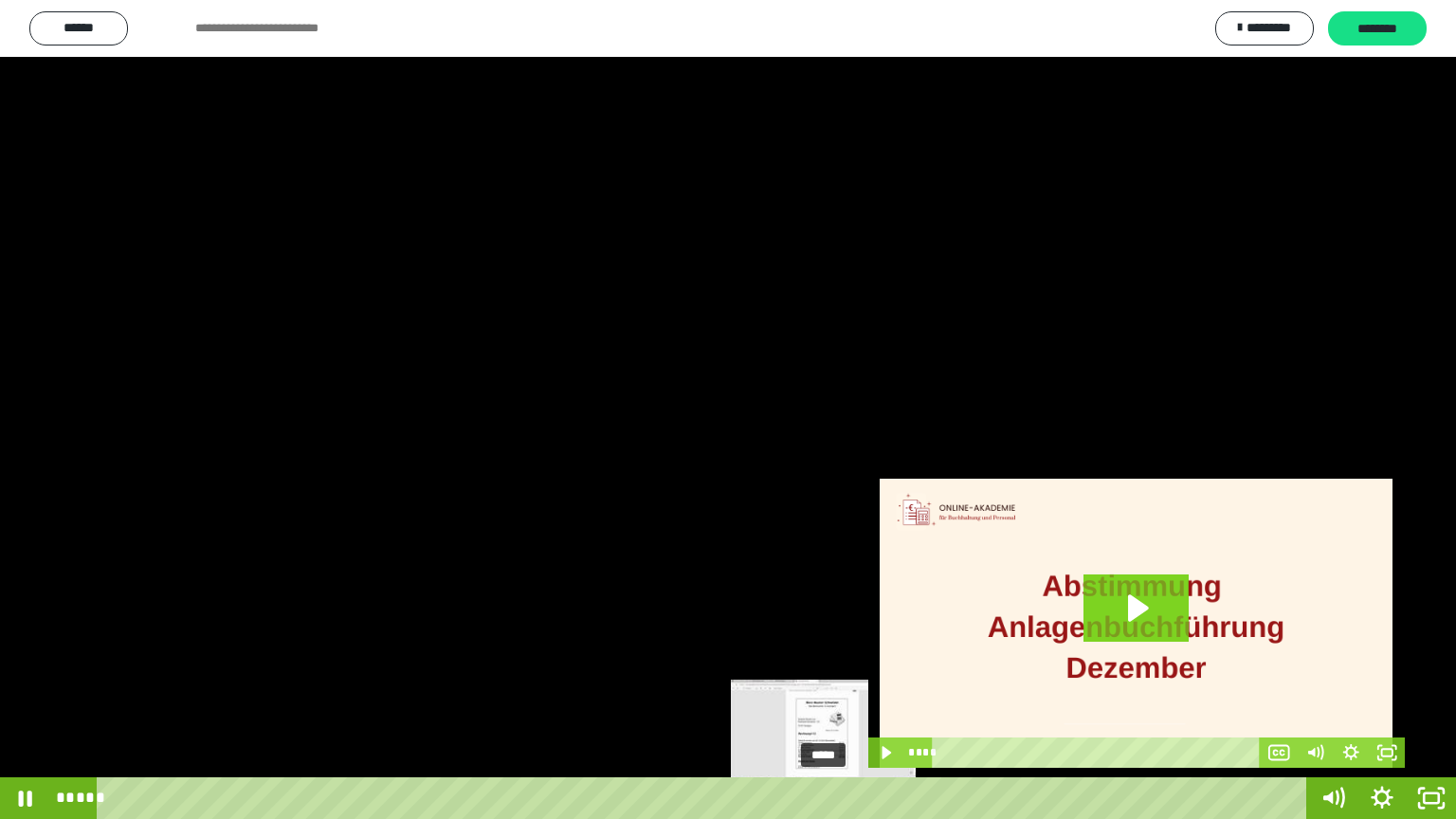 click on "*****" at bounding box center (705, 798) 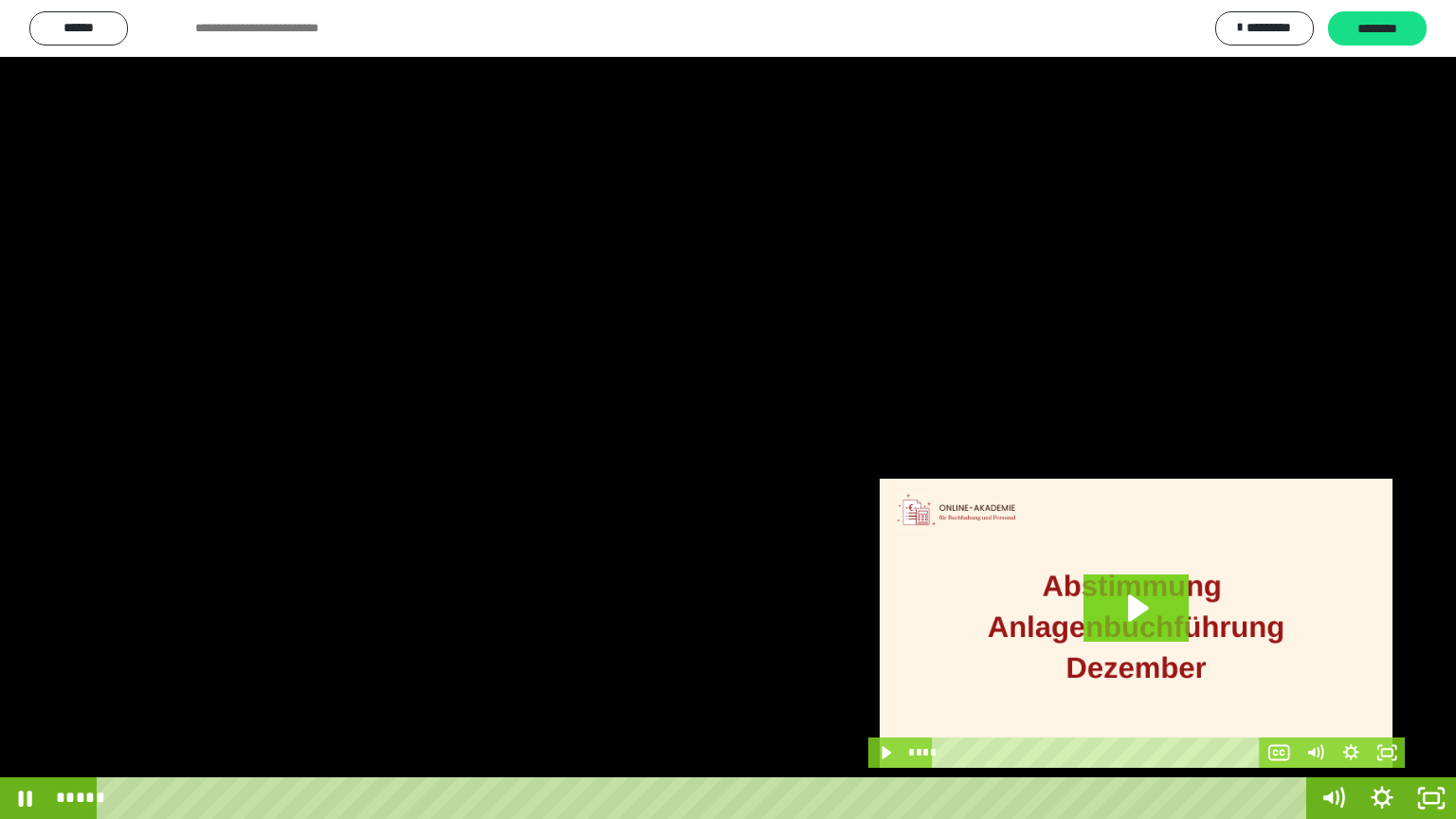 click at bounding box center (728, 410) 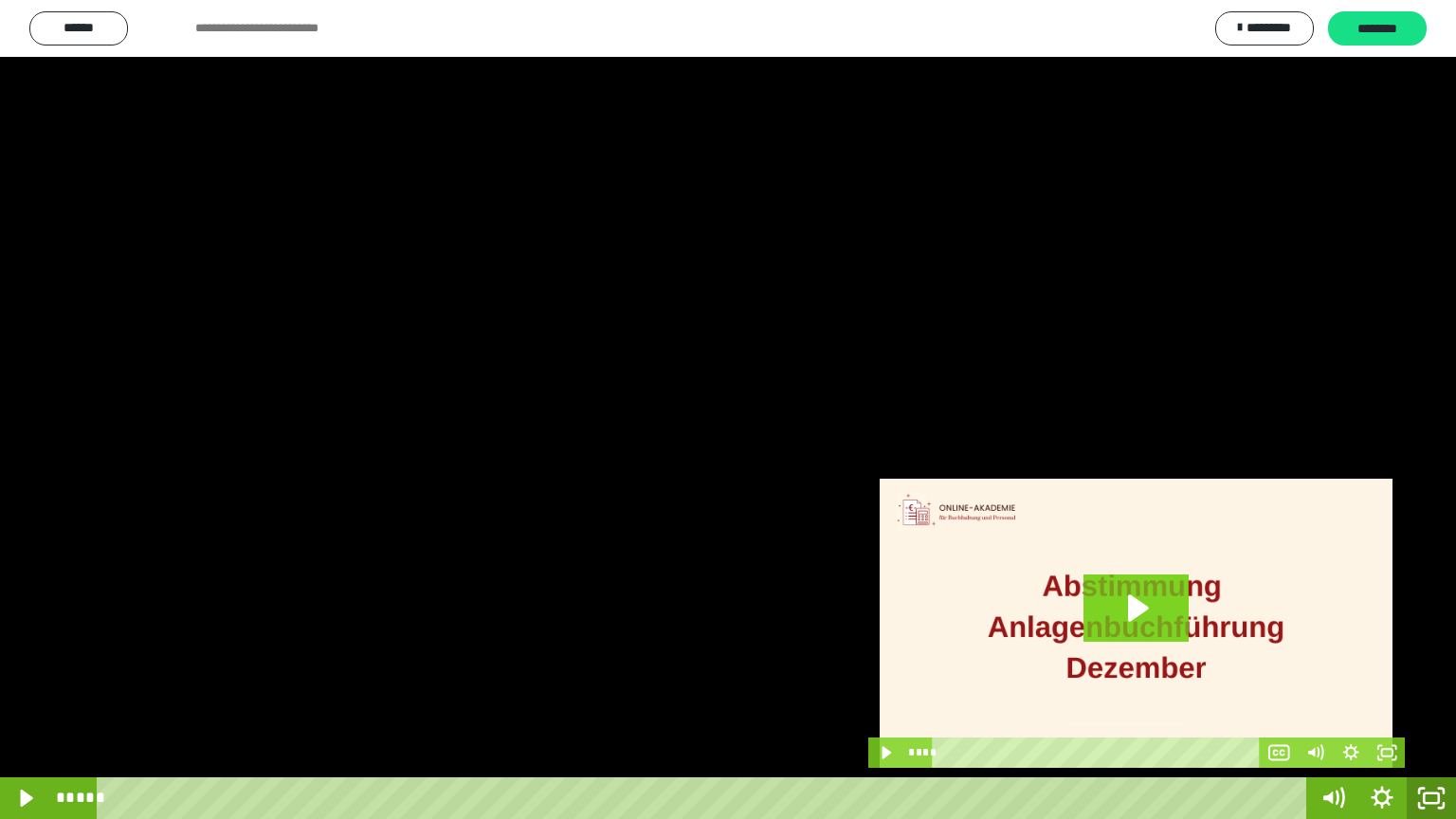 click 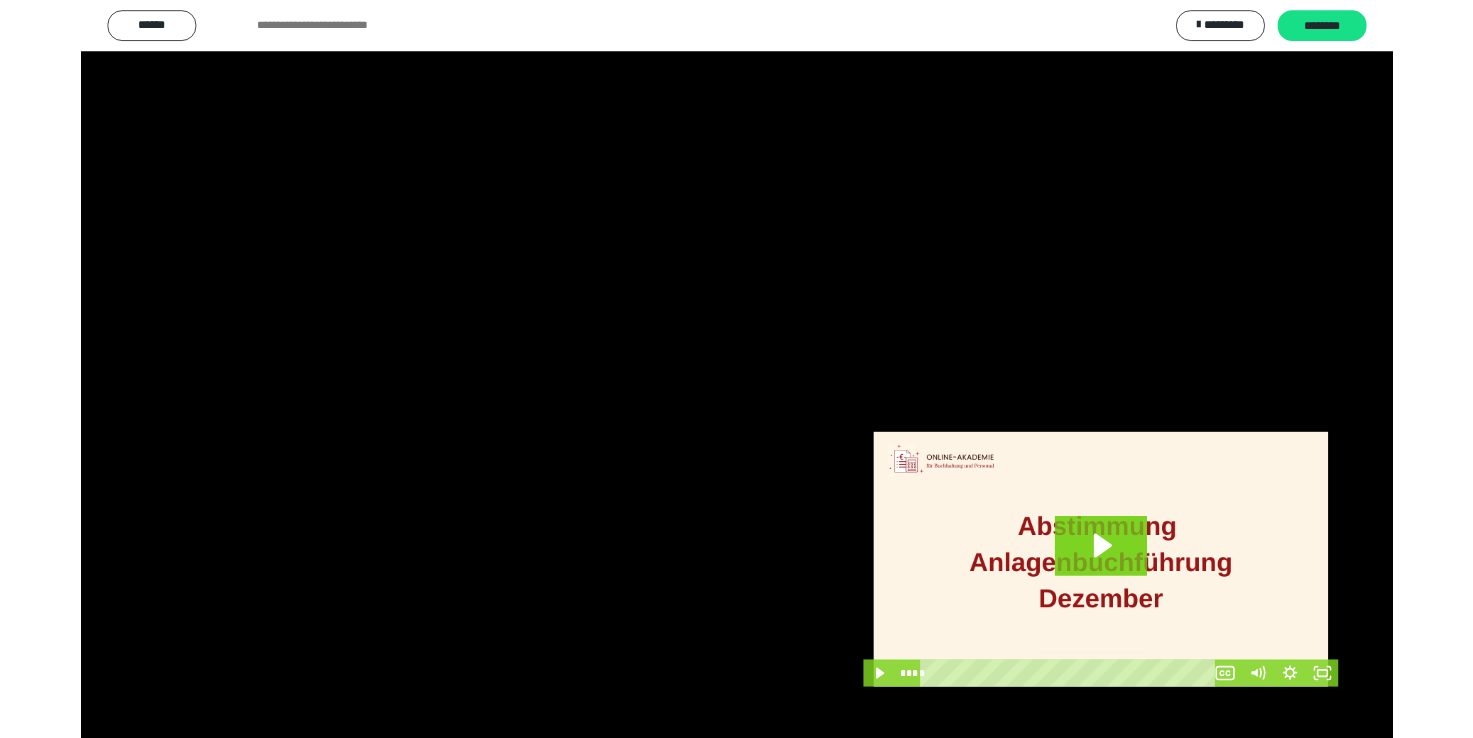 scroll, scrollTop: 327, scrollLeft: 0, axis: vertical 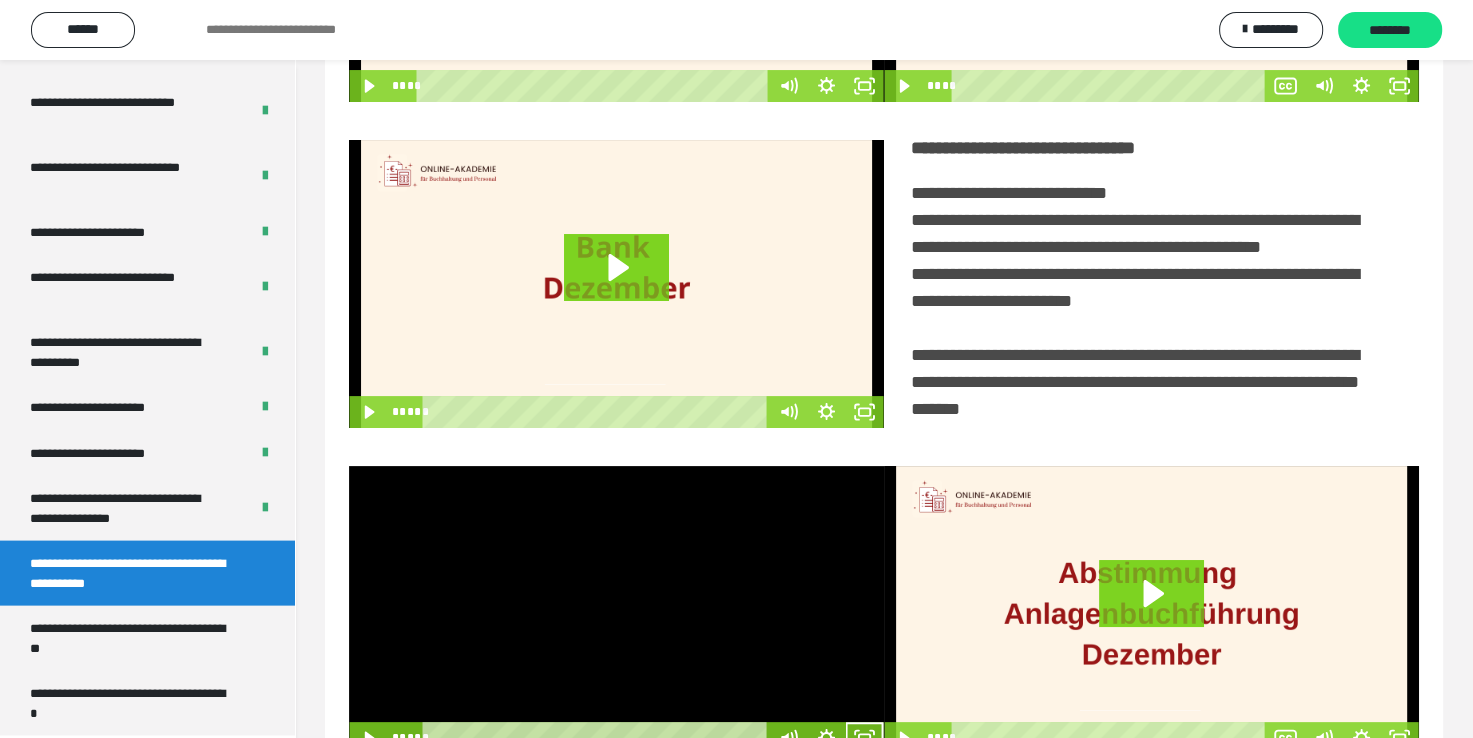 click at bounding box center [616, 610] 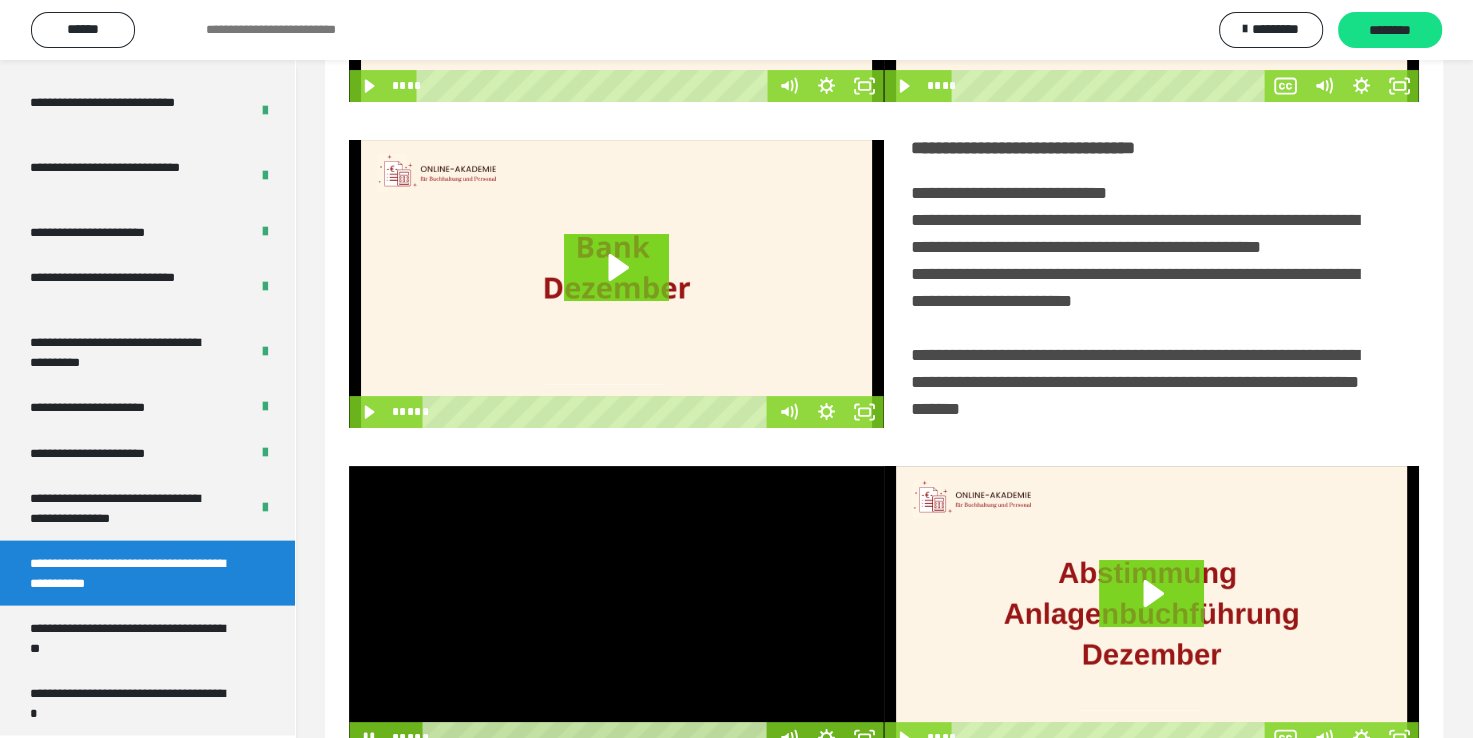 click at bounding box center (616, 610) 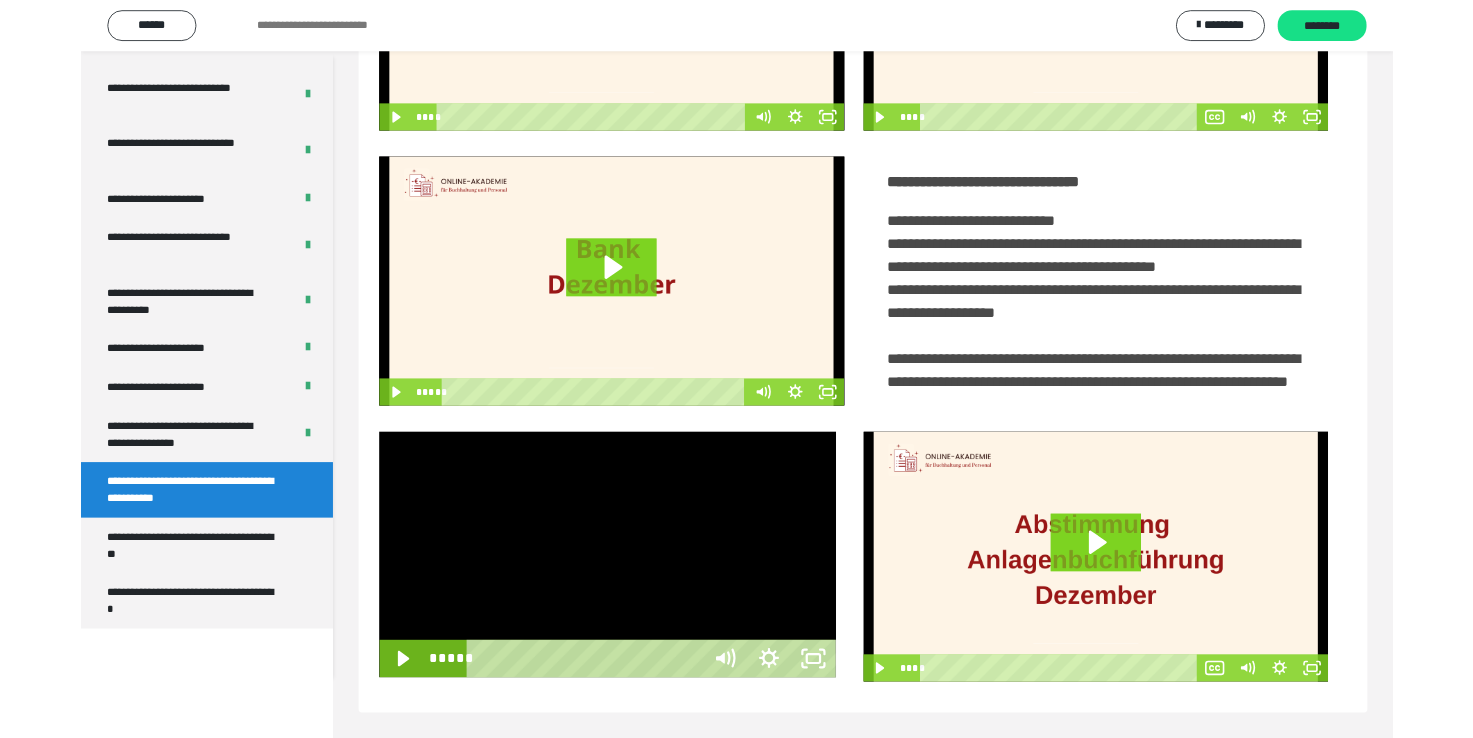 scroll, scrollTop: 3823, scrollLeft: 0, axis: vertical 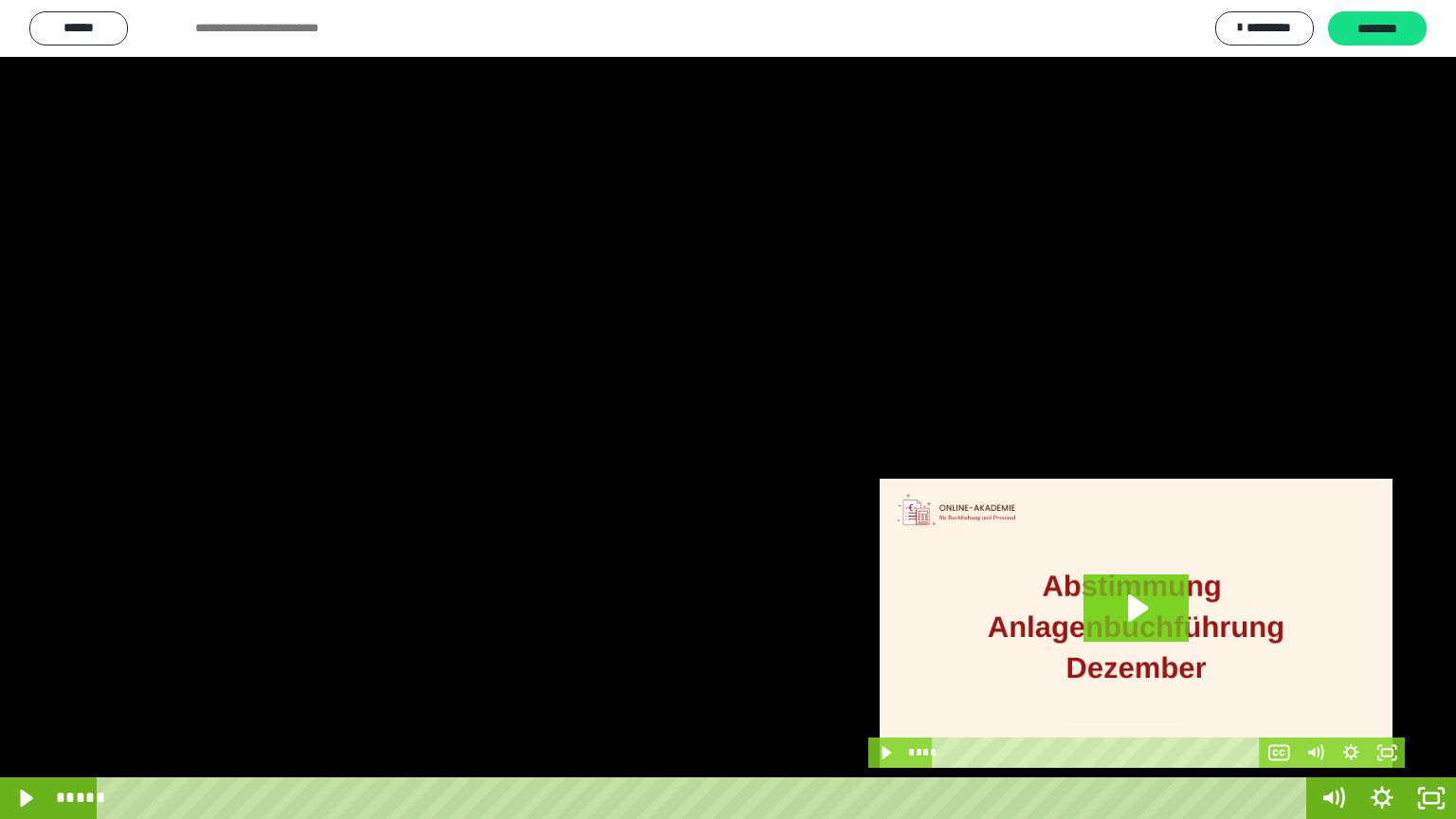 click at bounding box center (728, 410) 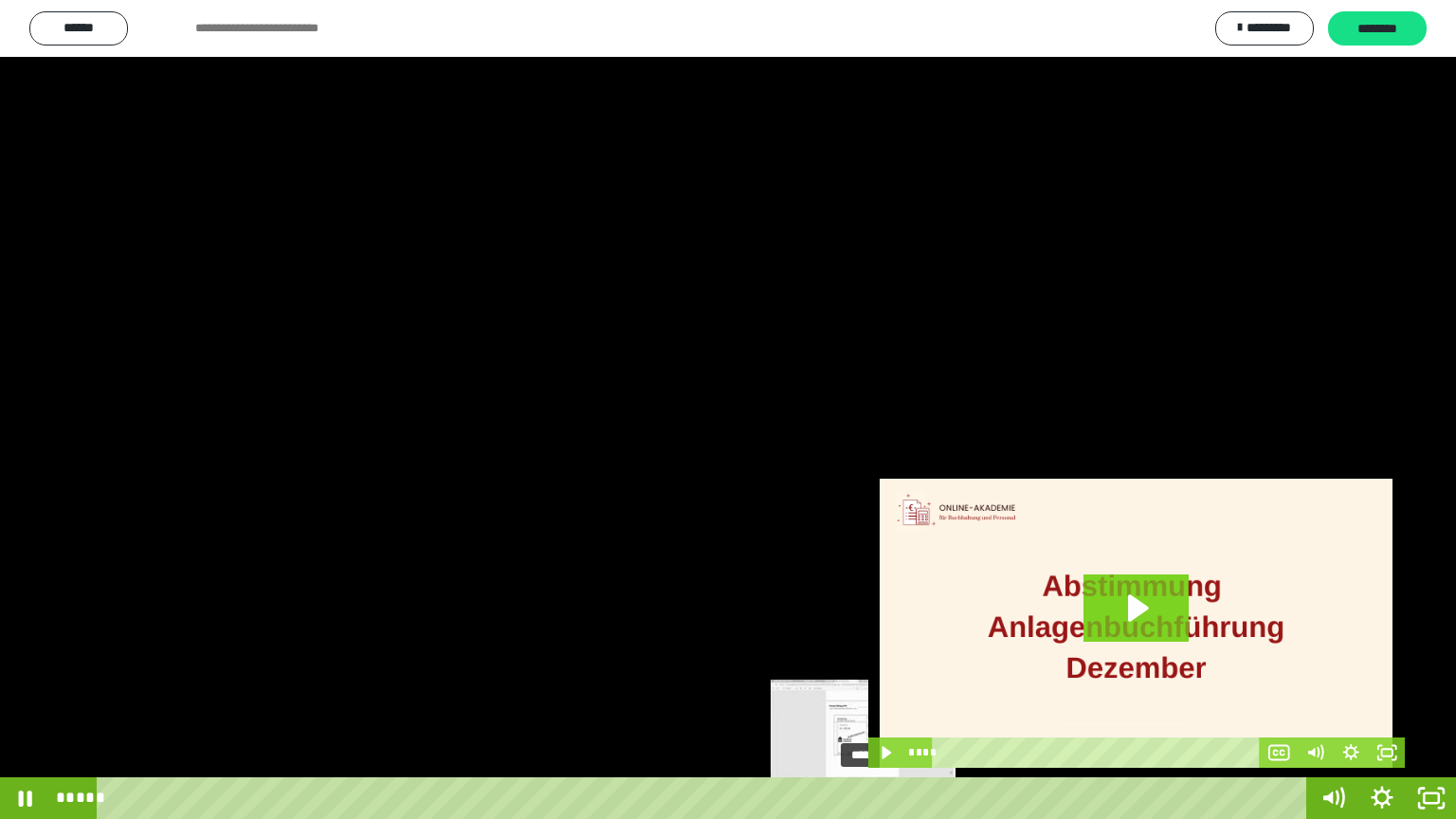 click on "*****" at bounding box center [705, 798] 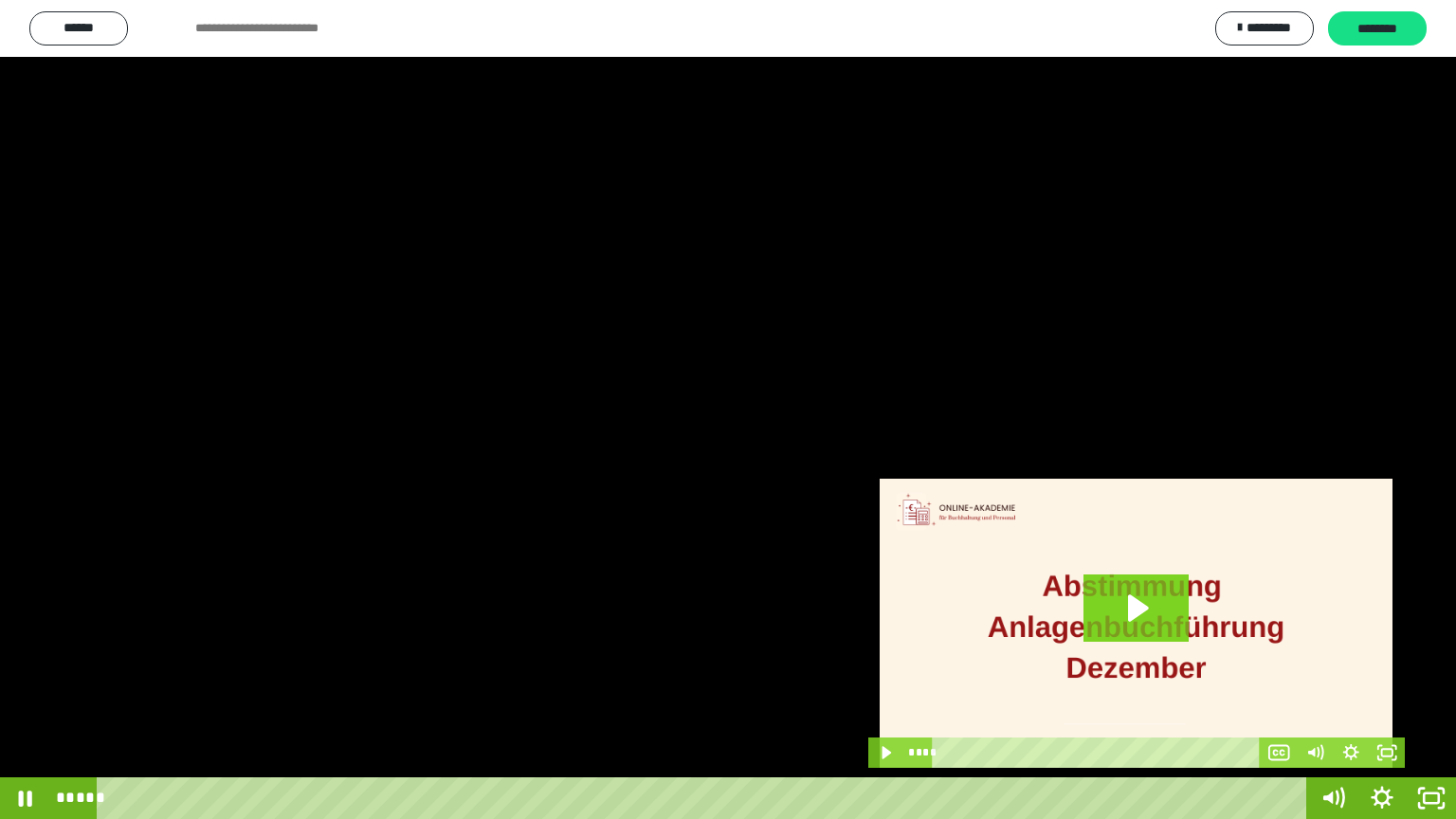 click at bounding box center [728, 410] 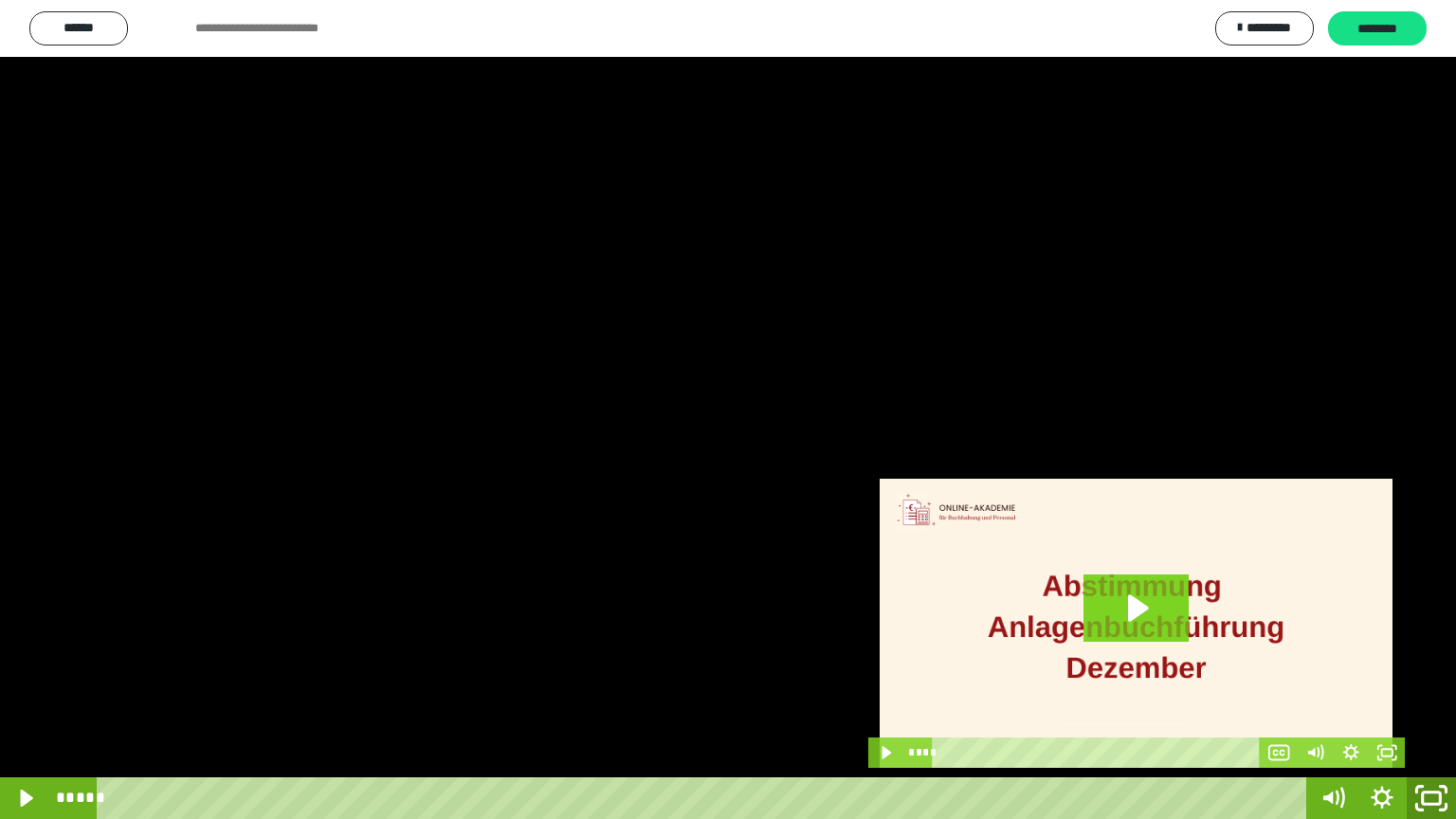 click 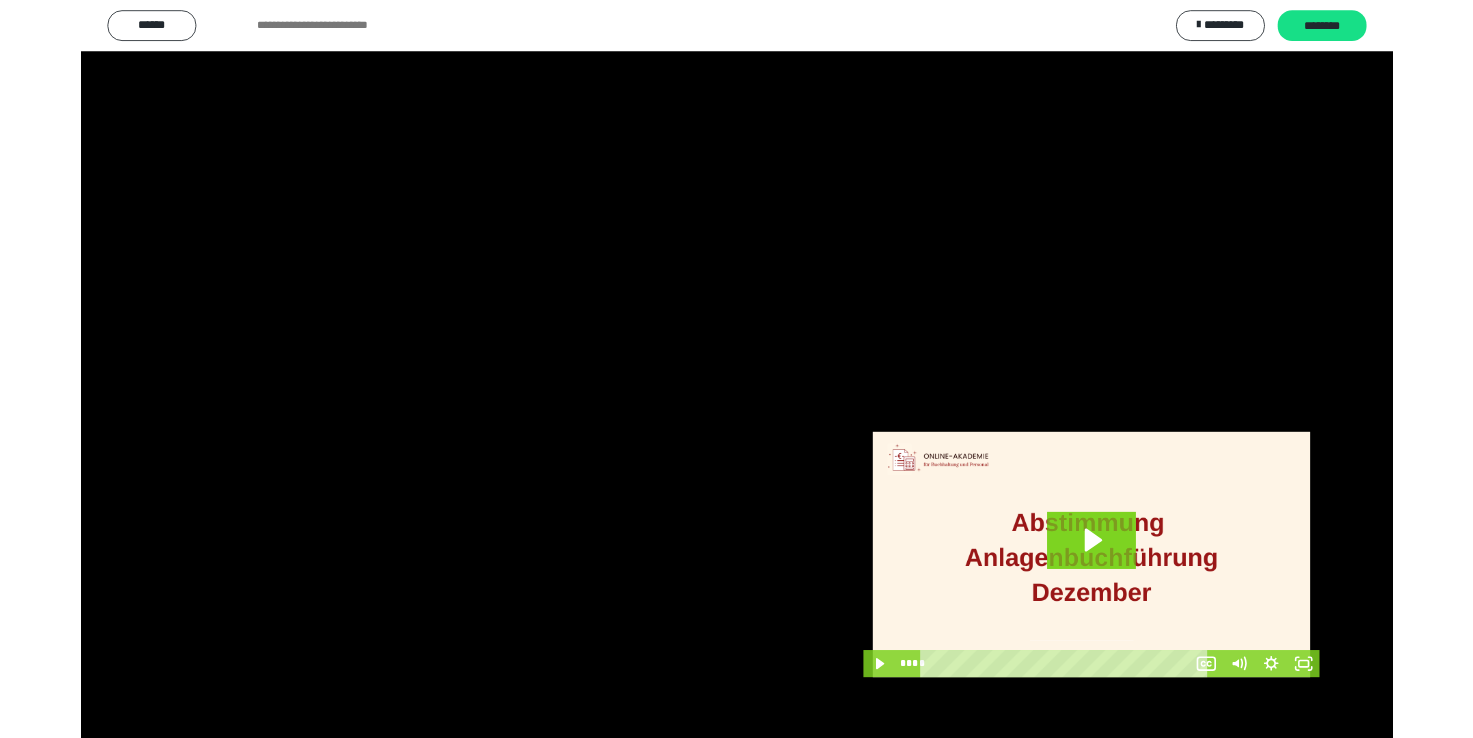 scroll, scrollTop: 3948, scrollLeft: 0, axis: vertical 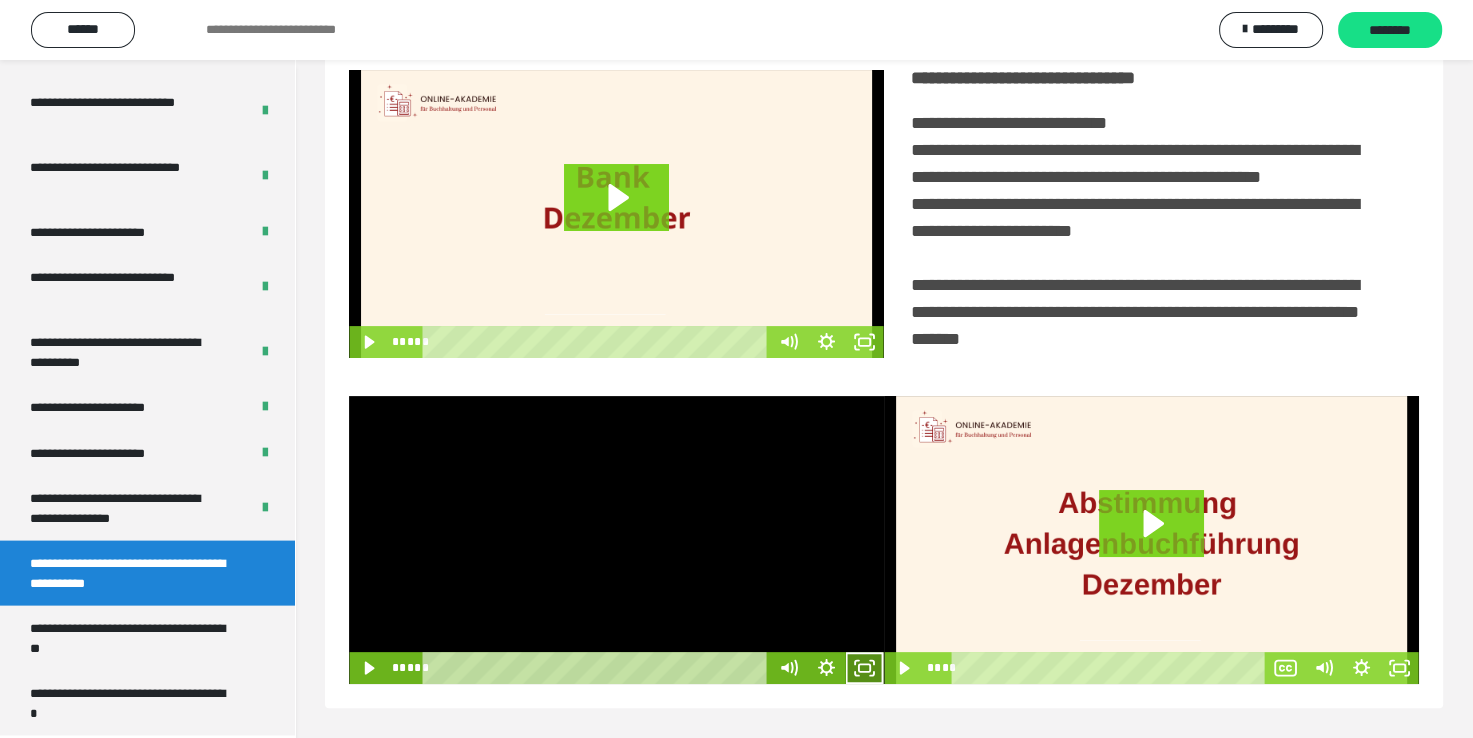 click 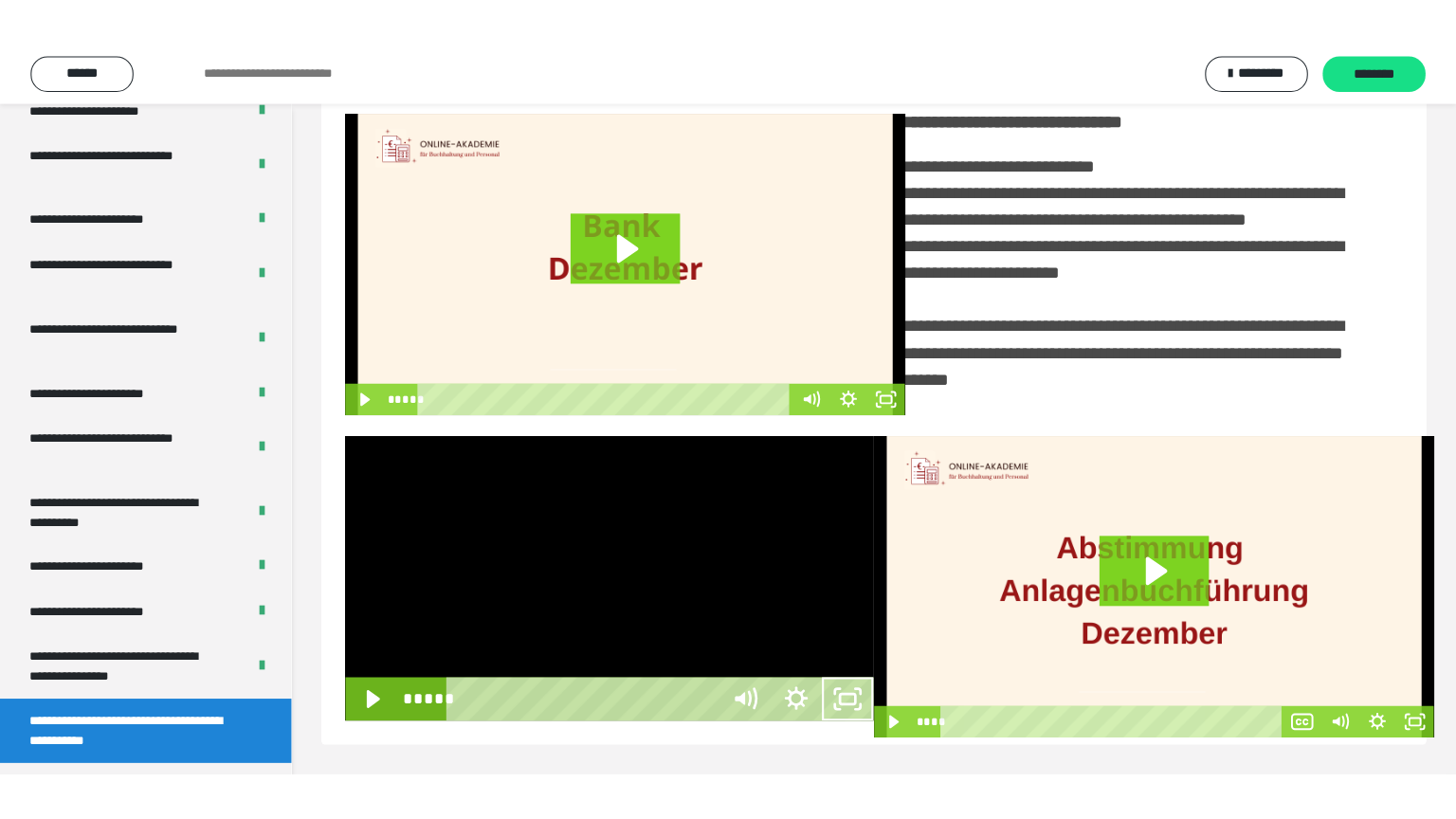 scroll, scrollTop: 317, scrollLeft: 0, axis: vertical 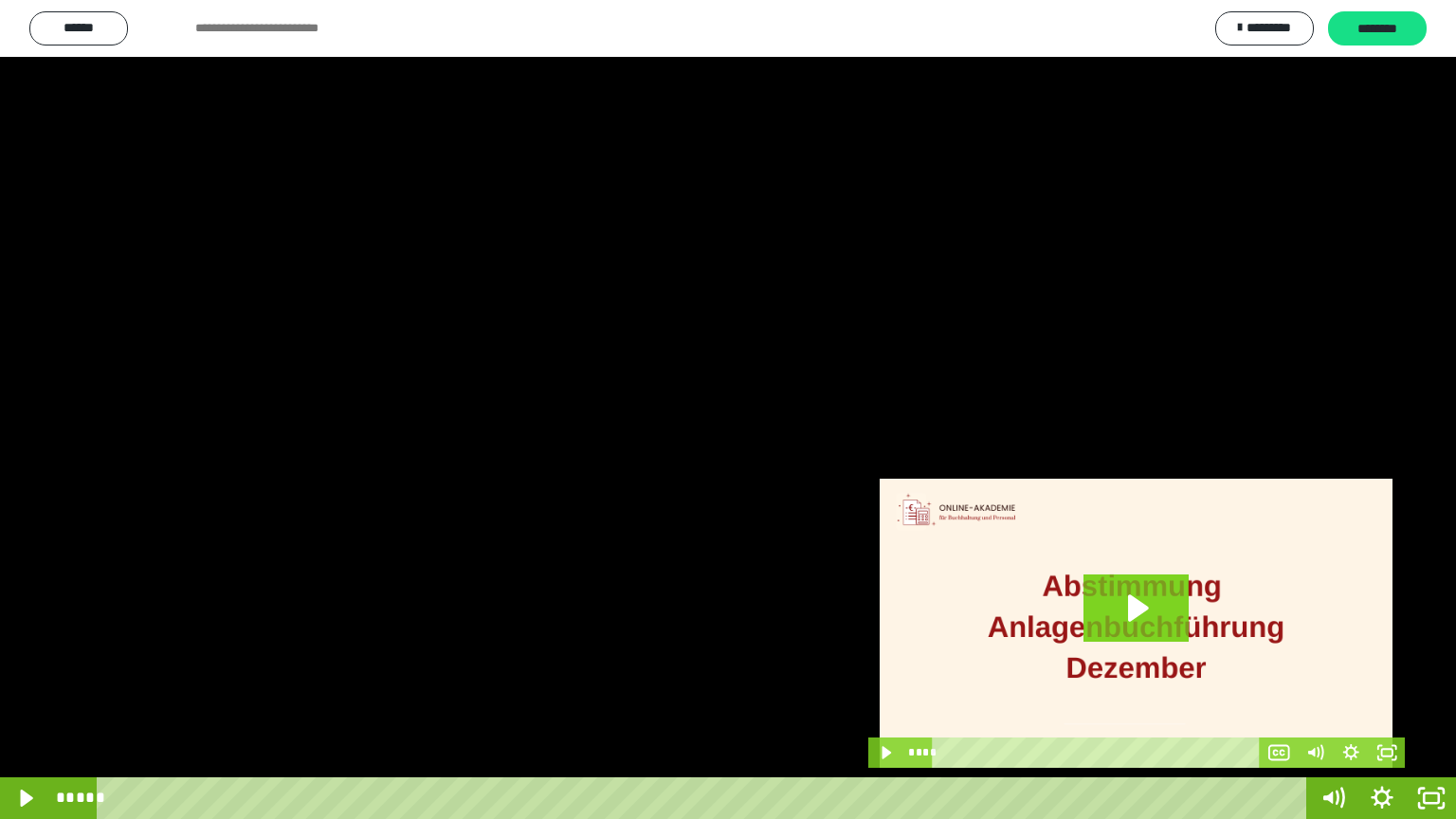click at bounding box center (728, 410) 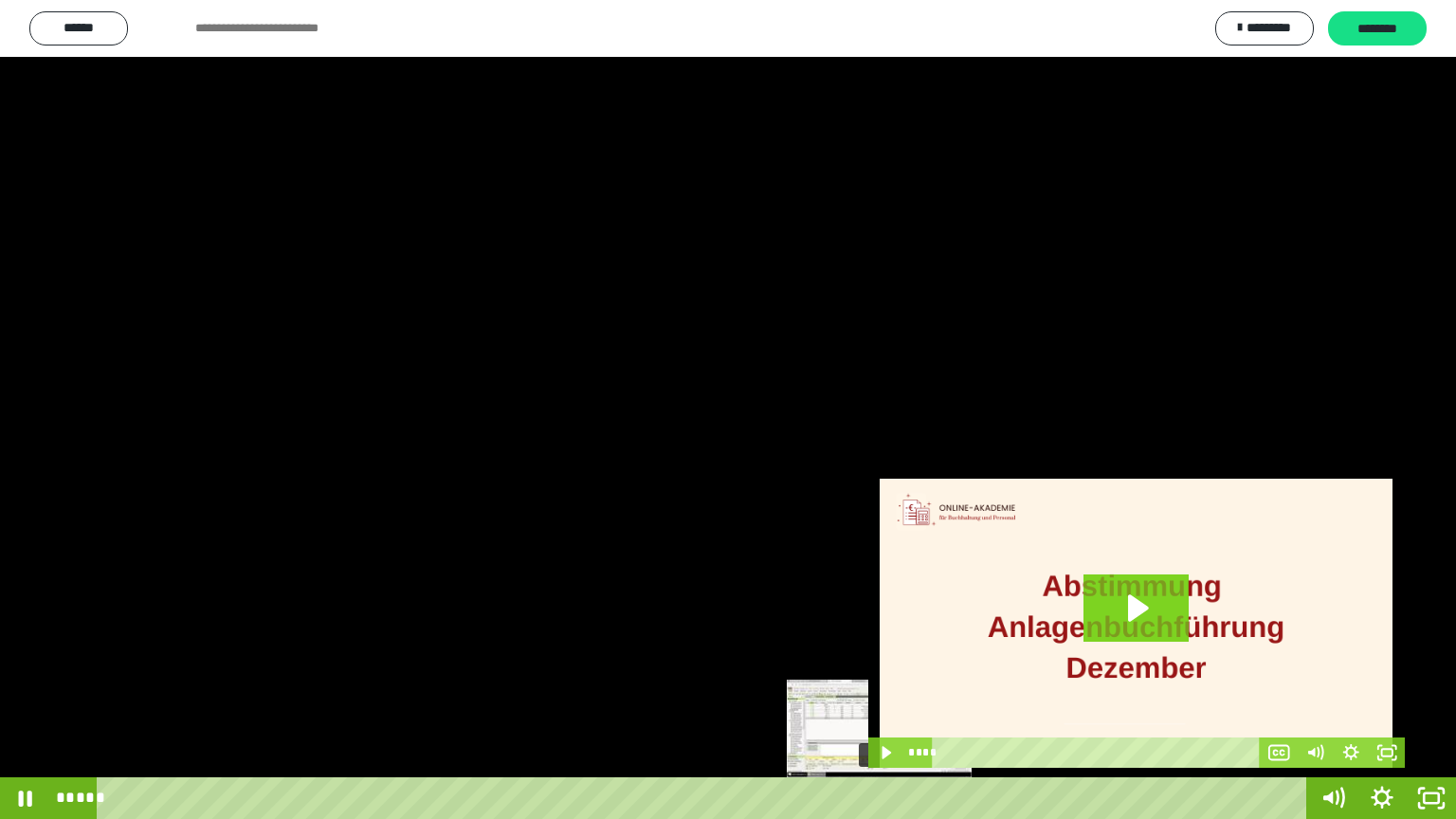 click on "*****" at bounding box center (705, 798) 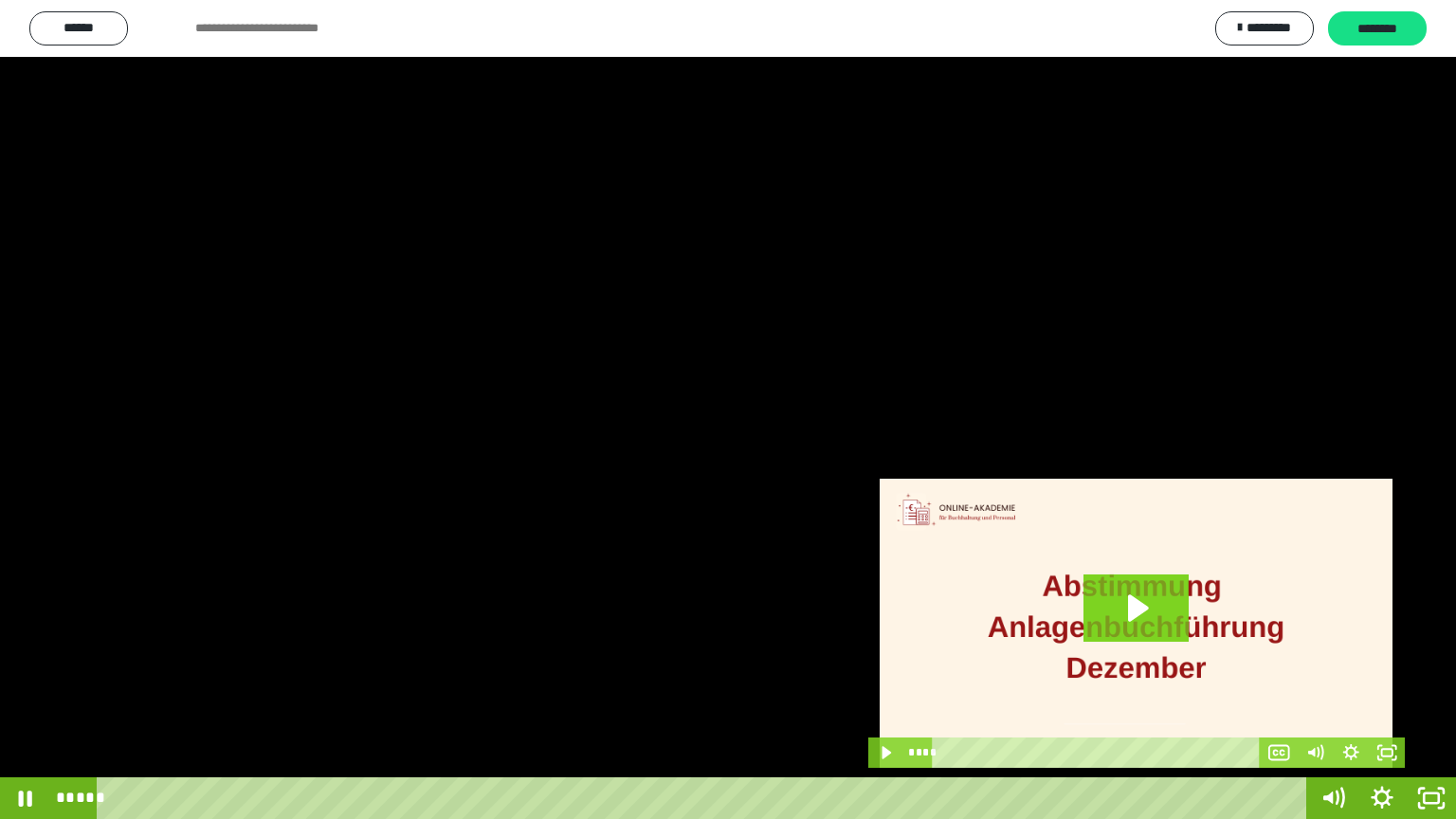 click at bounding box center (728, 410) 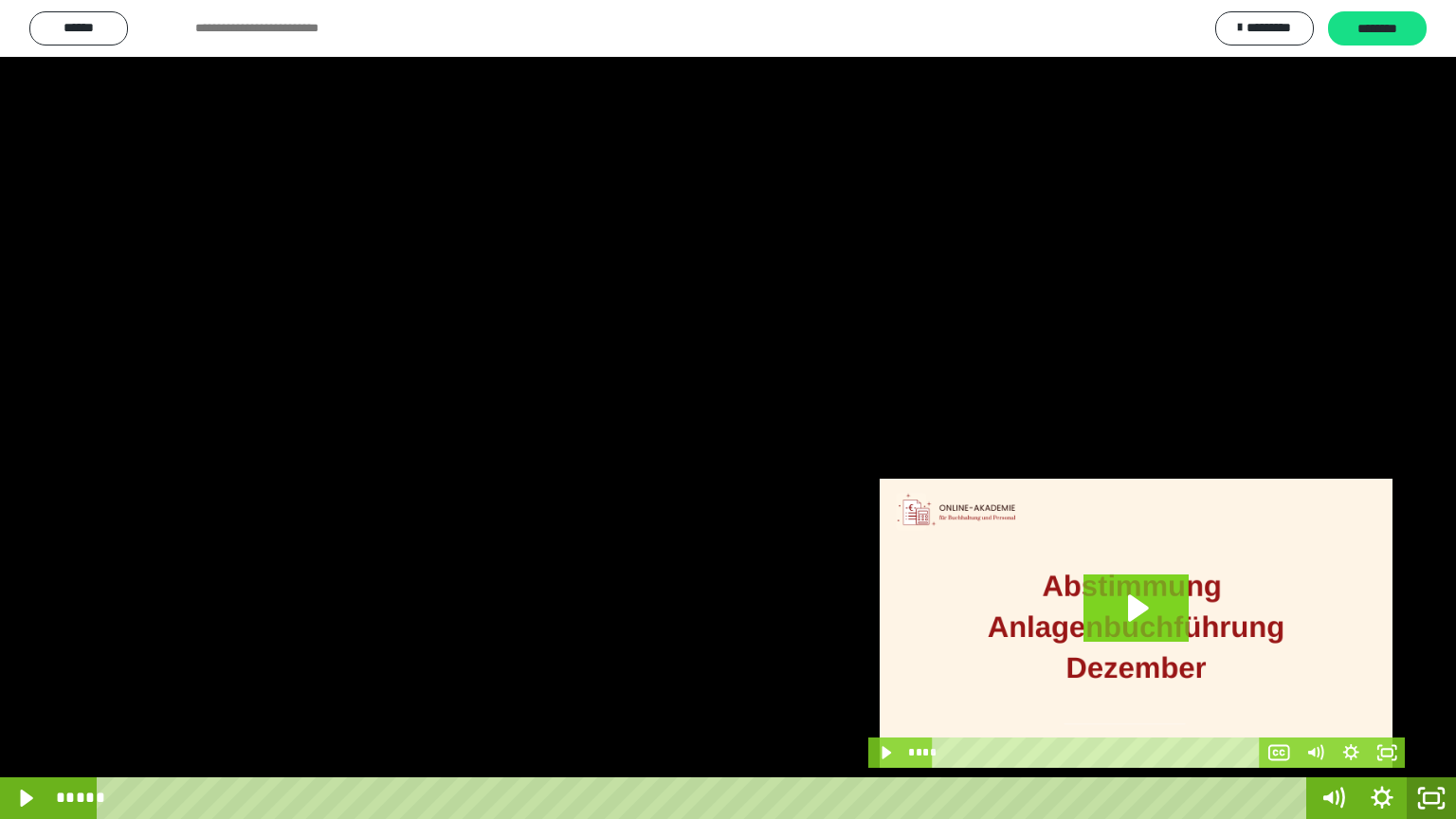 click 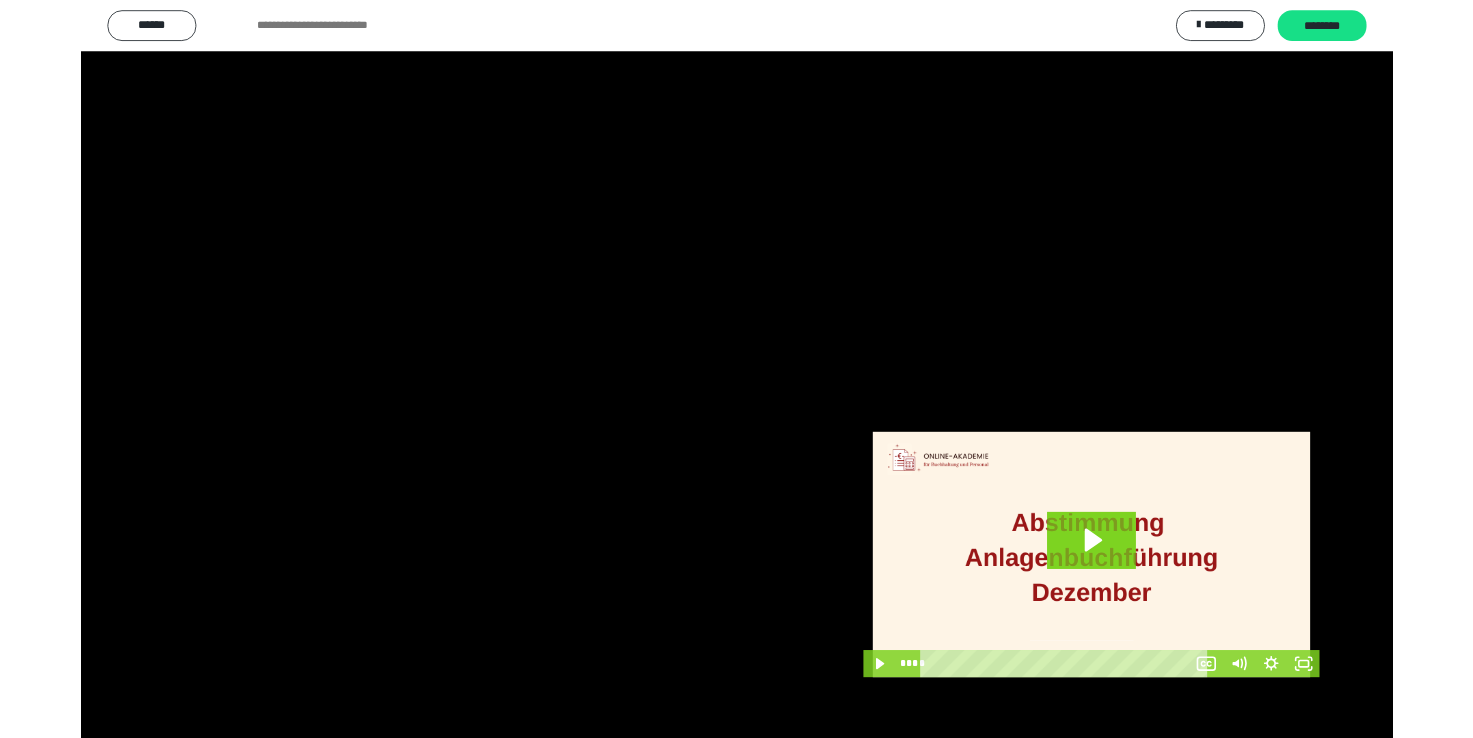 scroll, scrollTop: 327, scrollLeft: 0, axis: vertical 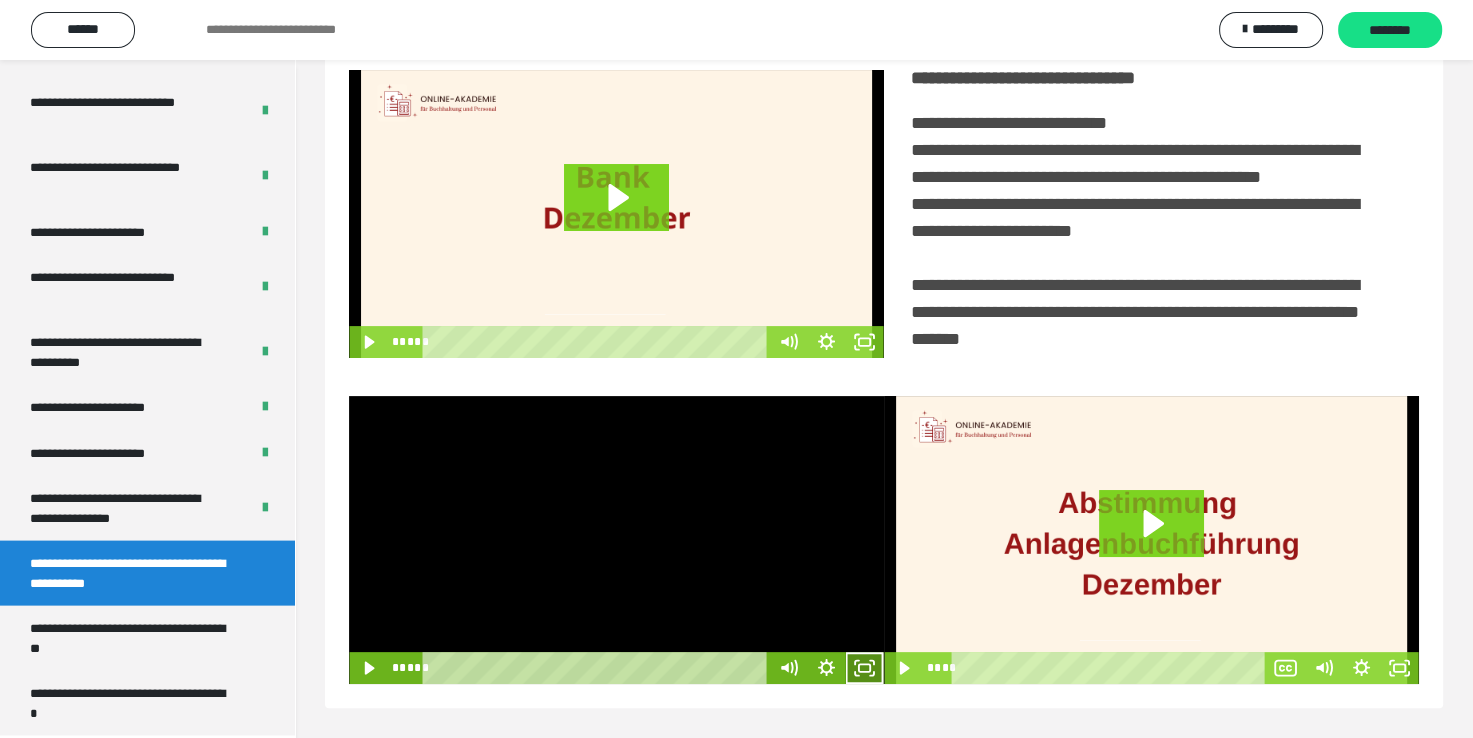 click 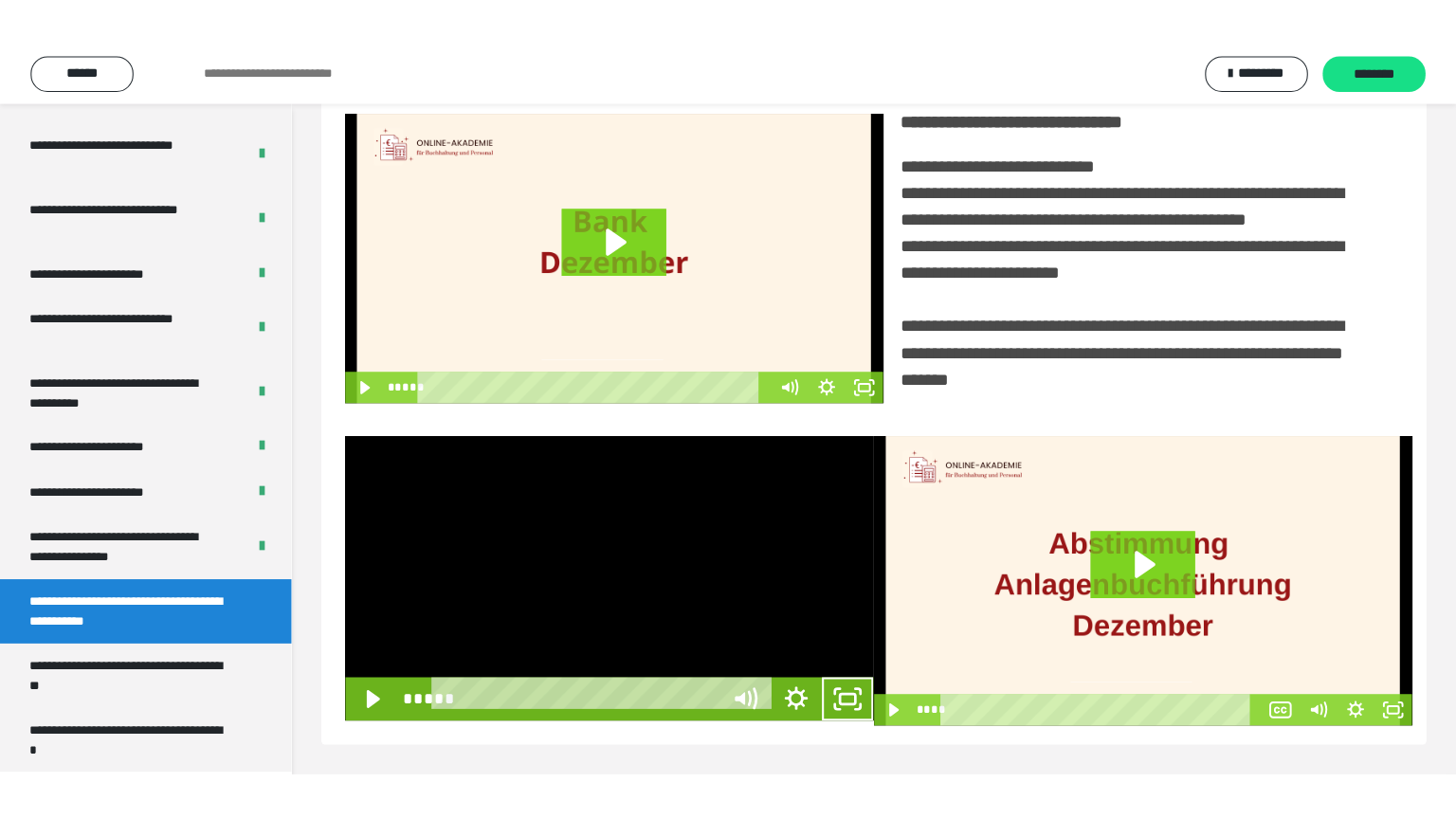 scroll, scrollTop: 317, scrollLeft: 0, axis: vertical 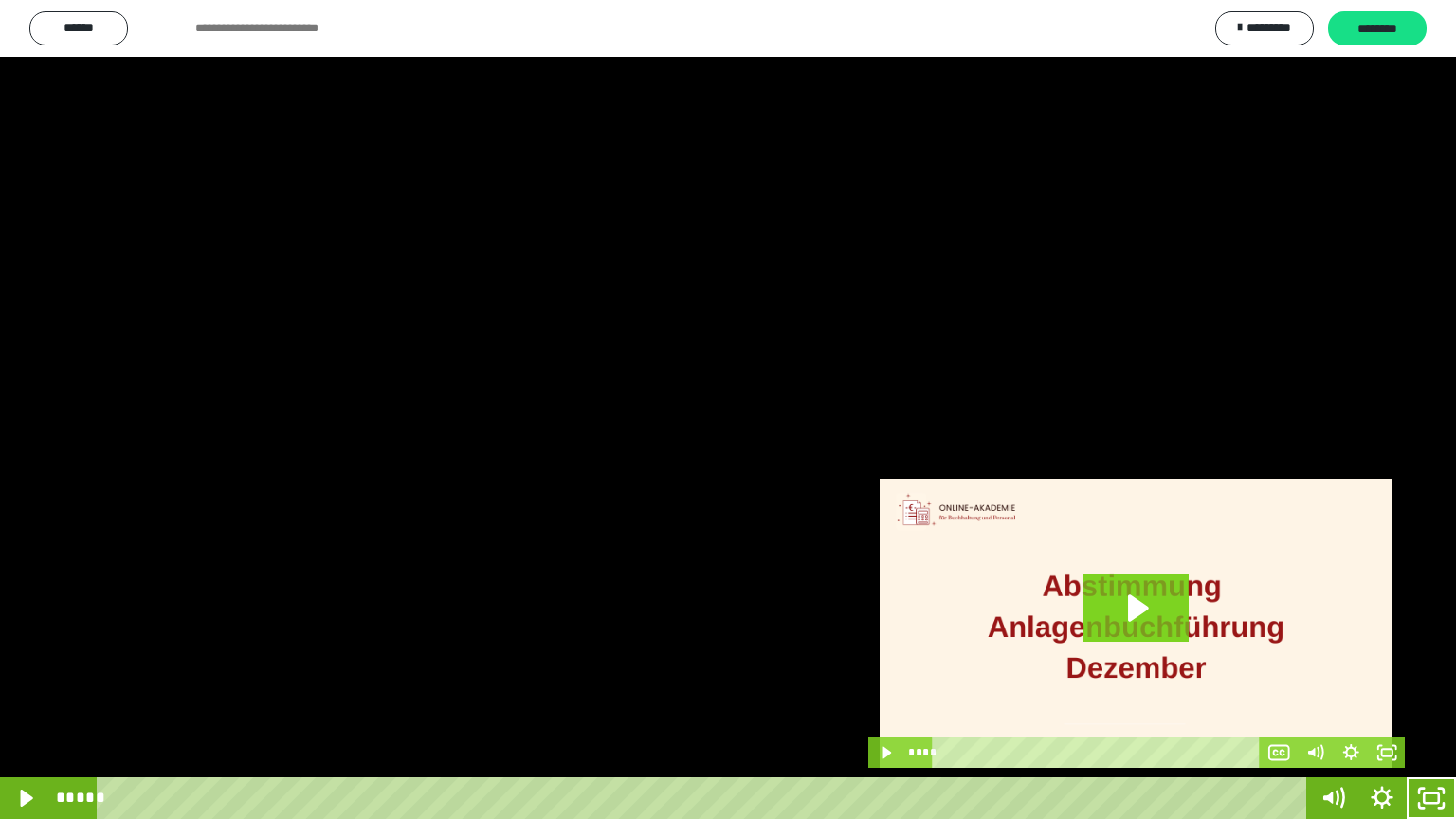 click at bounding box center [728, 410] 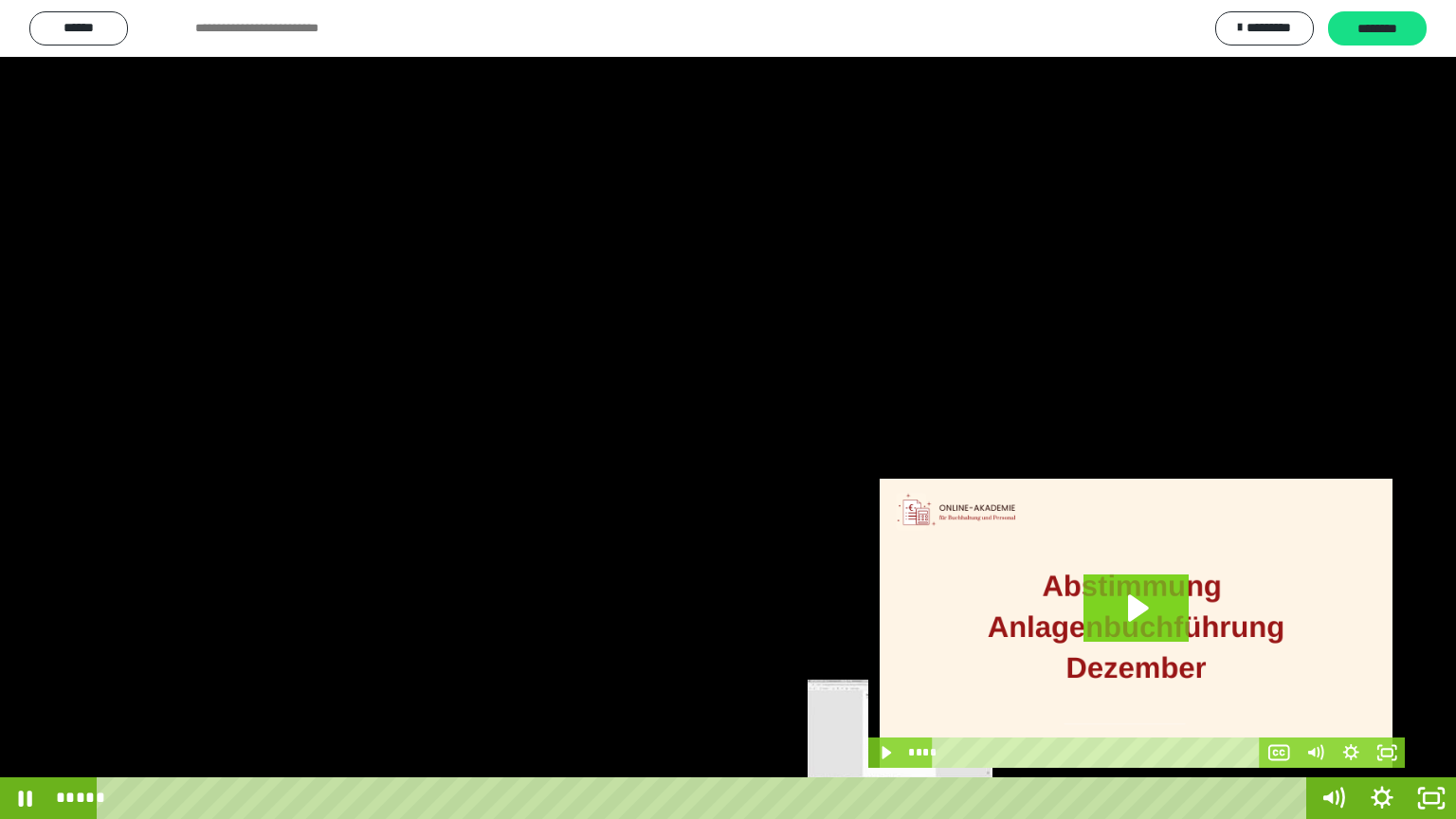 click on "*****" at bounding box center (705, 798) 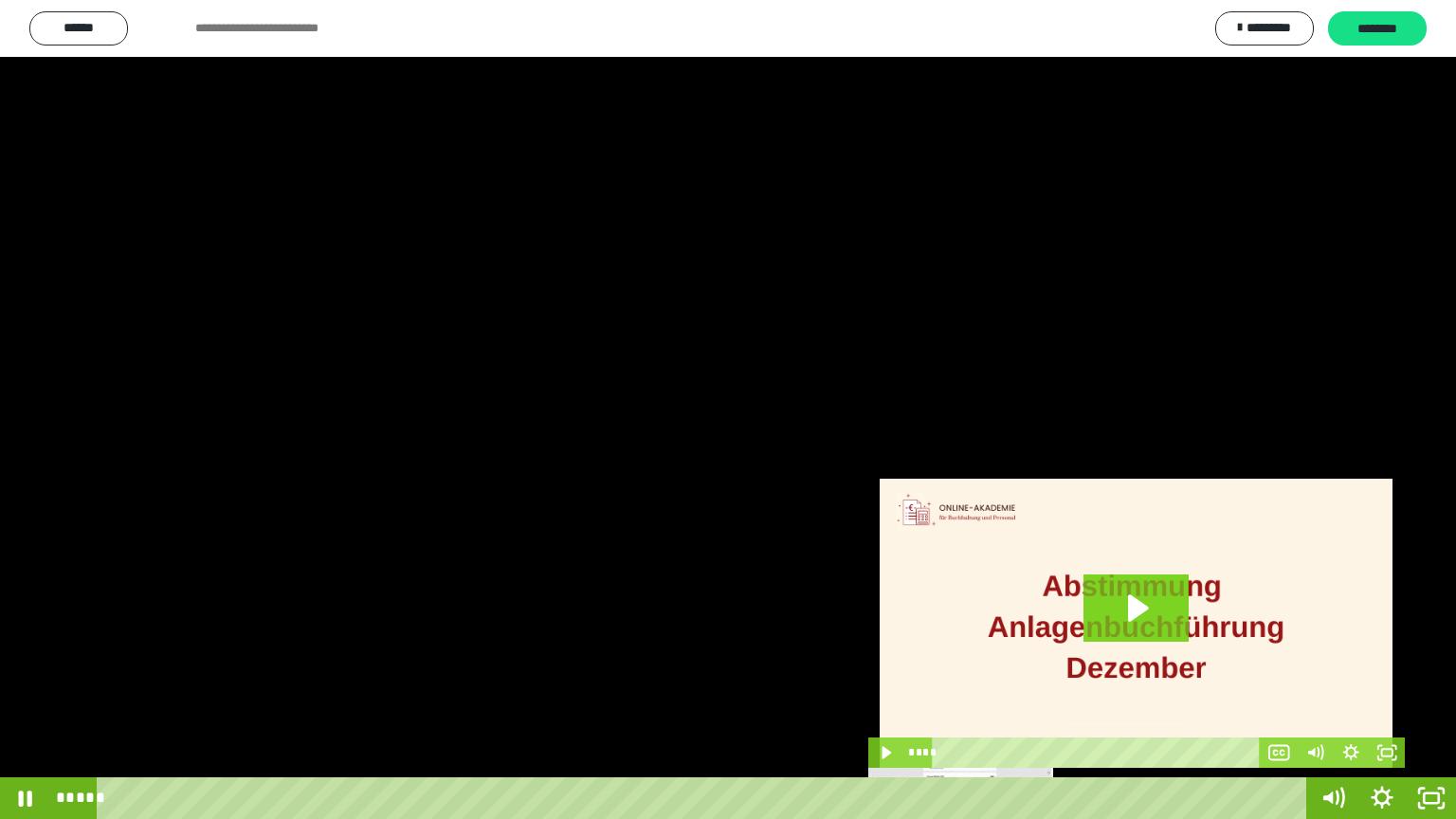 click on "*****" at bounding box center (705, 798) 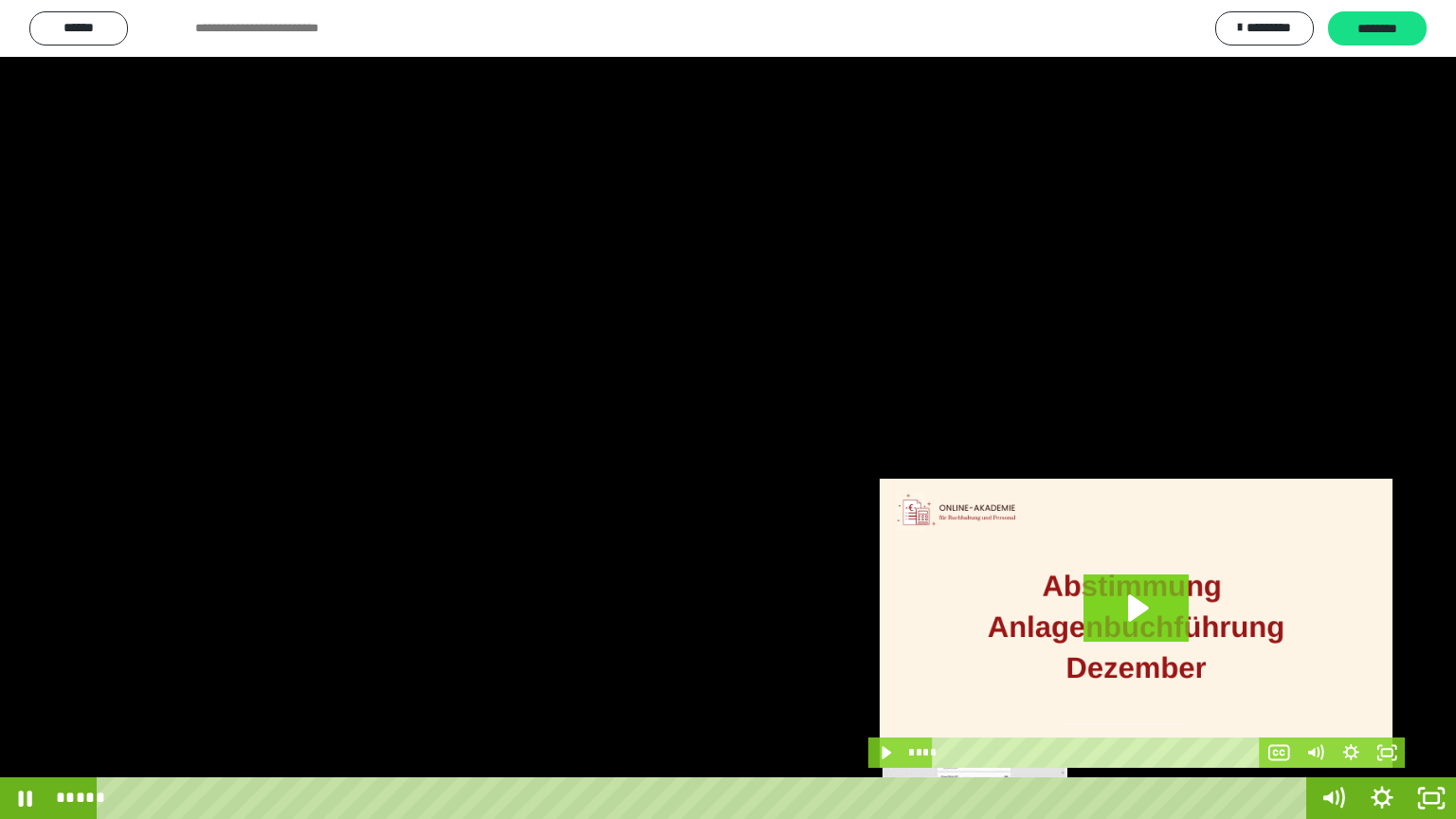 click on "*****" at bounding box center (705, 798) 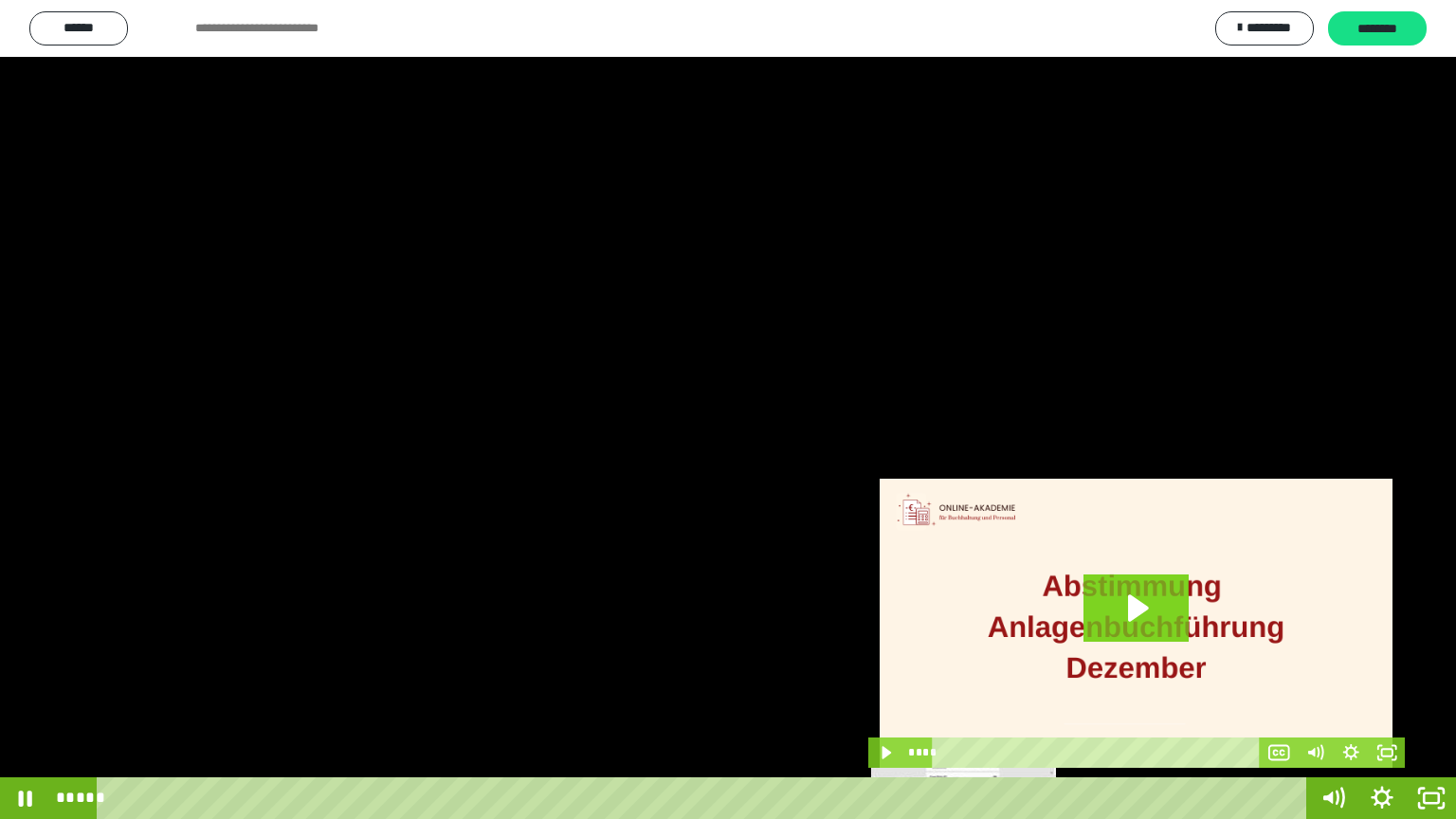 click on "*****" at bounding box center [705, 798] 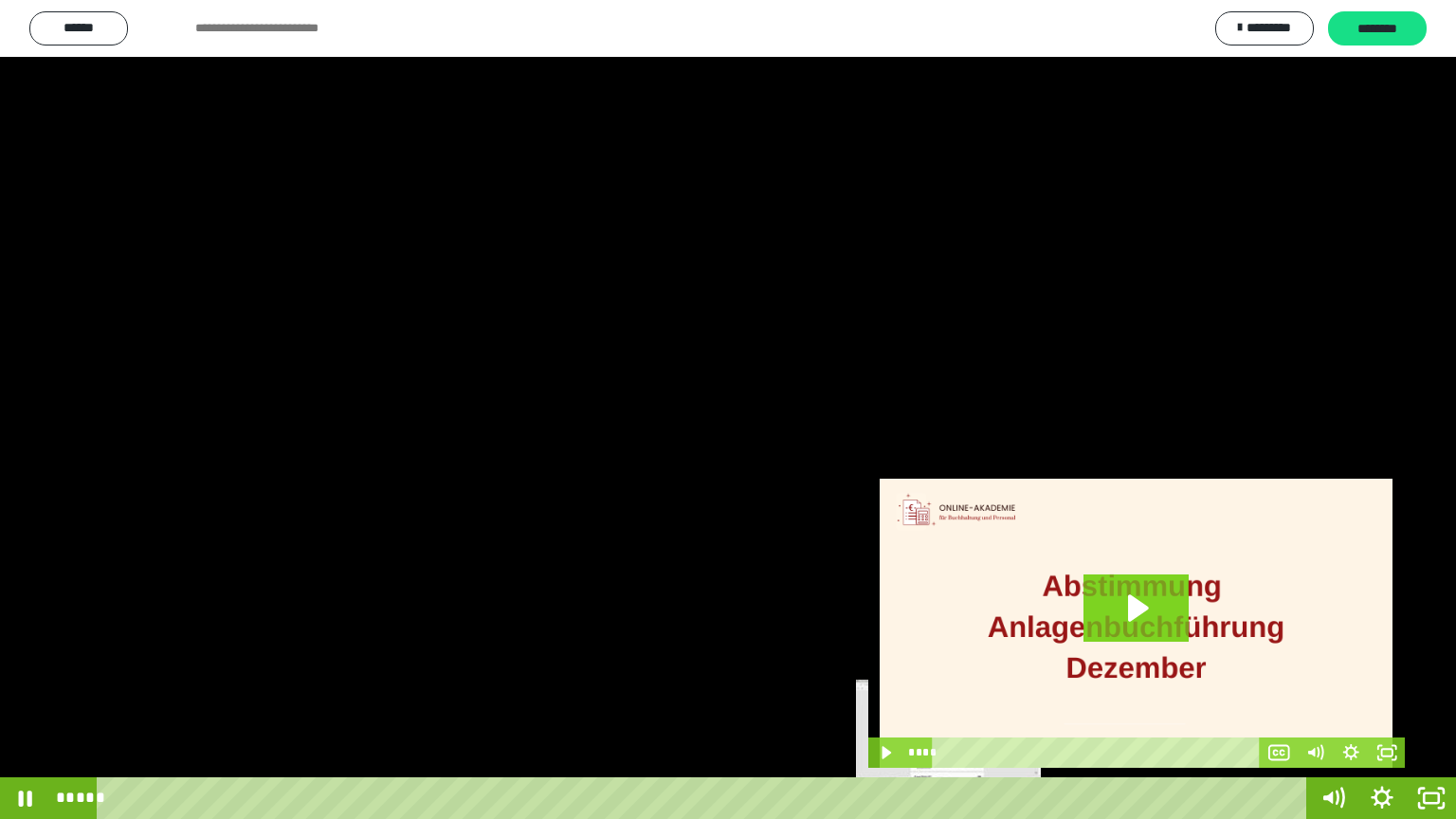 click on "*****" at bounding box center (705, 798) 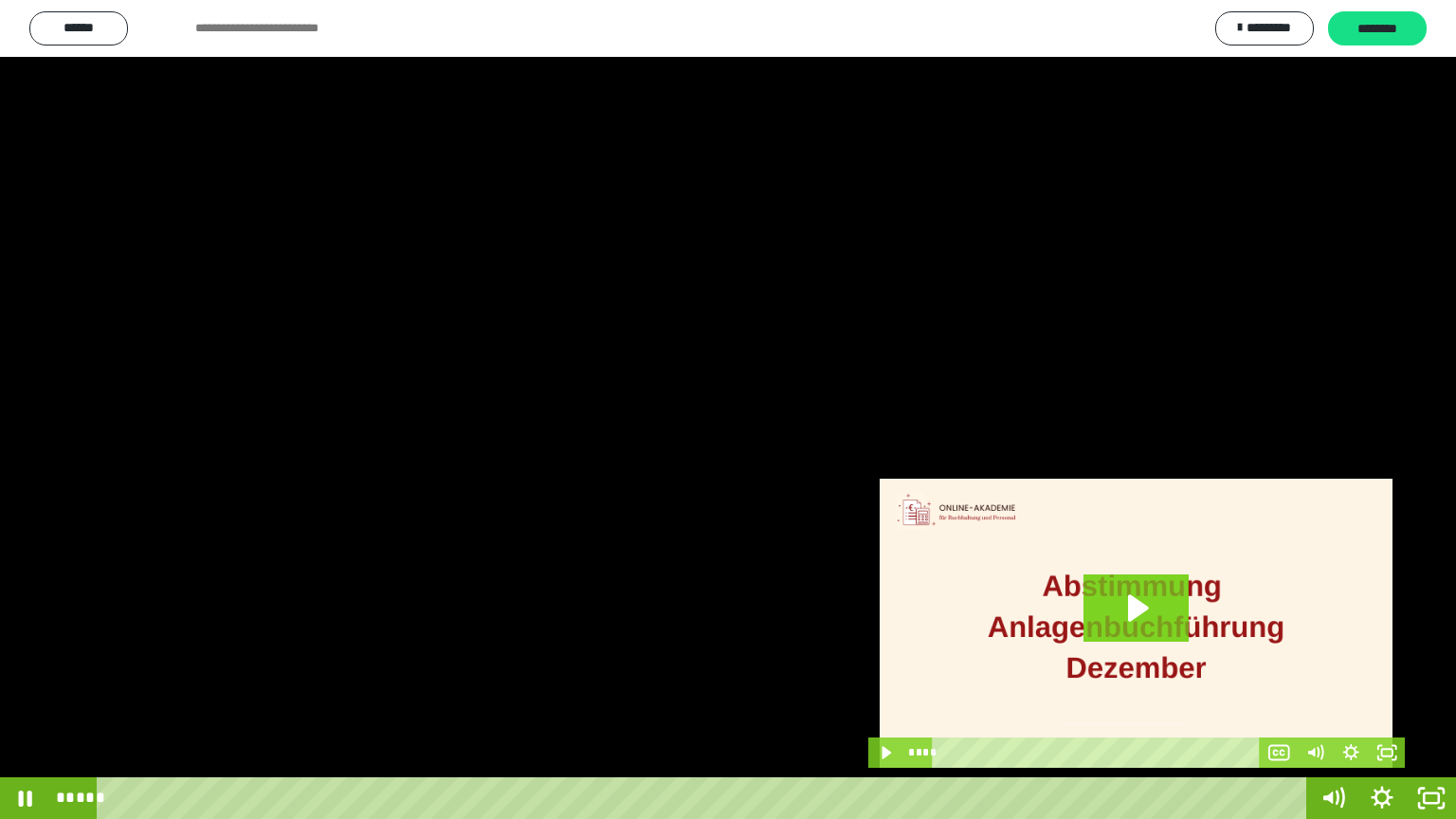 click at bounding box center (728, 410) 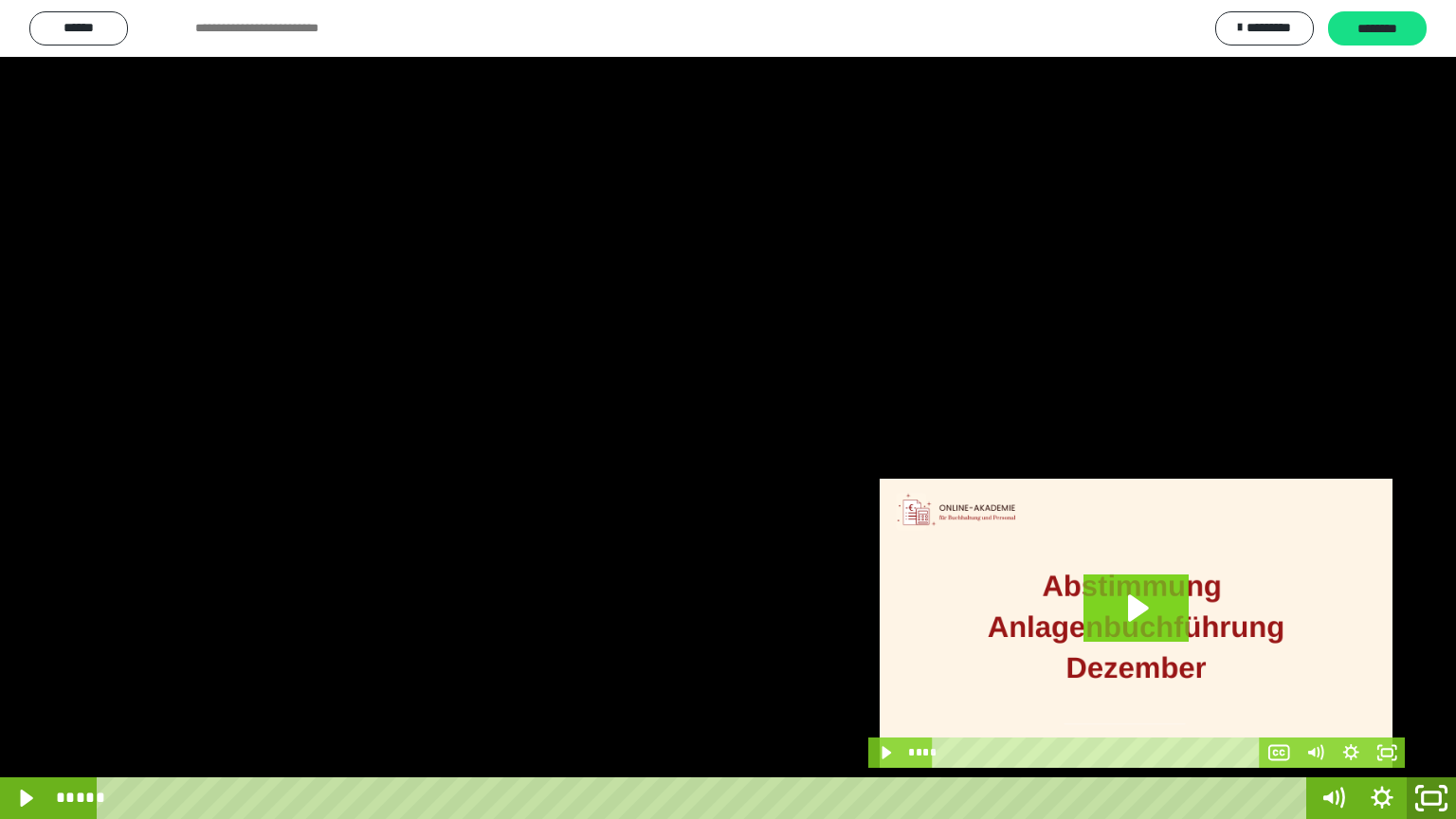 click 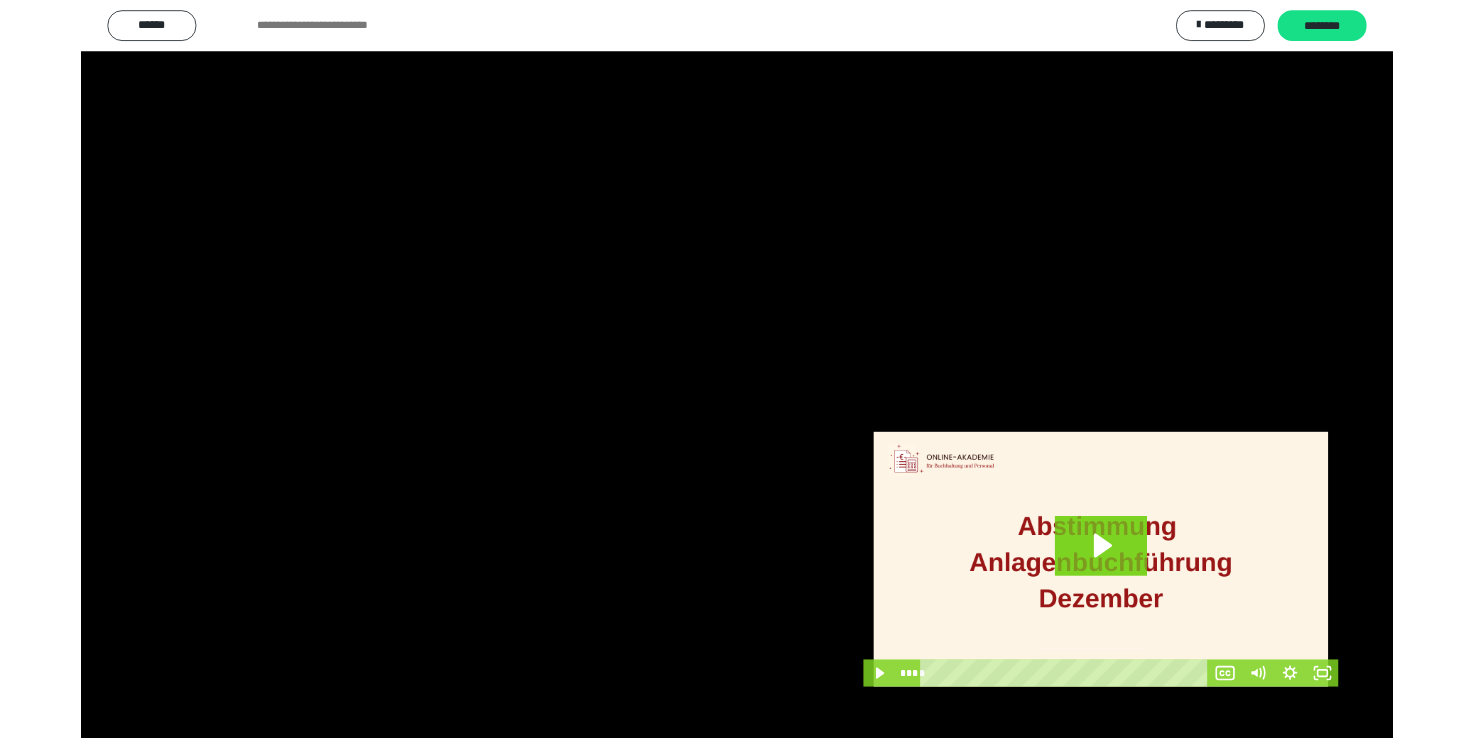 scroll, scrollTop: 327, scrollLeft: 0, axis: vertical 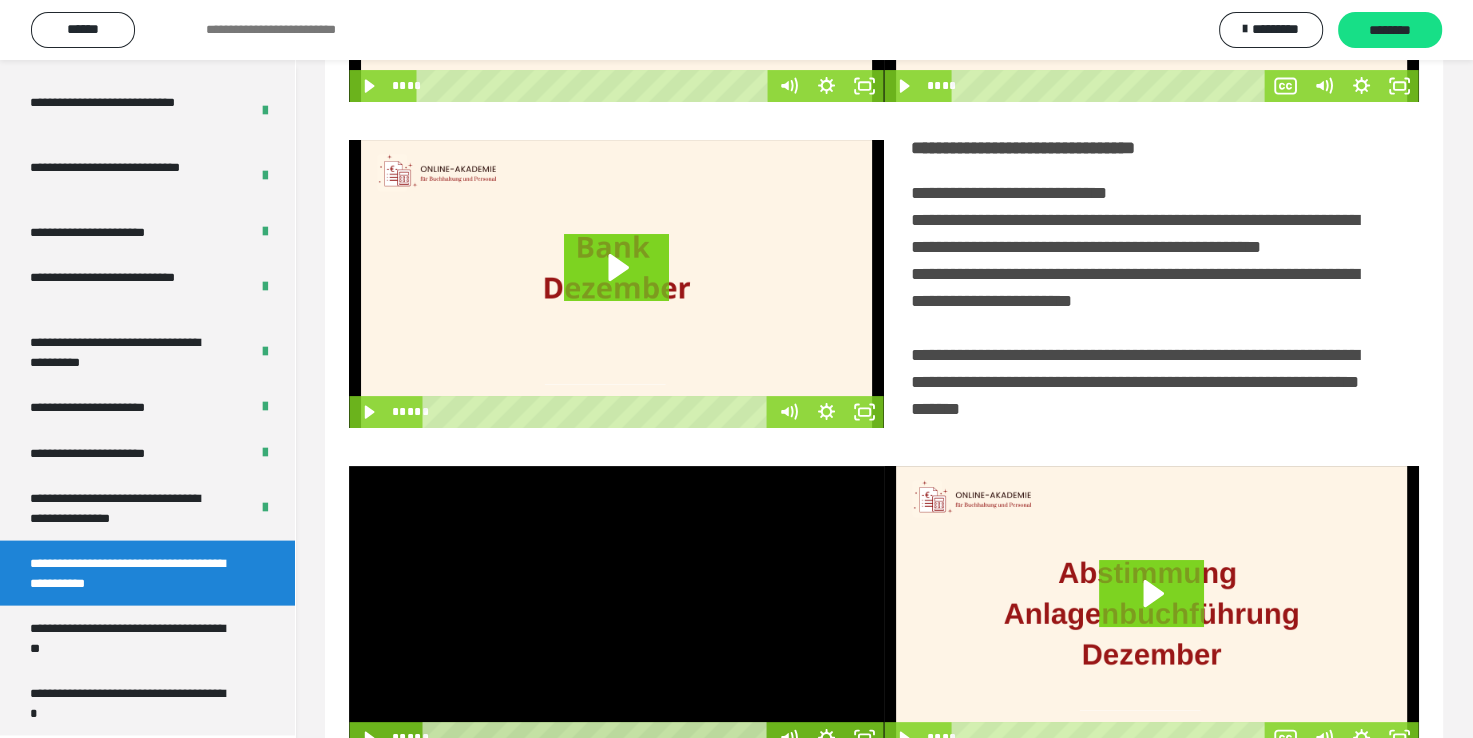 click at bounding box center [616, 610] 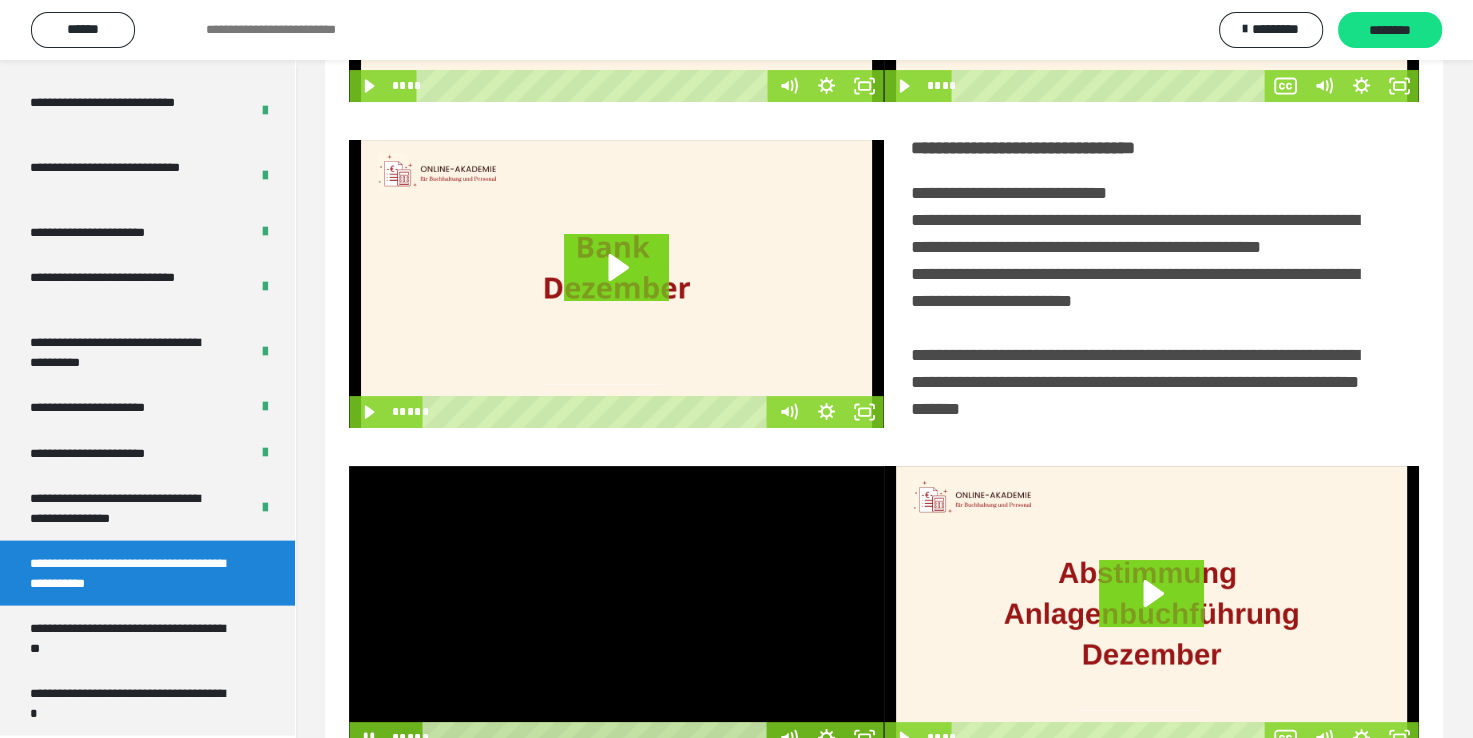 click at bounding box center (616, 610) 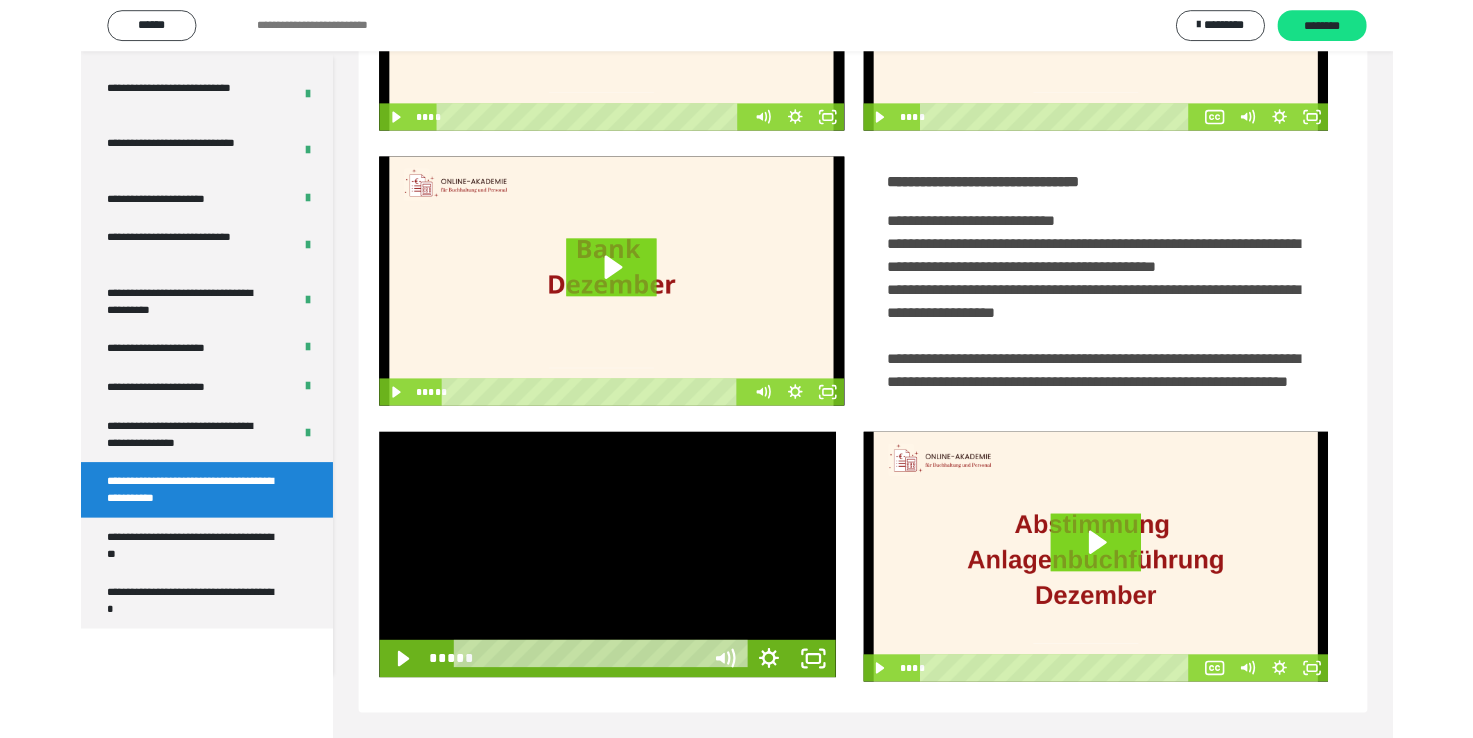 scroll, scrollTop: 3823, scrollLeft: 0, axis: vertical 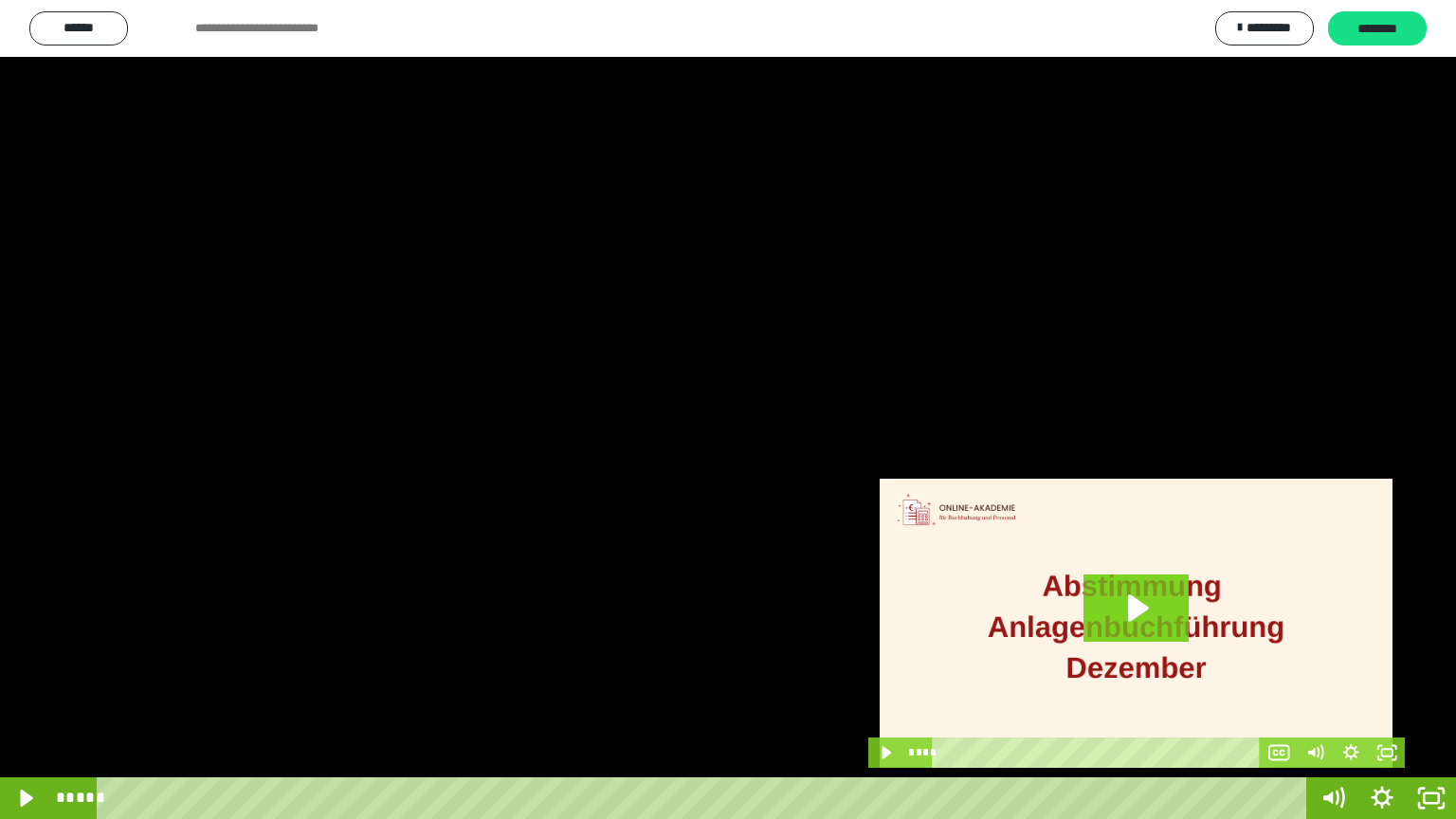 click at bounding box center [728, 410] 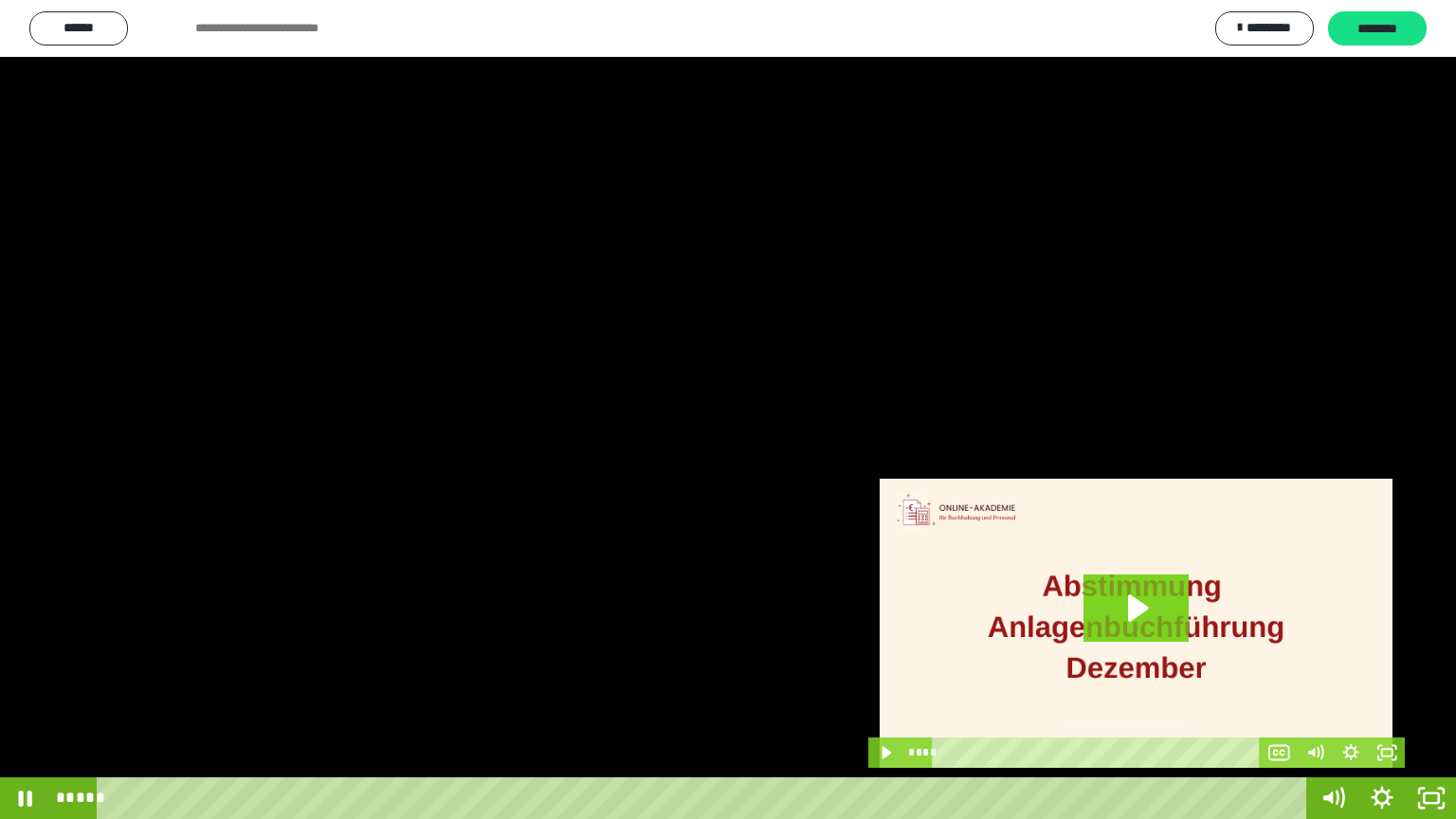 click at bounding box center (728, 410) 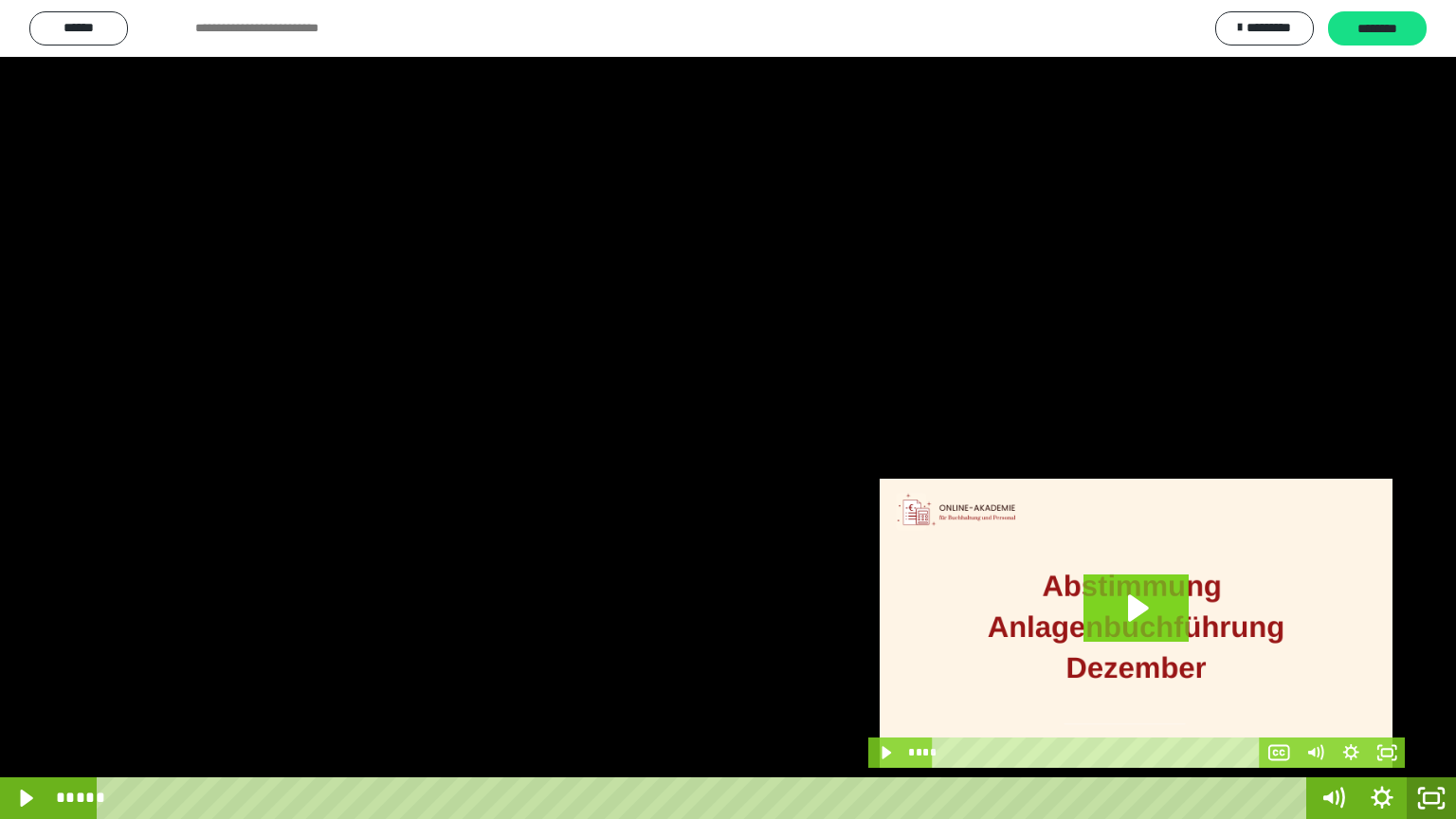 click 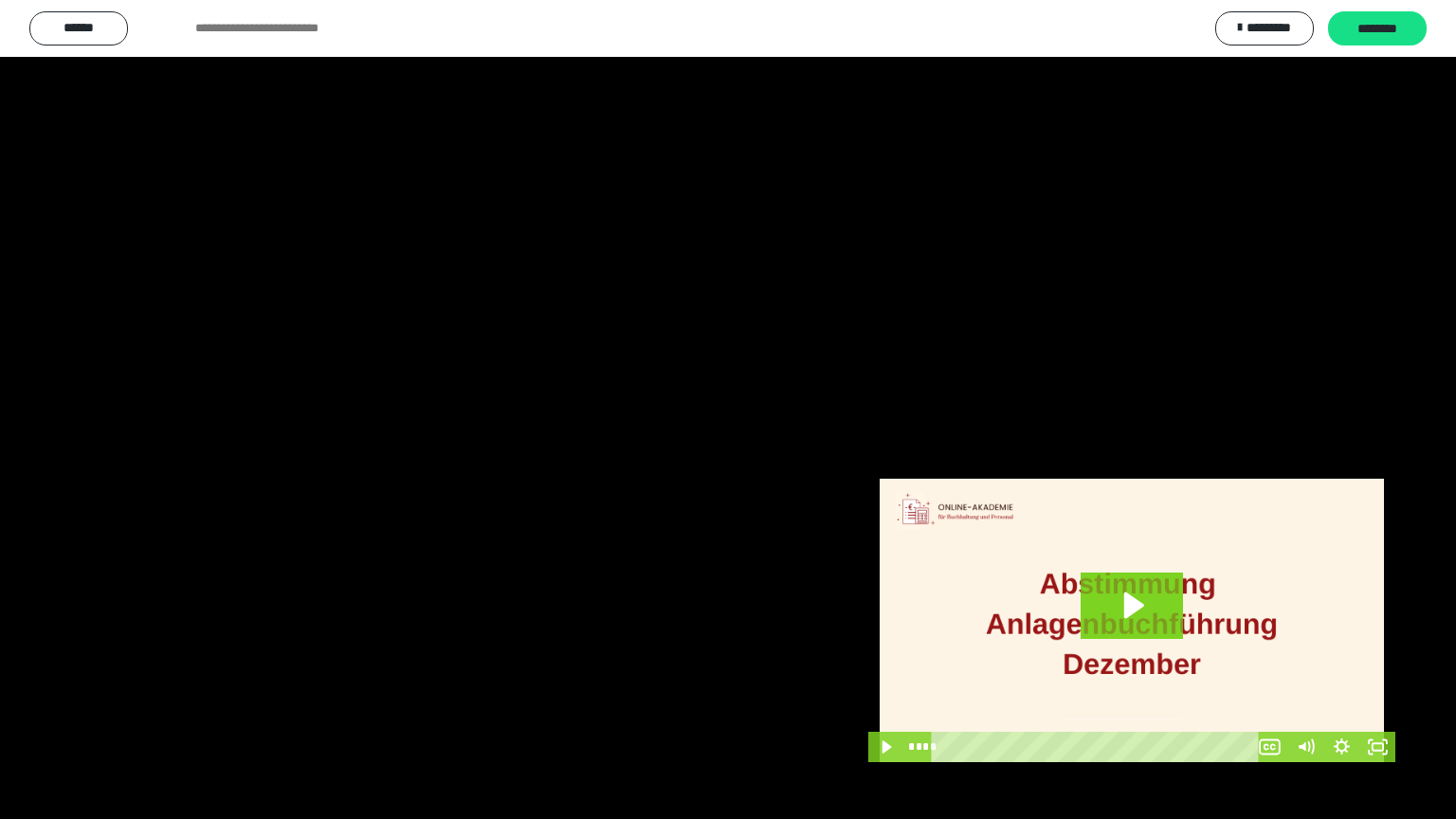 scroll, scrollTop: 3742, scrollLeft: 0, axis: vertical 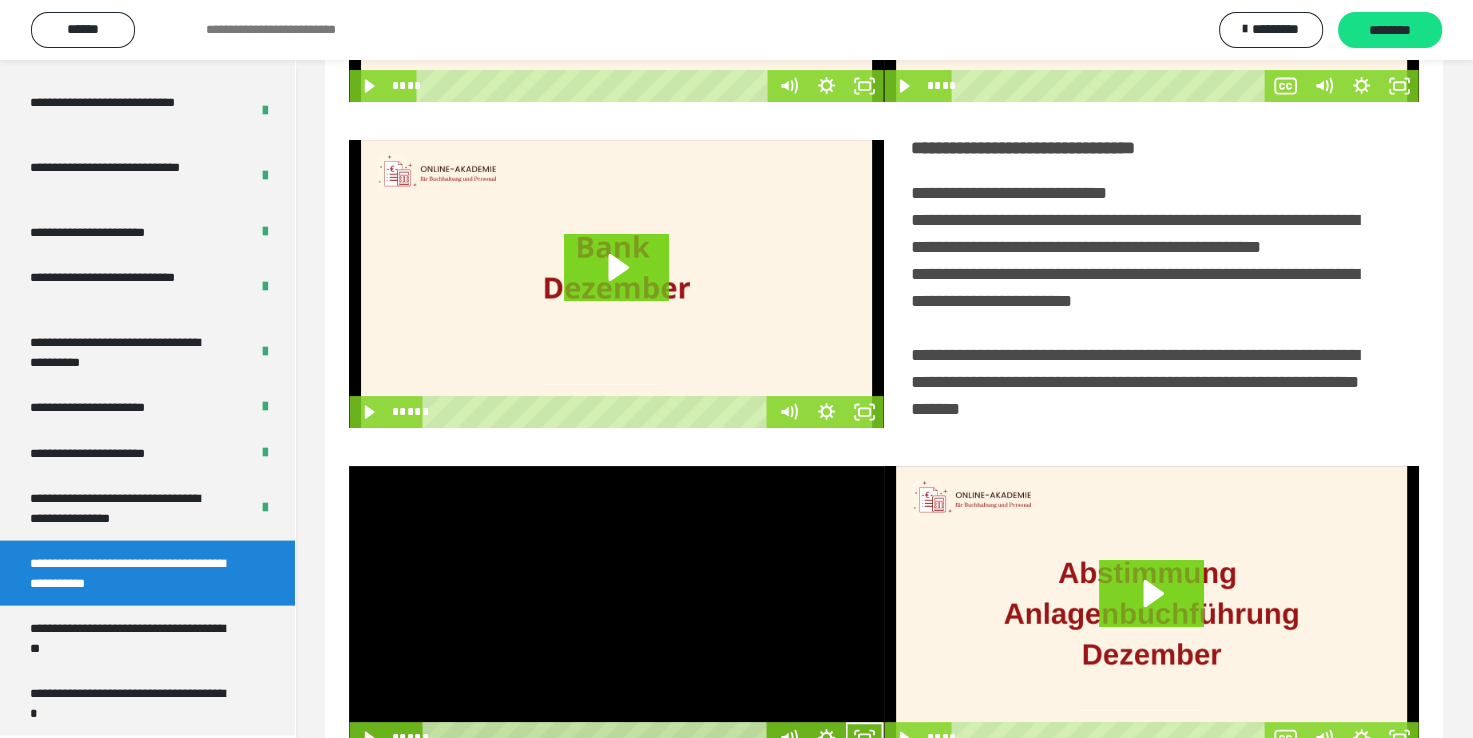 click at bounding box center (616, 610) 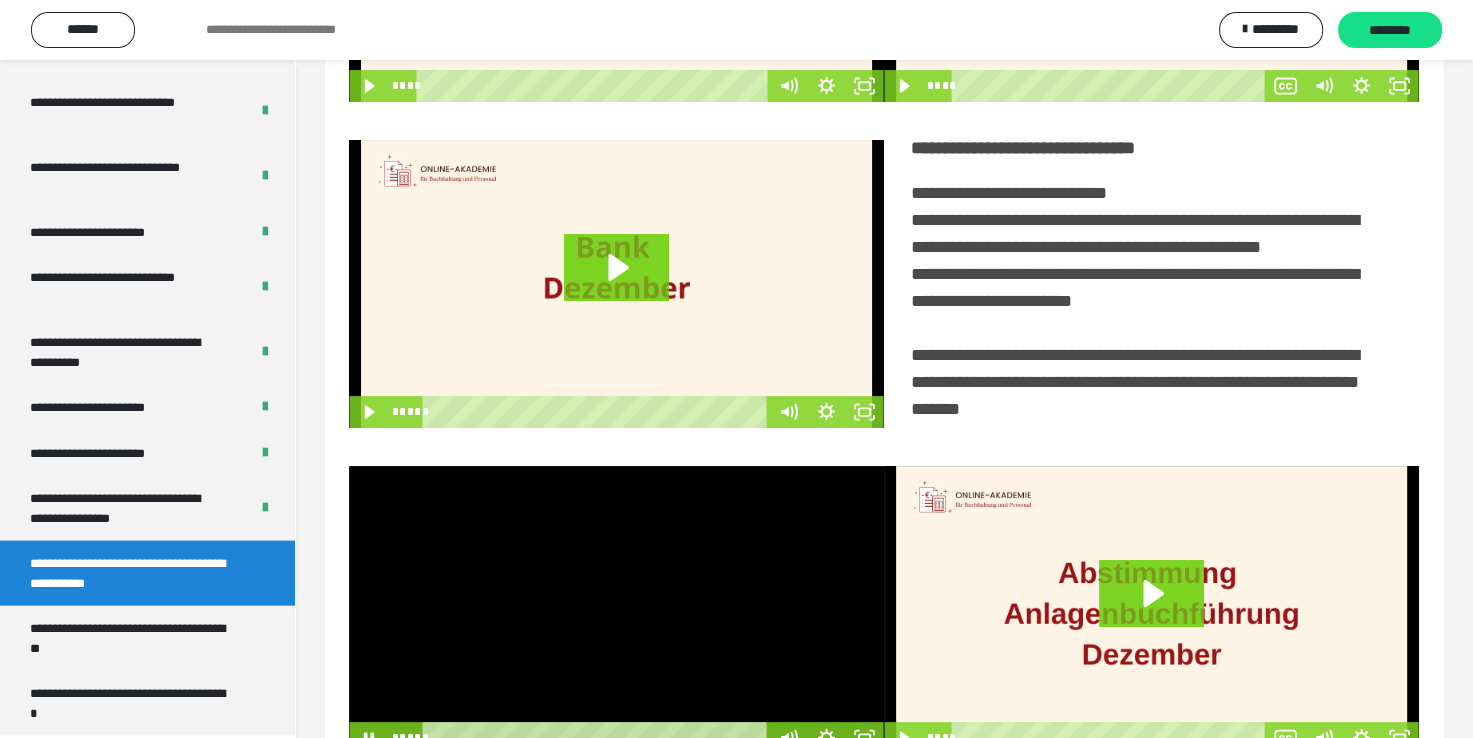 click at bounding box center (616, 610) 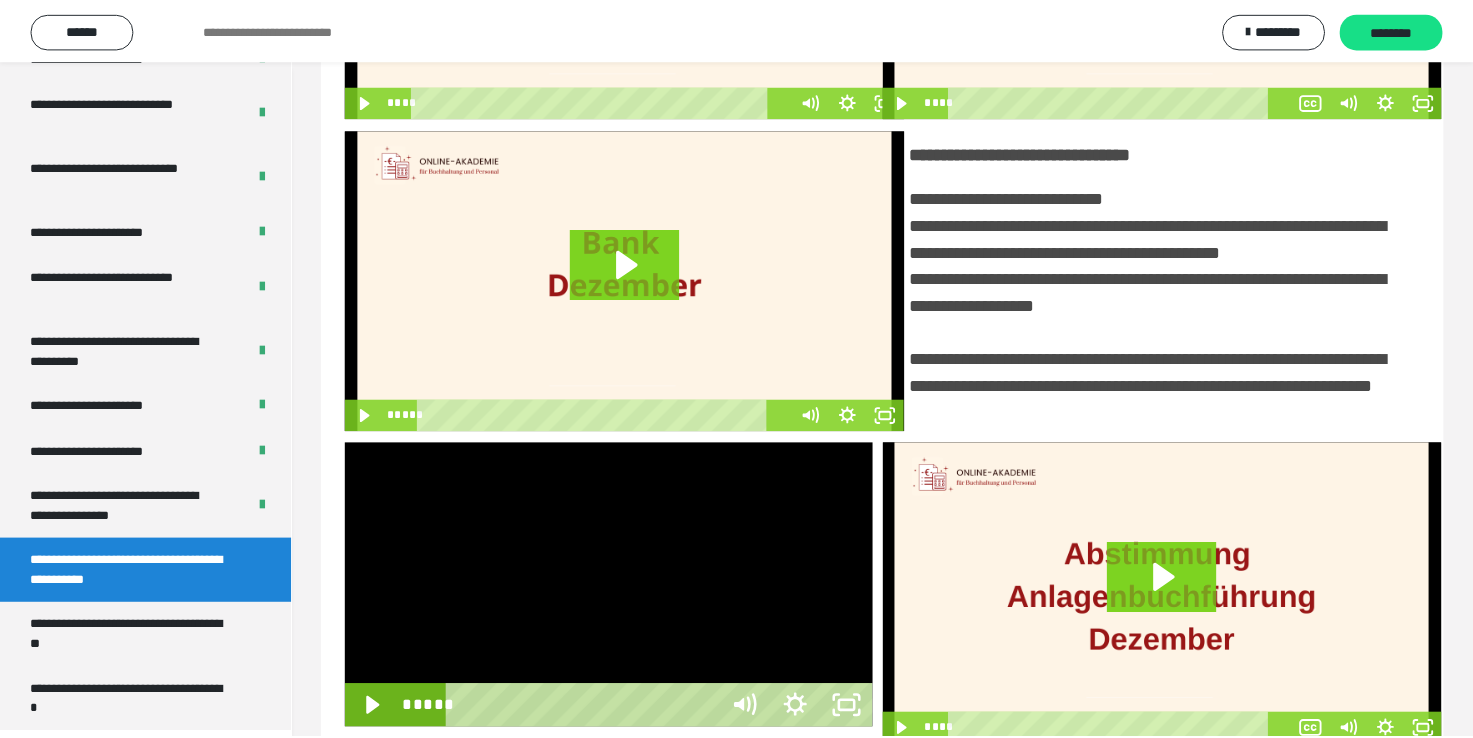 scroll, scrollTop: 3823, scrollLeft: 0, axis: vertical 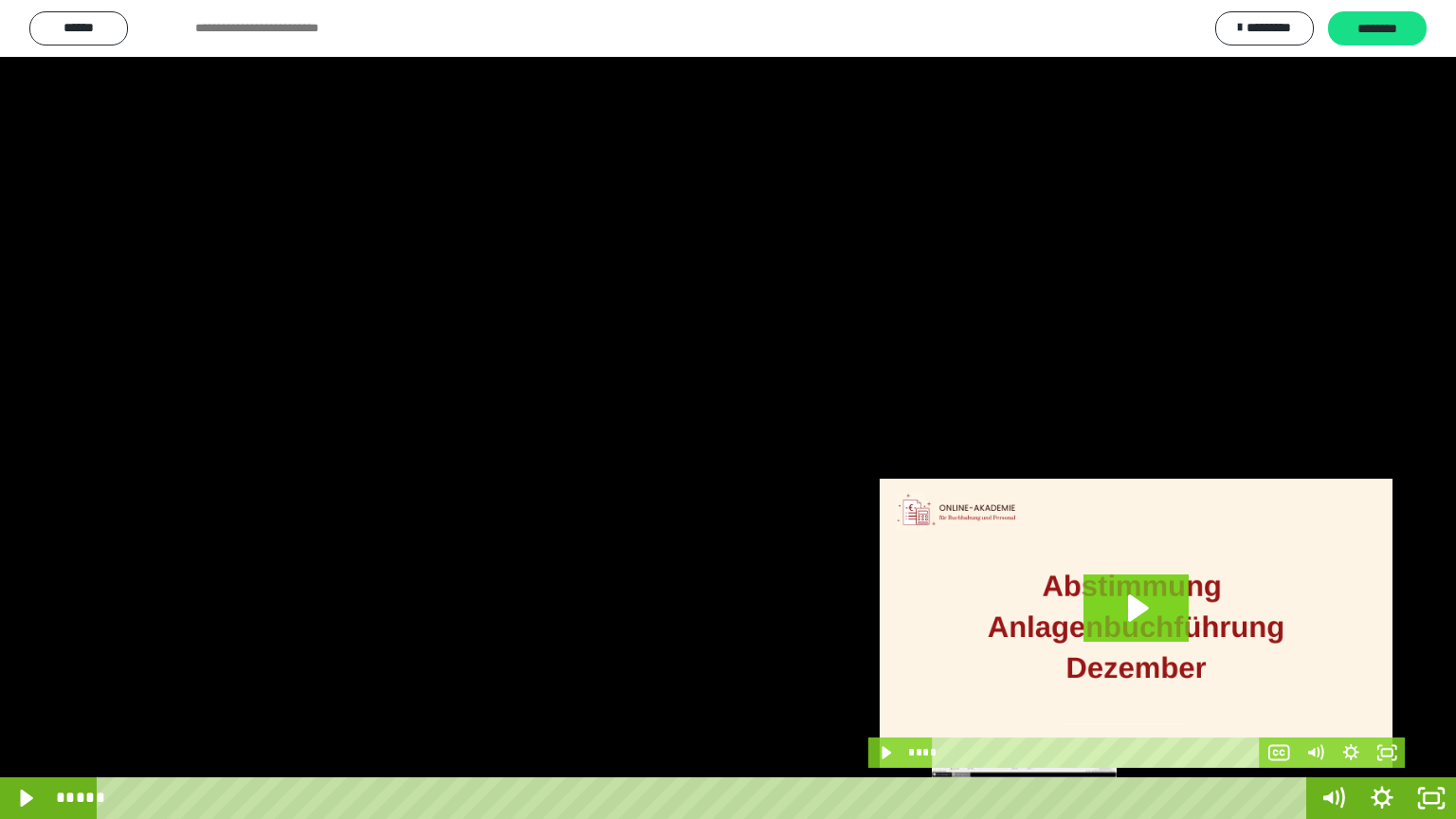 click on "*****" at bounding box center (705, 798) 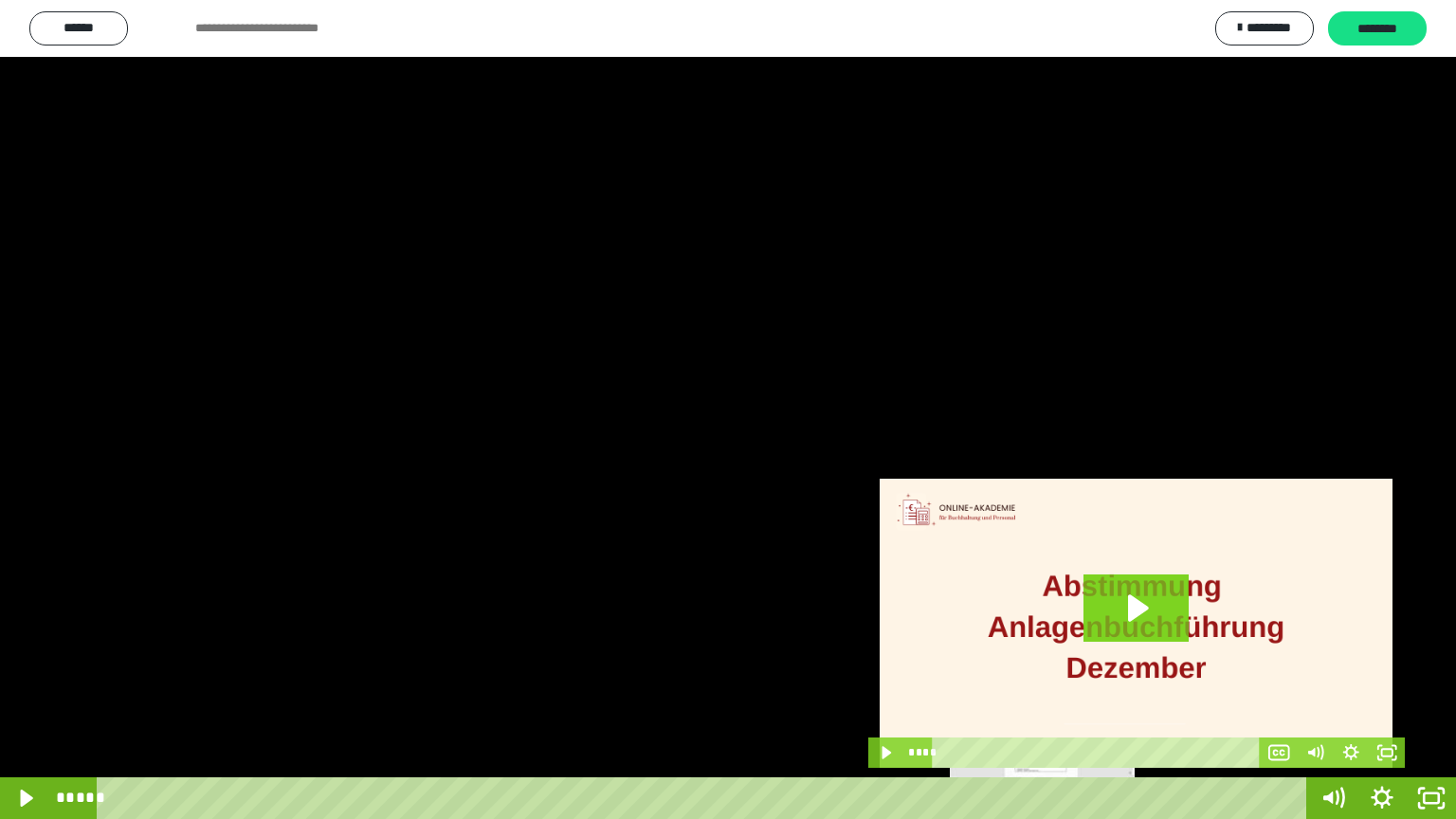 click on "*****" at bounding box center (705, 798) 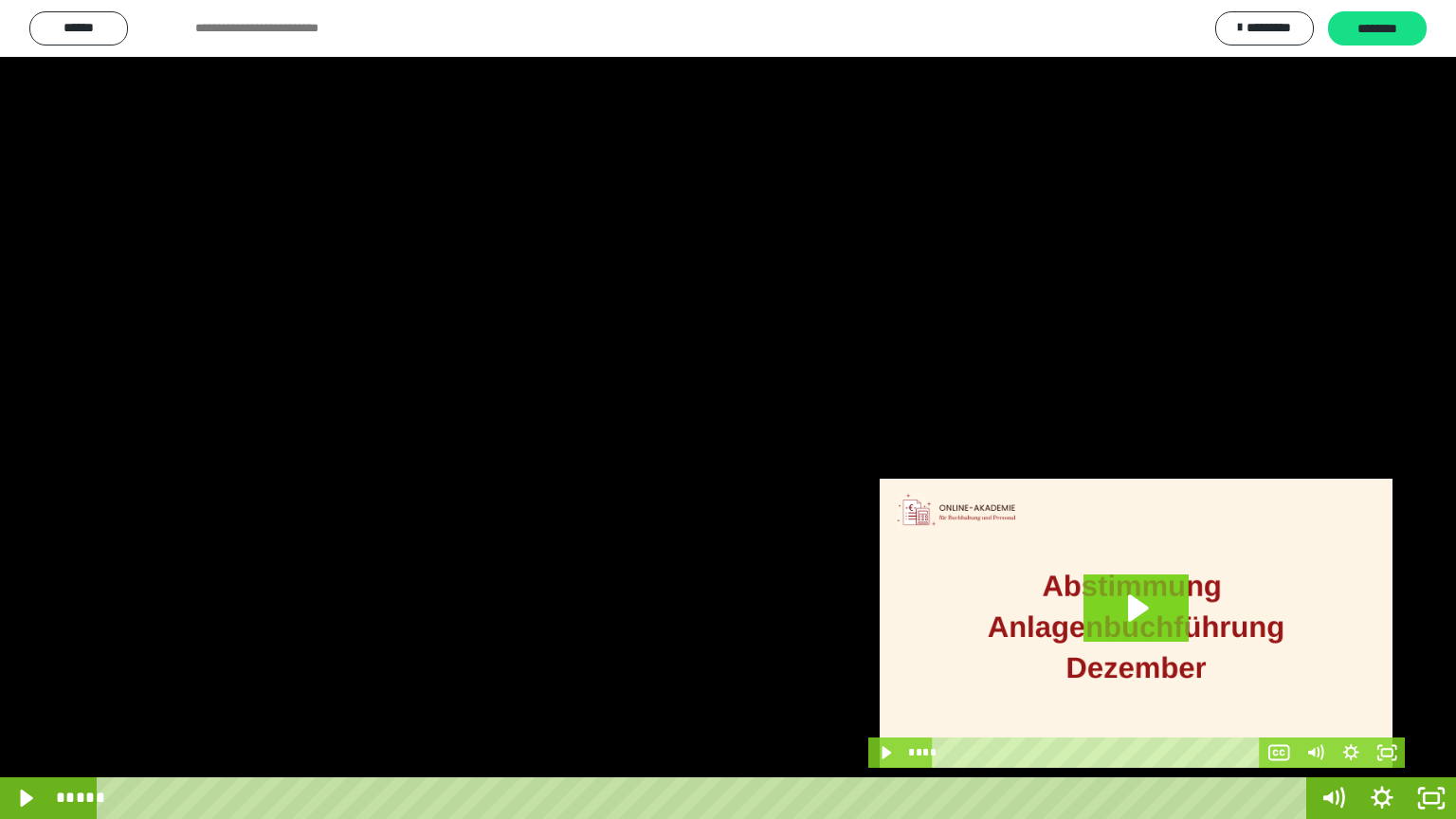 click at bounding box center (728, 410) 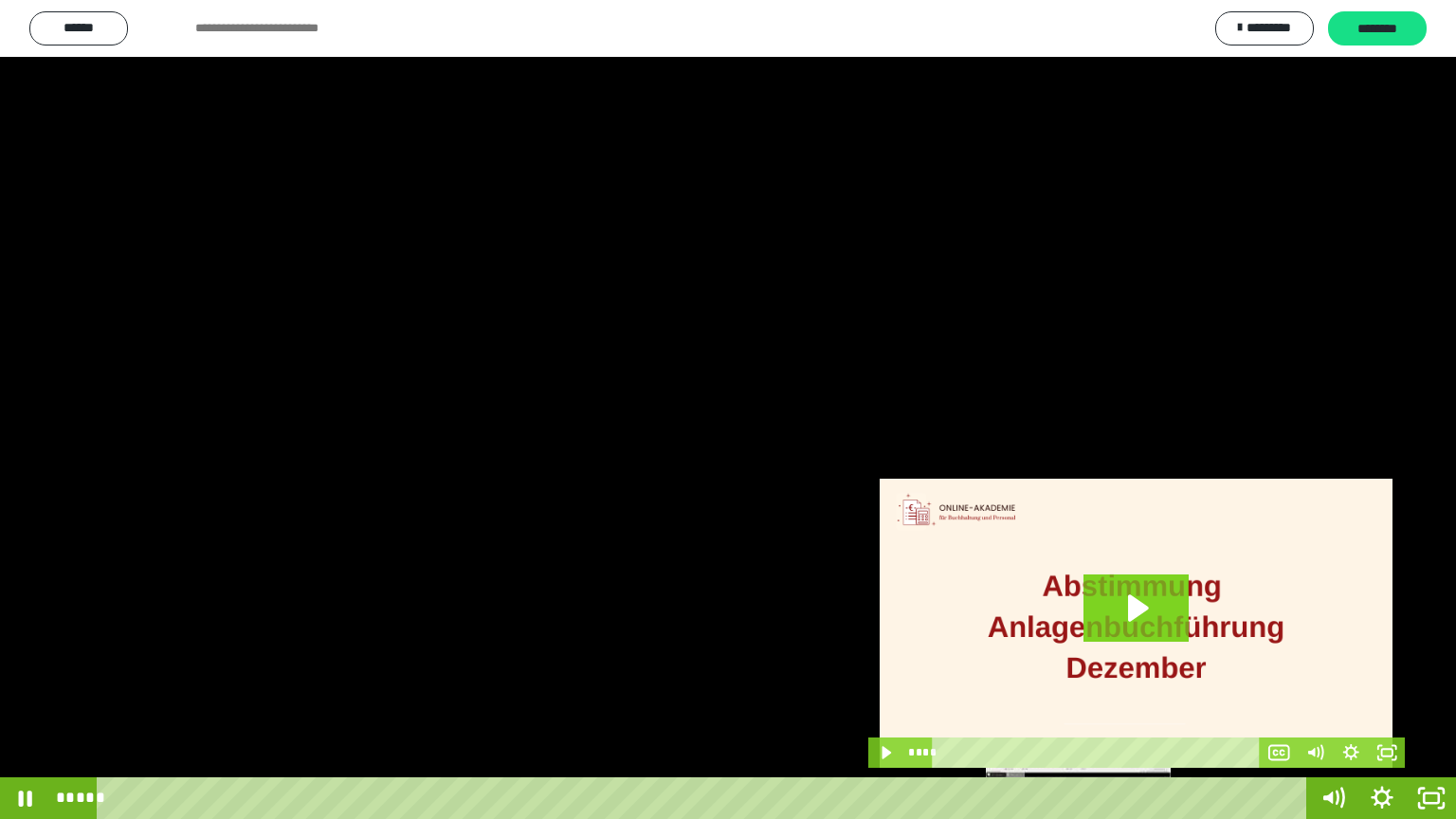 click on "*****" at bounding box center [705, 798] 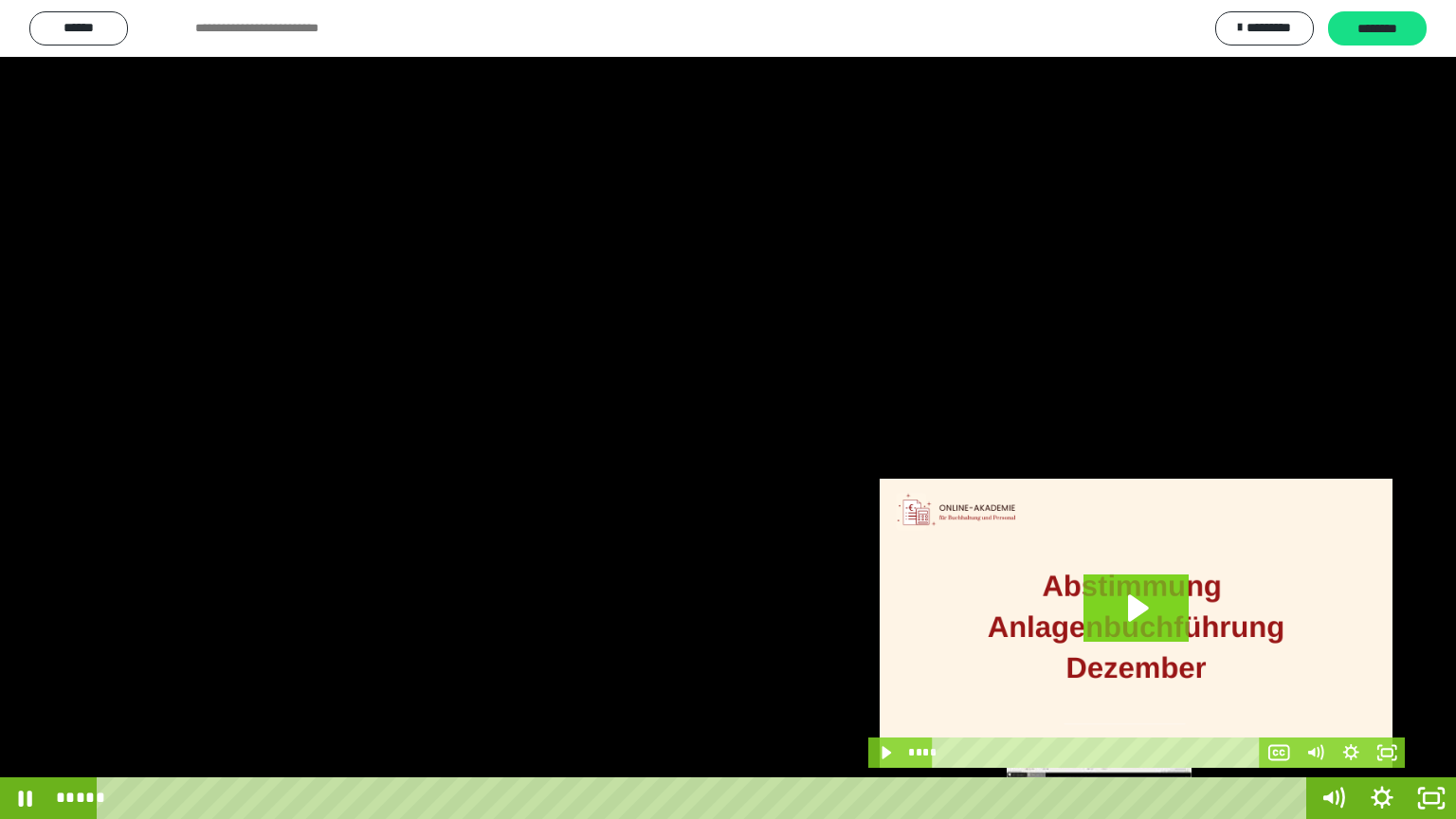 click on "*****" at bounding box center (705, 798) 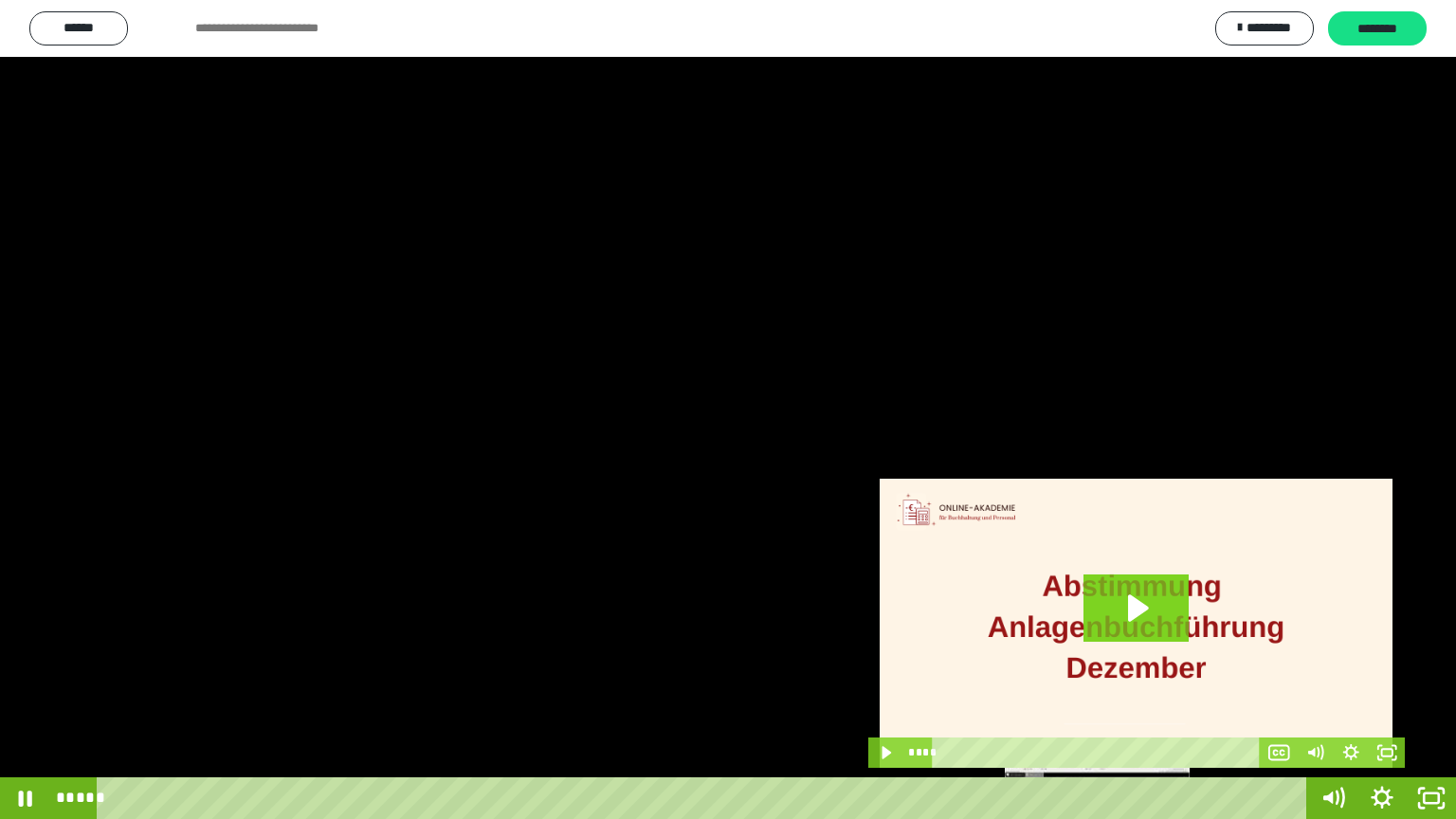 click on "*****" at bounding box center (705, 798) 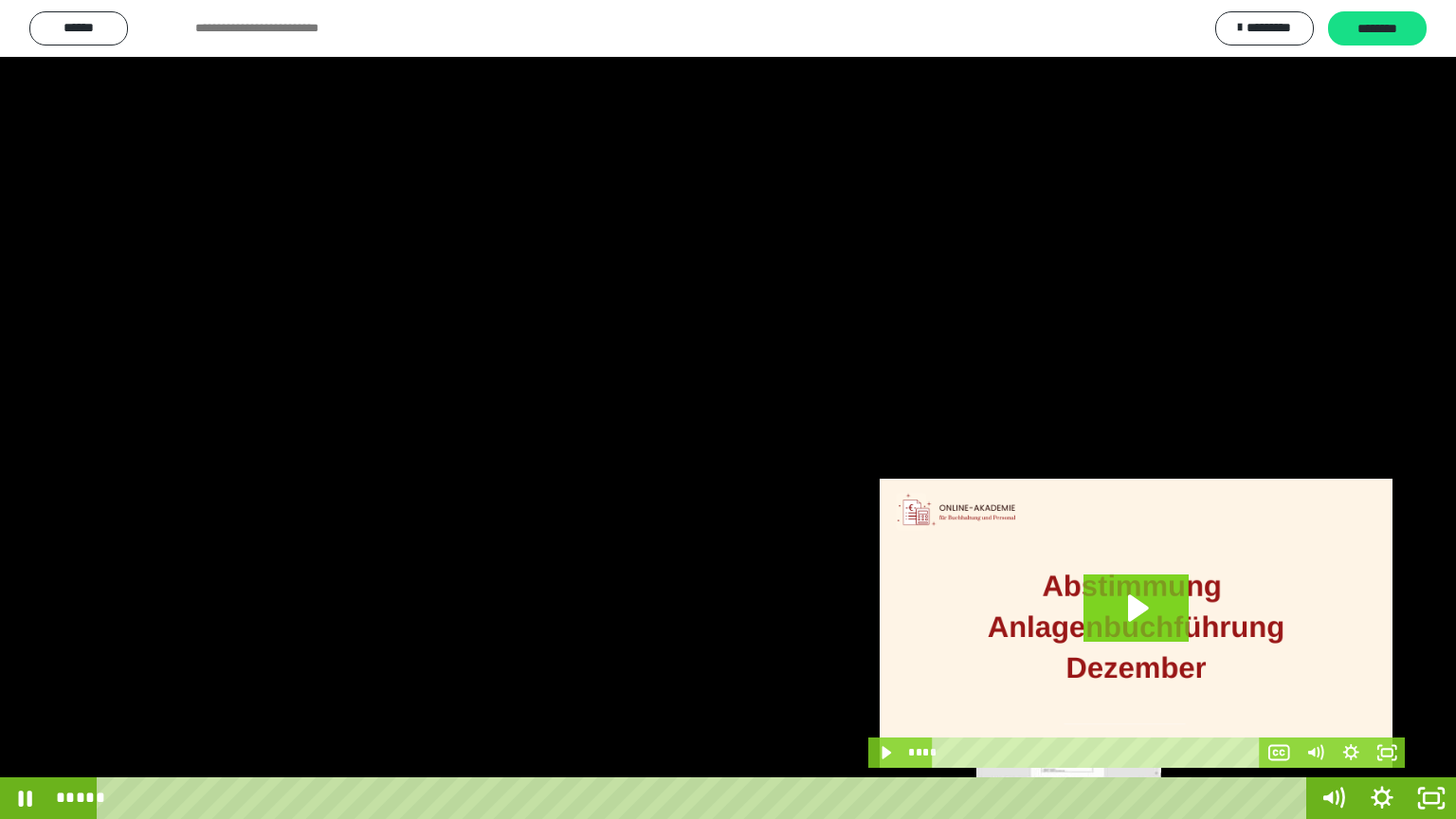 click on "*****" at bounding box center (705, 798) 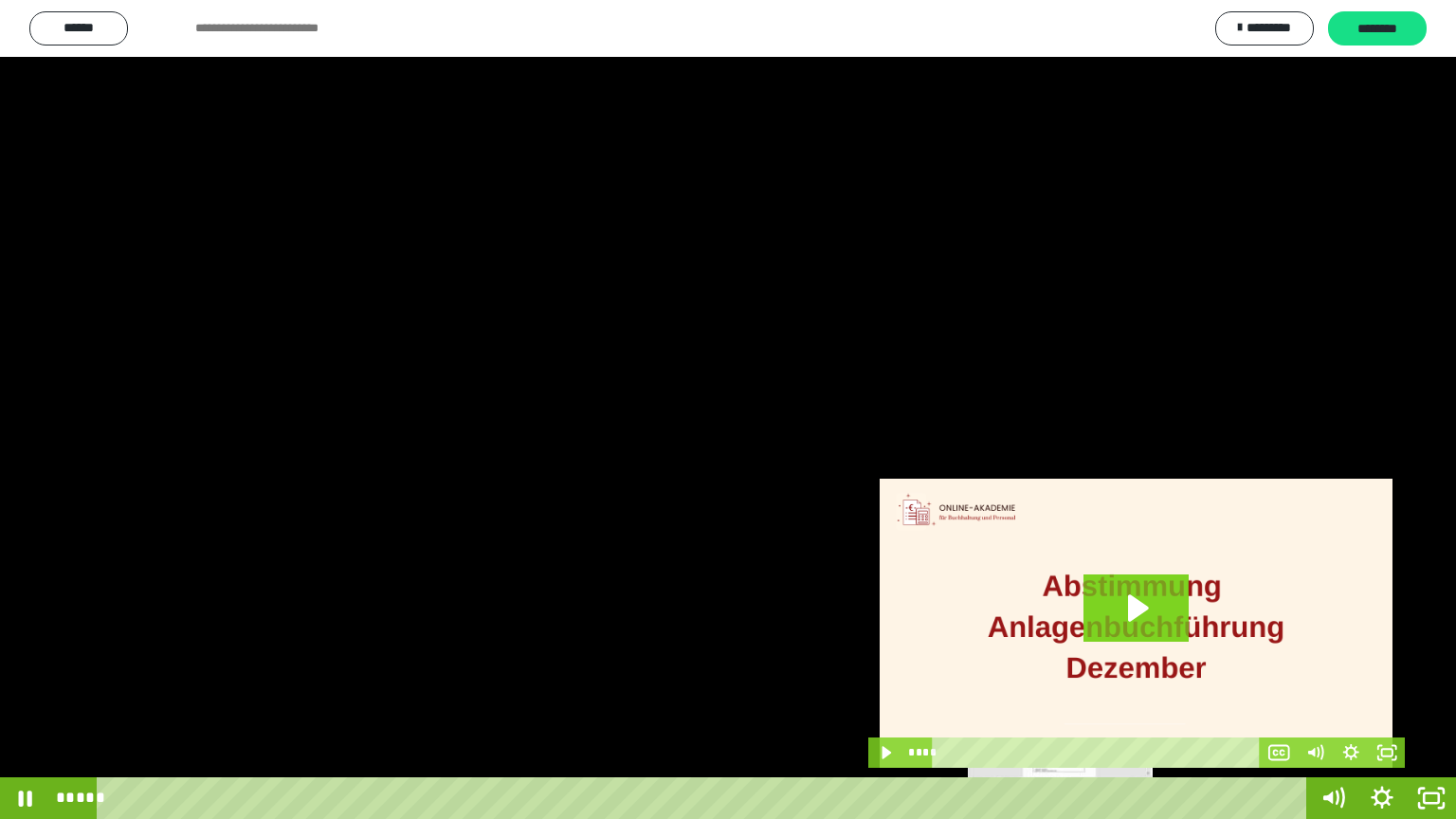 click on "*****" at bounding box center [705, 798] 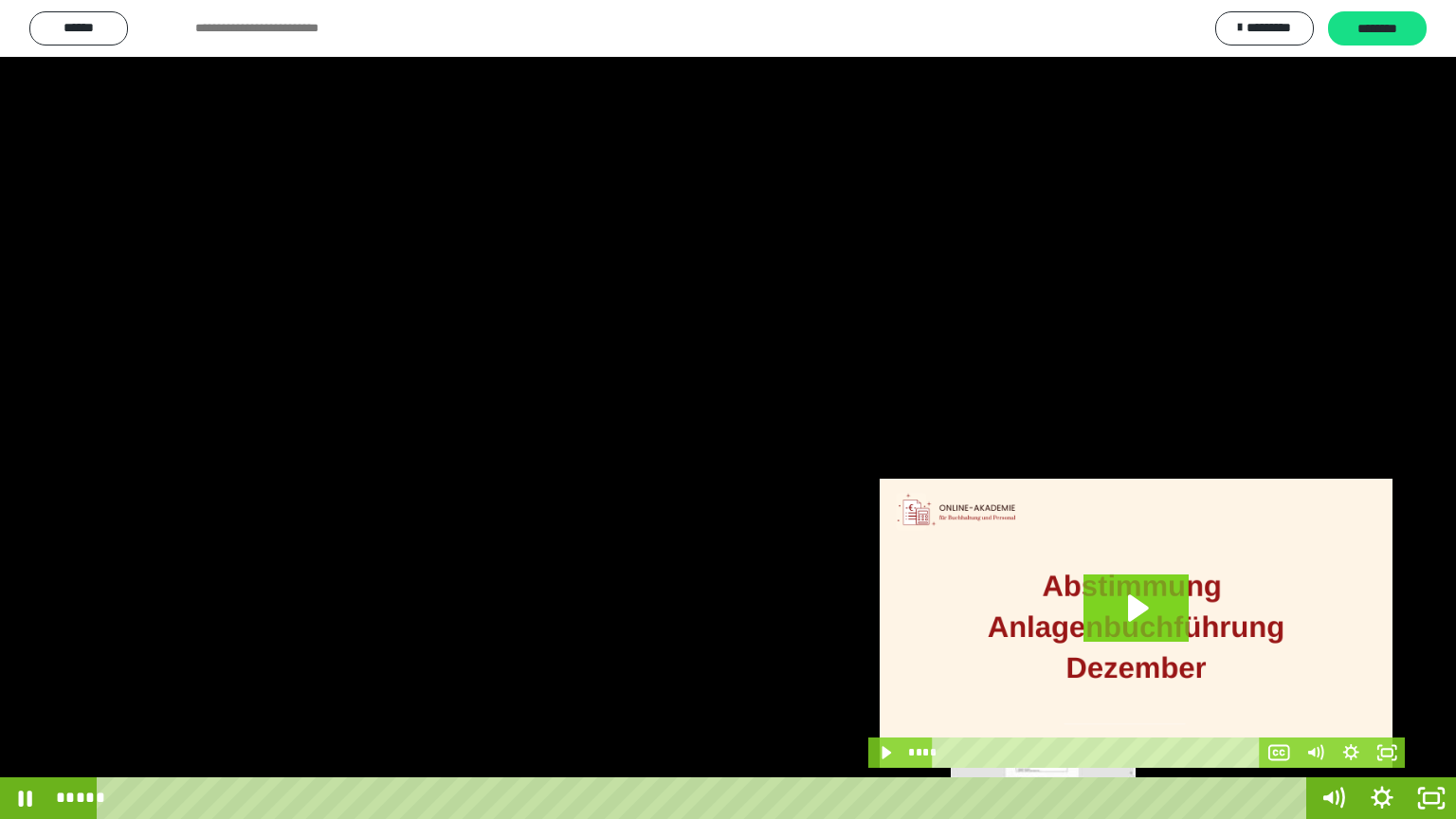click on "*****" at bounding box center (705, 798) 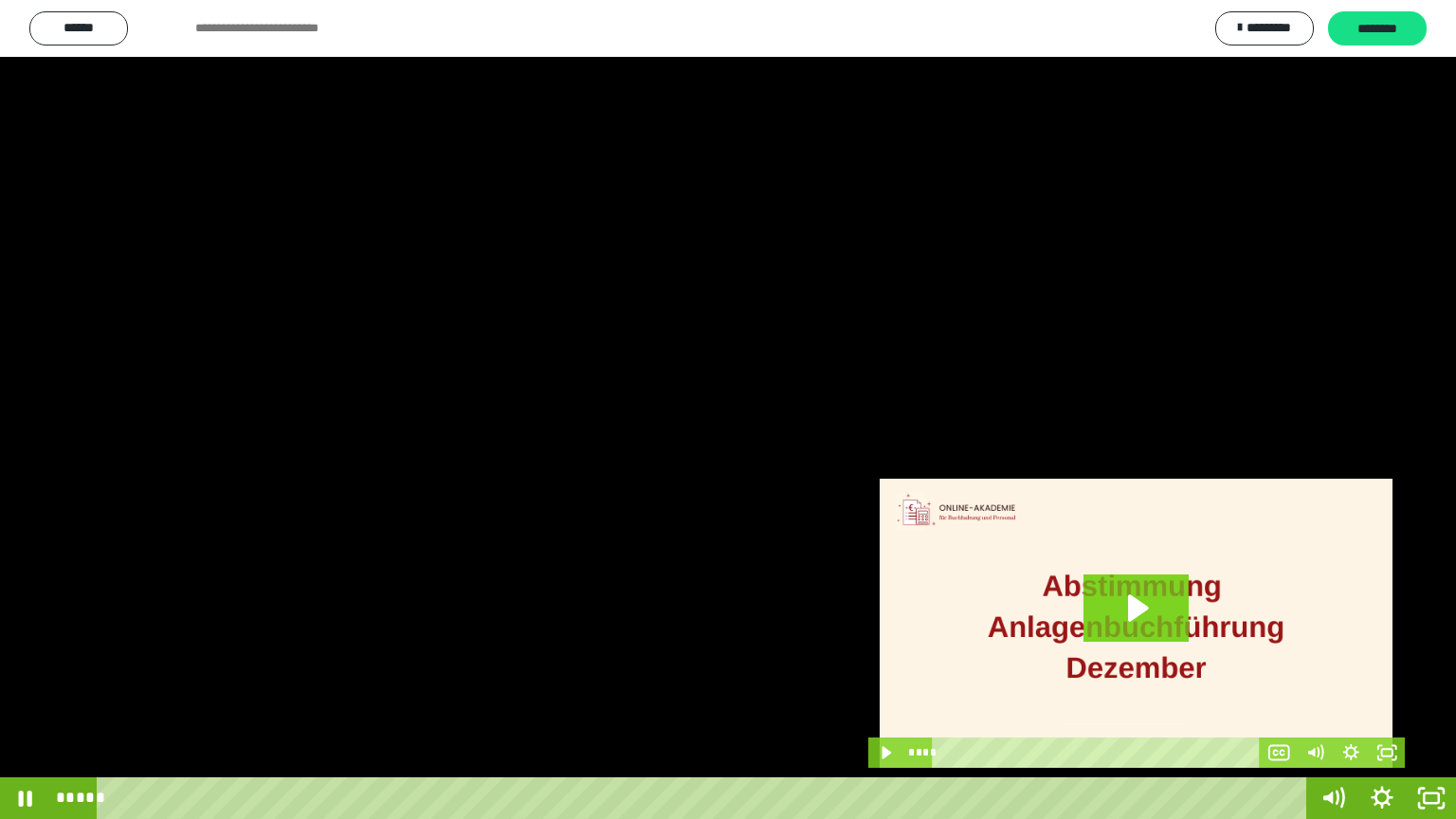 click at bounding box center (728, 410) 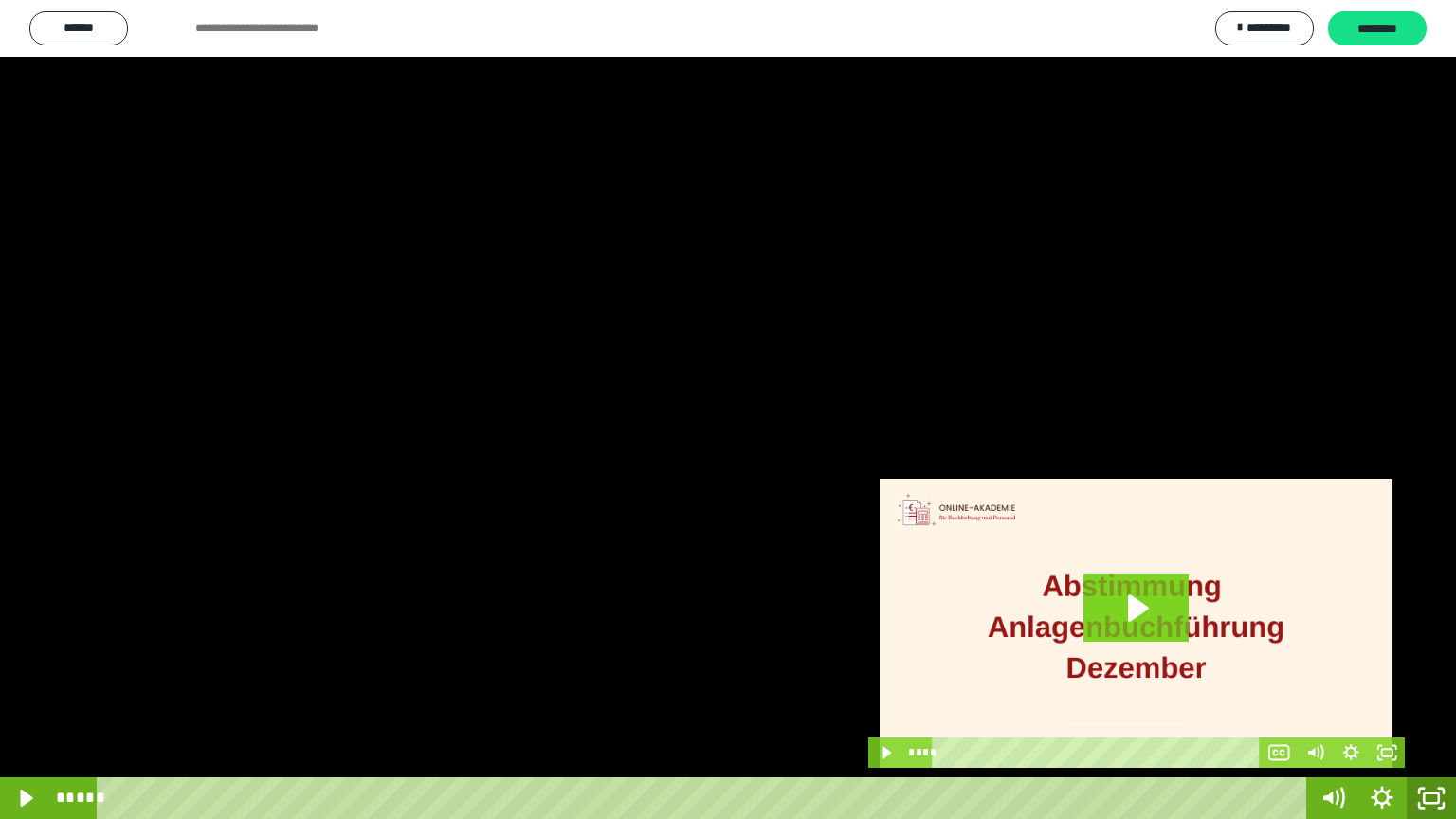 click 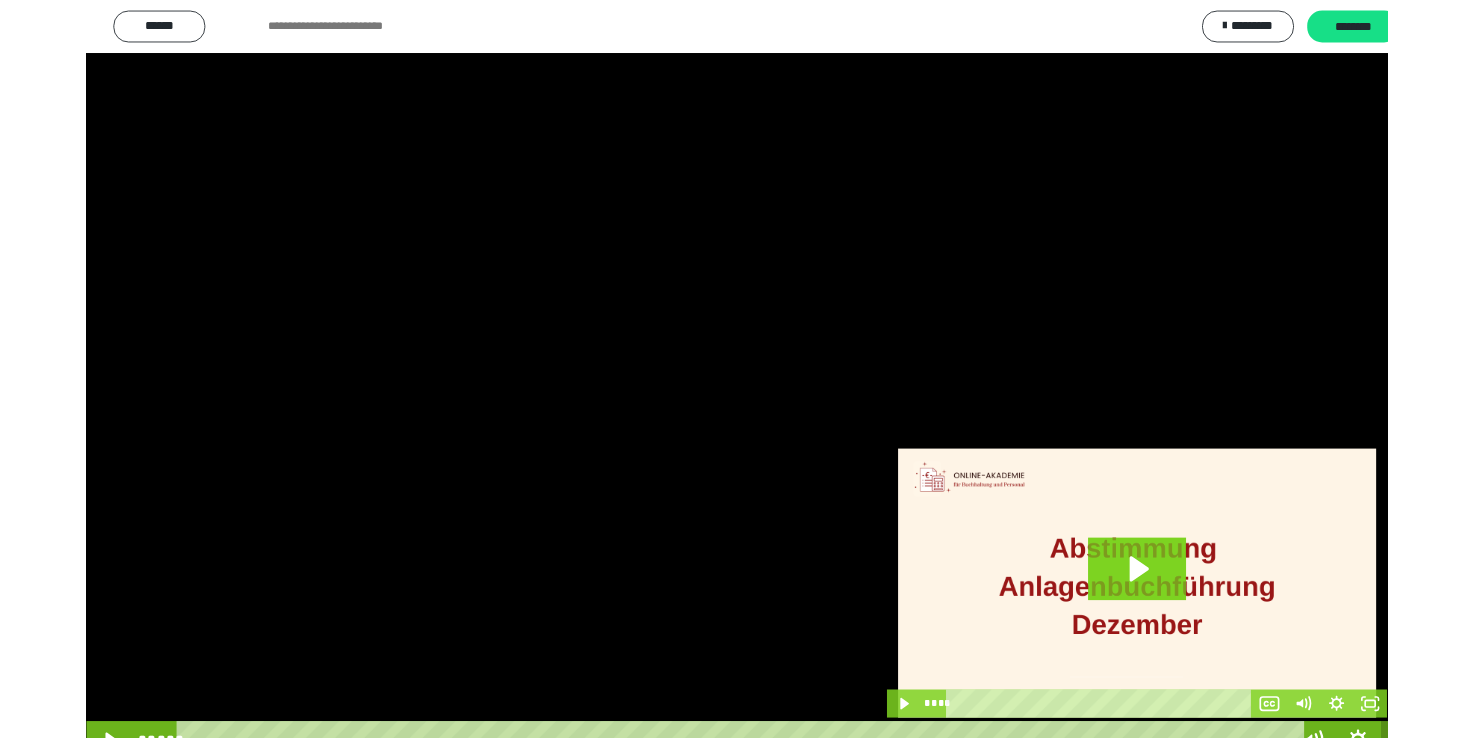scroll, scrollTop: 3948, scrollLeft: 0, axis: vertical 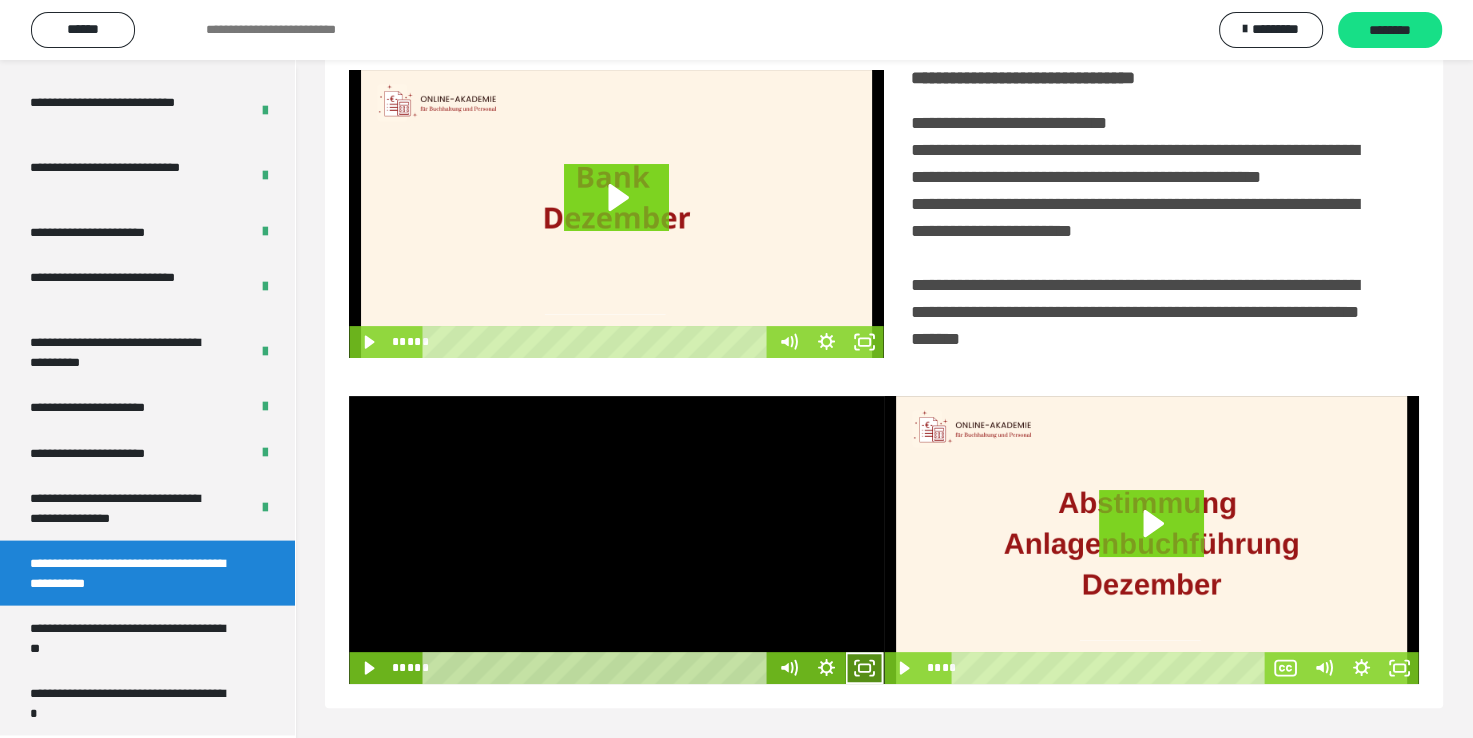 click 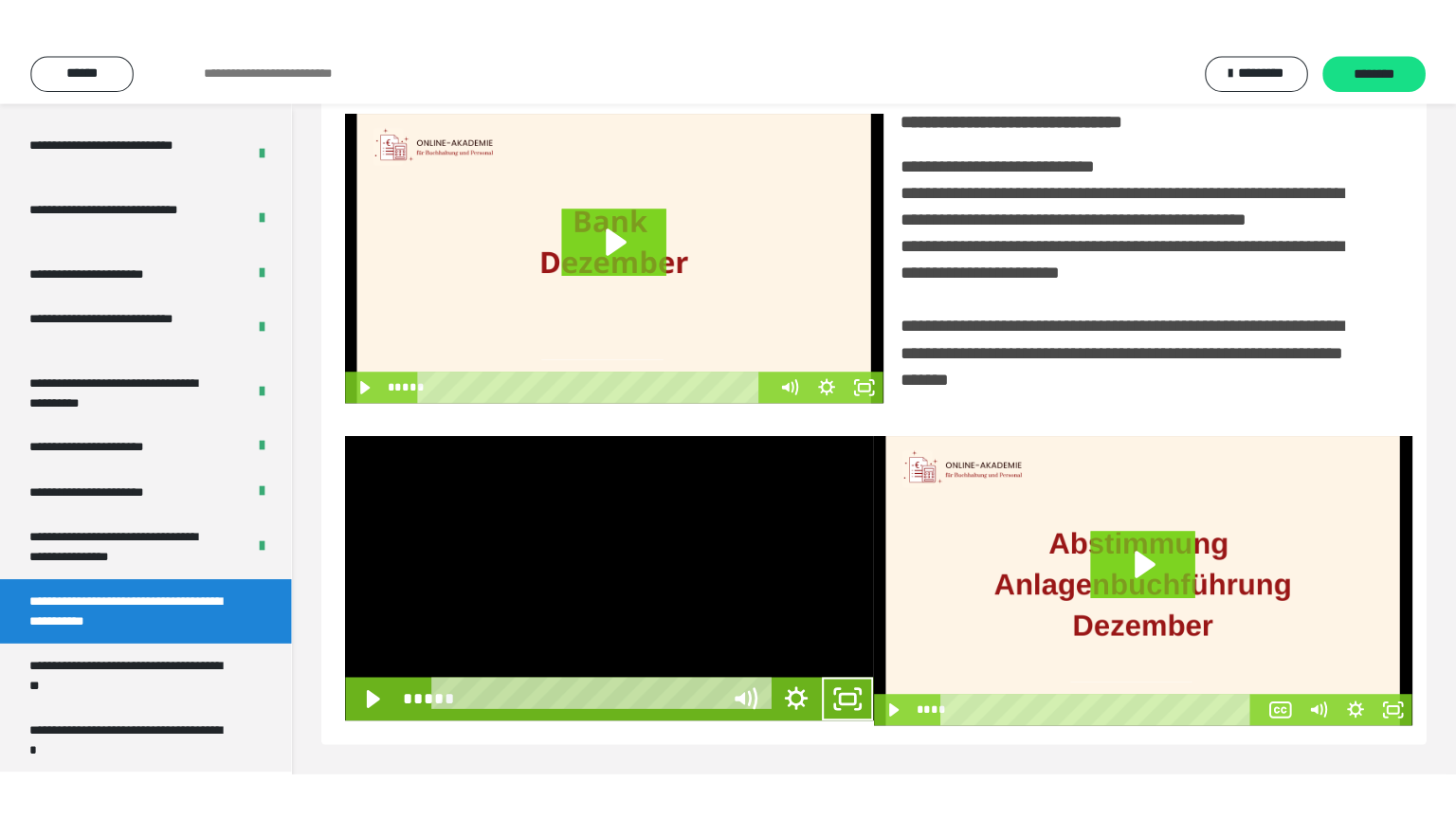 scroll, scrollTop: 317, scrollLeft: 0, axis: vertical 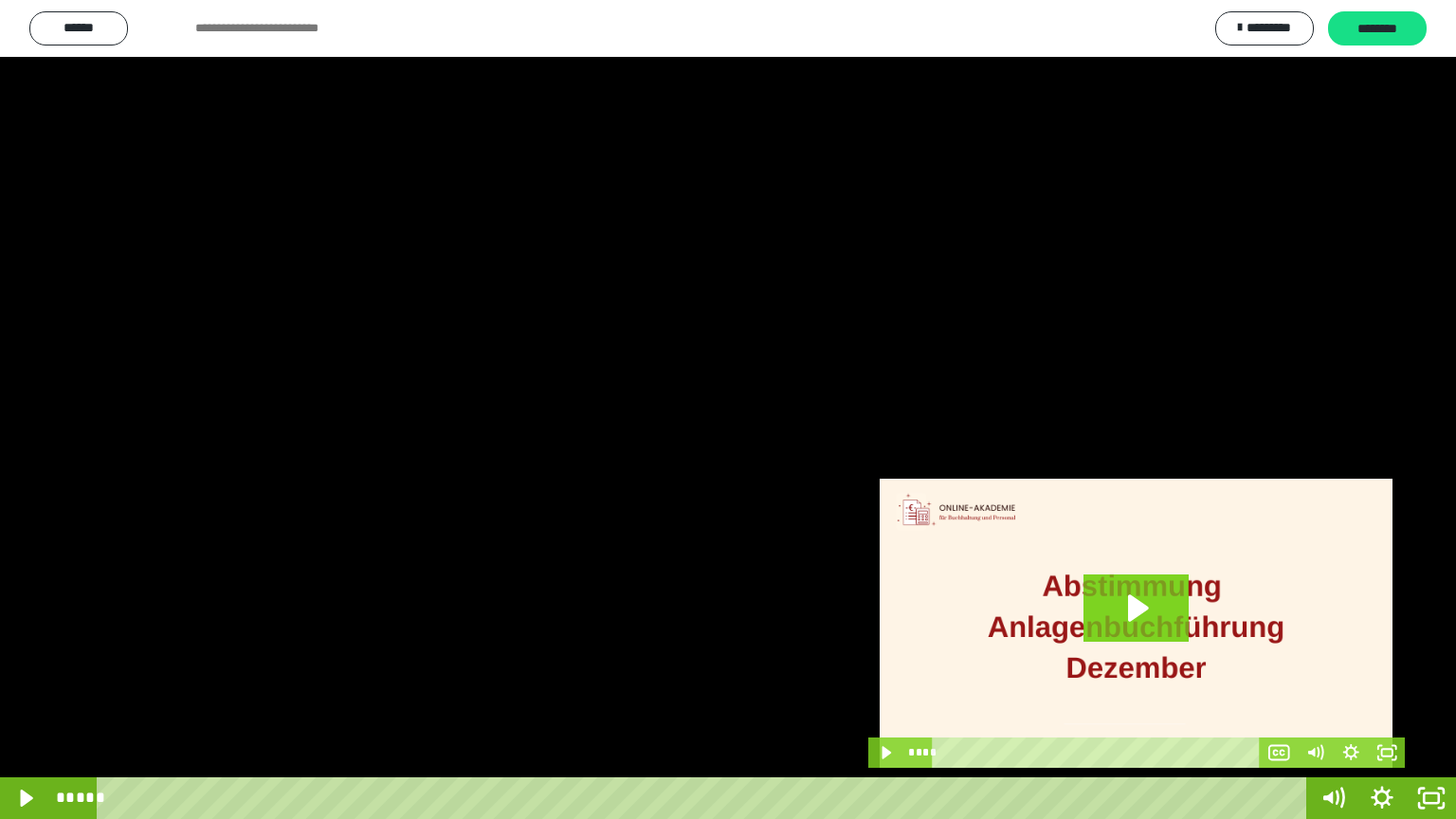 click at bounding box center (728, 410) 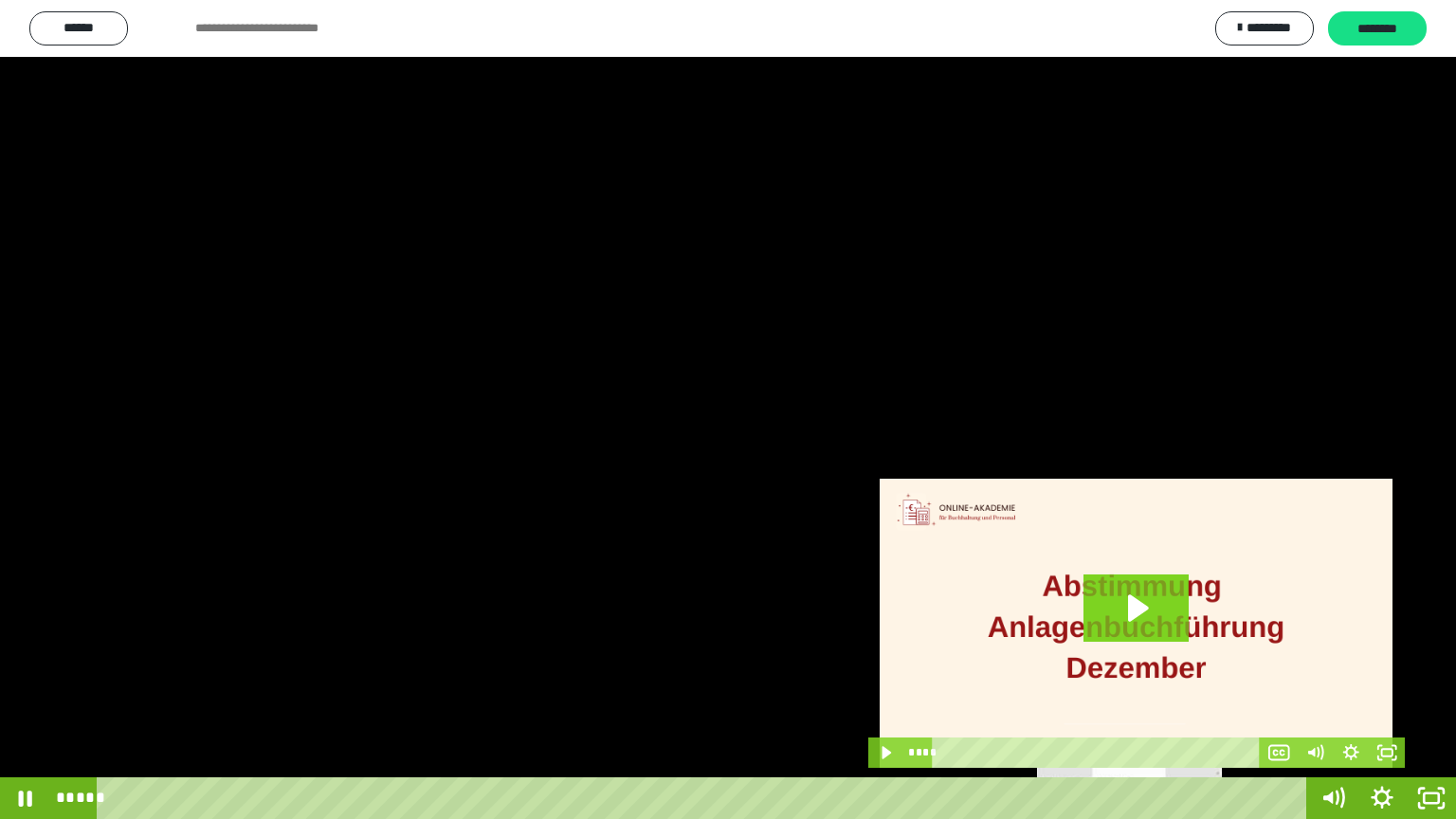 click on "*****" at bounding box center (705, 798) 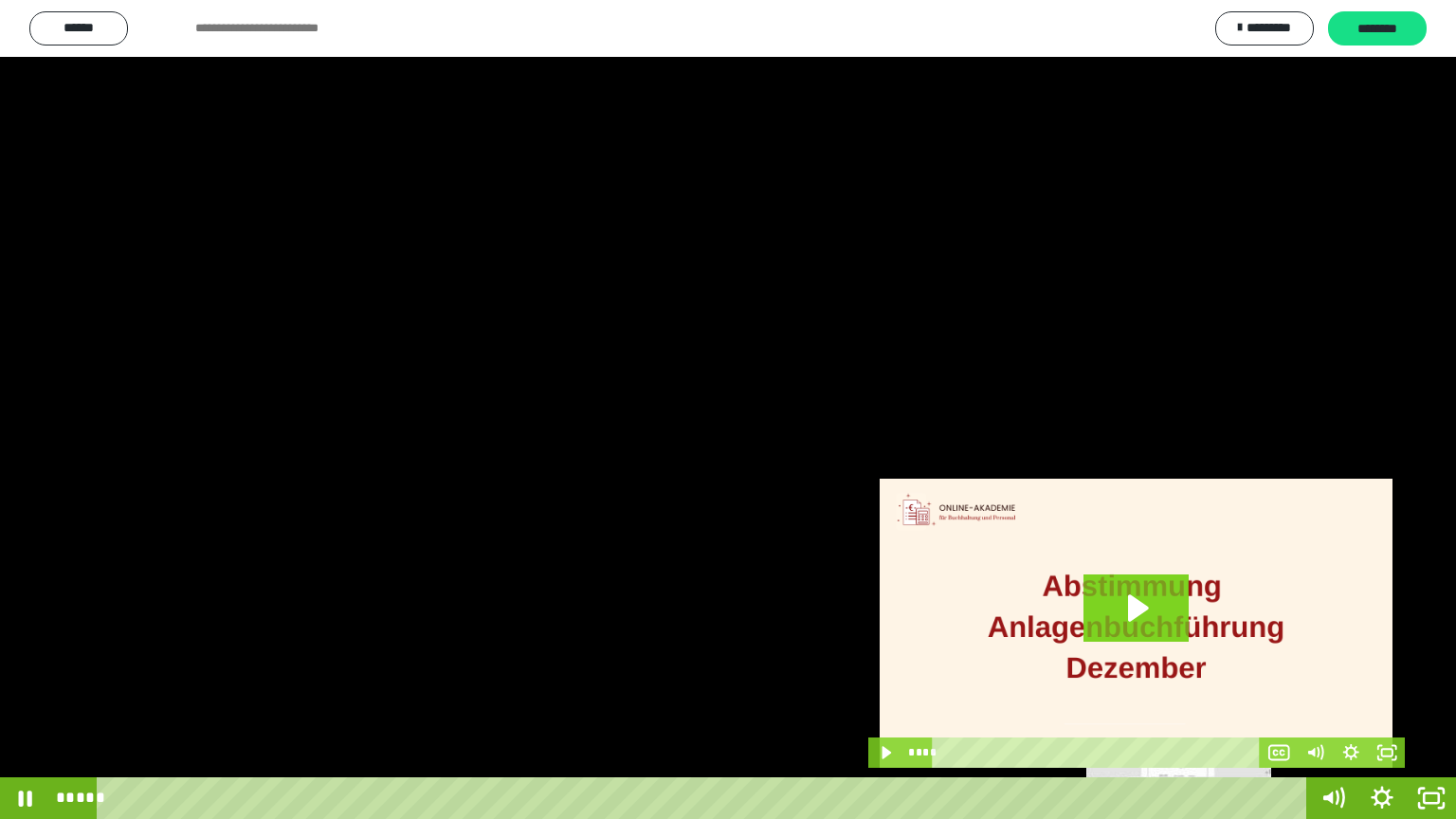 click on "*****" at bounding box center (705, 798) 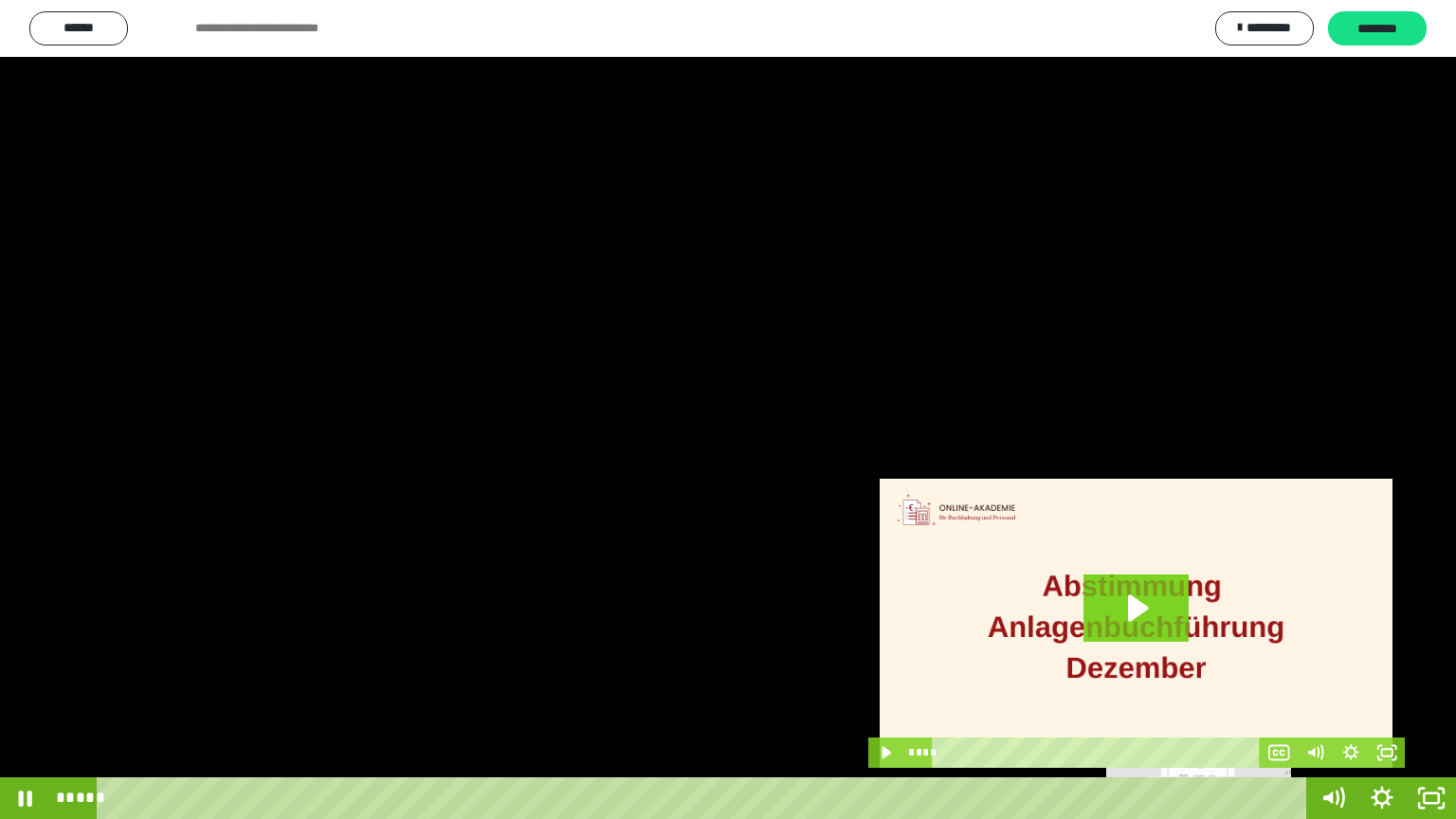 click on "*****" at bounding box center [705, 798] 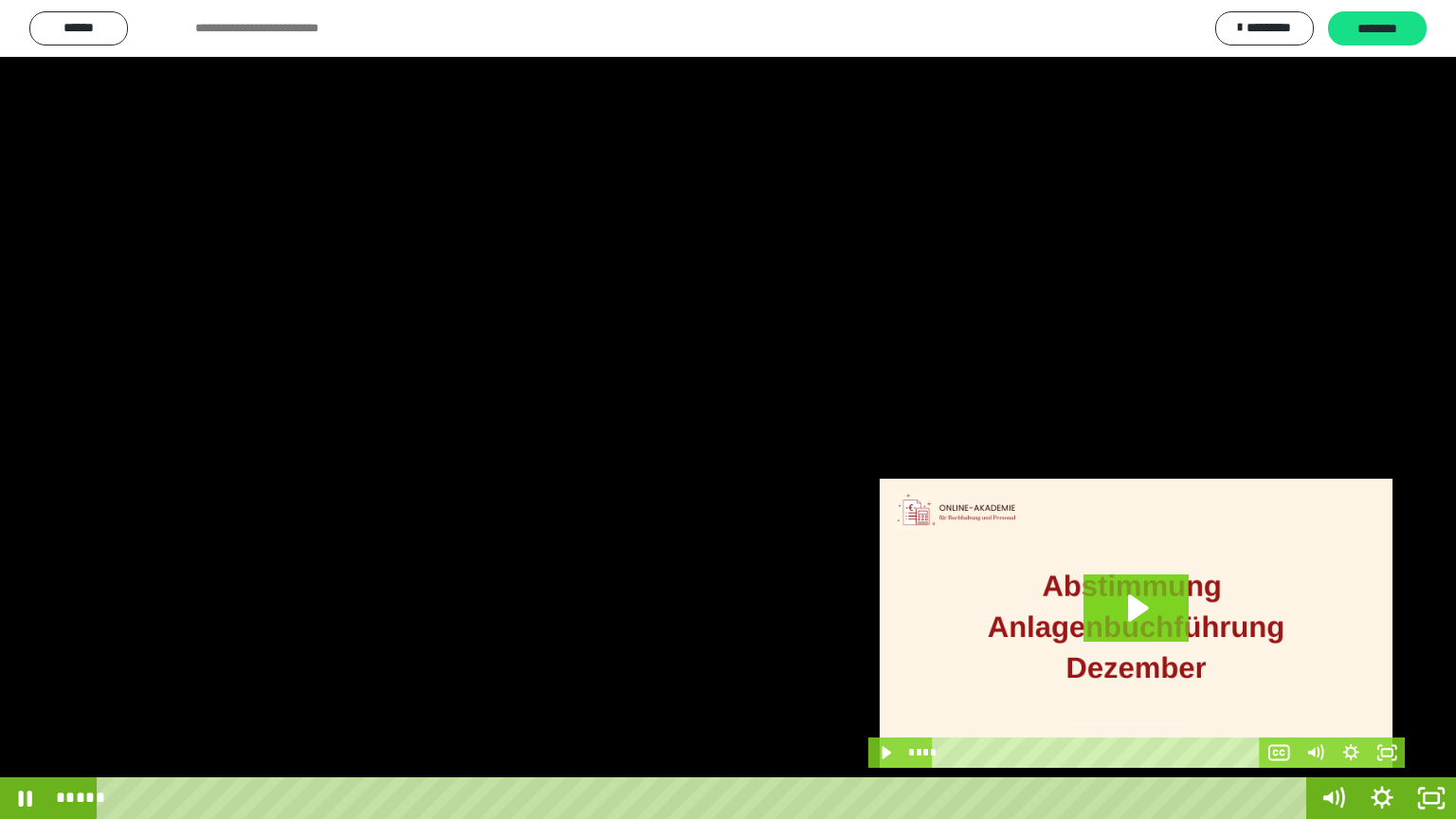 click at bounding box center (728, 410) 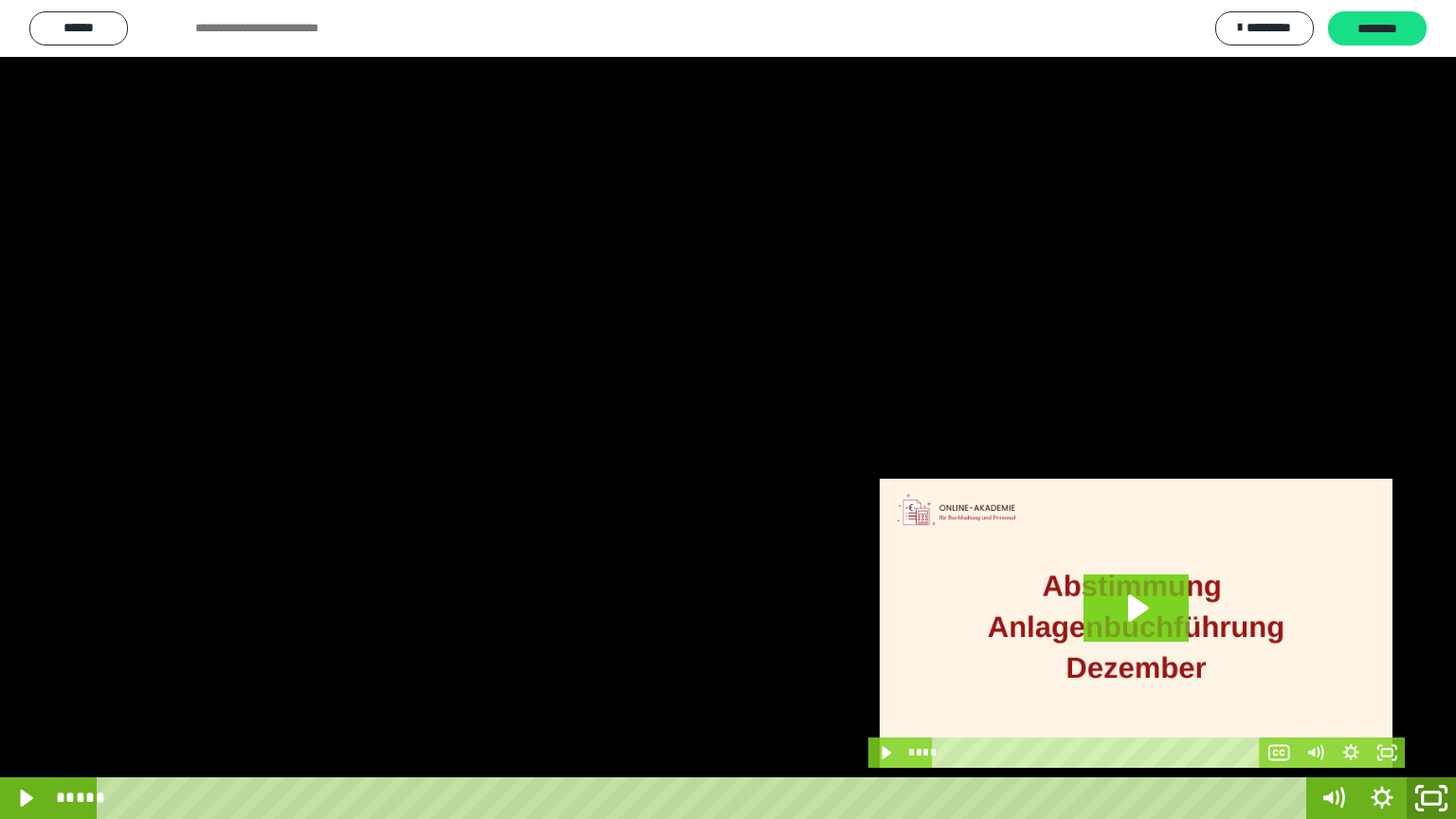 click 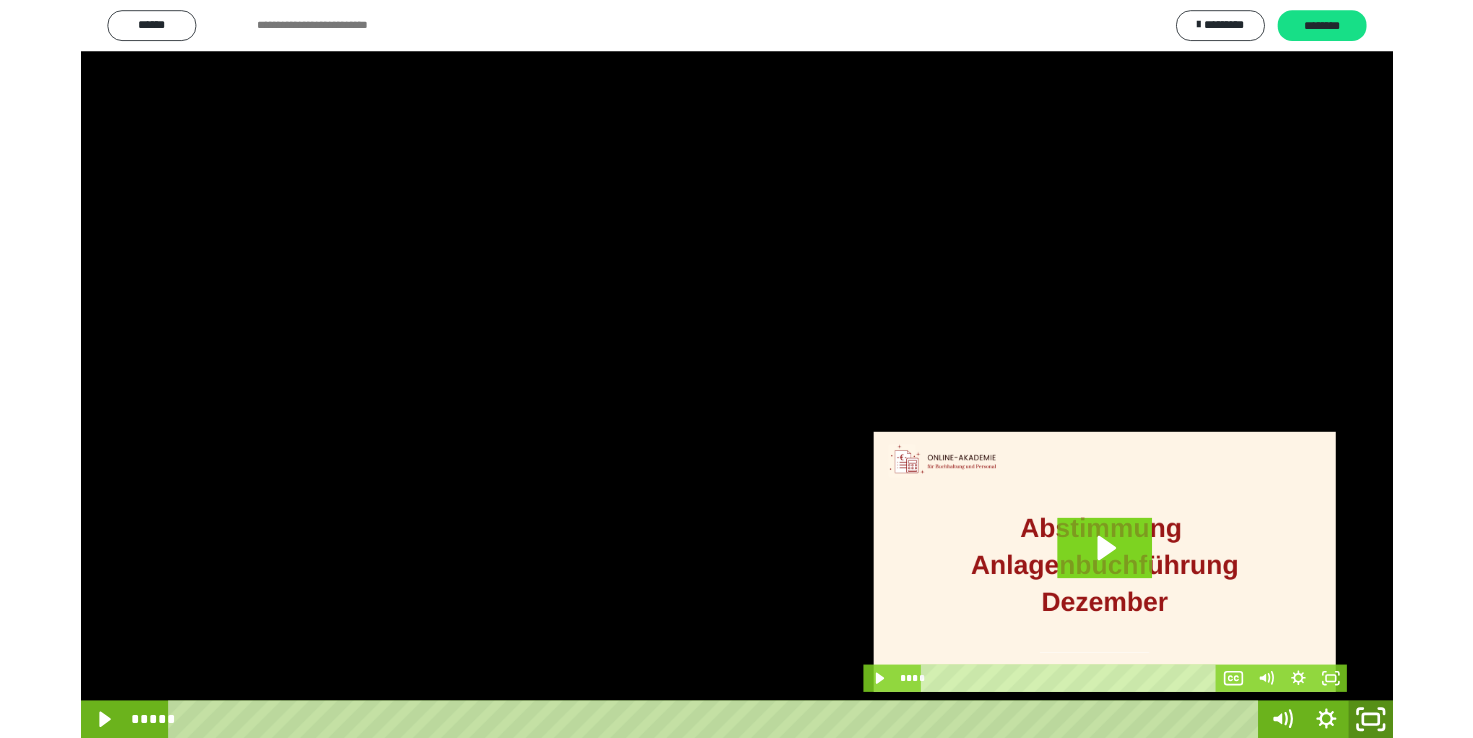 scroll, scrollTop: 327, scrollLeft: 0, axis: vertical 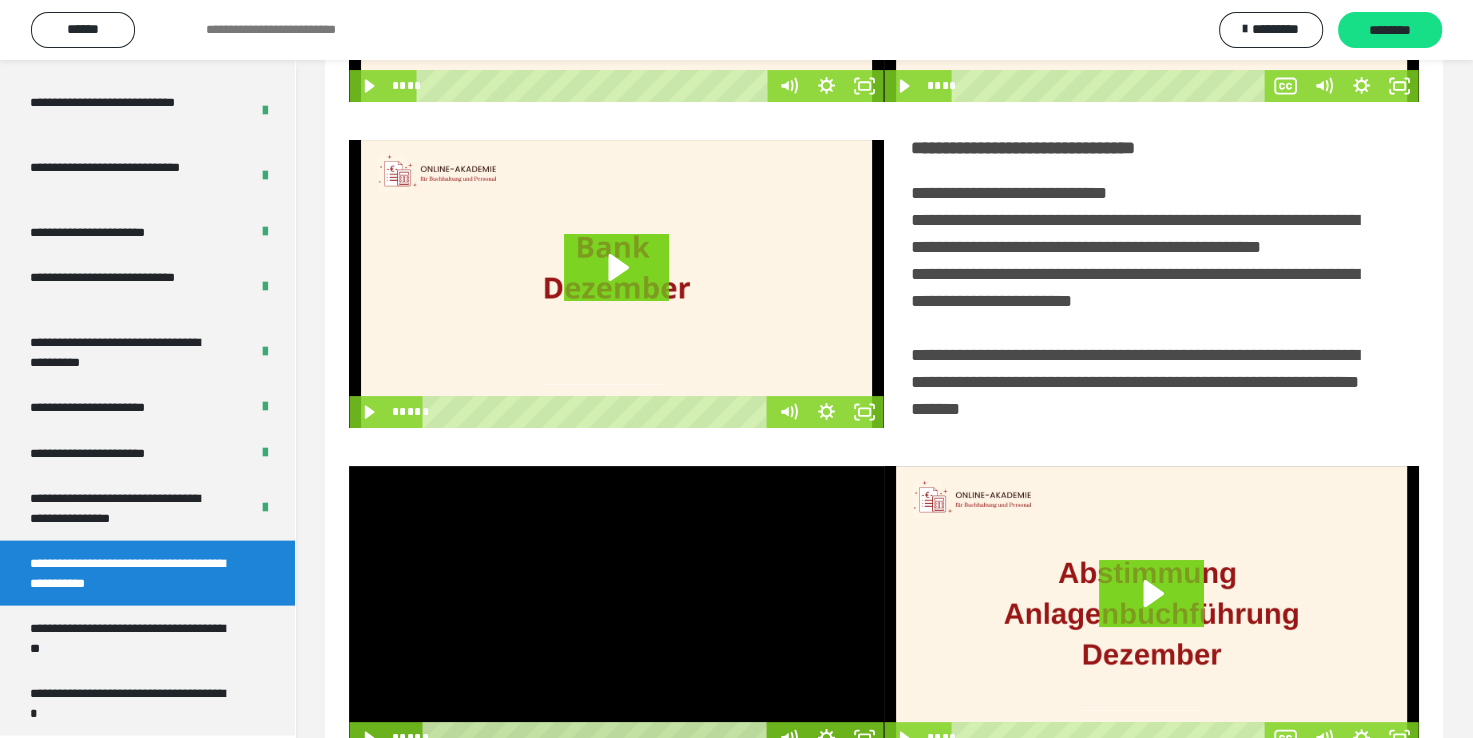click at bounding box center (616, 610) 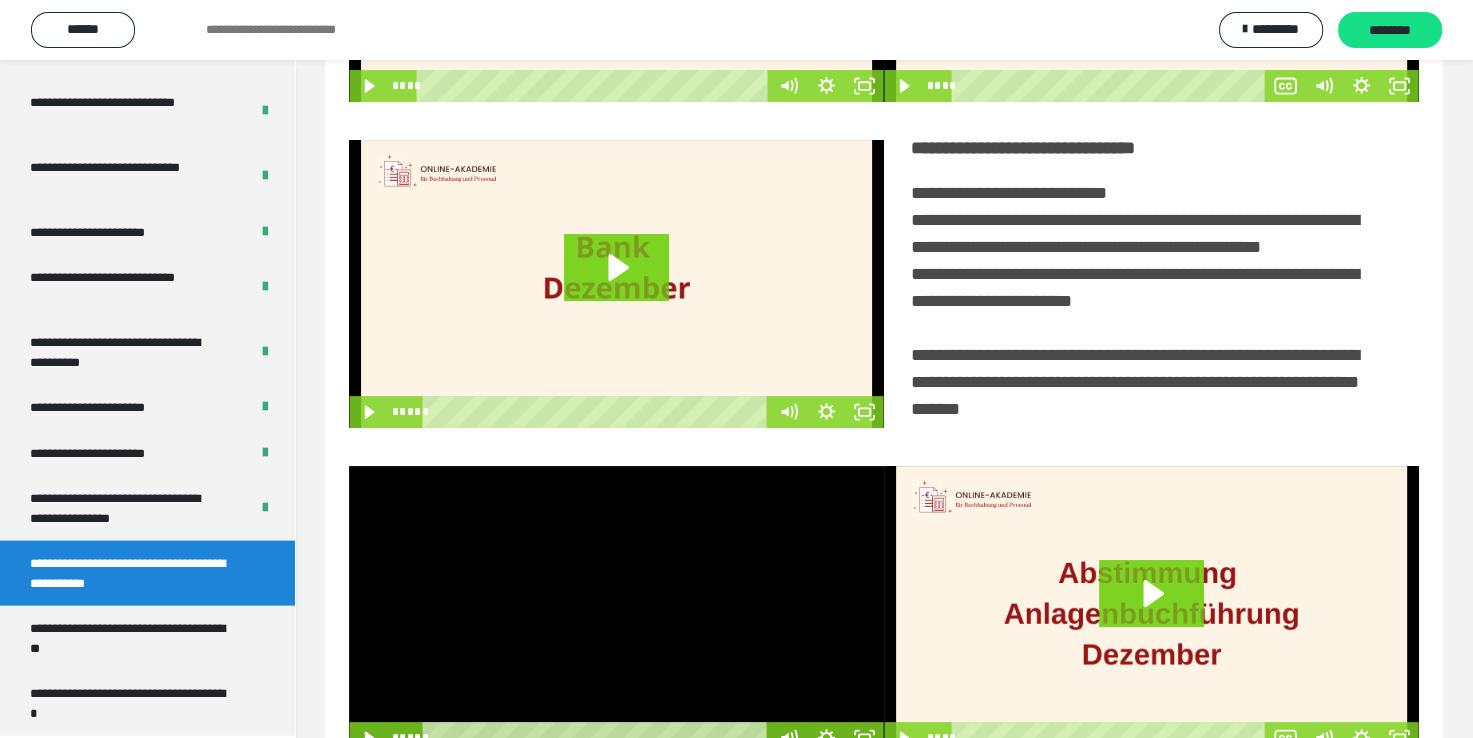 click at bounding box center (616, 610) 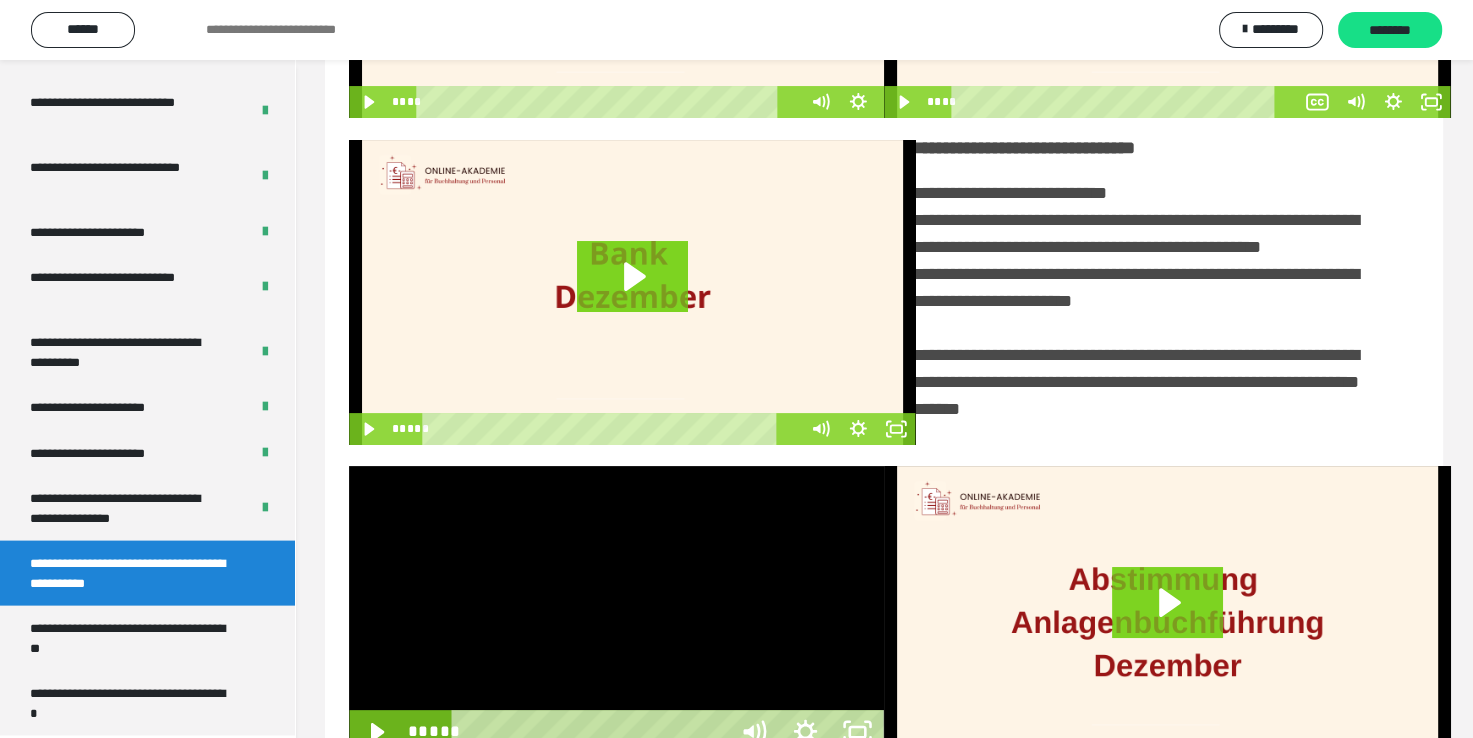 scroll, scrollTop: 3823, scrollLeft: 0, axis: vertical 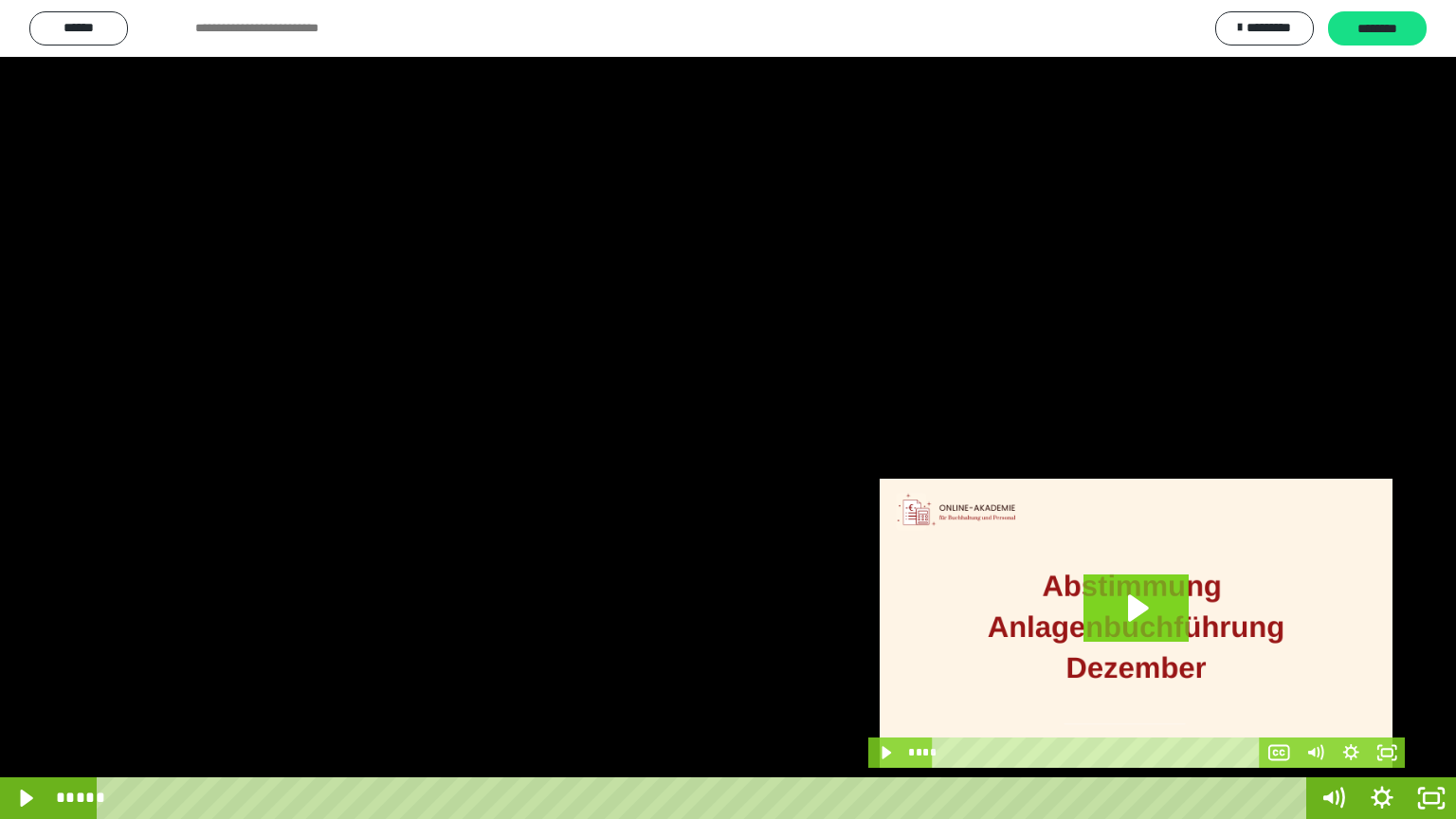 click at bounding box center (728, 410) 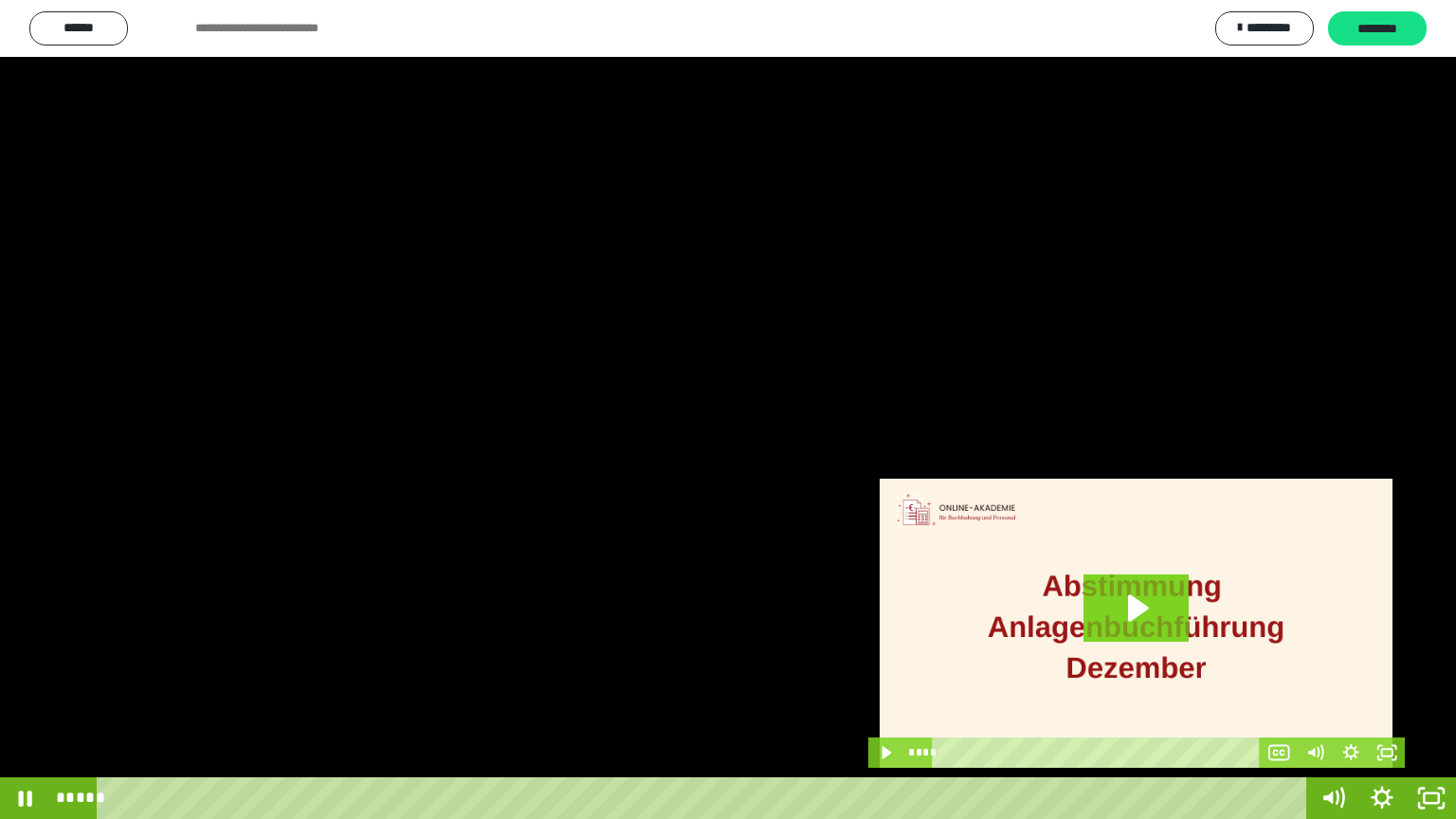 click at bounding box center (728, 410) 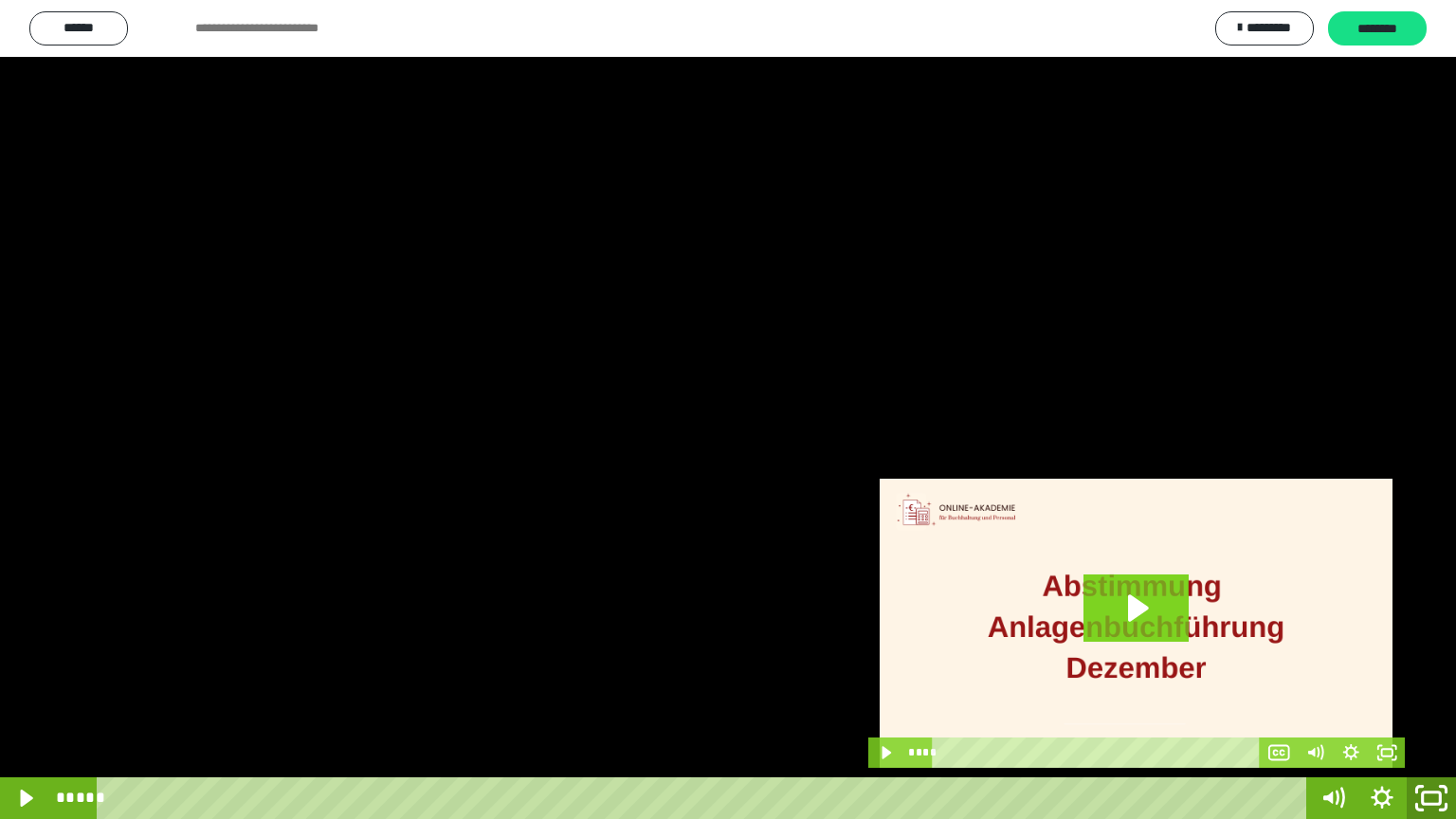 click 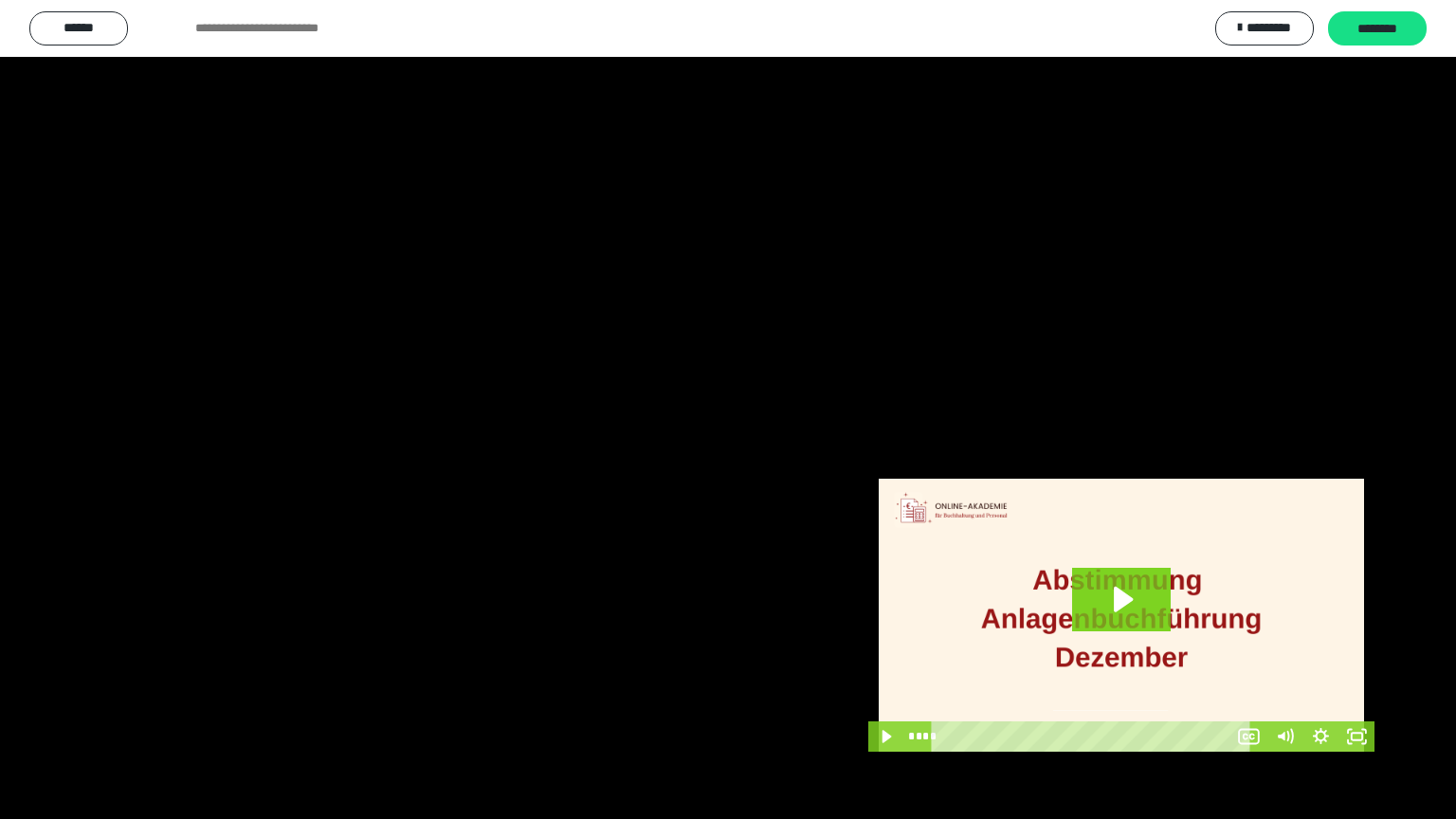 scroll, scrollTop: 3742, scrollLeft: 0, axis: vertical 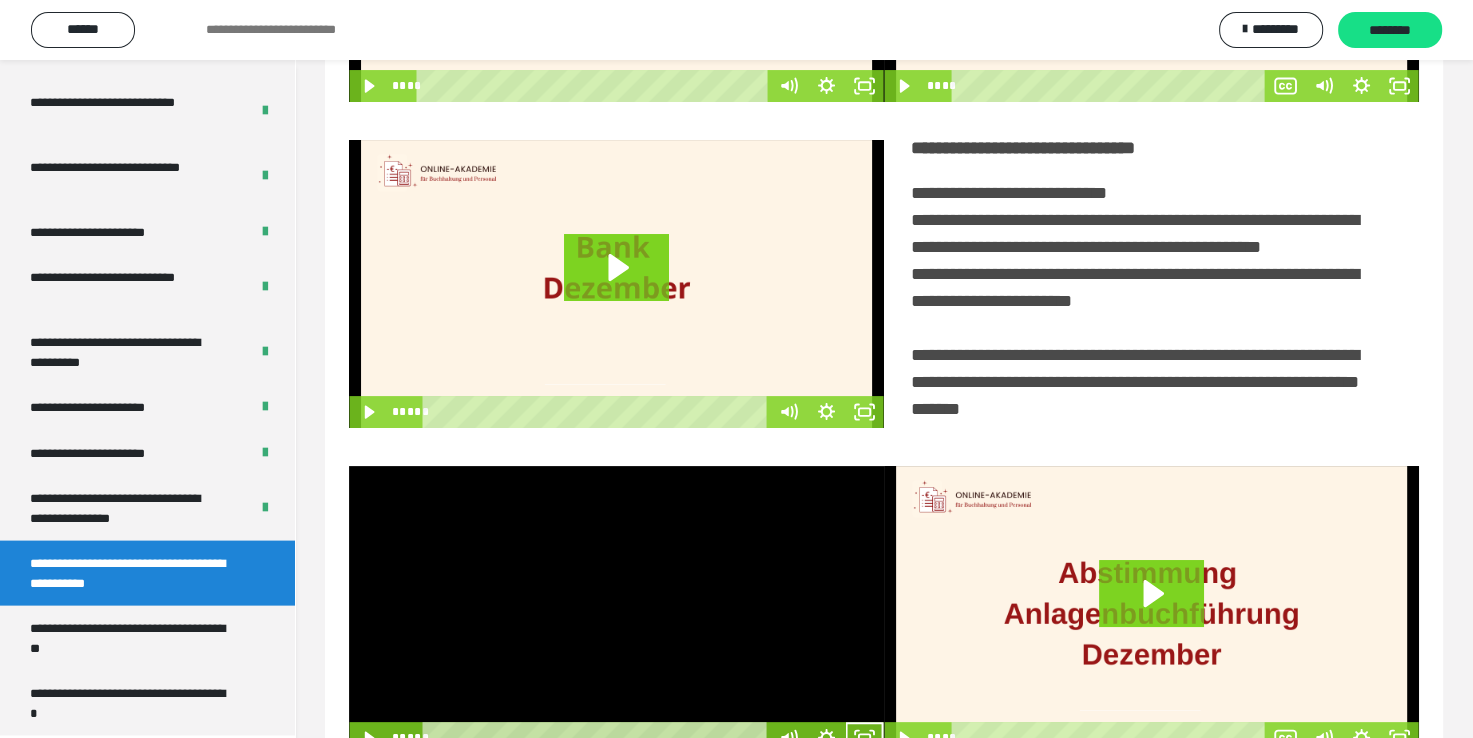click at bounding box center (616, 610) 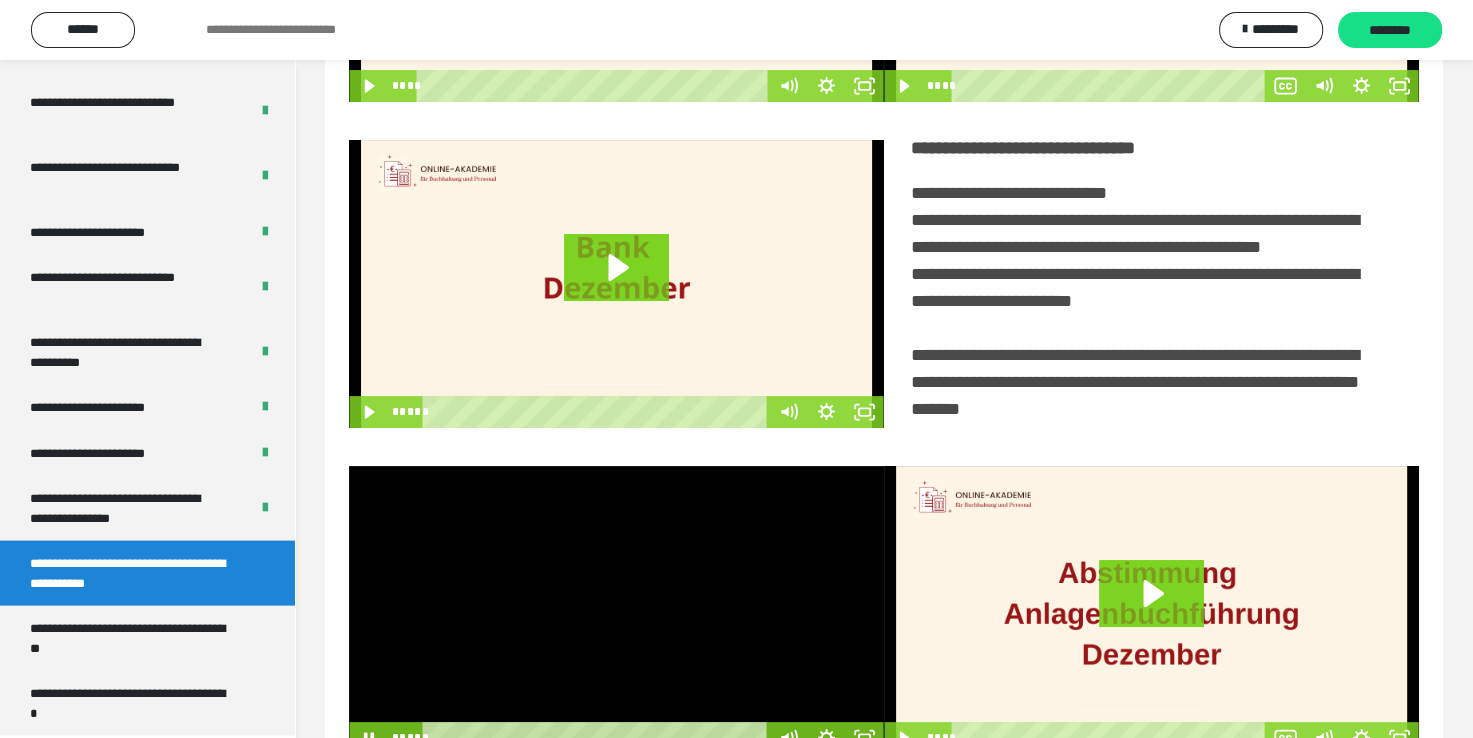 click at bounding box center (616, 610) 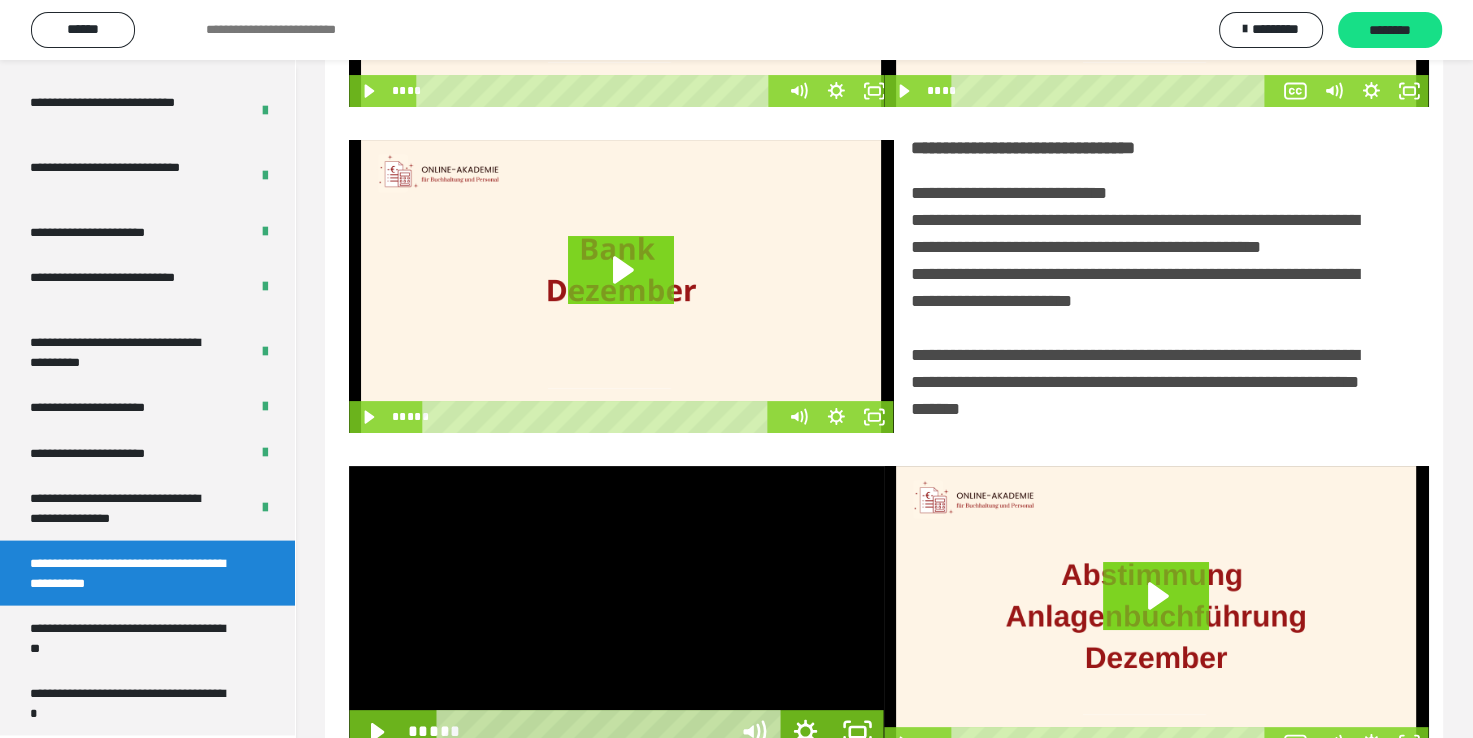 scroll, scrollTop: 3823, scrollLeft: 0, axis: vertical 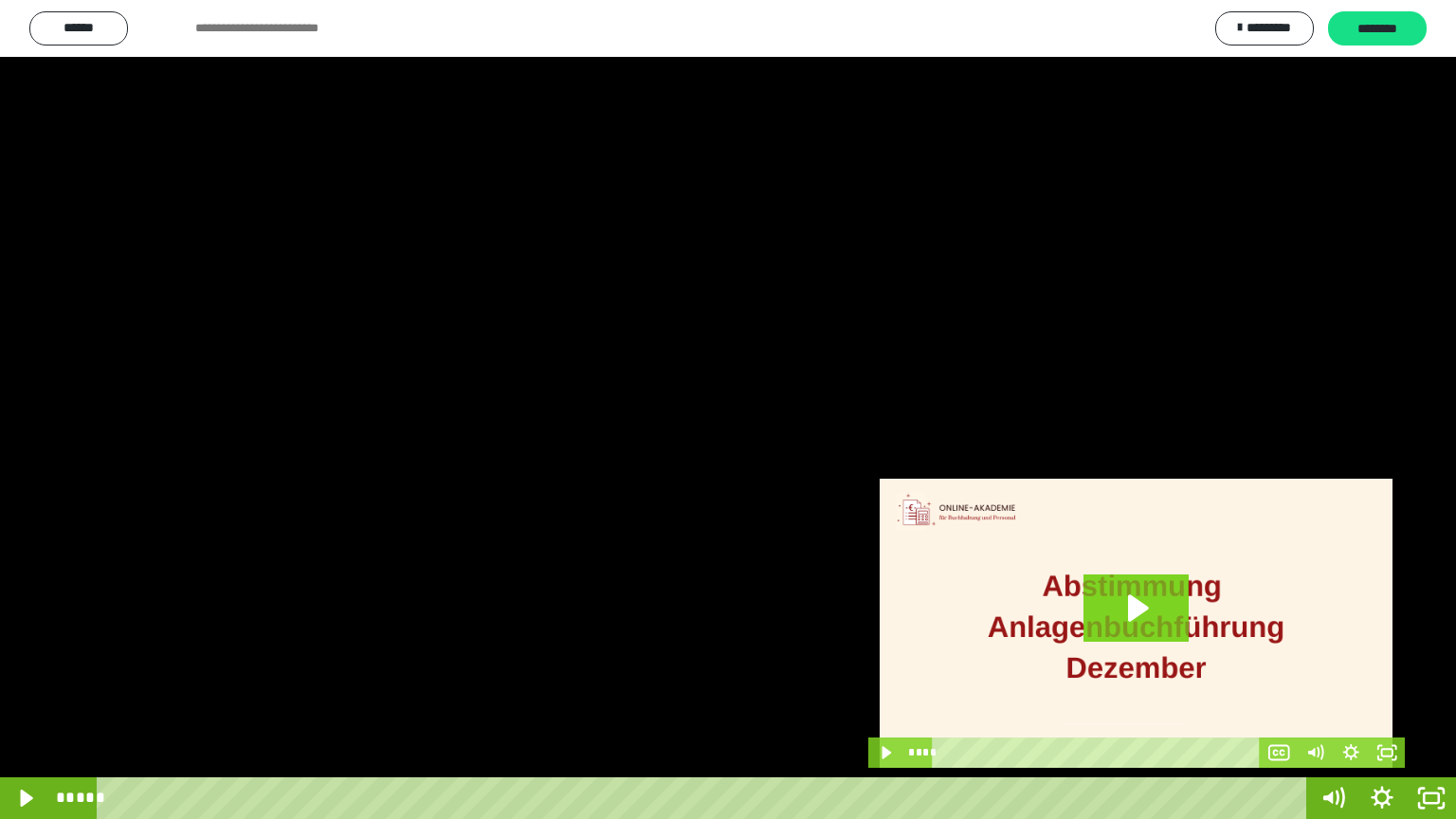 click at bounding box center (728, 410) 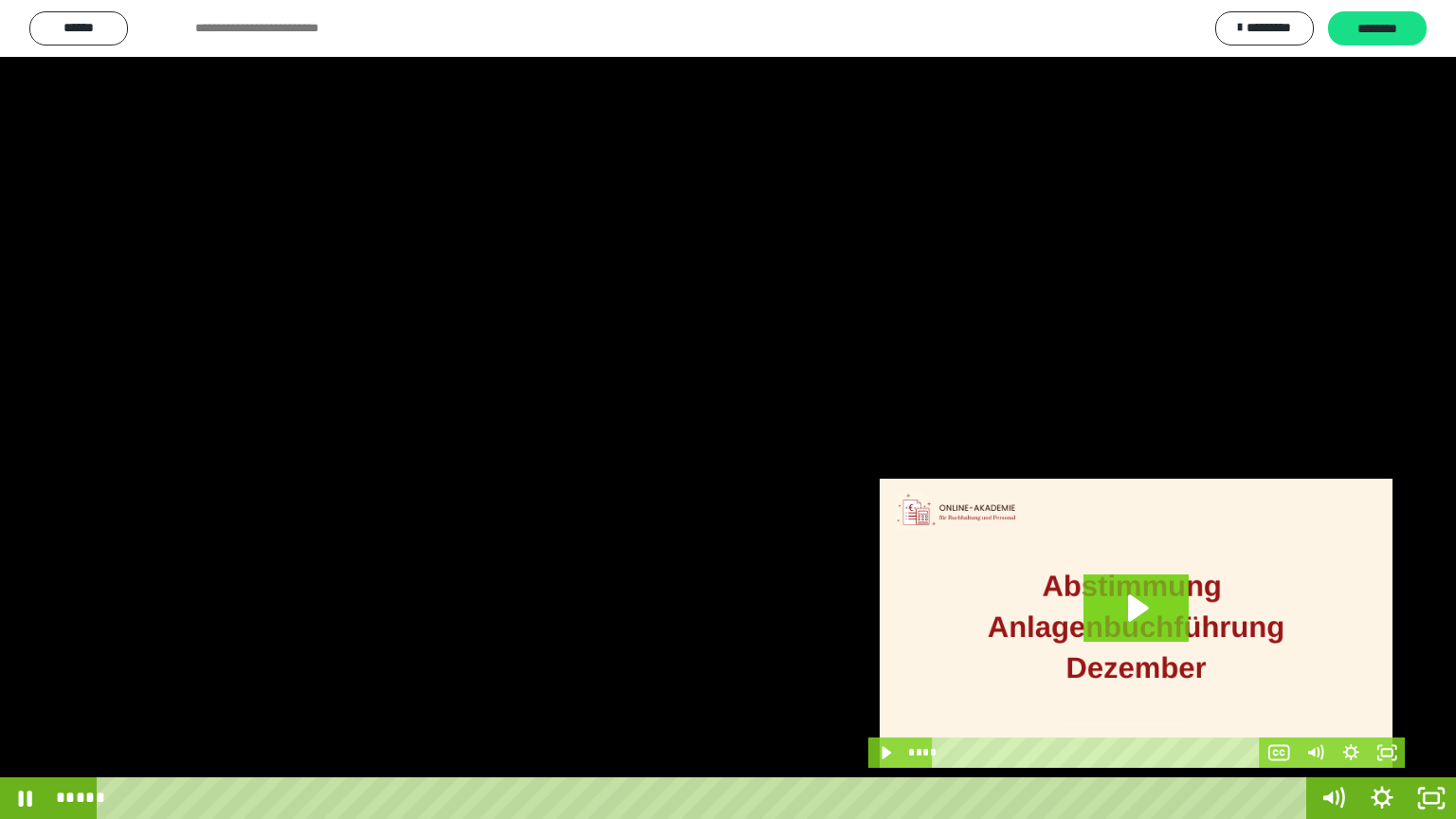 click at bounding box center [728, 410] 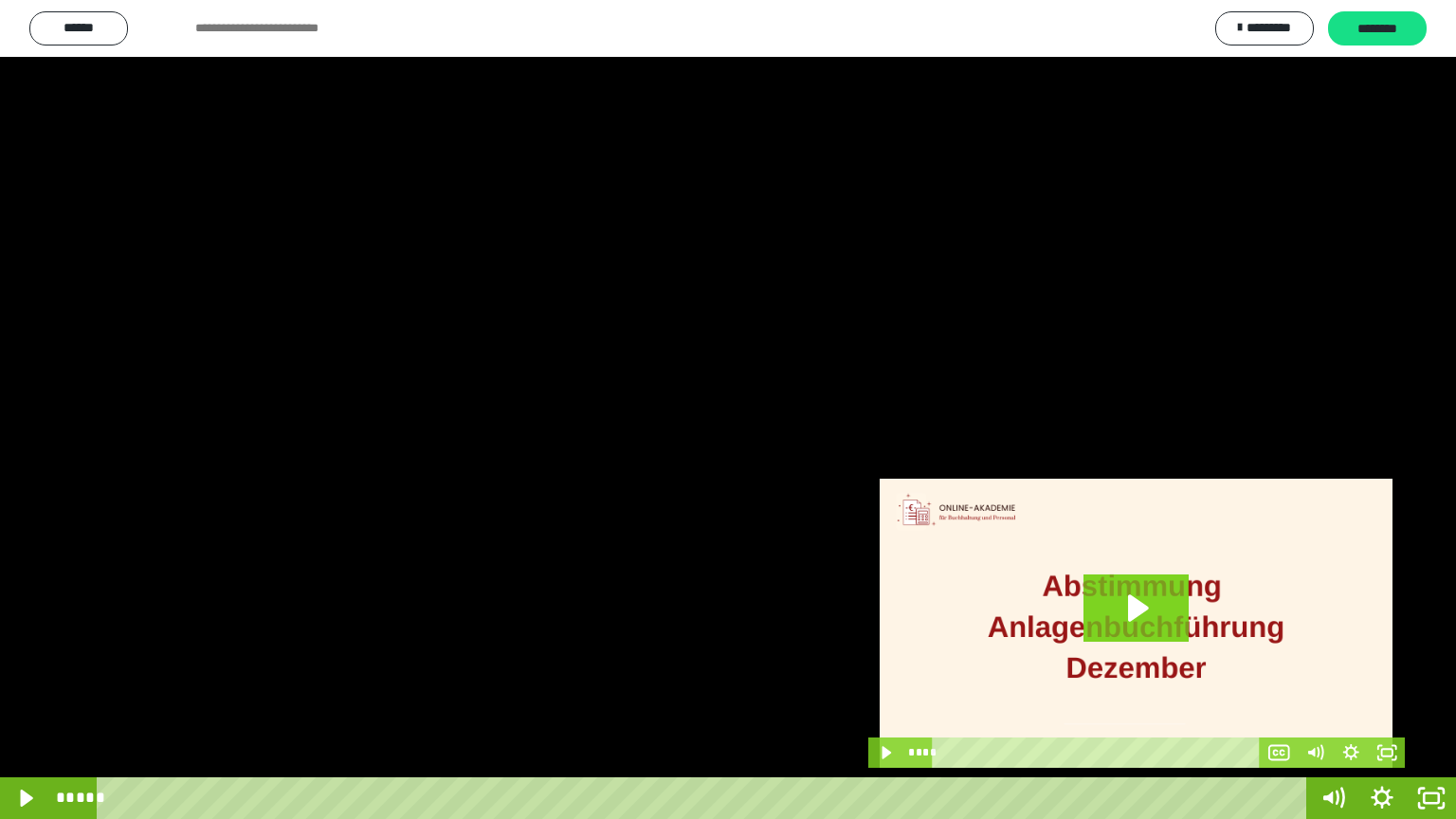 click at bounding box center (728, 410) 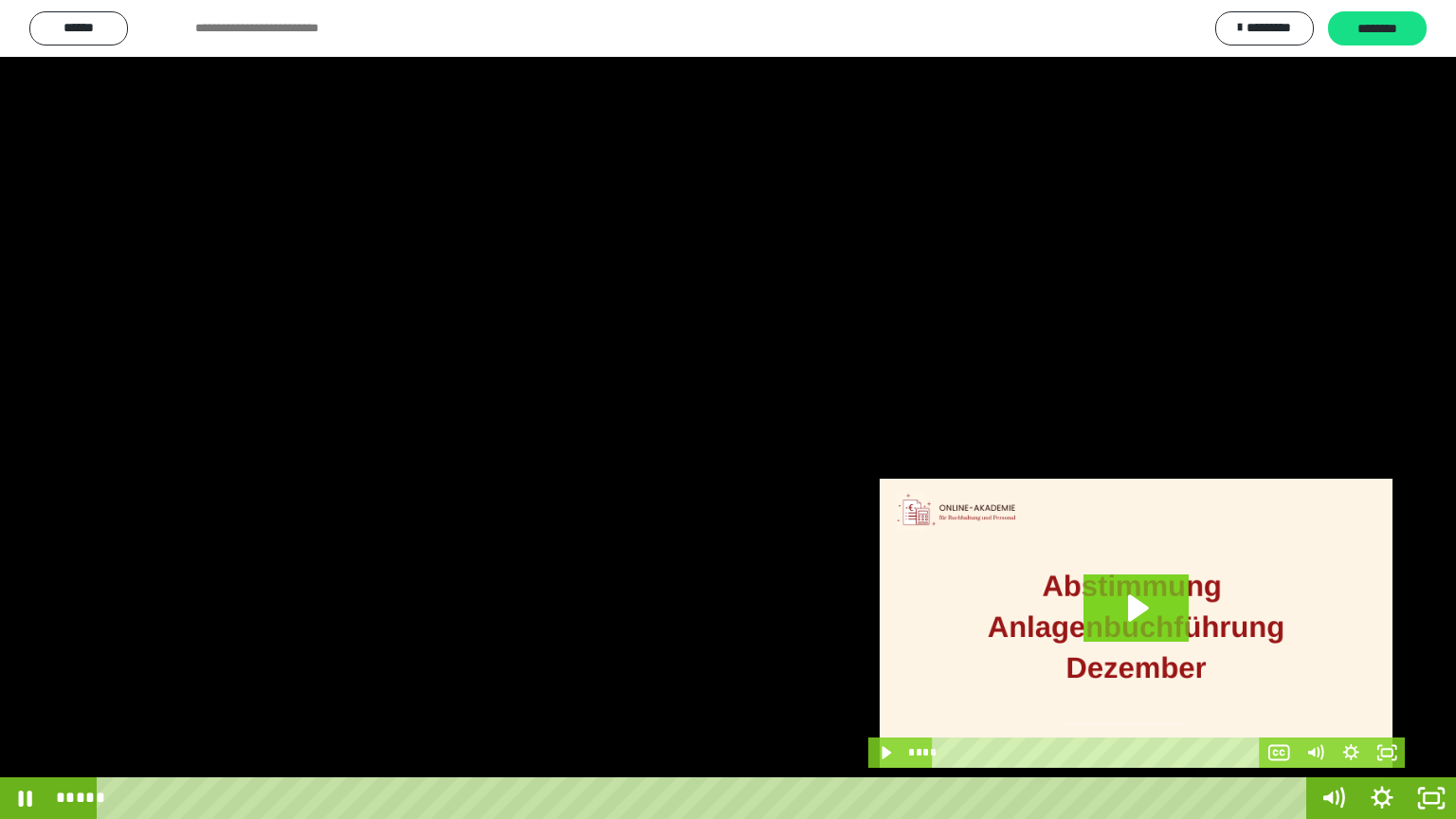 click on "*****" at bounding box center (705, 798) 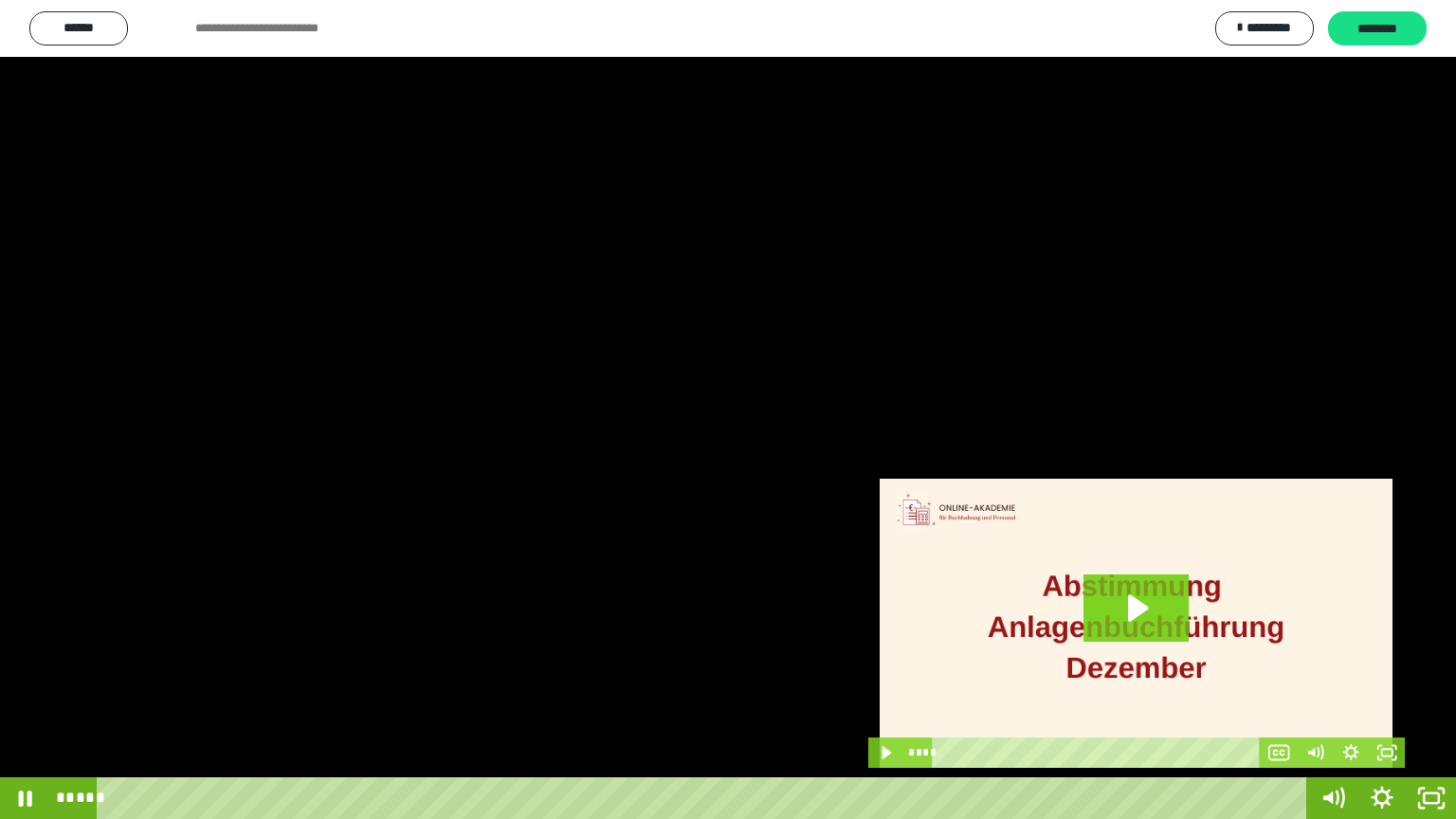click at bounding box center [728, 410] 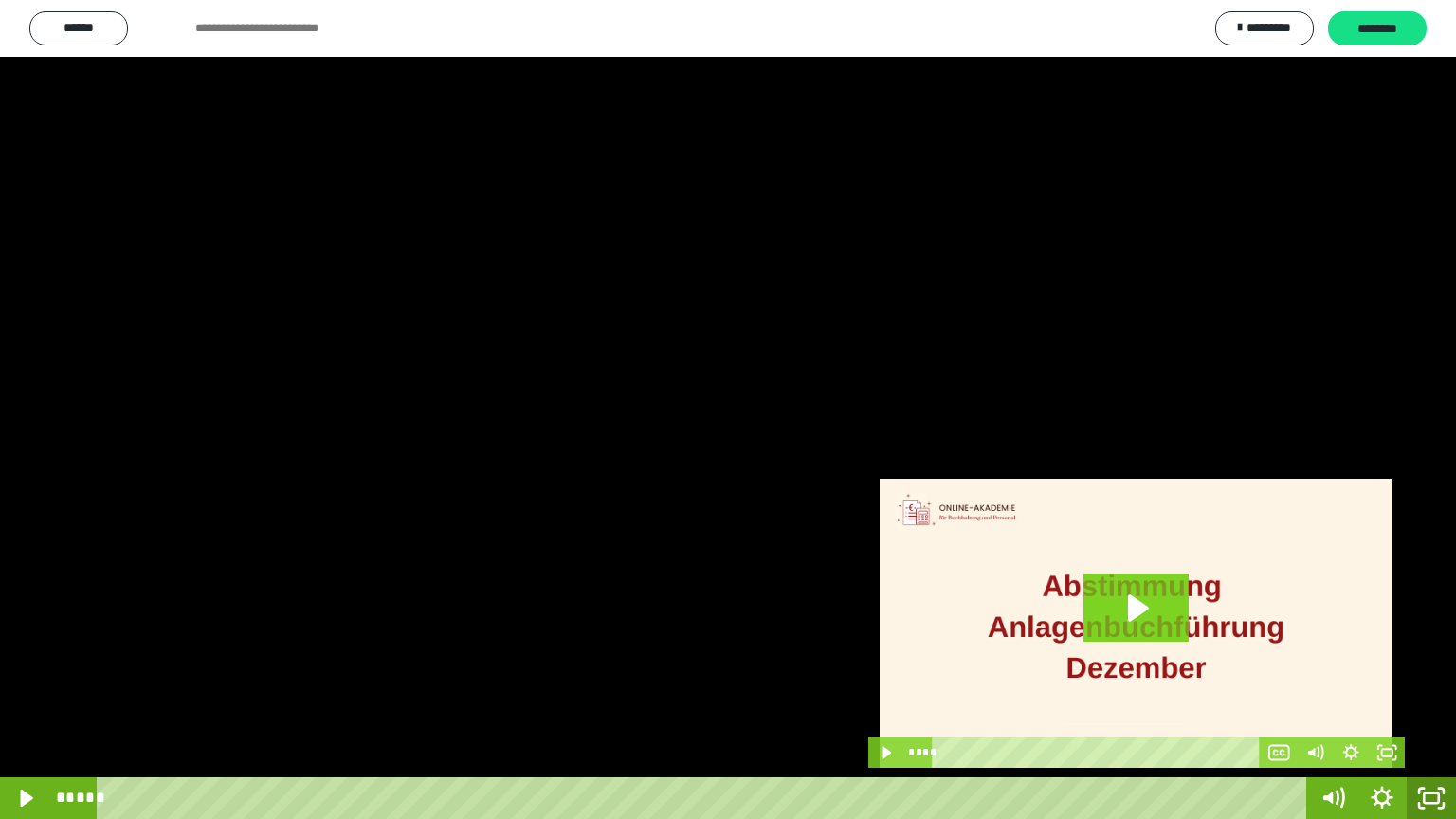 click 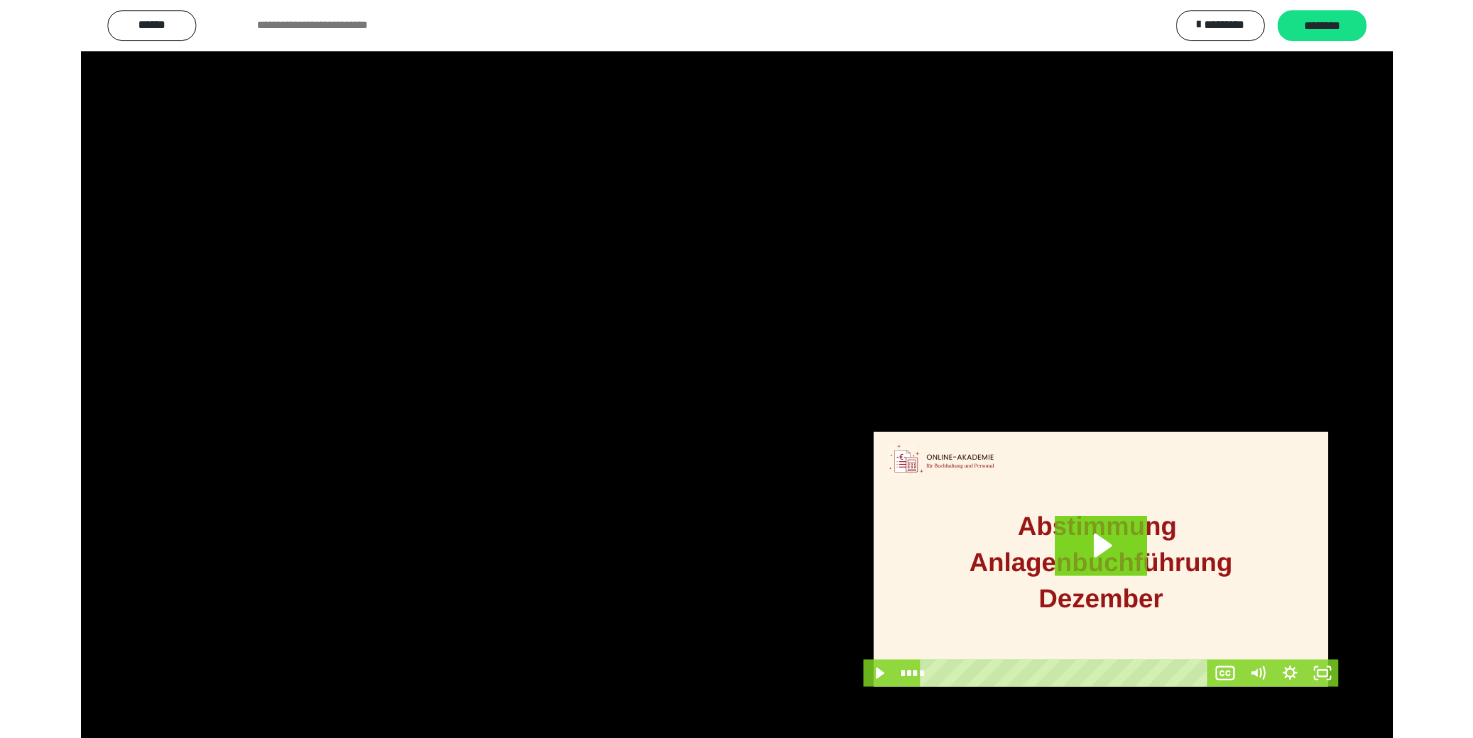 scroll, scrollTop: 3948, scrollLeft: 0, axis: vertical 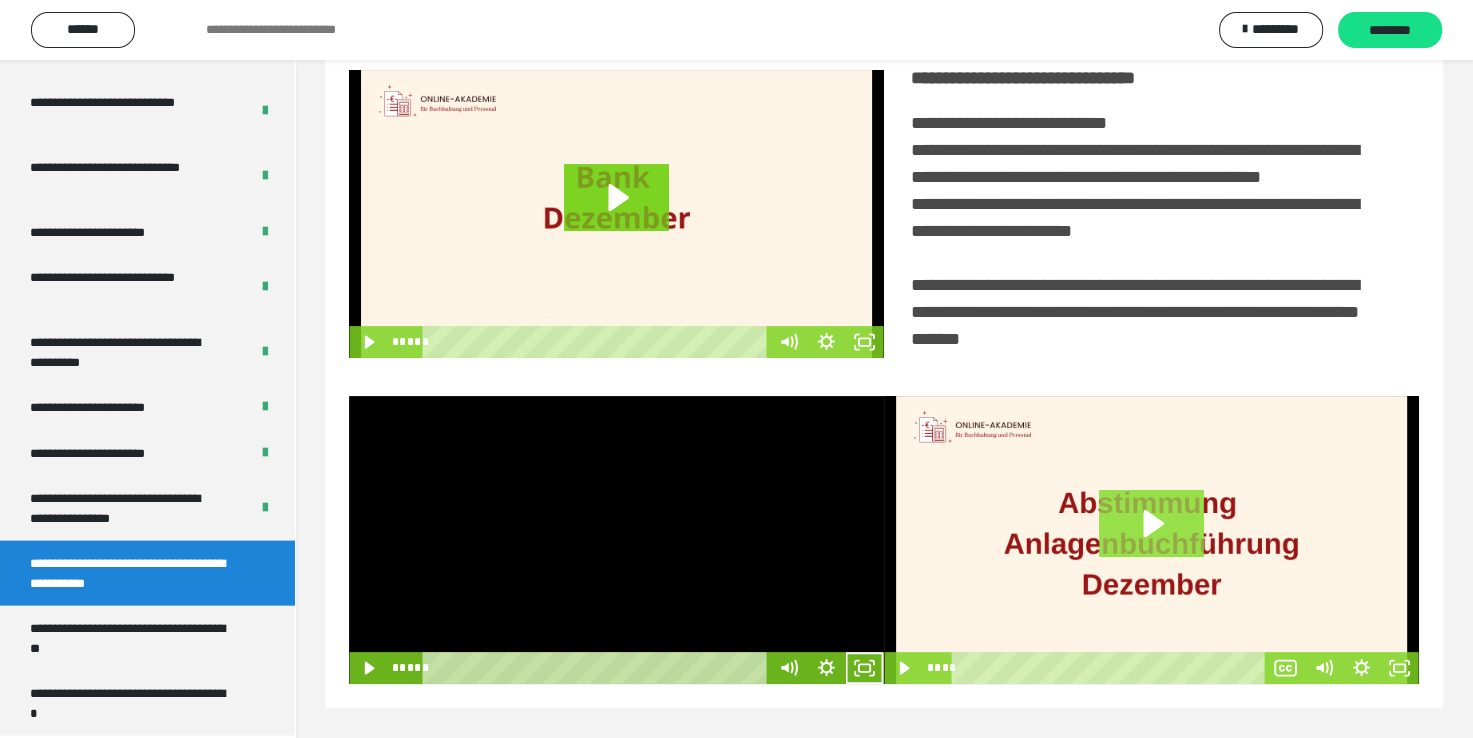 click 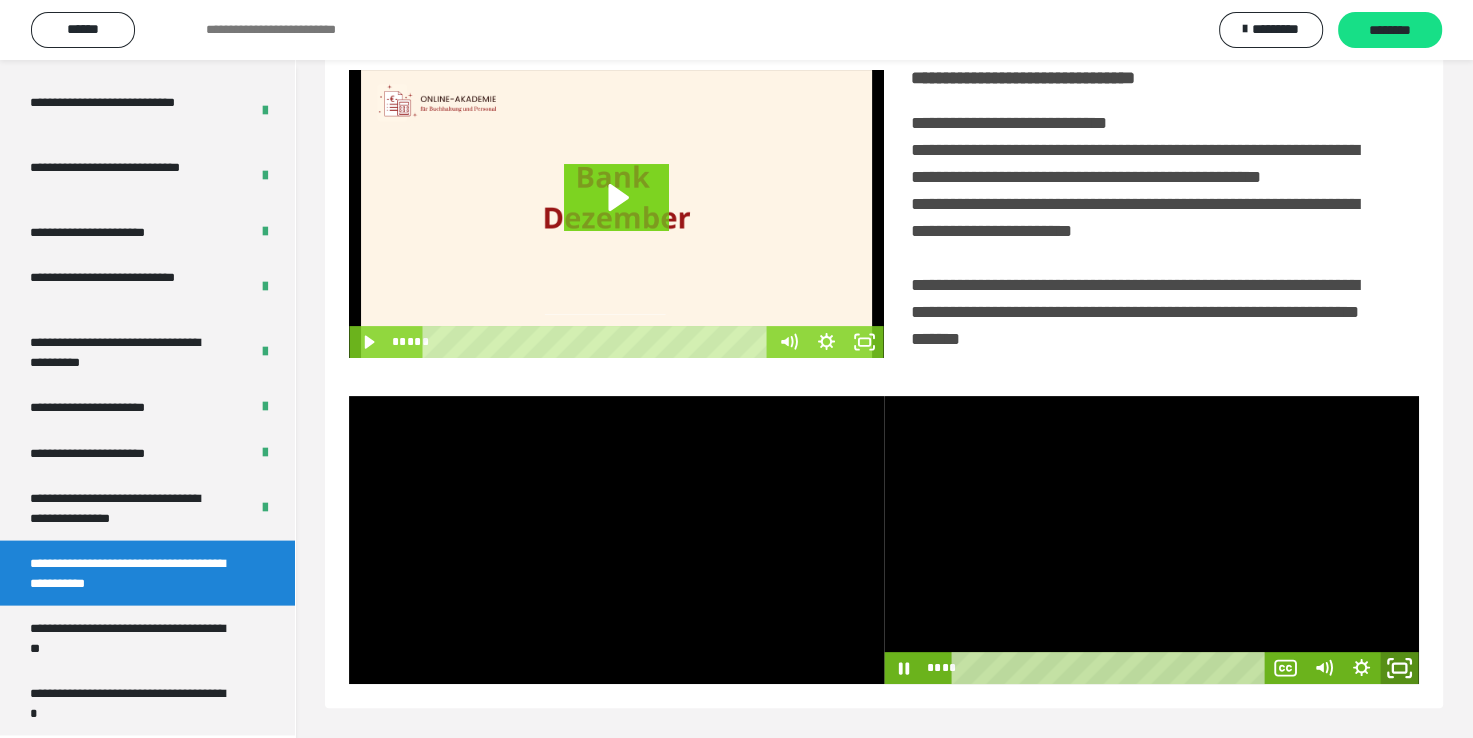 click 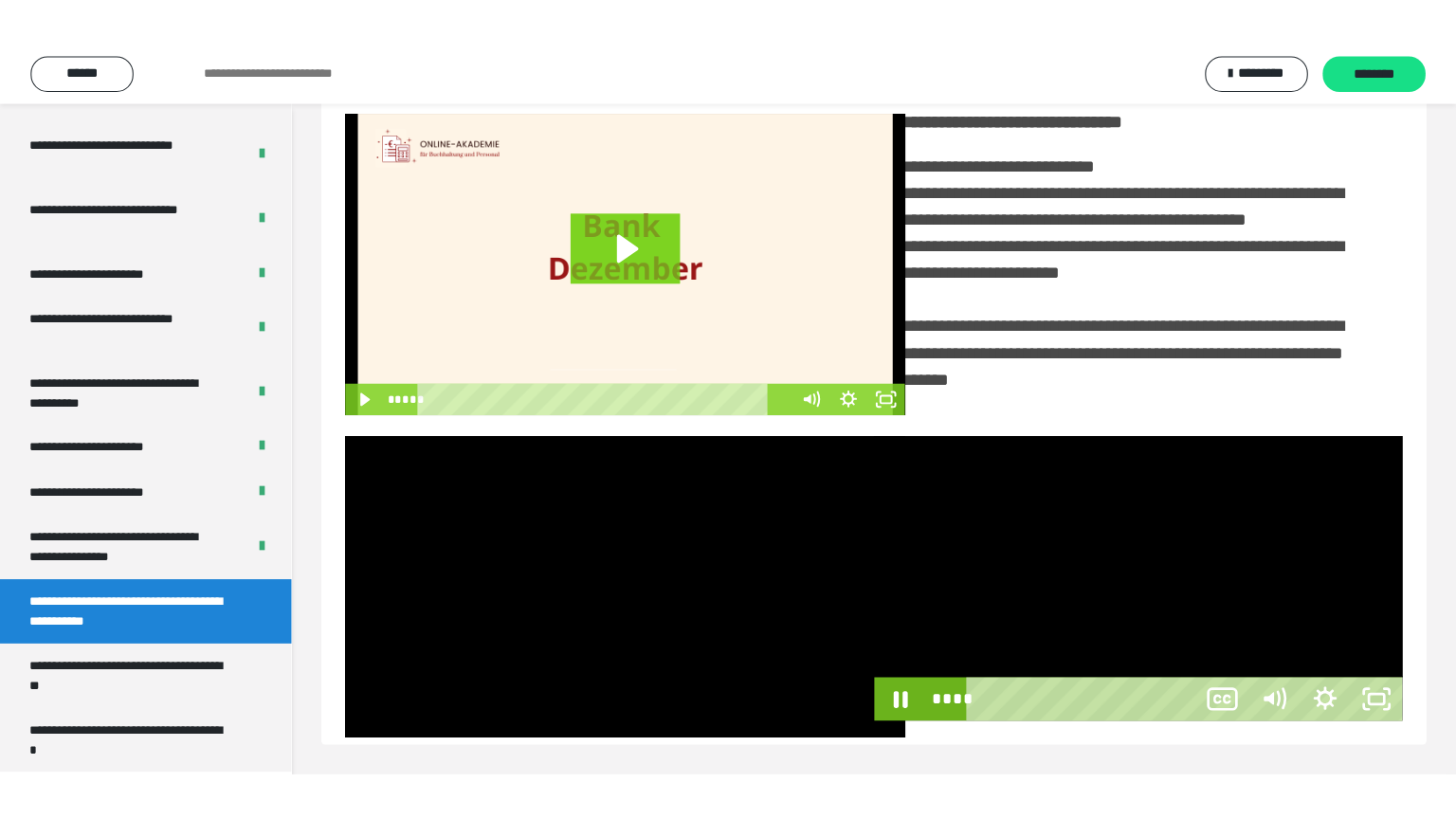 scroll, scrollTop: 317, scrollLeft: 0, axis: vertical 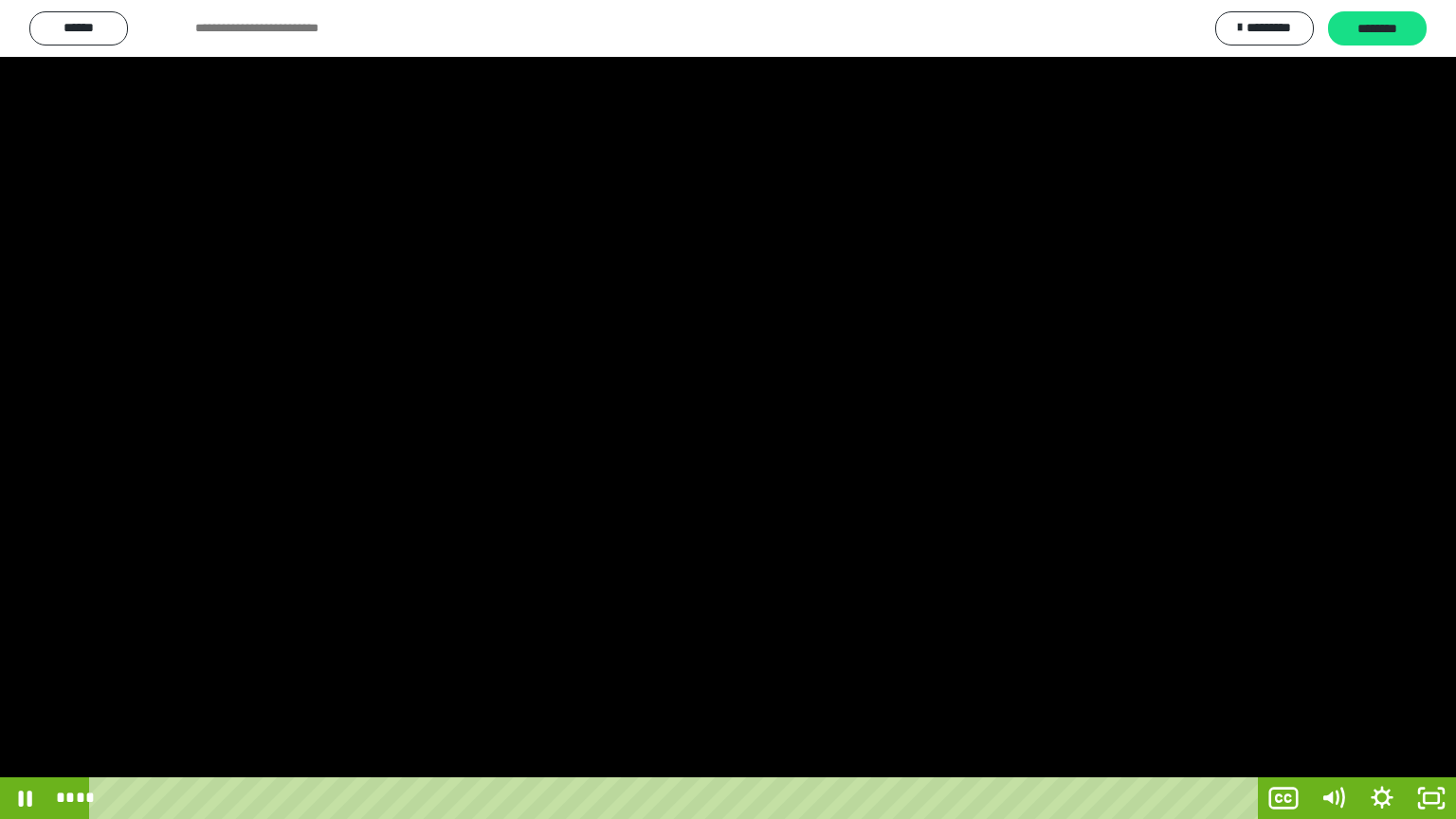 click at bounding box center (728, 410) 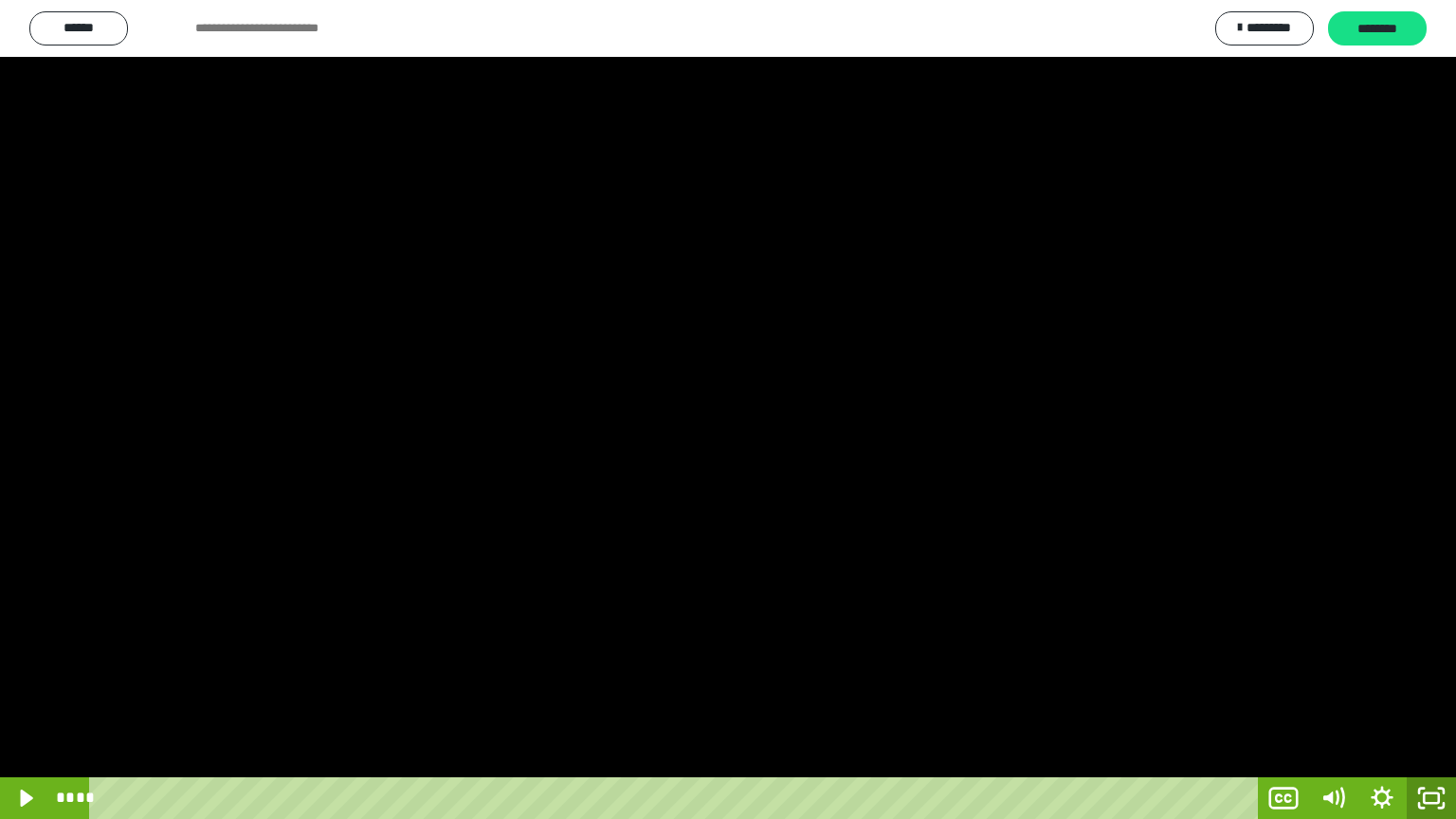 click 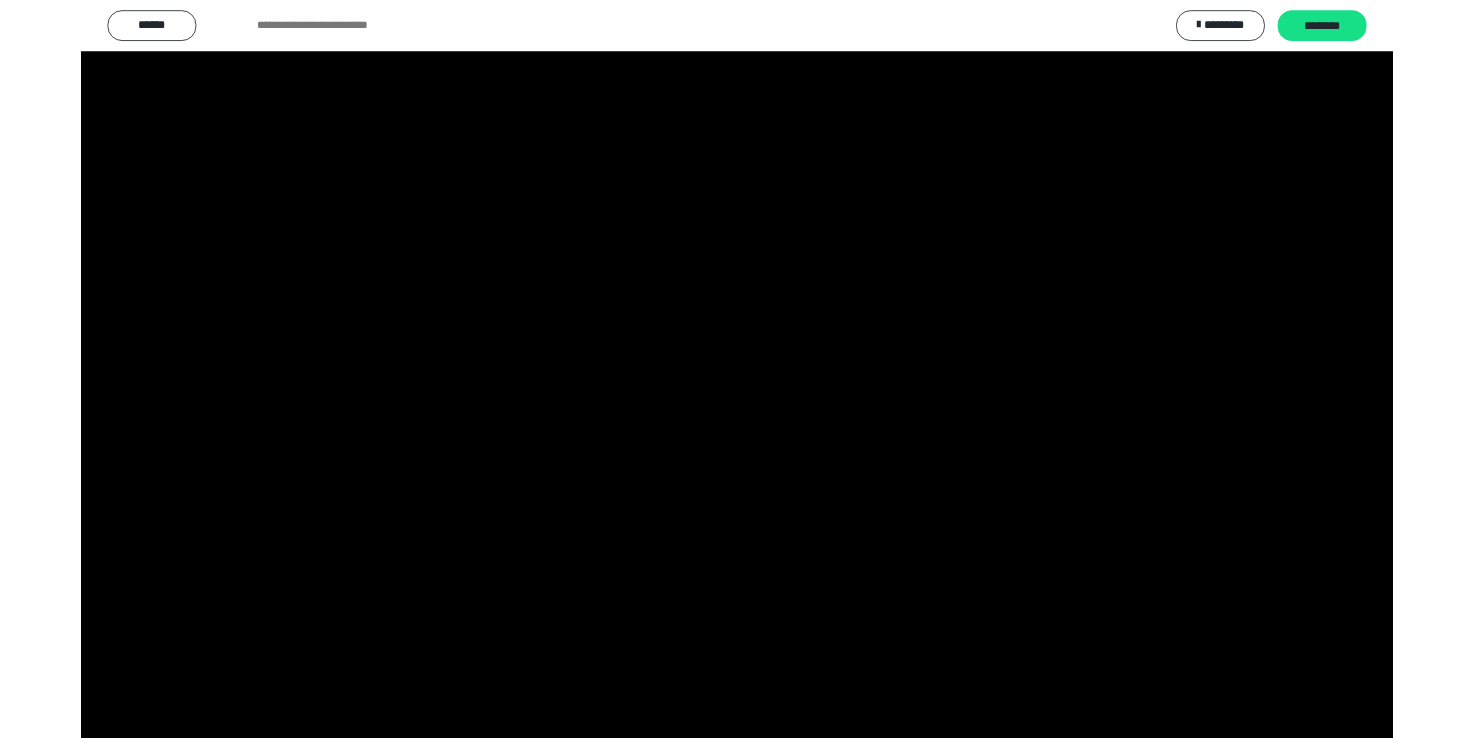 scroll, scrollTop: 327, scrollLeft: 0, axis: vertical 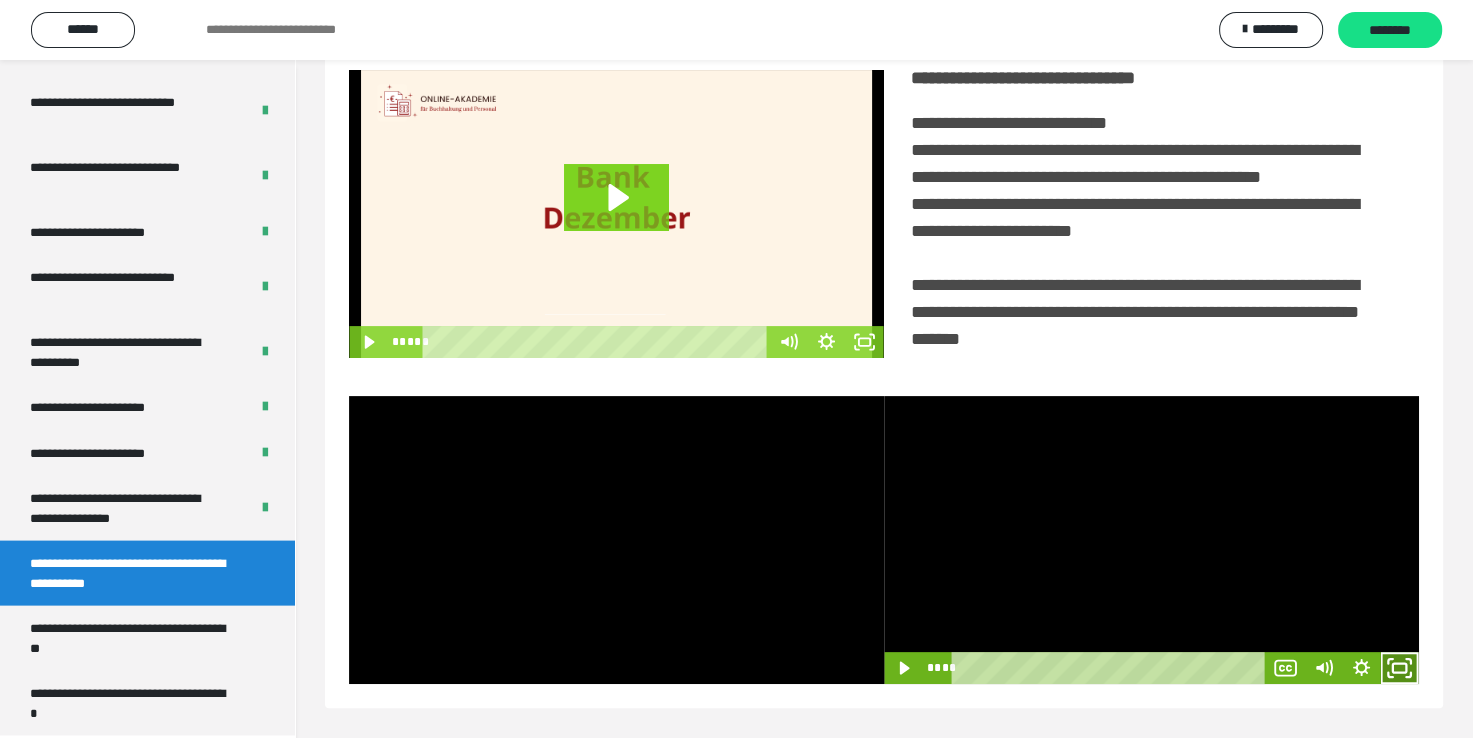 click 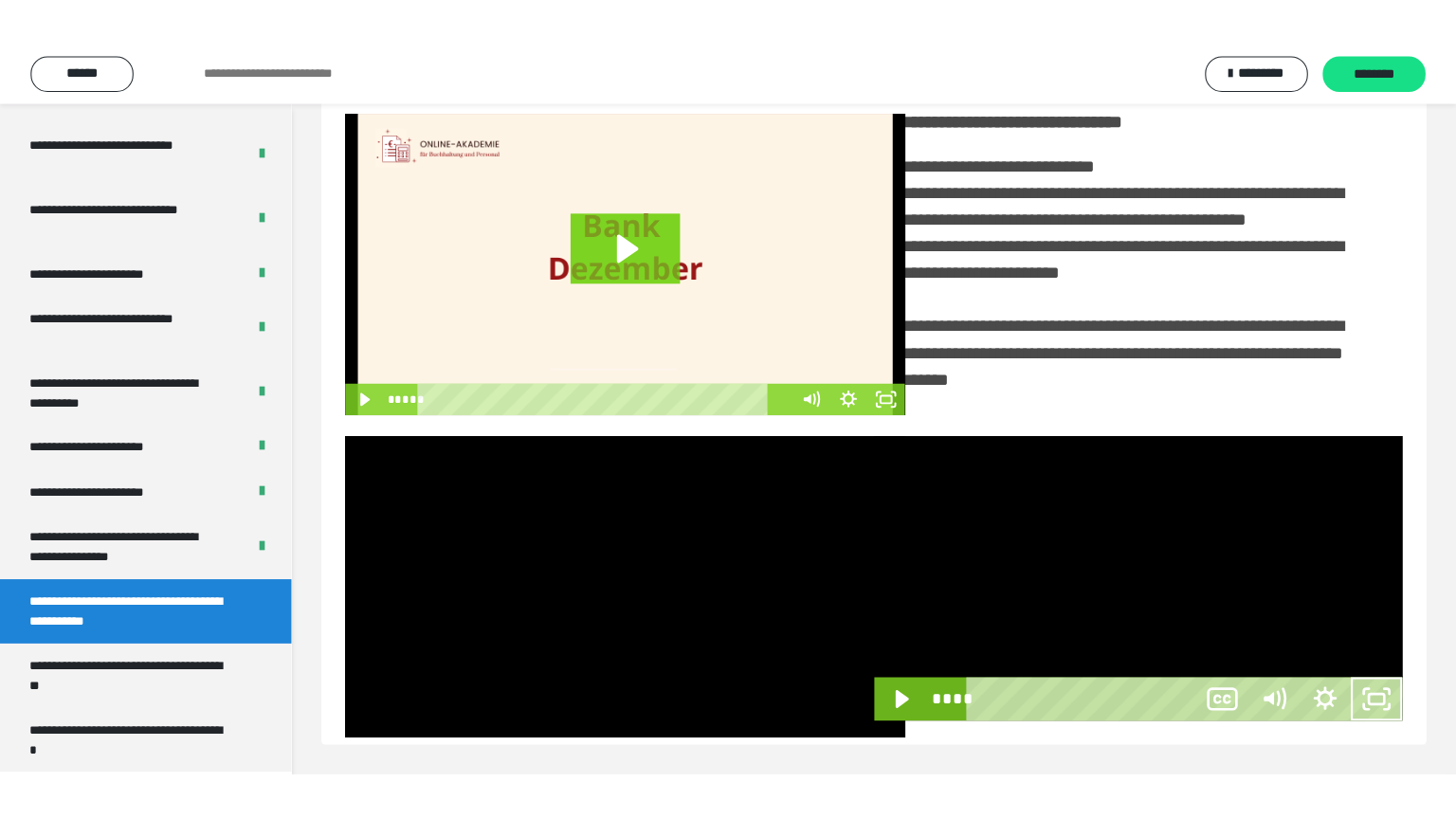 scroll, scrollTop: 317, scrollLeft: 0, axis: vertical 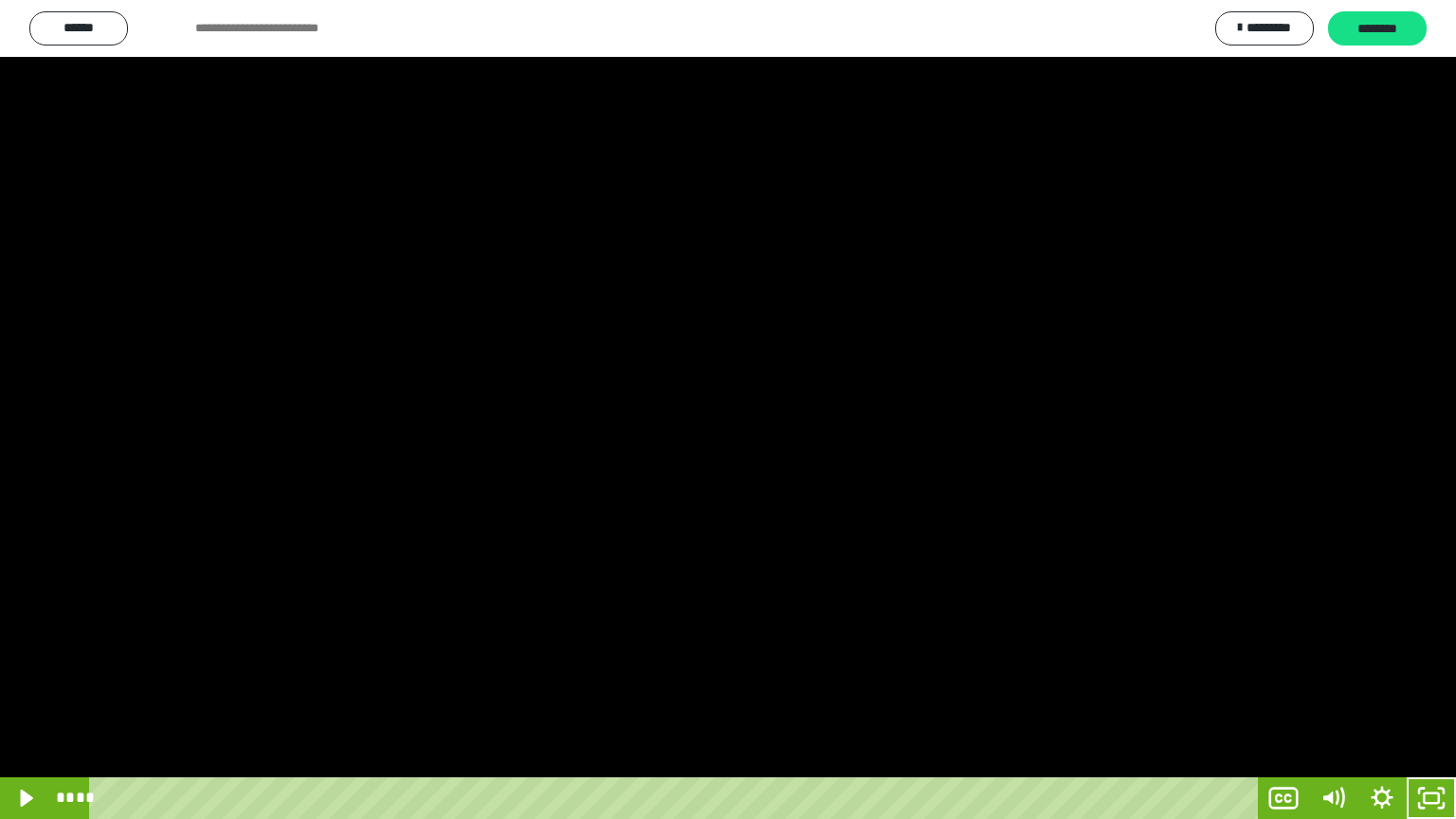 click at bounding box center (728, 410) 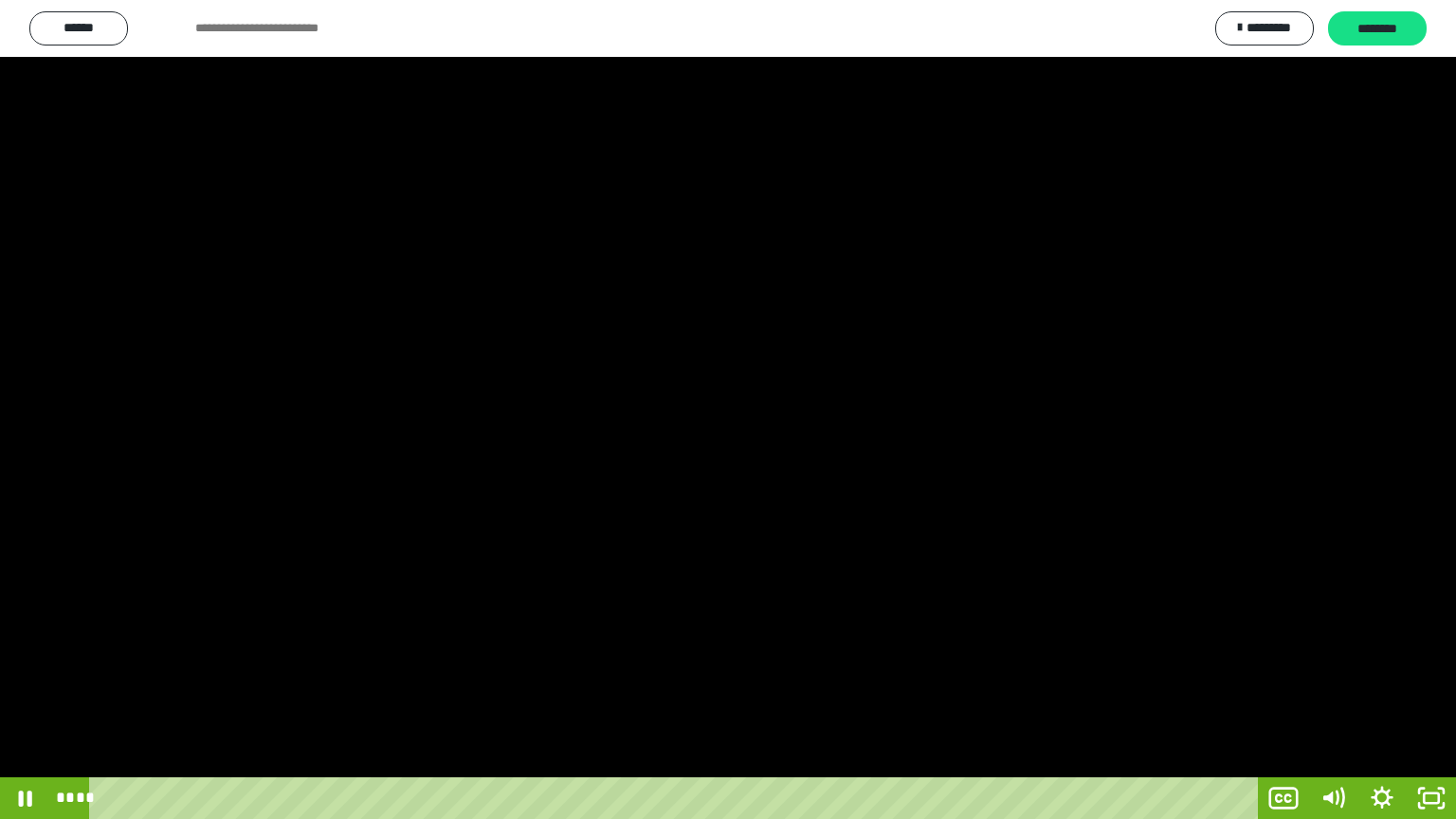 click at bounding box center [728, 410] 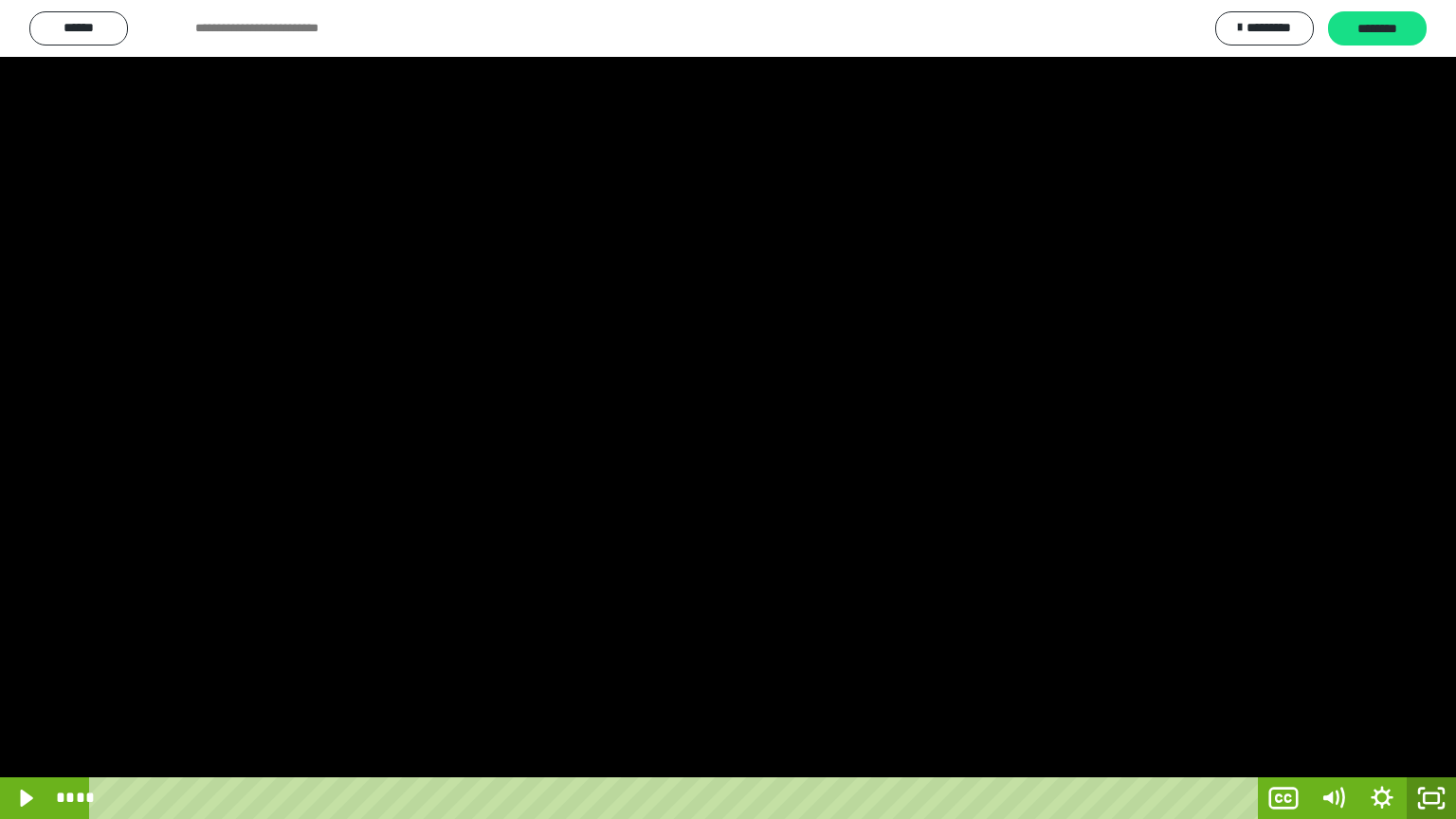 click 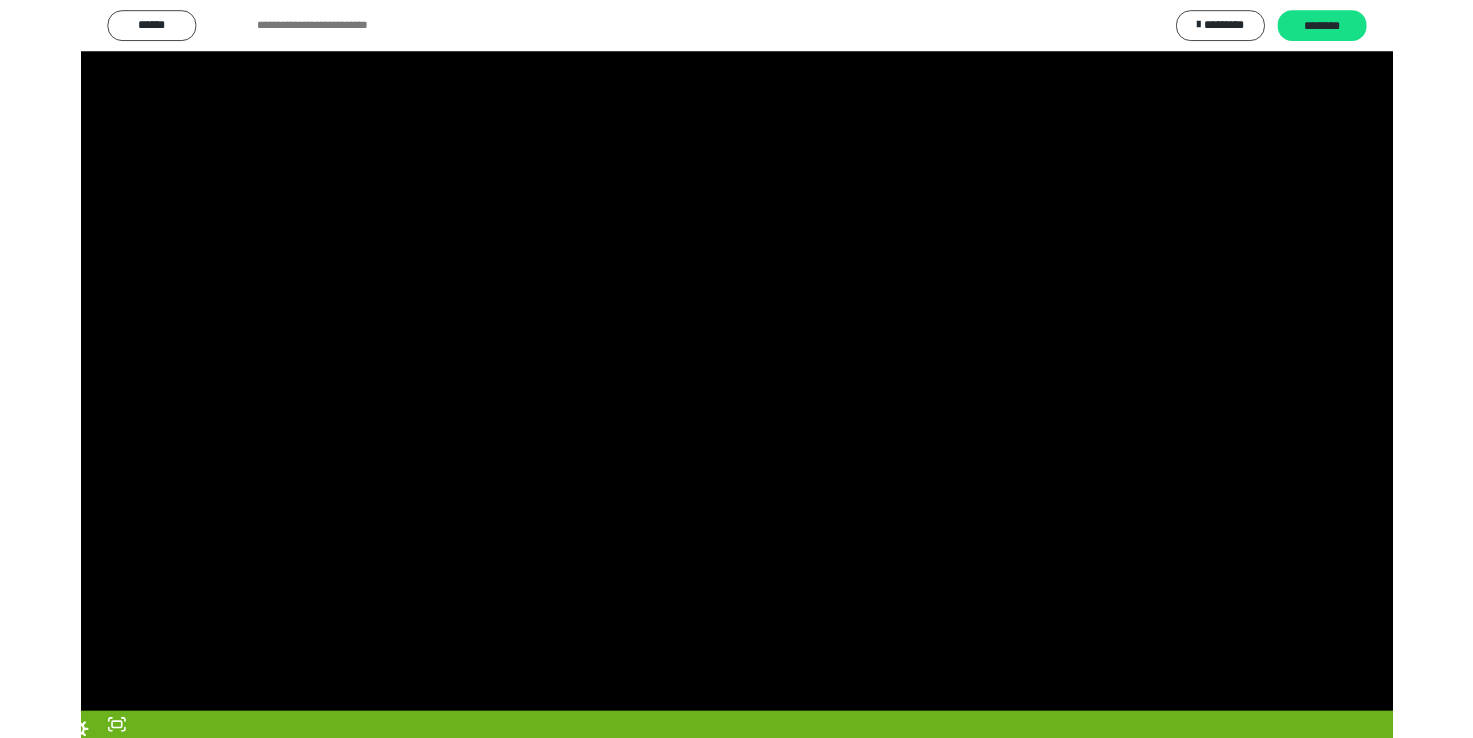 scroll, scrollTop: 327, scrollLeft: 0, axis: vertical 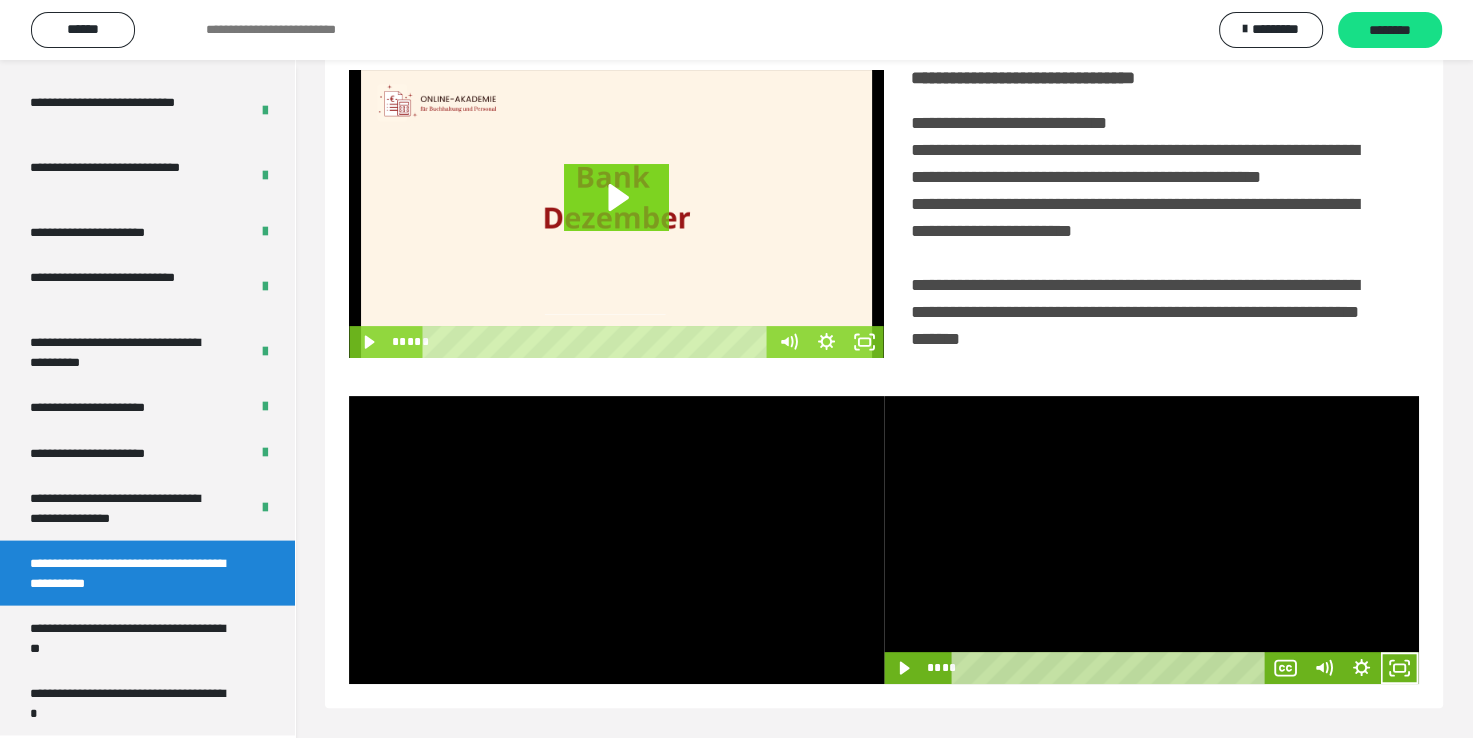 click at bounding box center (1151, 540) 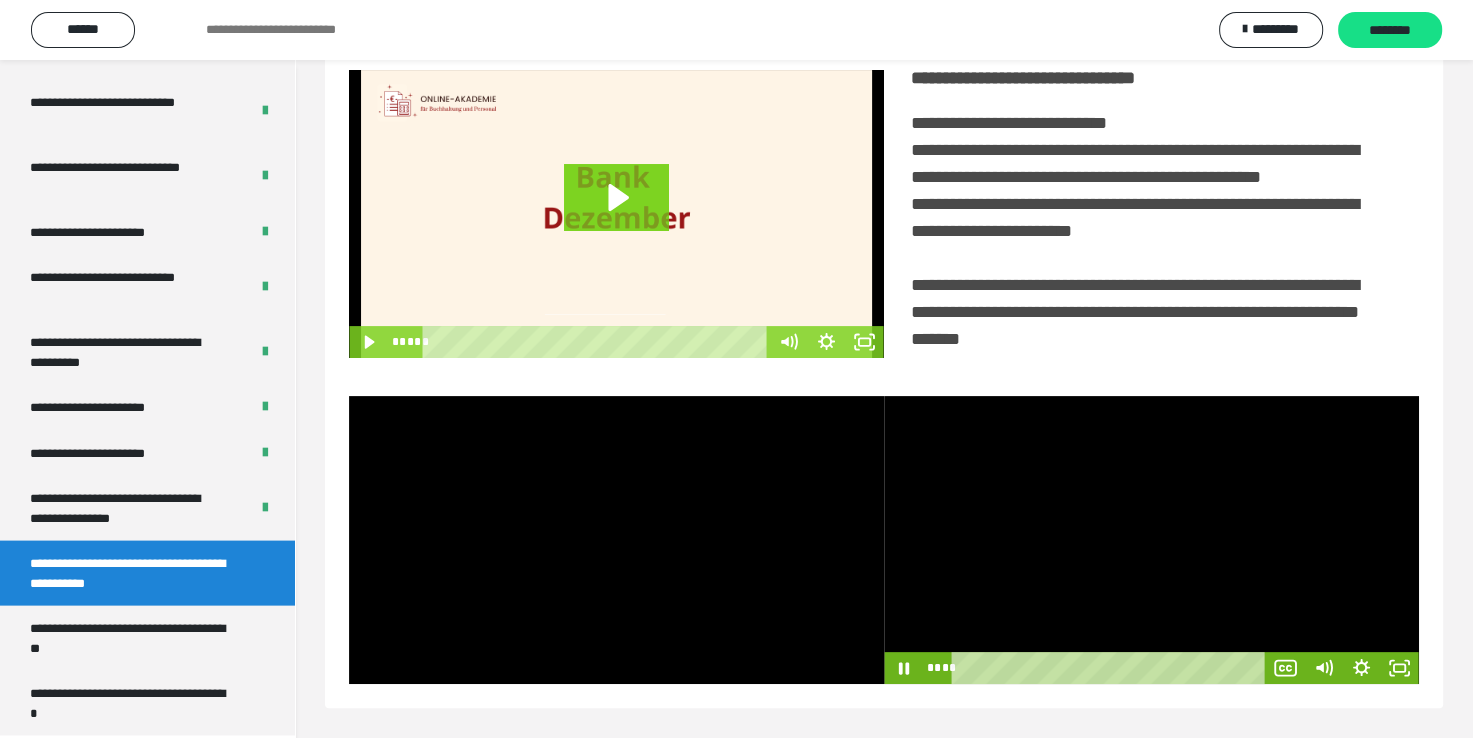 click at bounding box center (1151, 540) 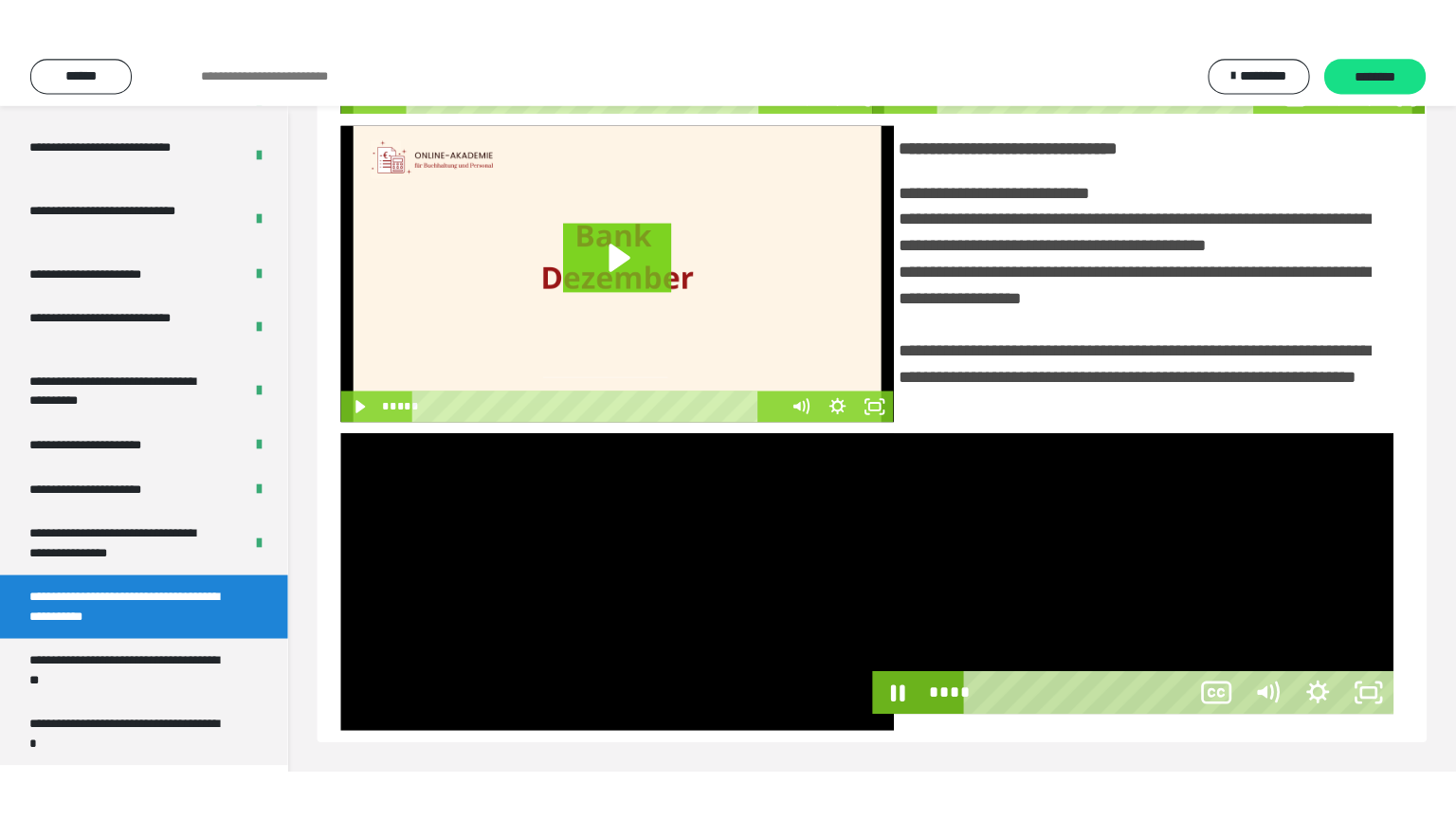 scroll, scrollTop: 317, scrollLeft: 0, axis: vertical 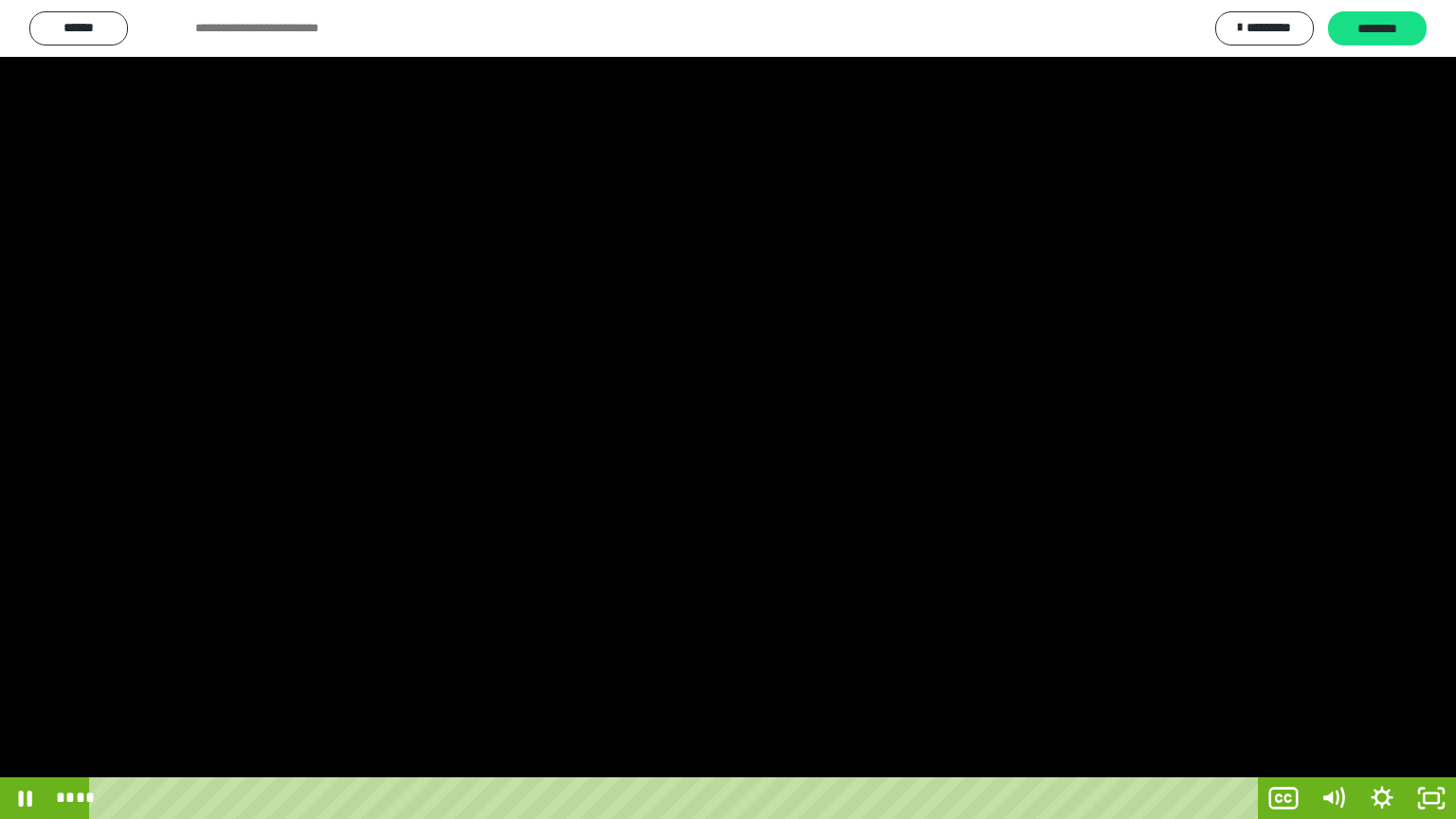 click at bounding box center [728, 410] 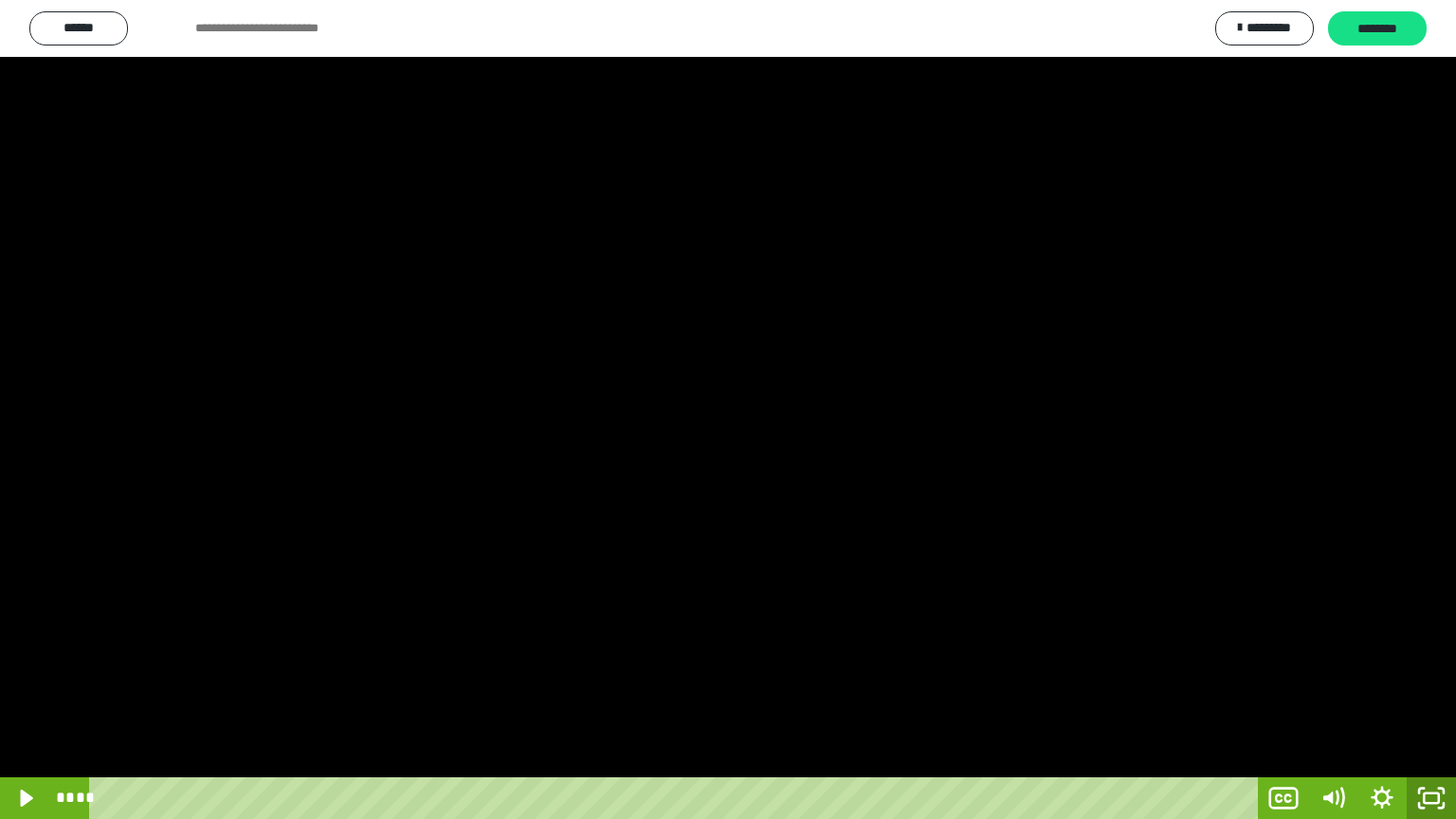 click 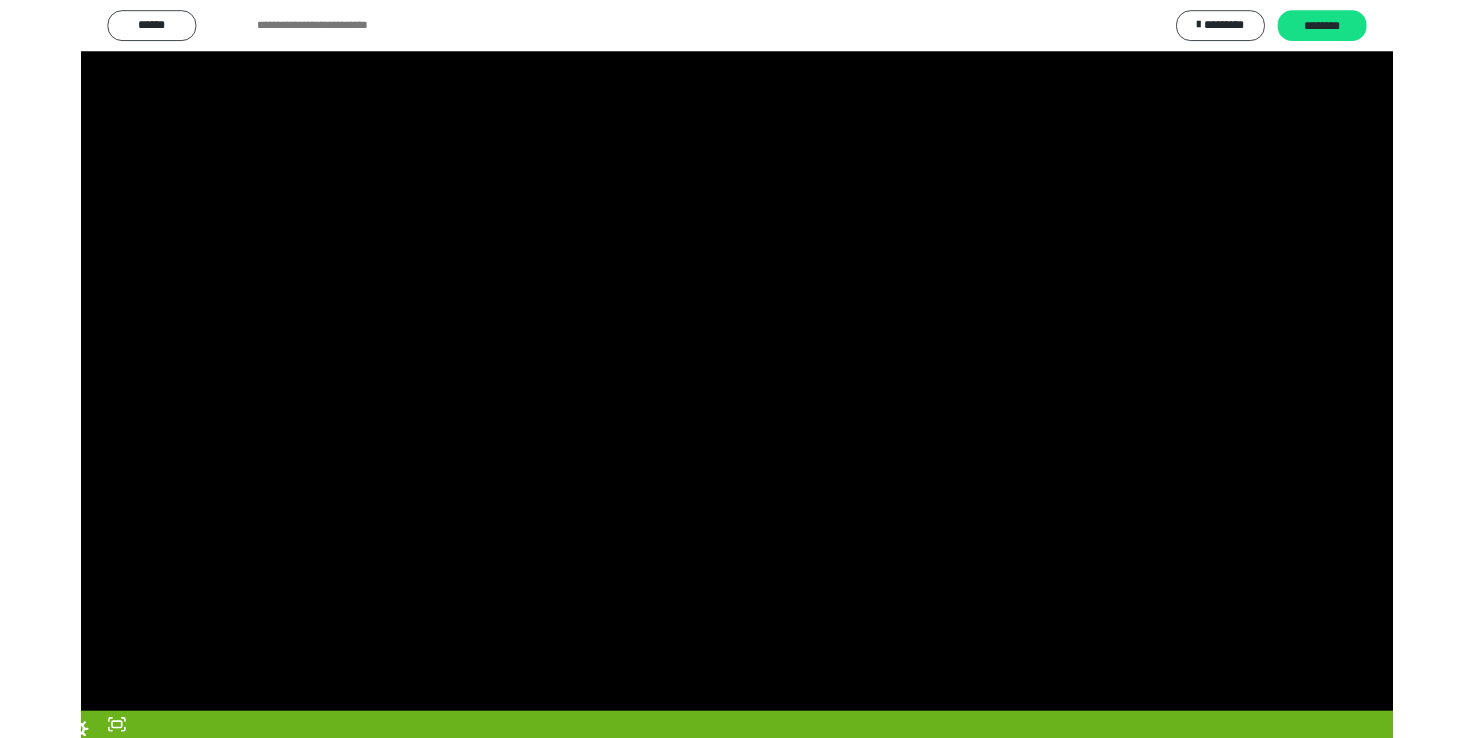 scroll, scrollTop: 327, scrollLeft: 0, axis: vertical 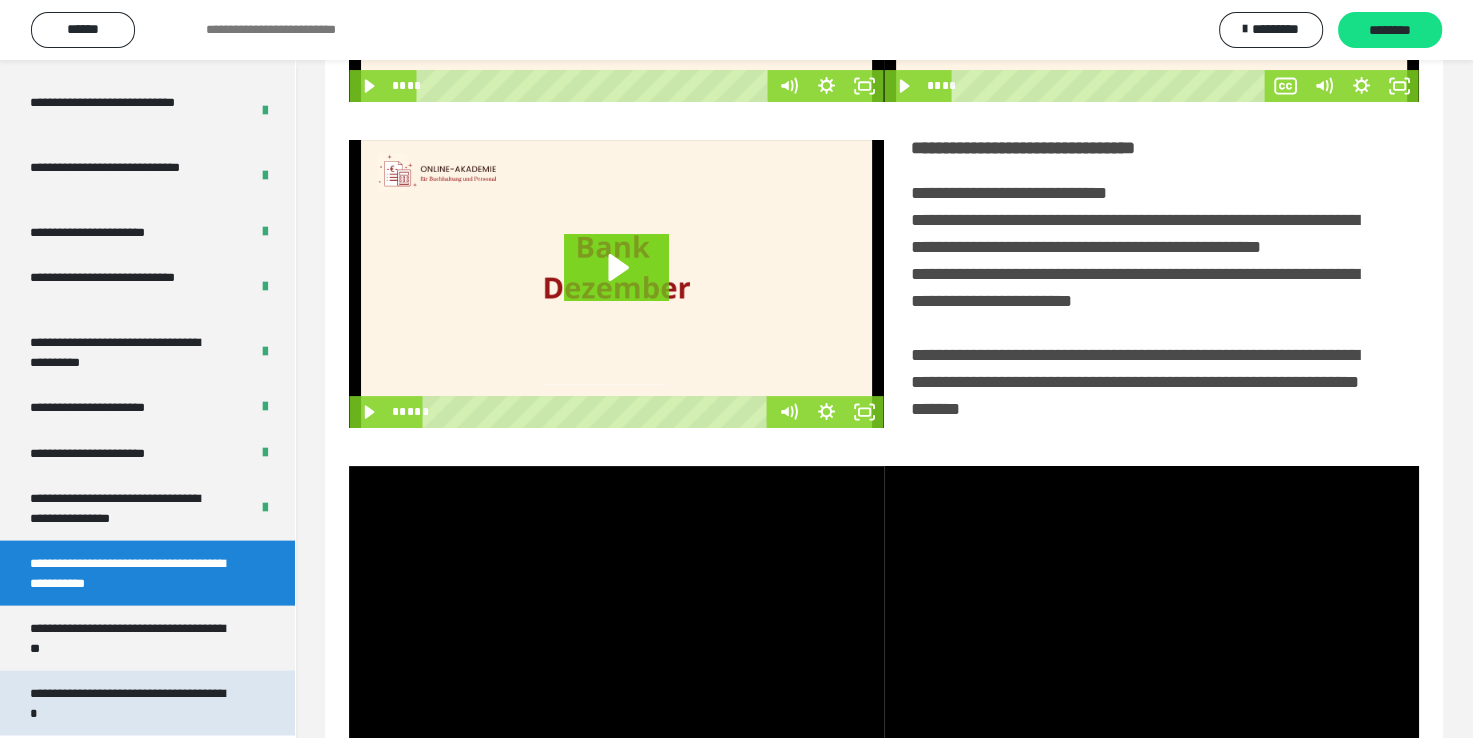 click on "**********" at bounding box center [132, 703] 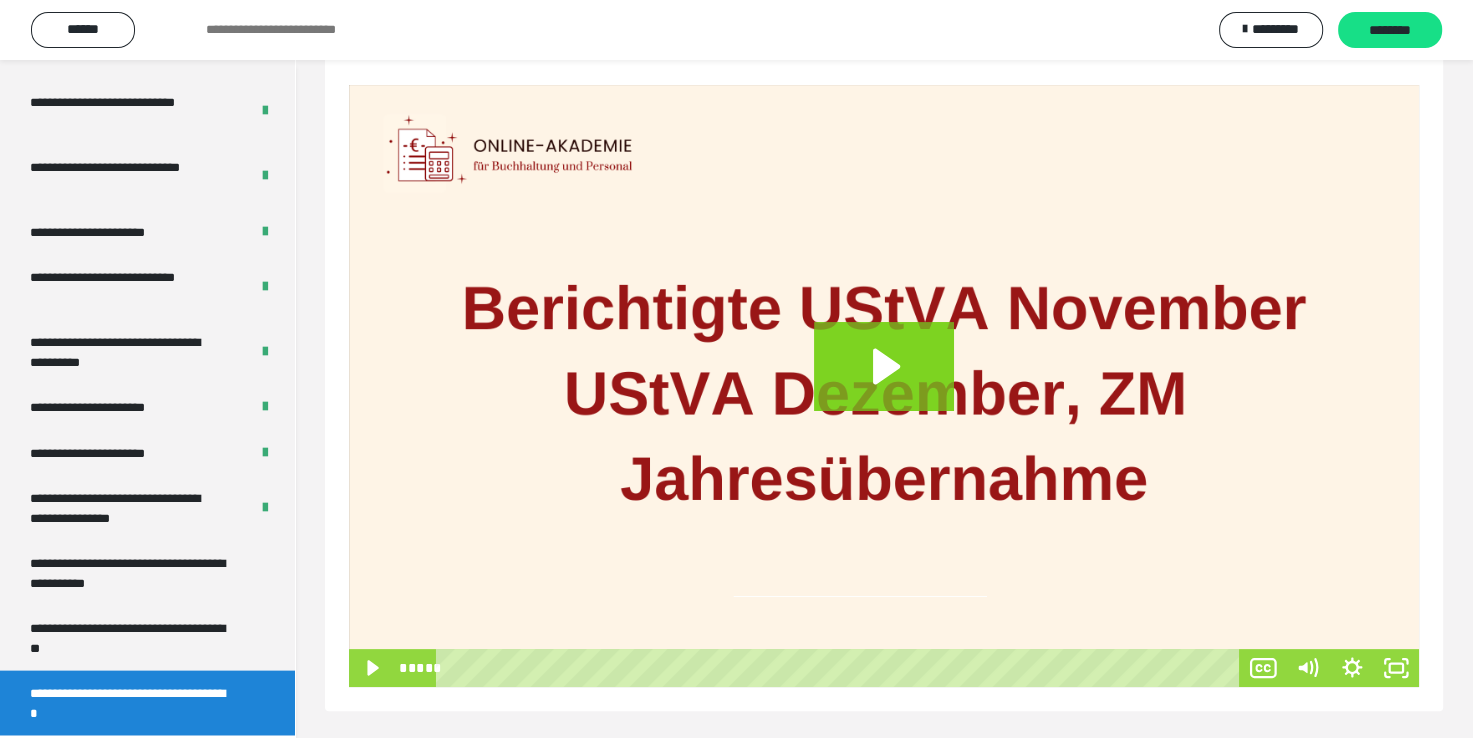 scroll, scrollTop: 271, scrollLeft: 0, axis: vertical 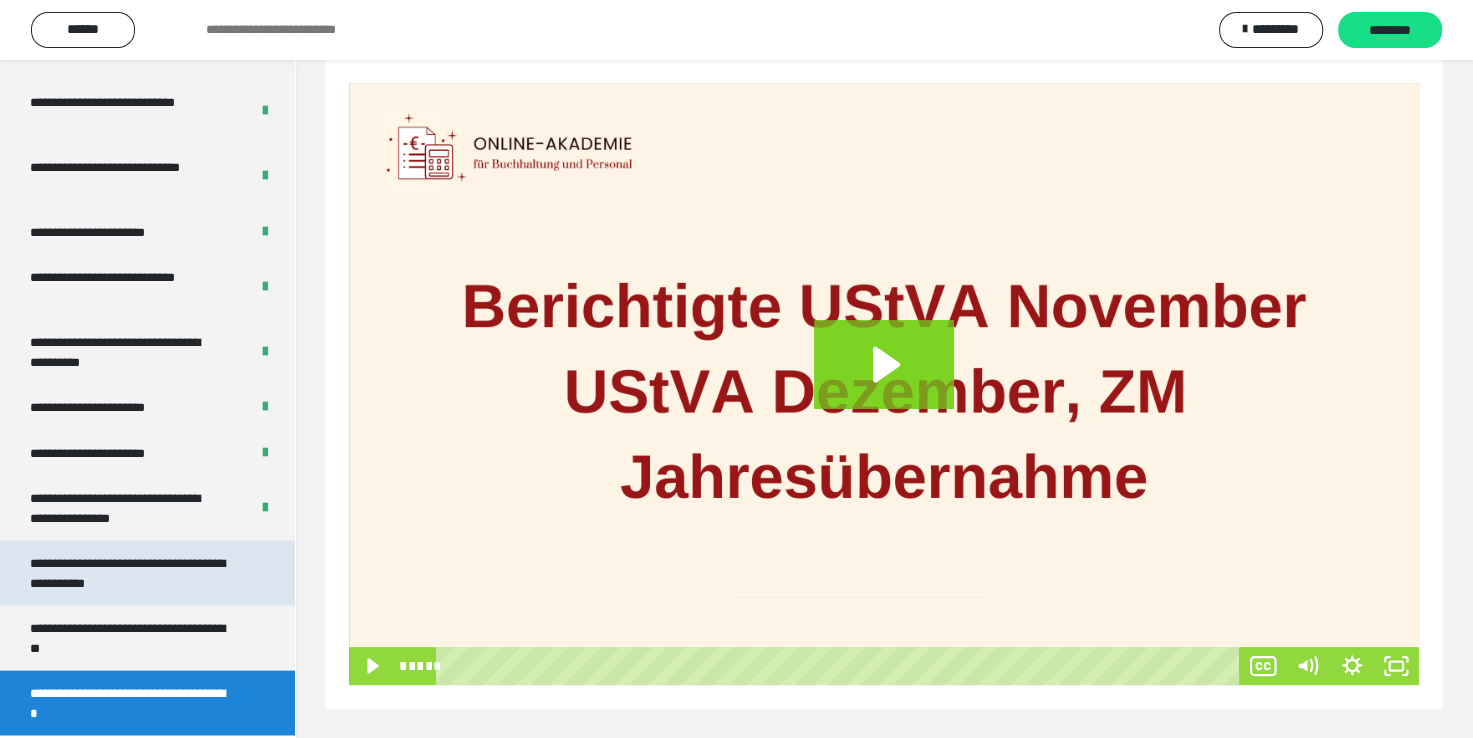 click on "**********" at bounding box center (132, 573) 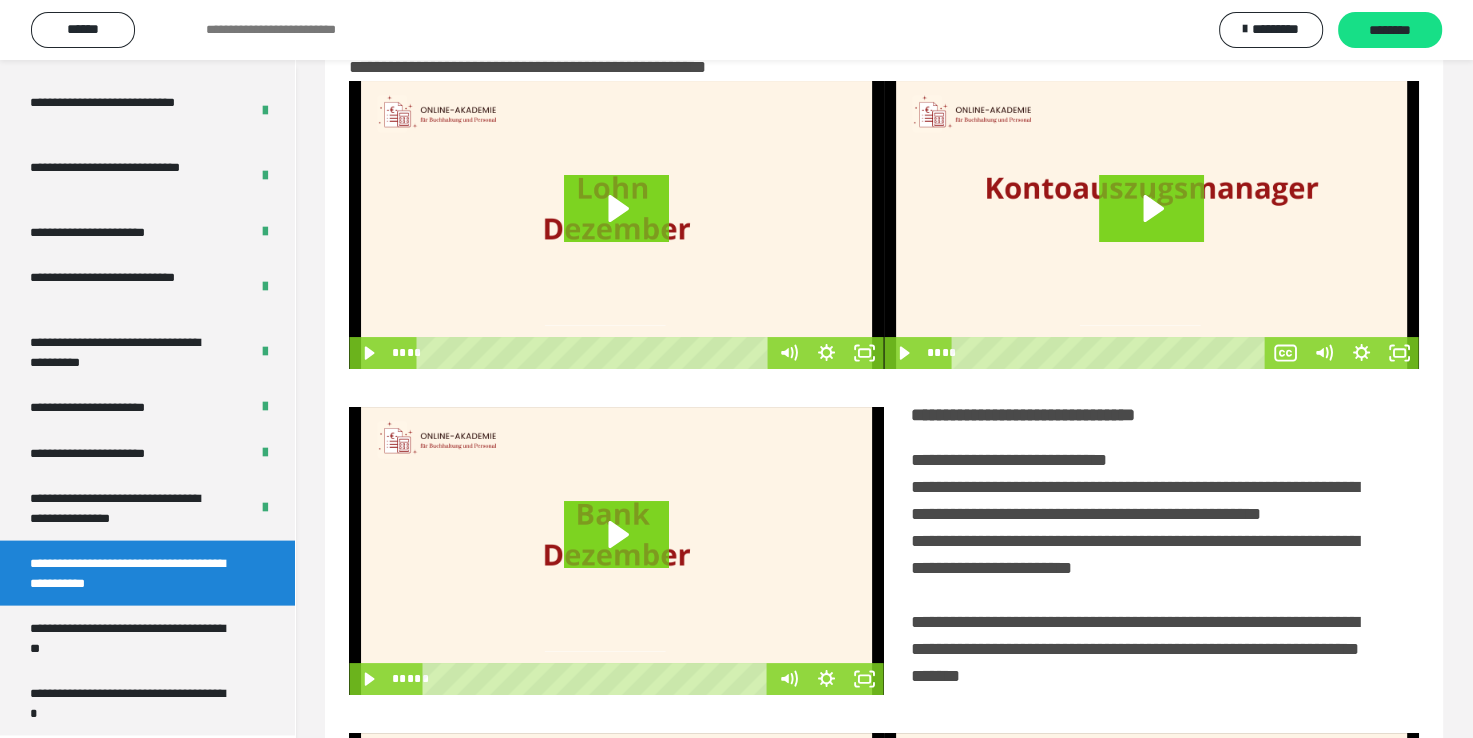 scroll, scrollTop: 423, scrollLeft: 0, axis: vertical 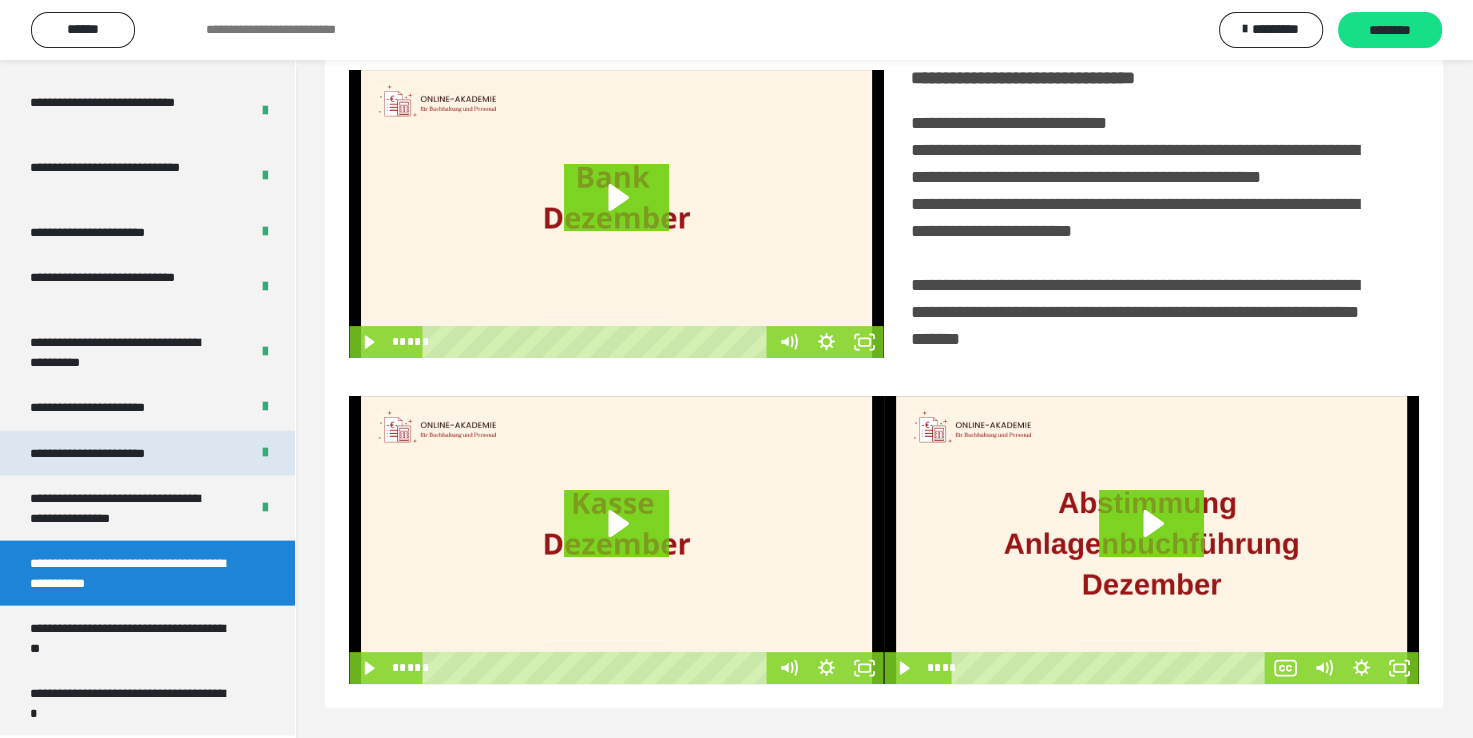 click on "**********" at bounding box center (111, 454) 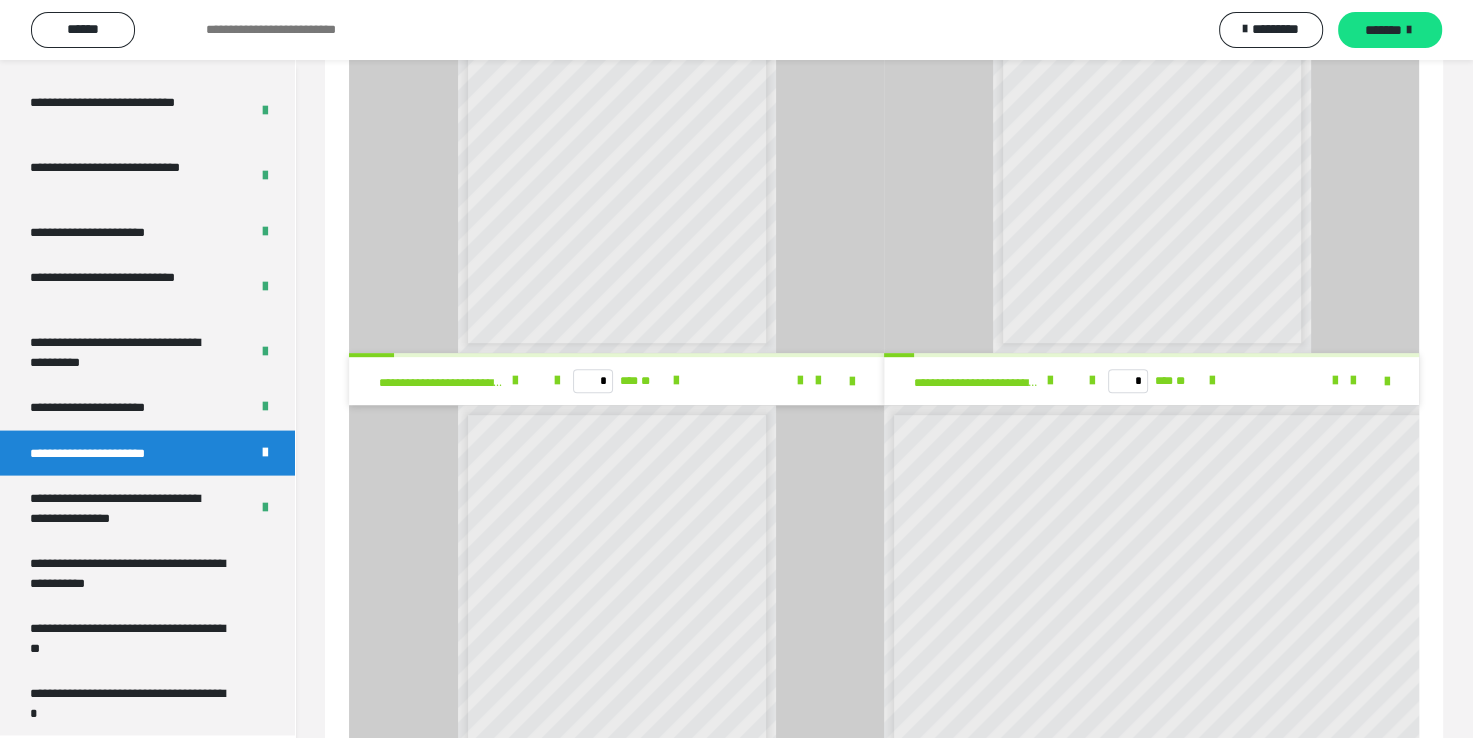 scroll, scrollTop: 1123, scrollLeft: 0, axis: vertical 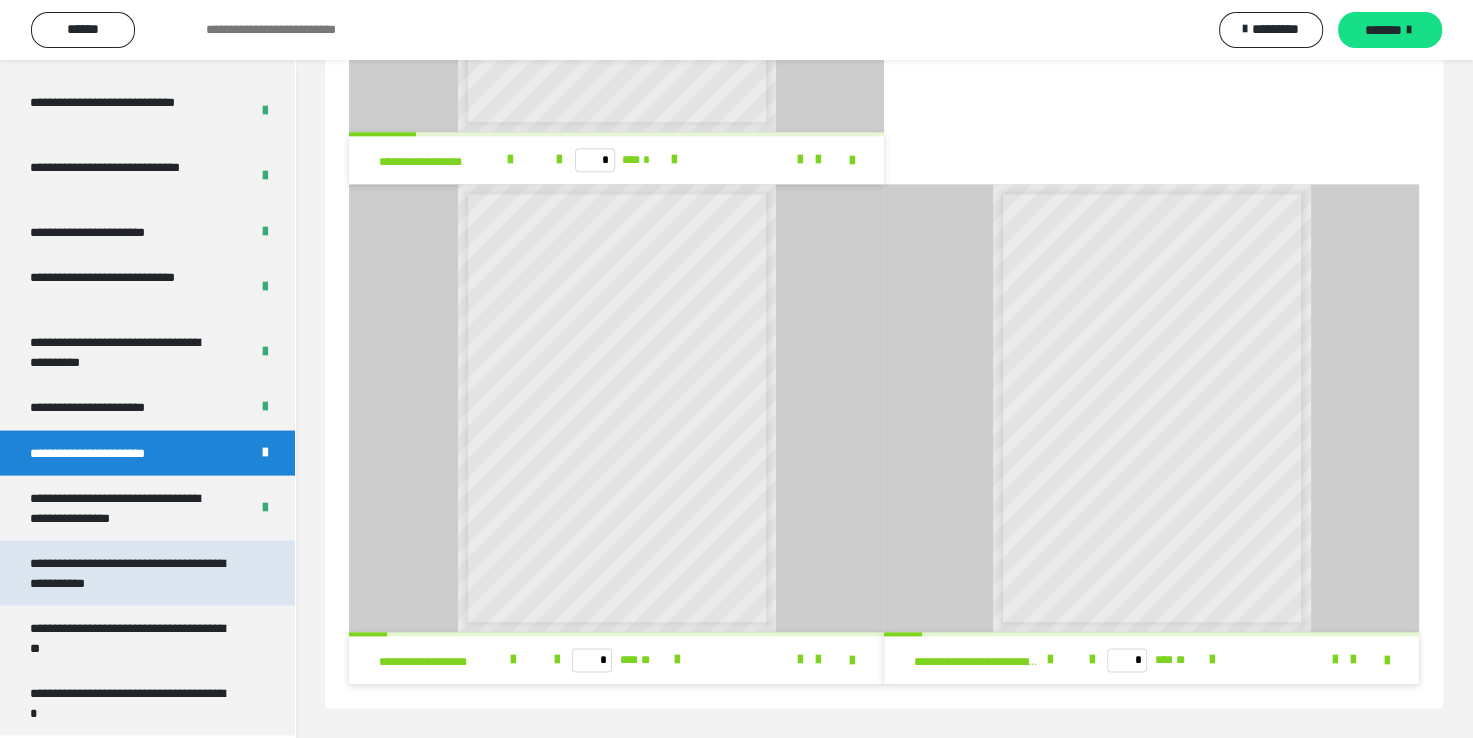 click on "**********" at bounding box center (132, 573) 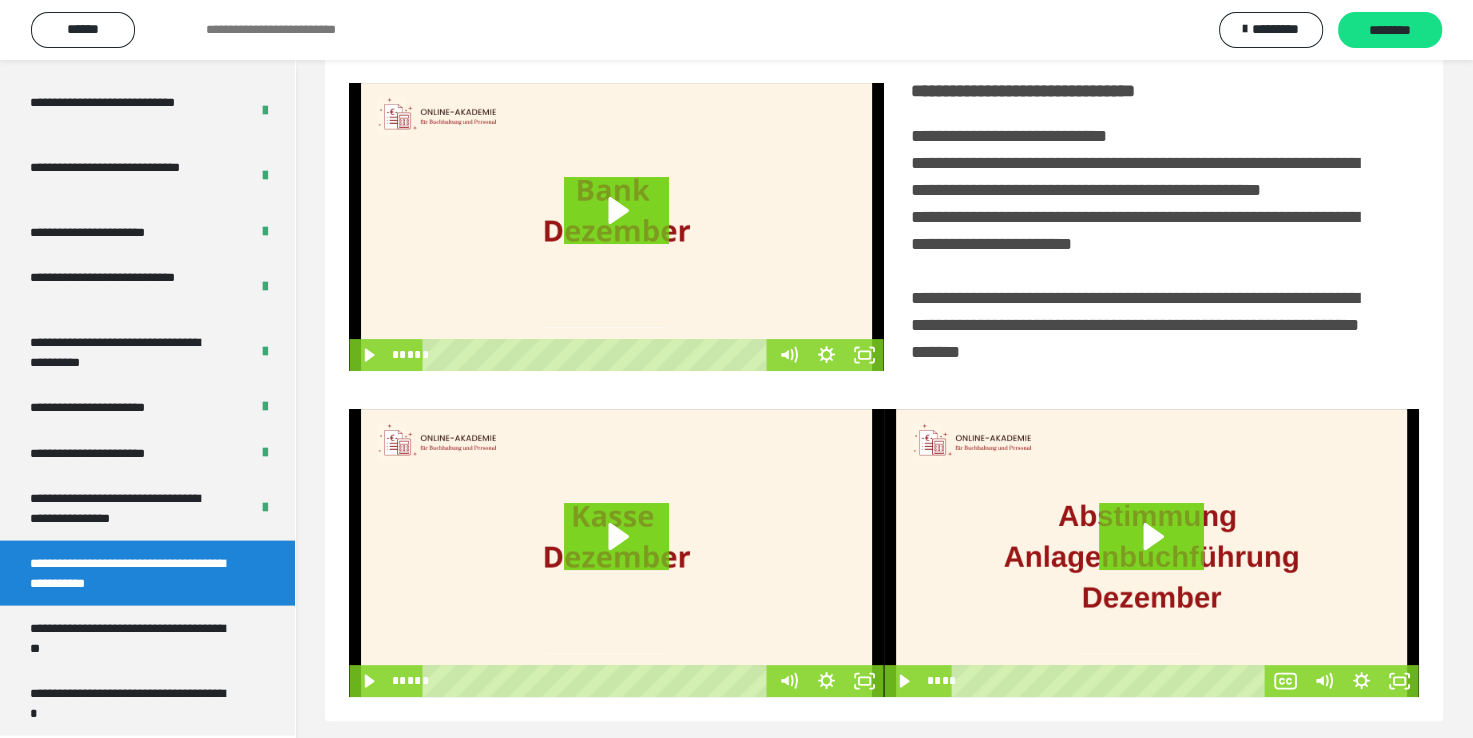 scroll, scrollTop: 423, scrollLeft: 0, axis: vertical 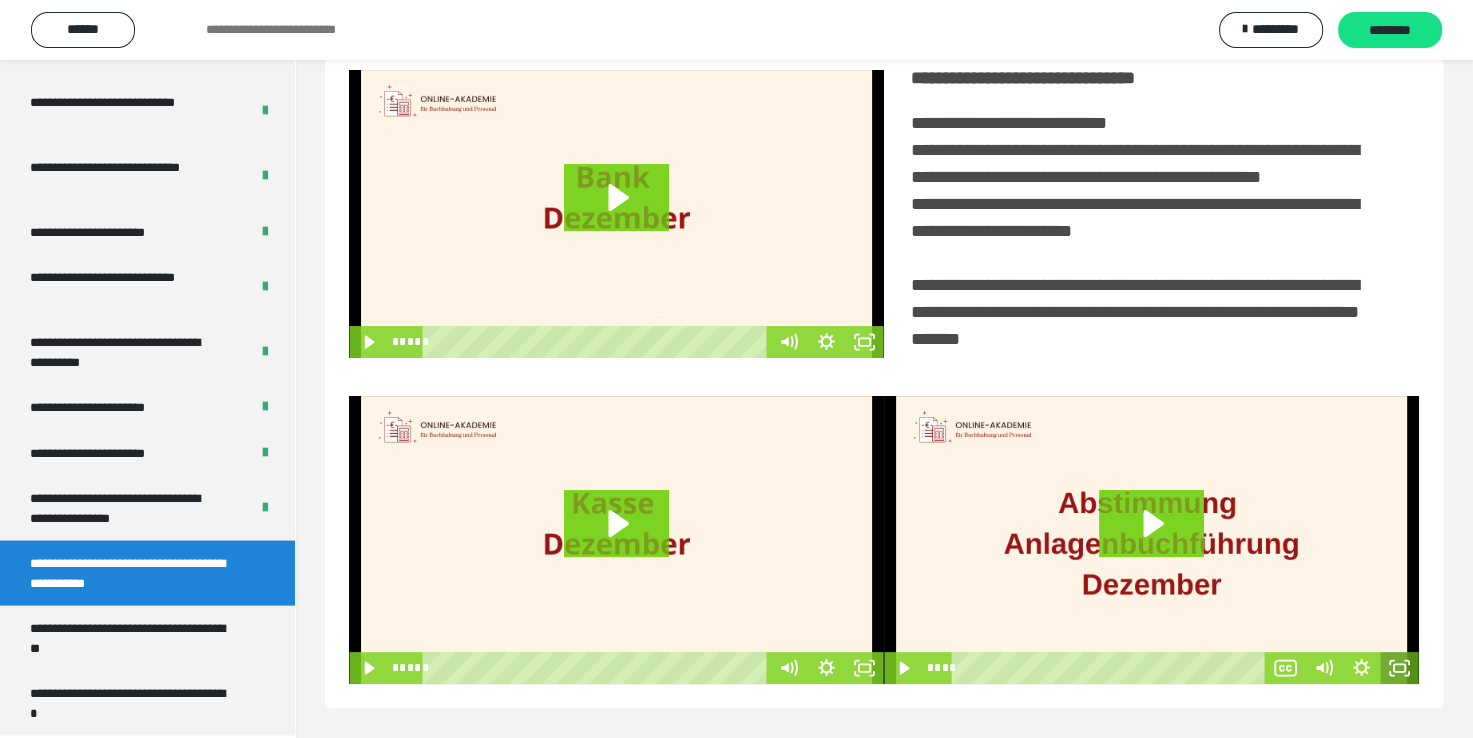 click 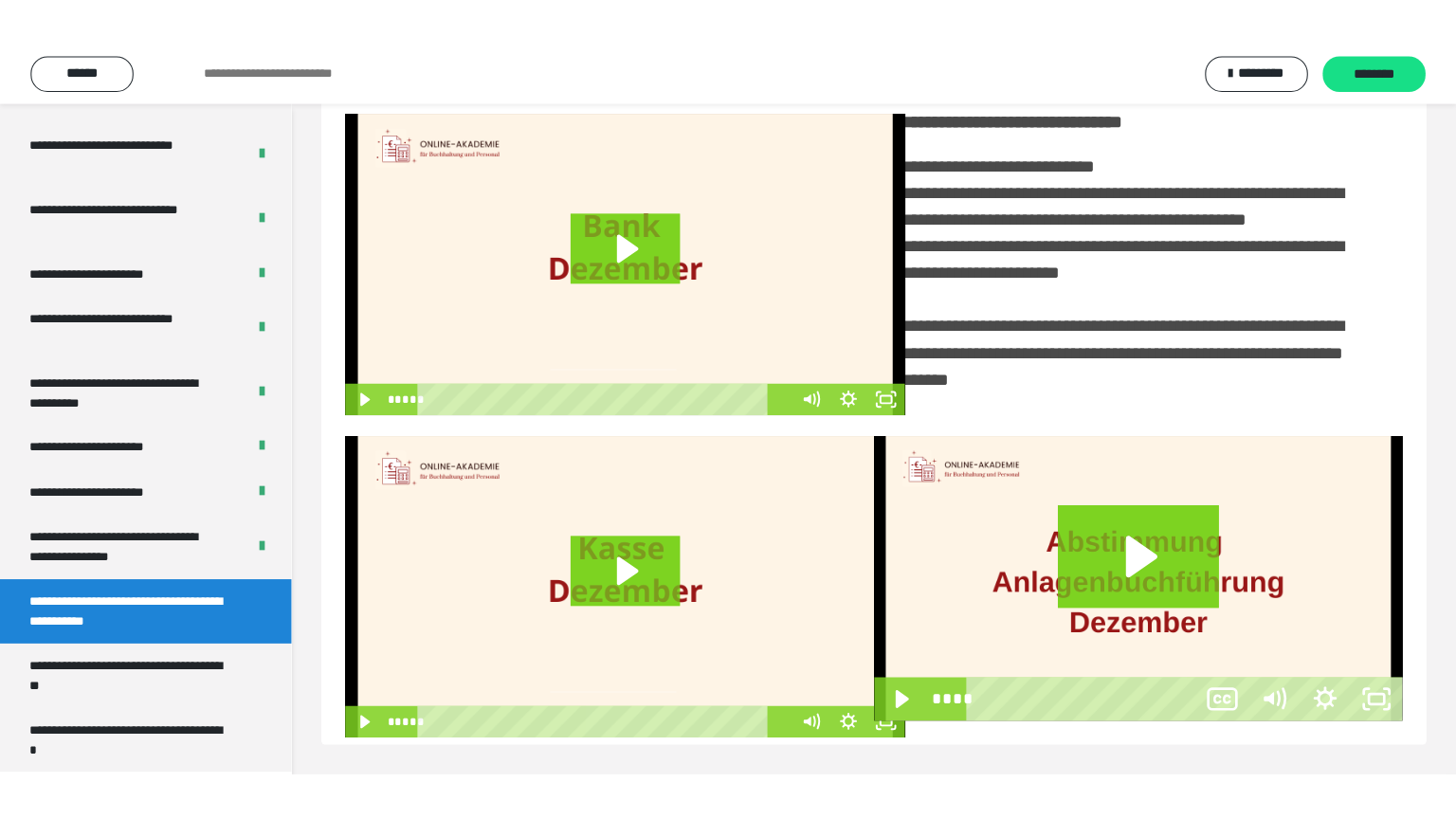 scroll, scrollTop: 317, scrollLeft: 0, axis: vertical 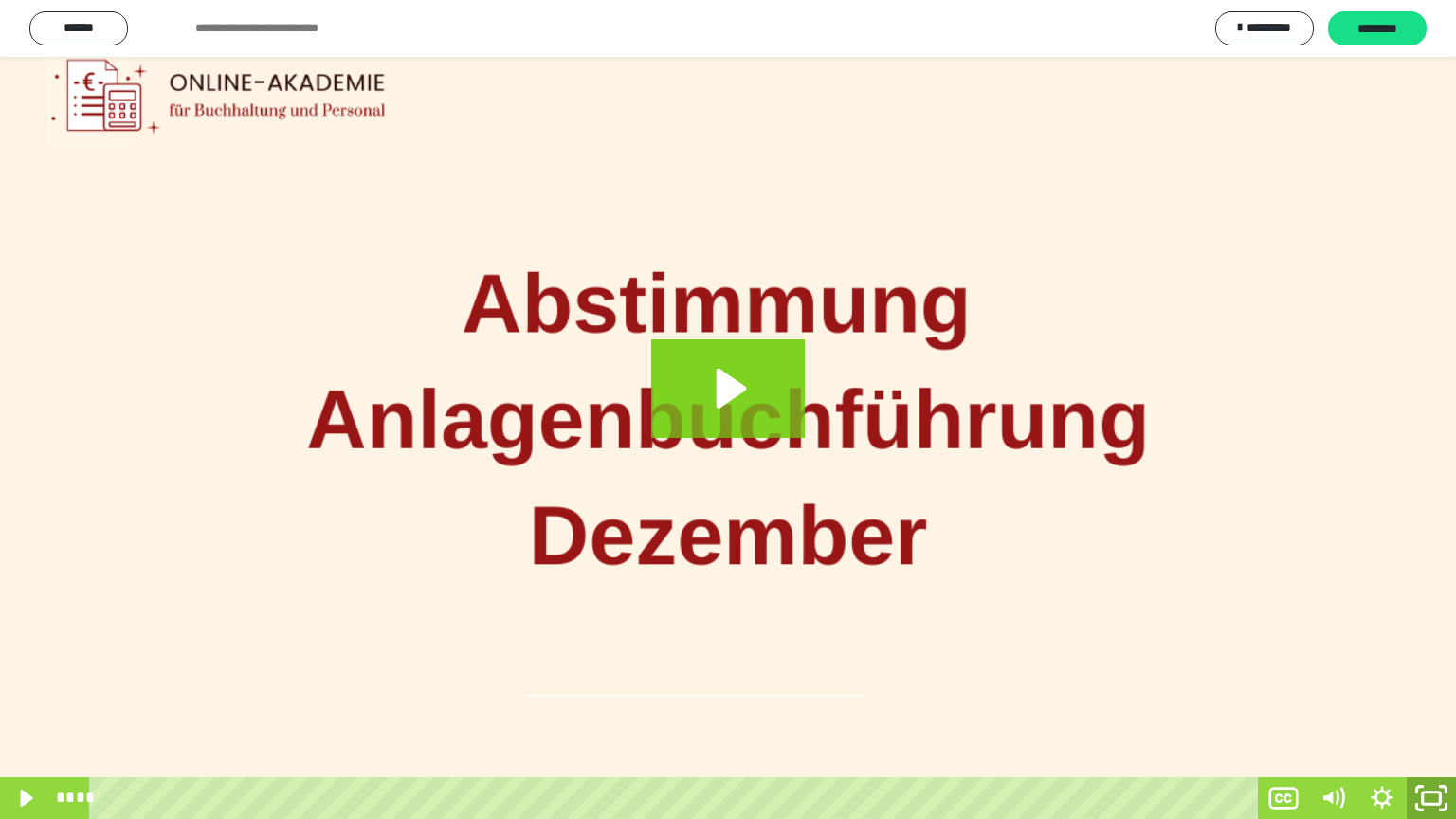 click 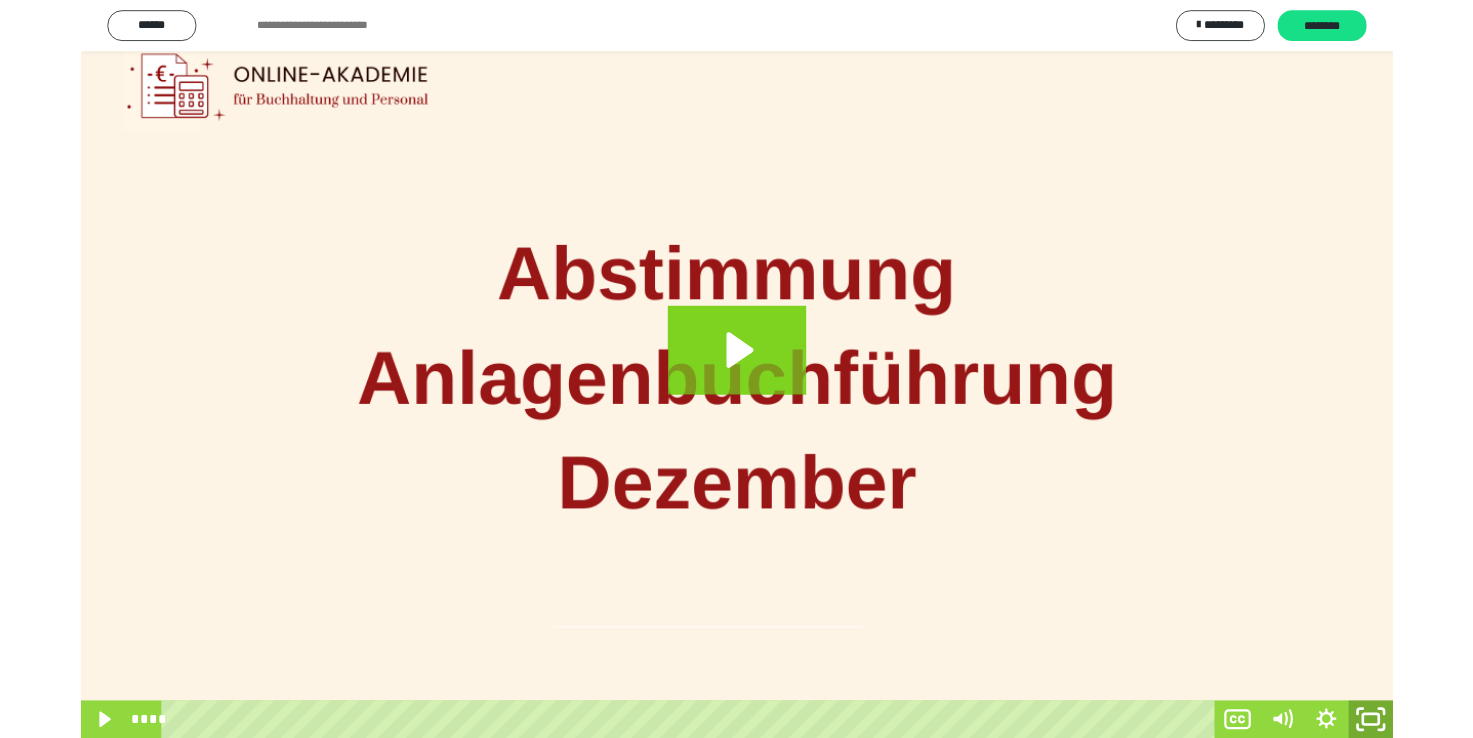 scroll, scrollTop: 327, scrollLeft: 0, axis: vertical 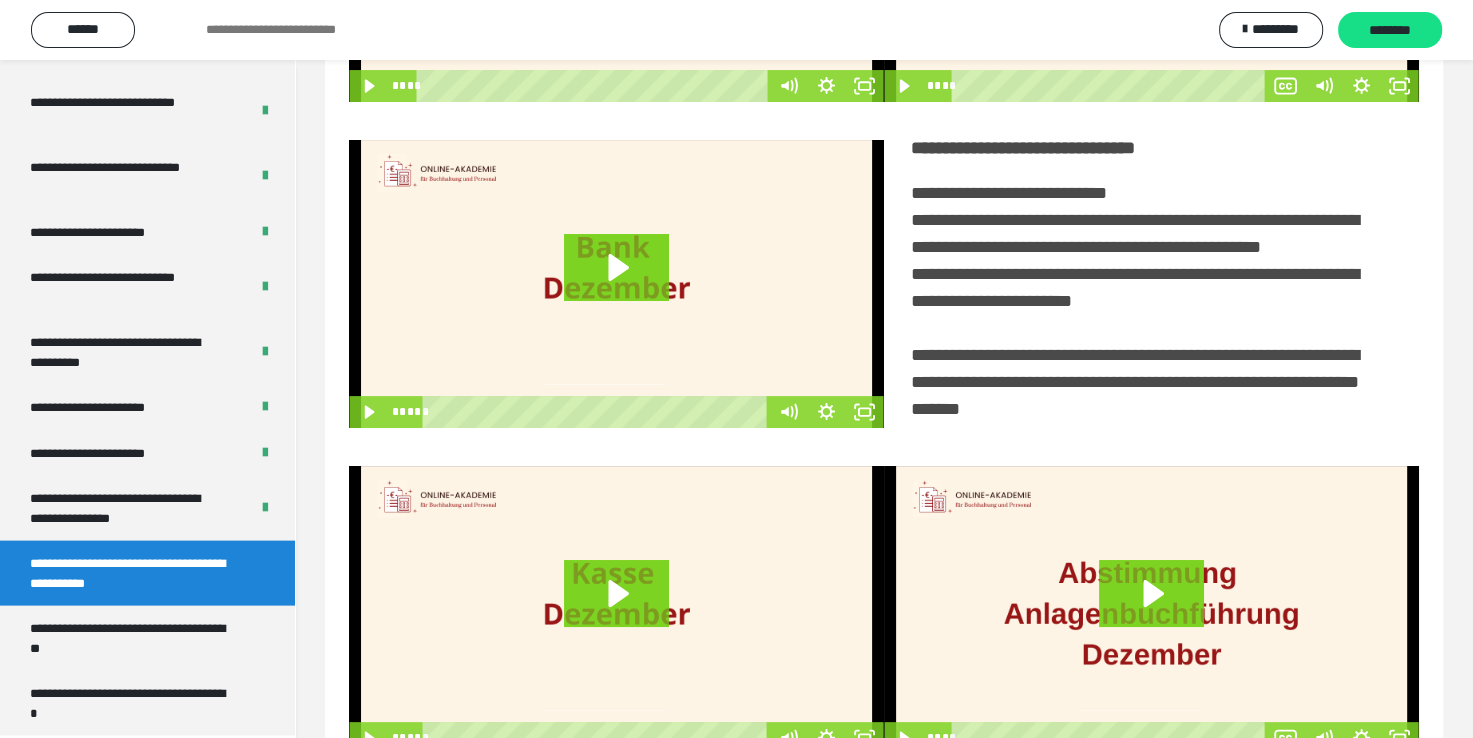 click at bounding box center [1151, 610] 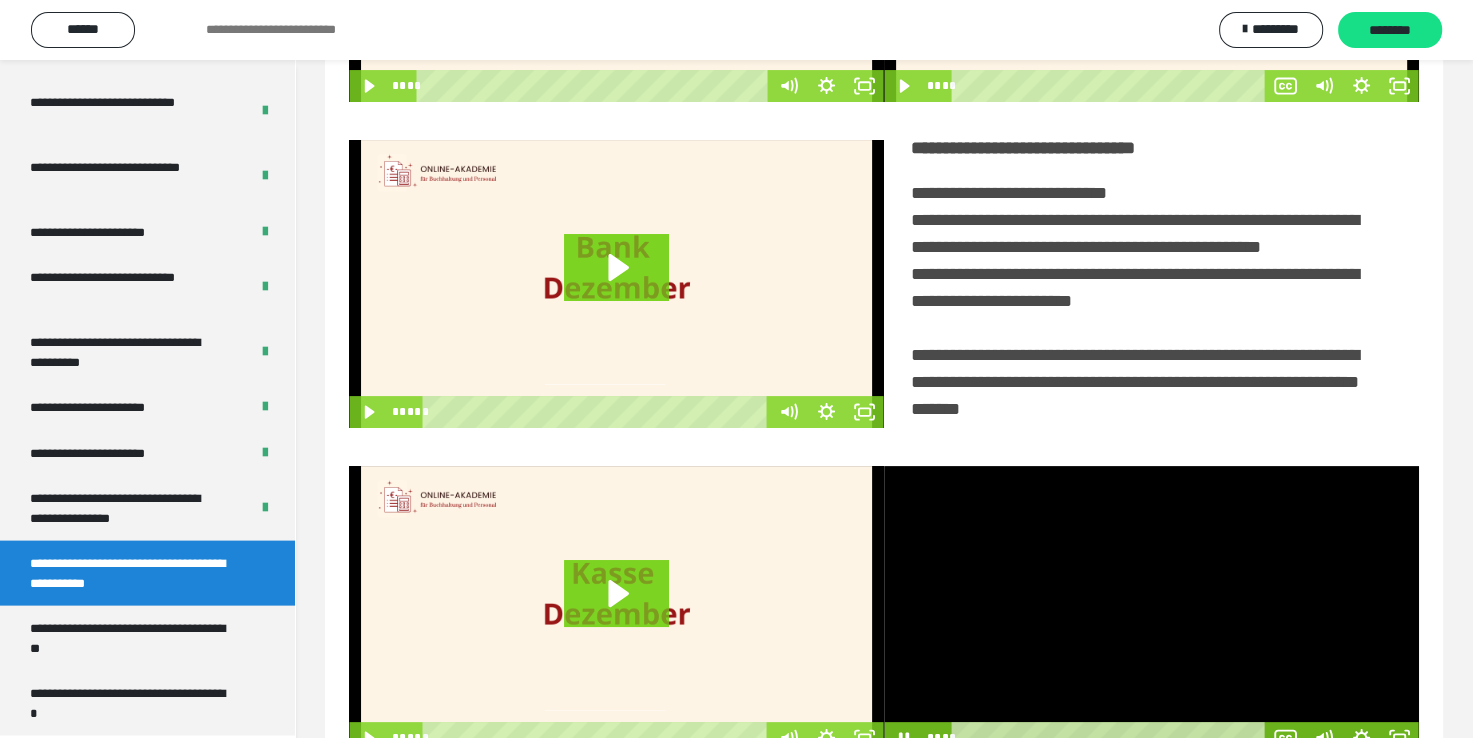 click at bounding box center [1151, 610] 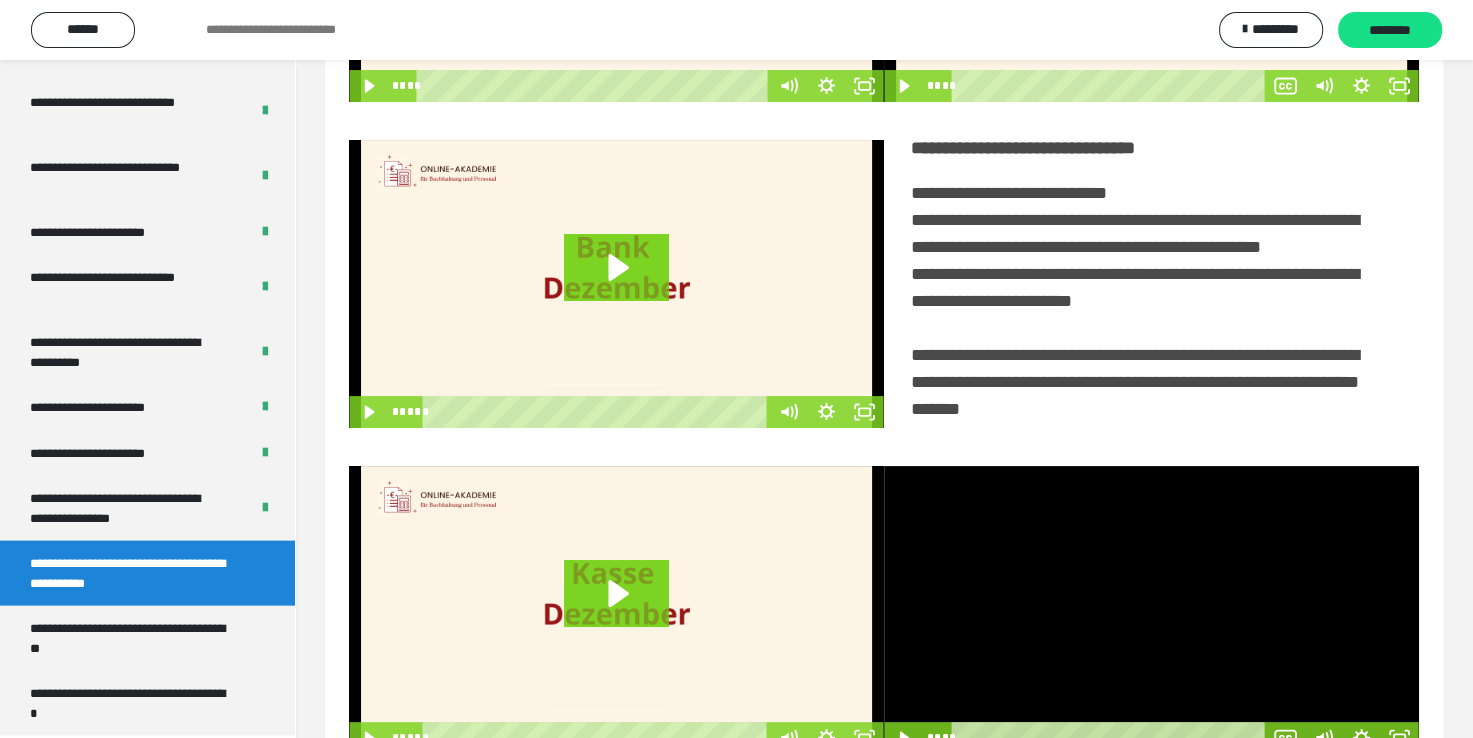 click at bounding box center (1151, 610) 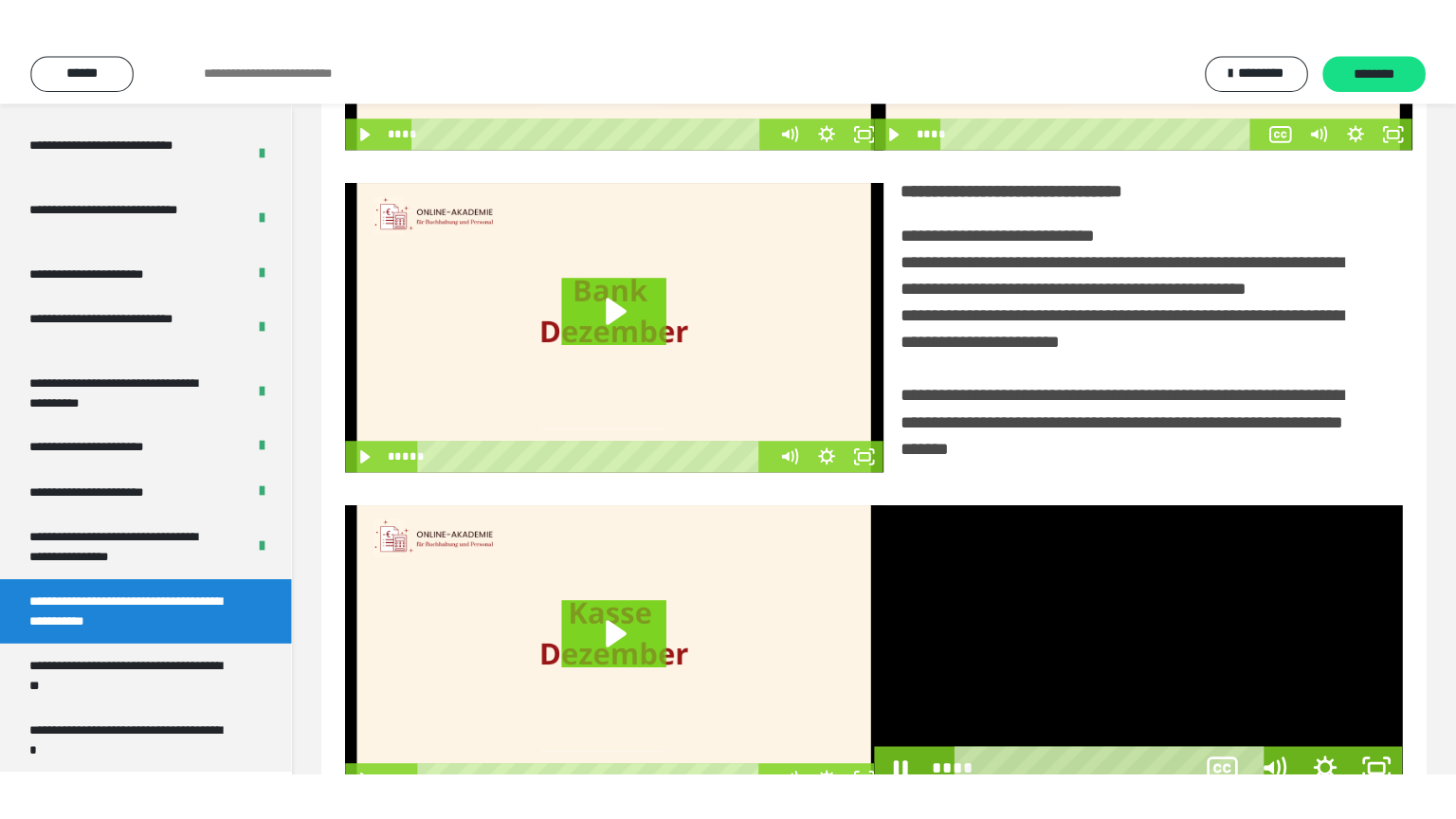 scroll, scrollTop: 3624, scrollLeft: 0, axis: vertical 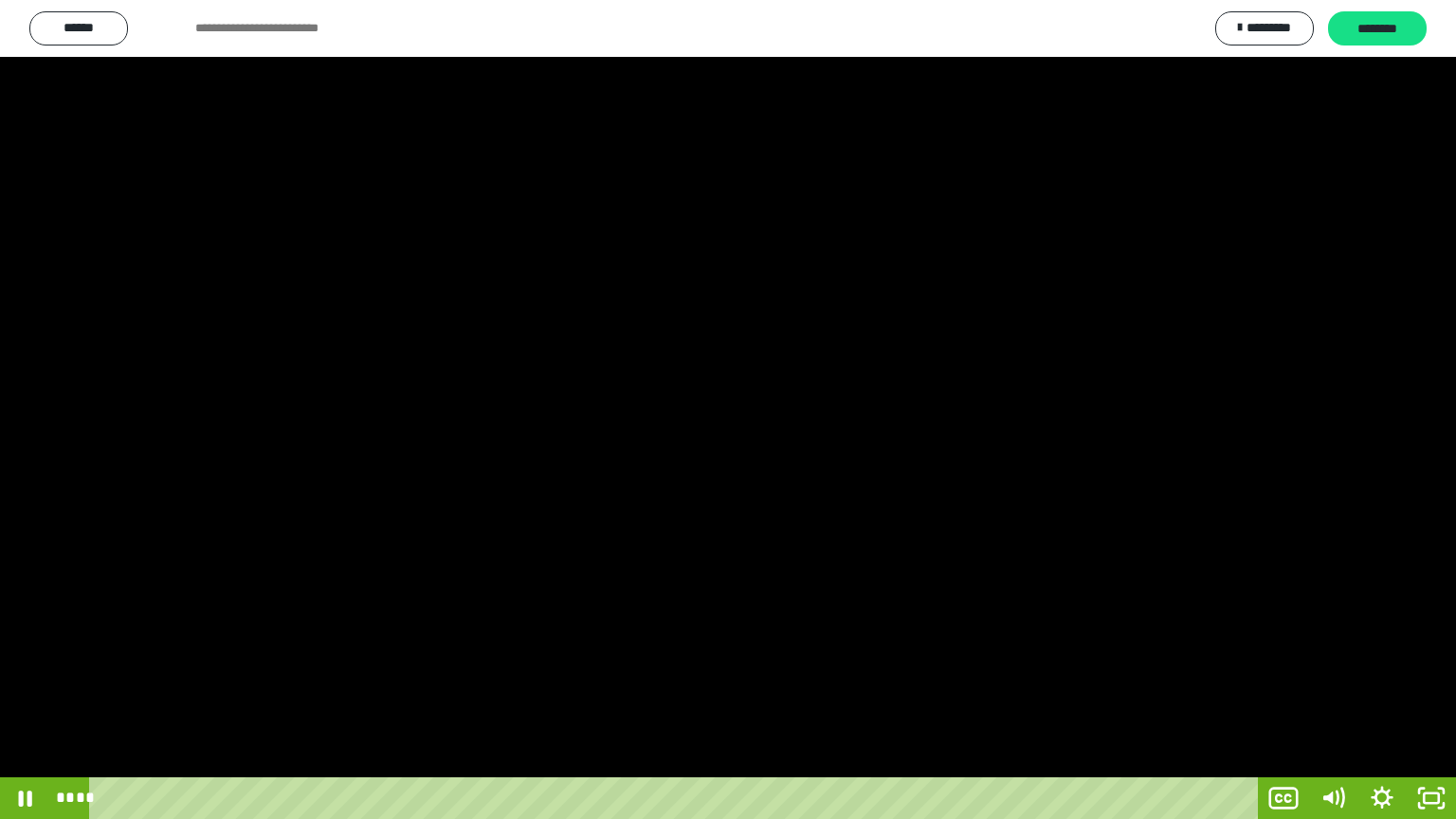 click at bounding box center [728, 410] 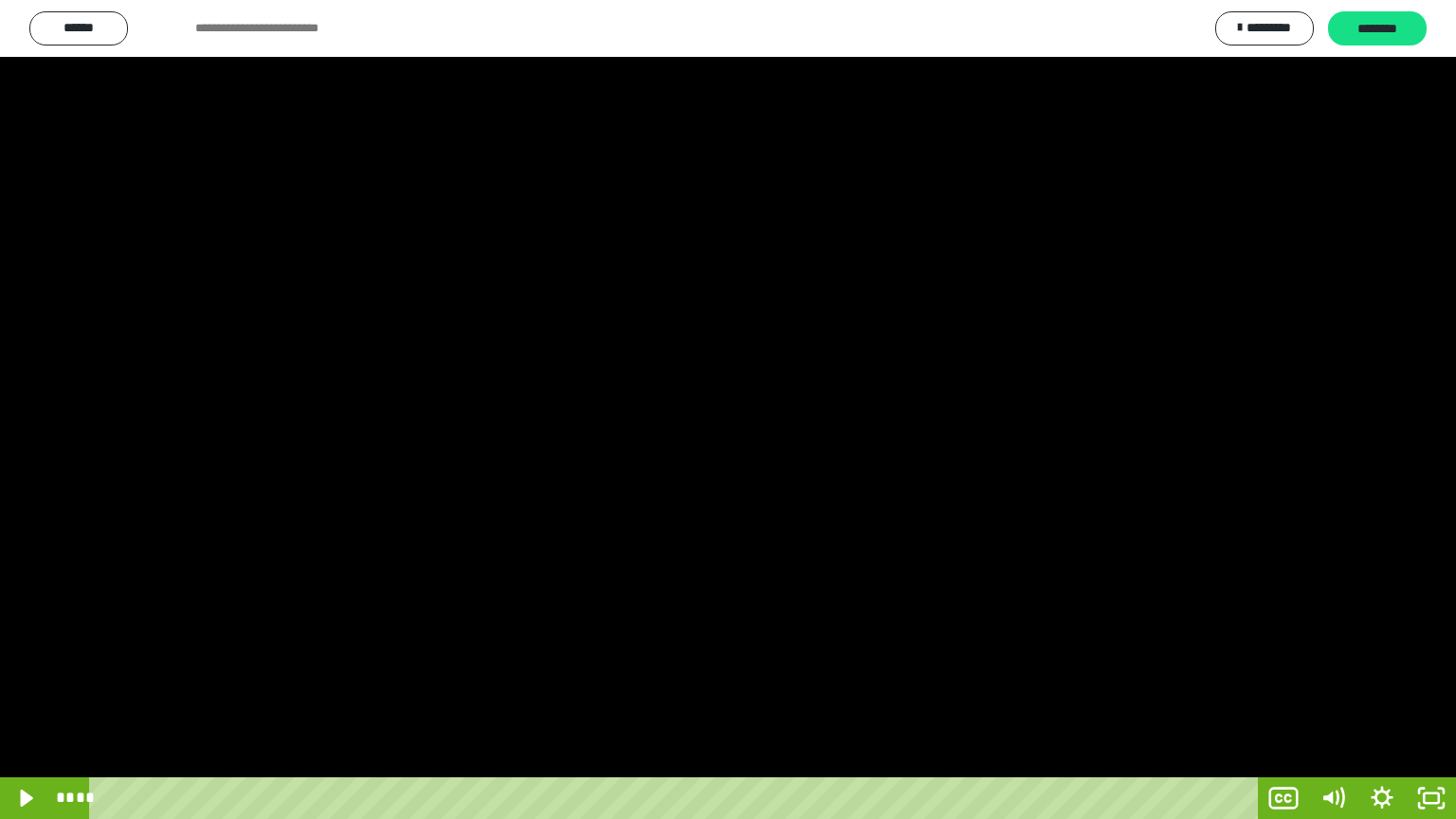 click at bounding box center (728, 410) 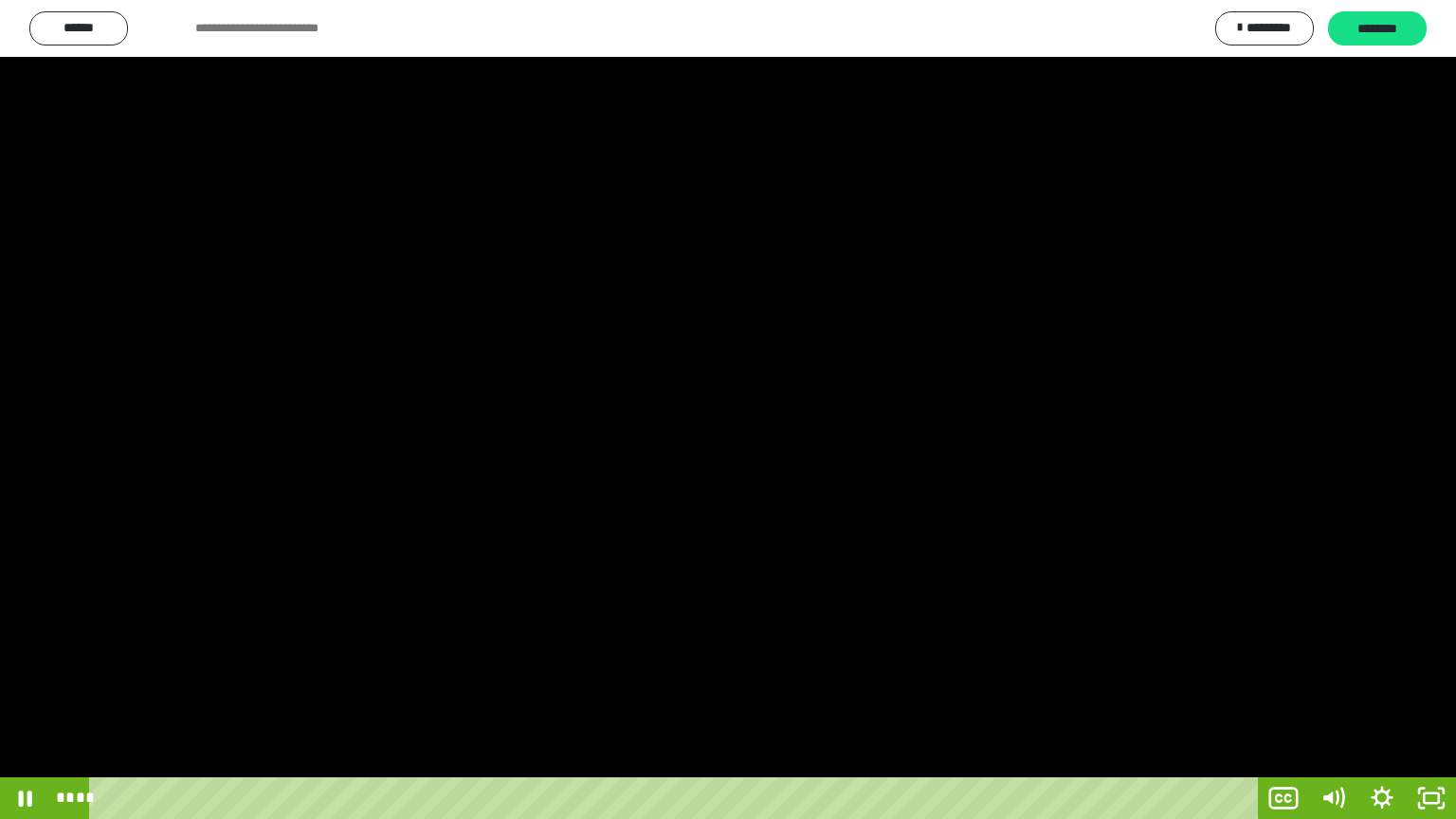 click at bounding box center [728, 410] 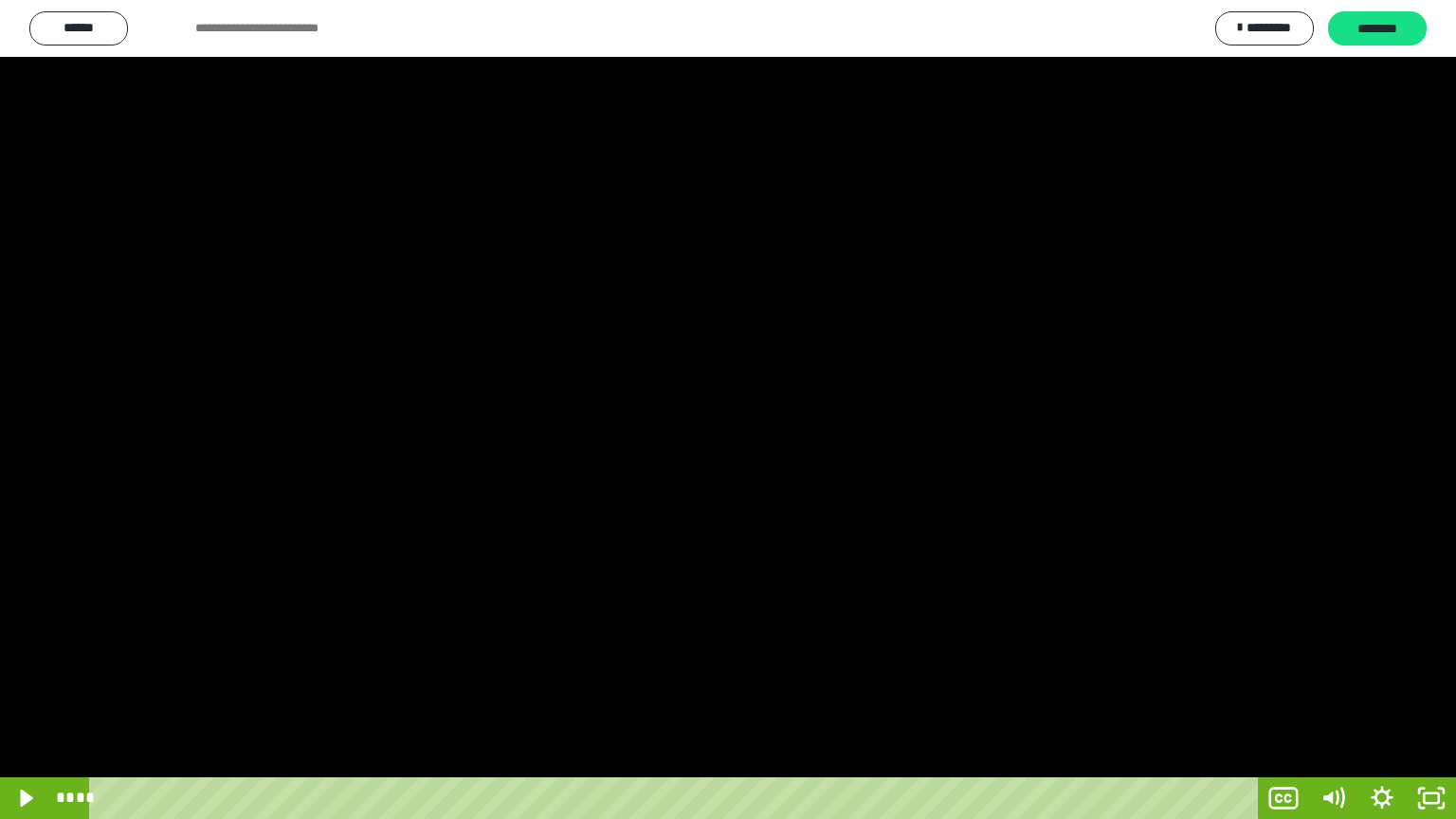 click at bounding box center (728, 410) 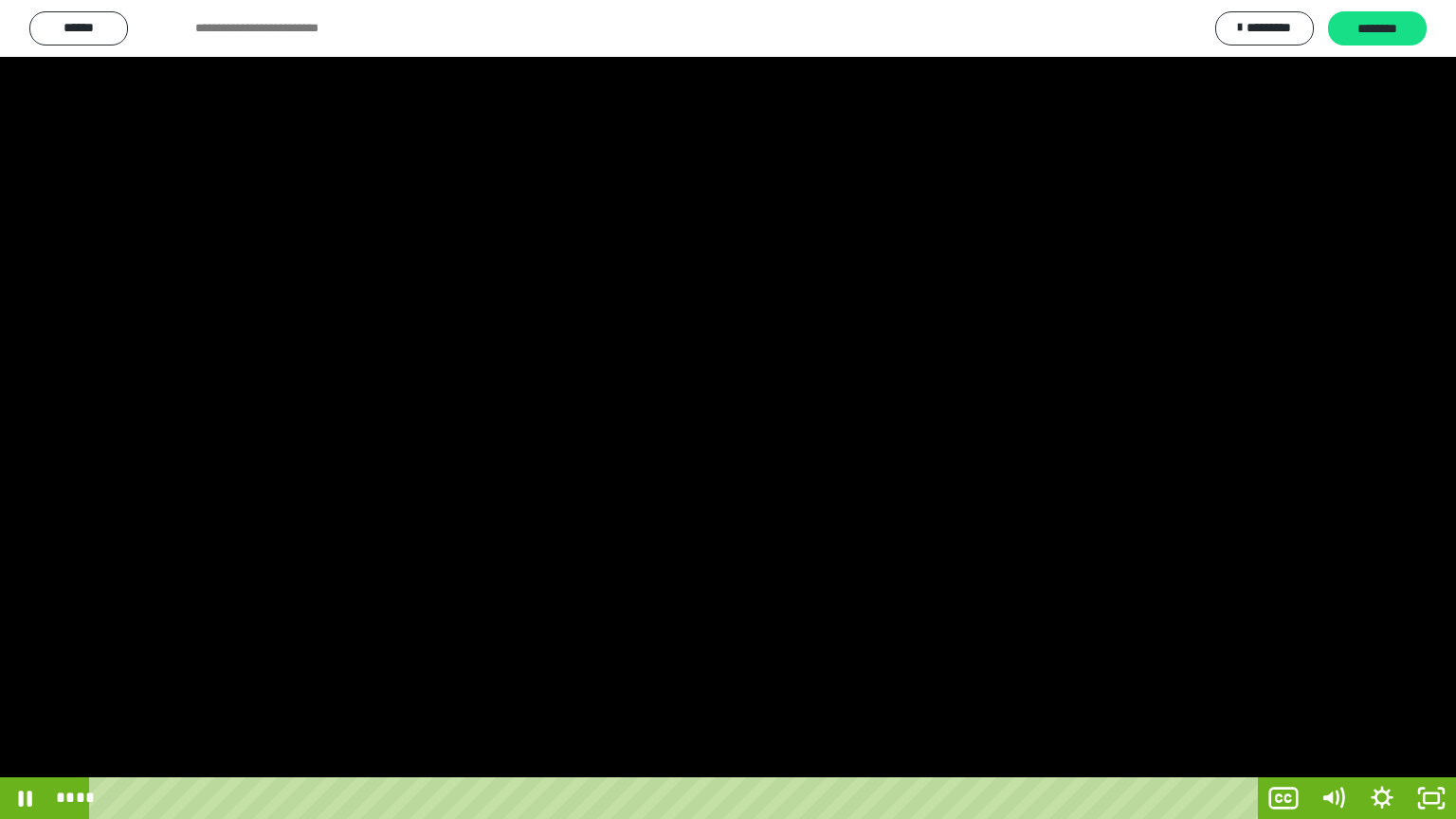 click at bounding box center [728, 410] 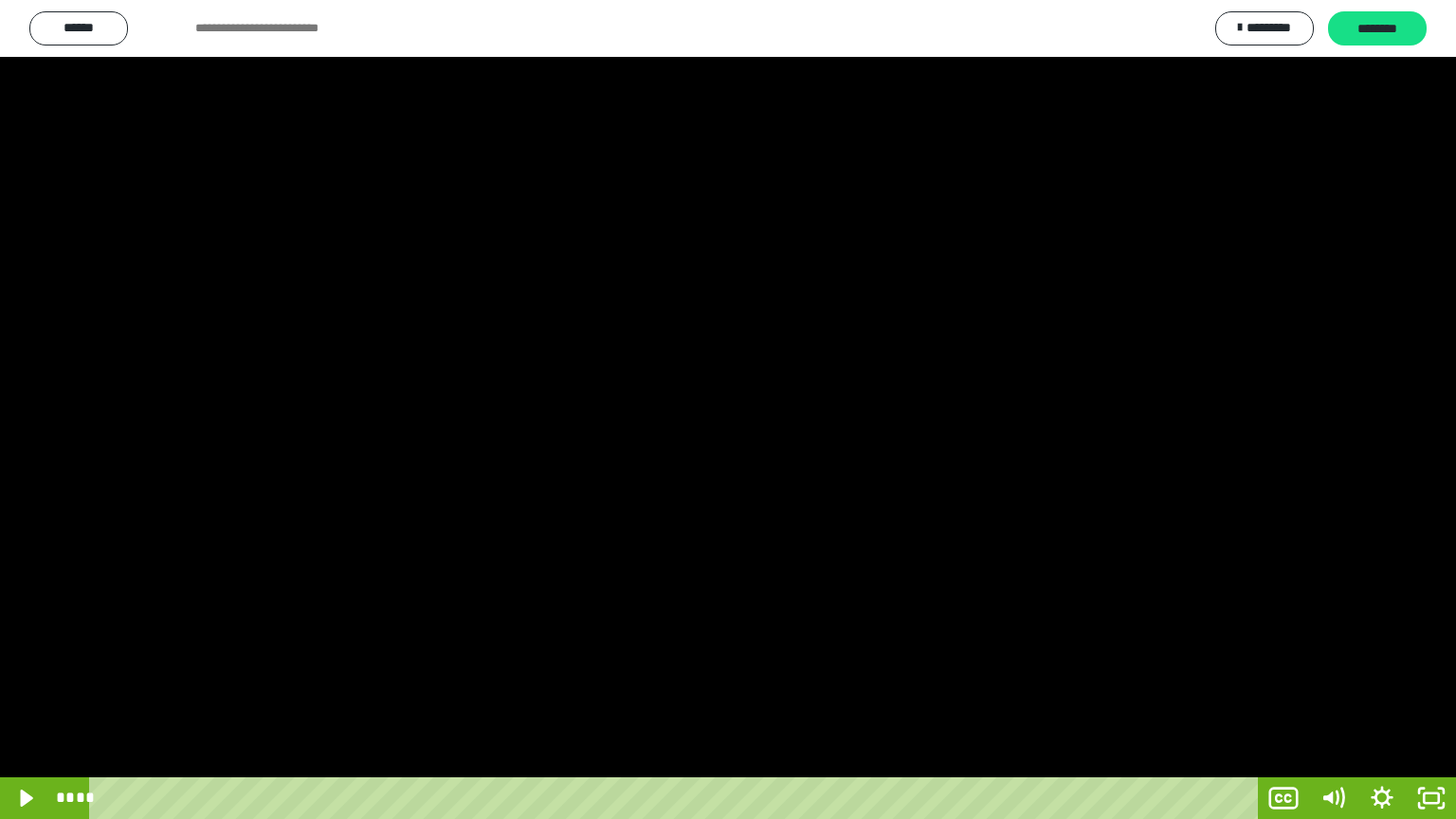 click at bounding box center (728, 410) 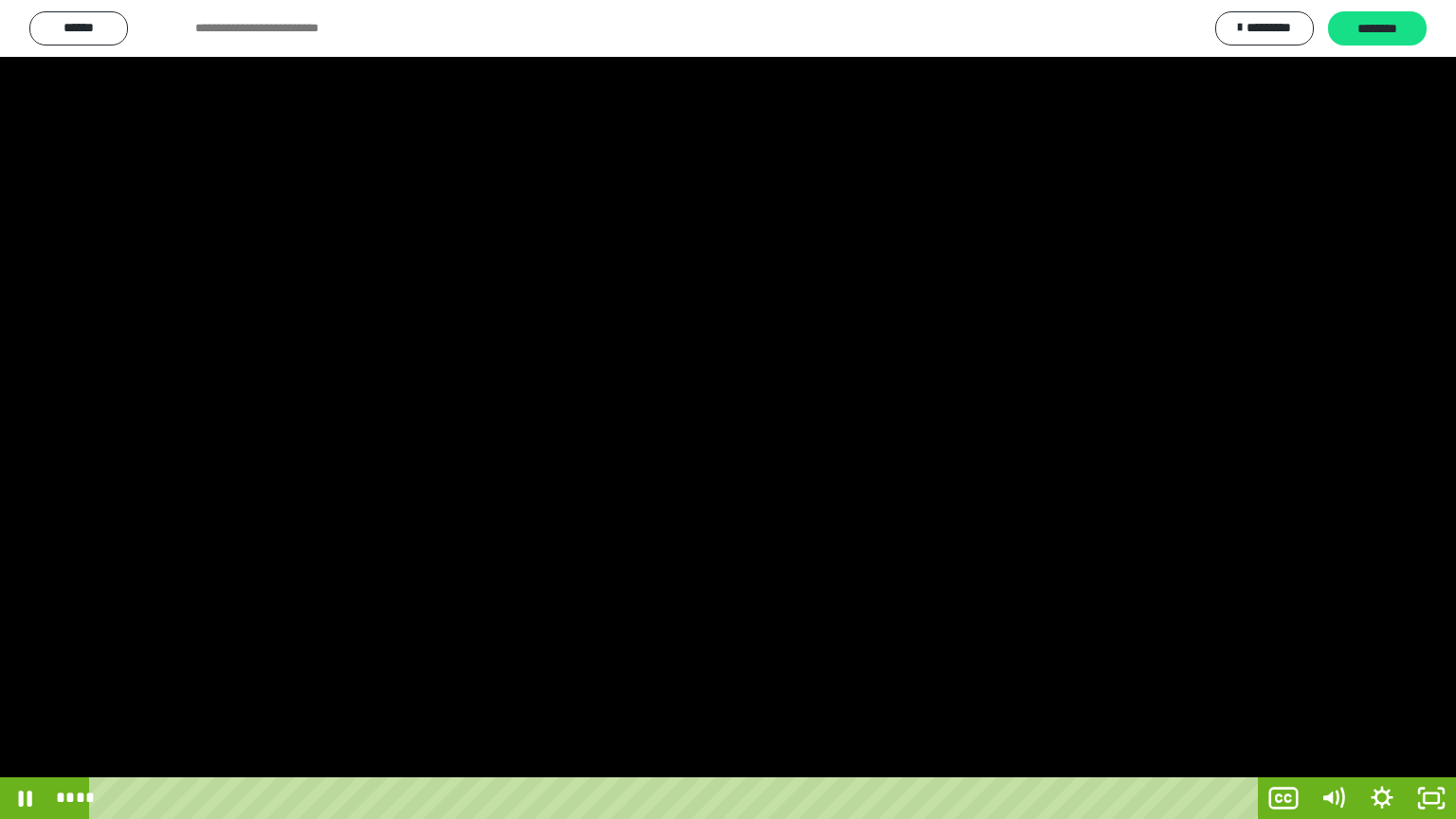 click at bounding box center (728, 410) 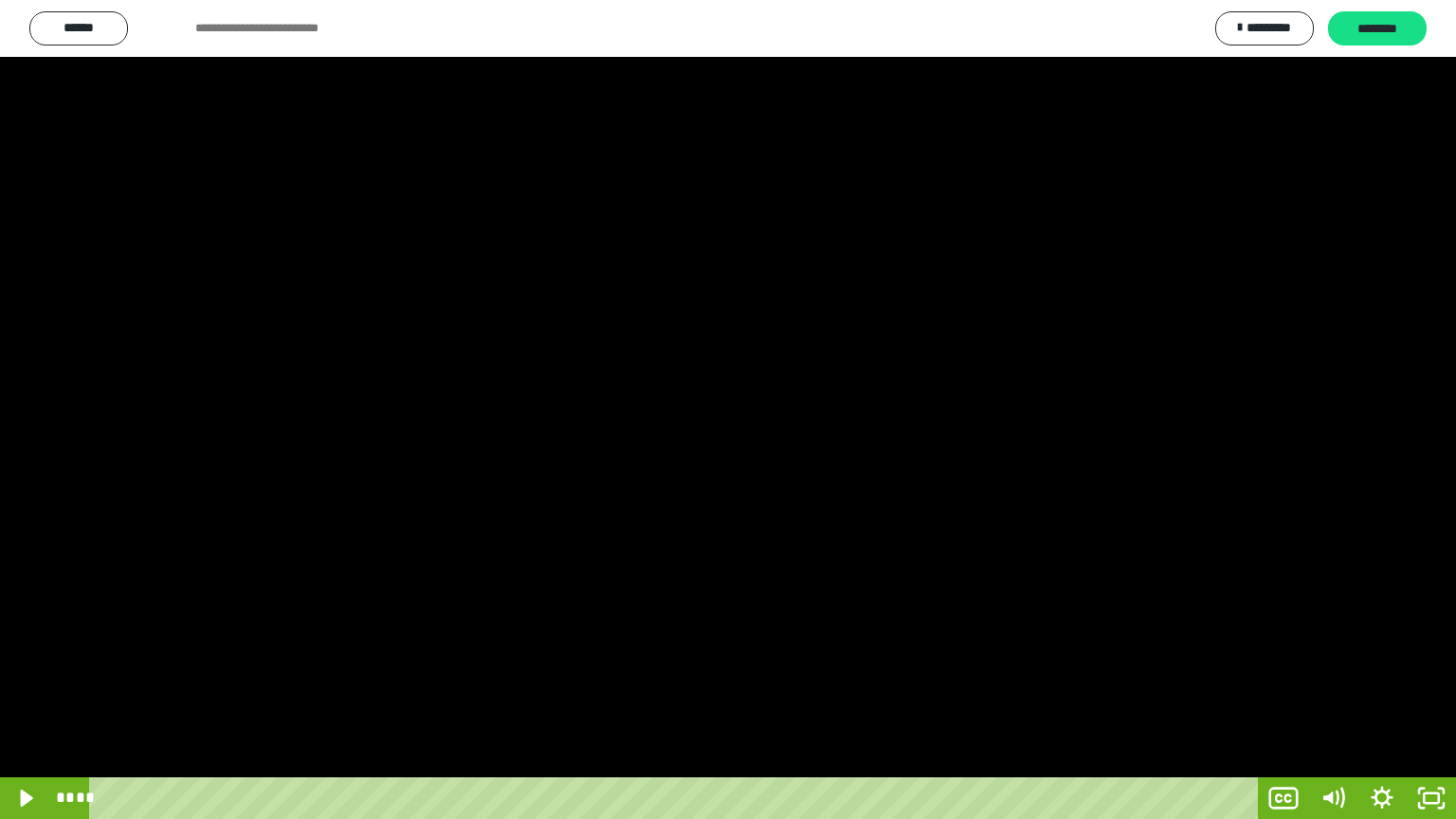 click at bounding box center (728, 410) 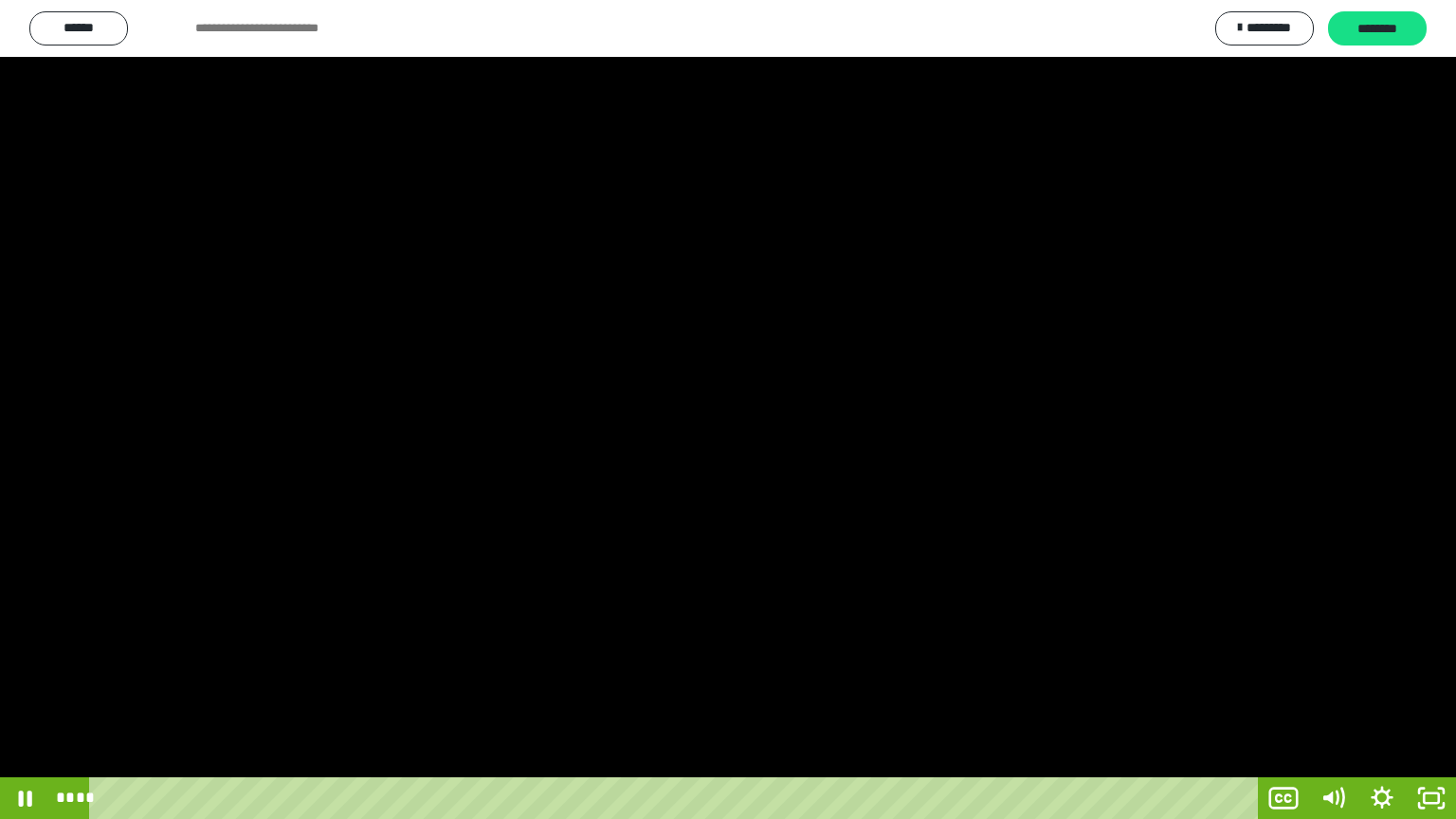 click at bounding box center [728, 410] 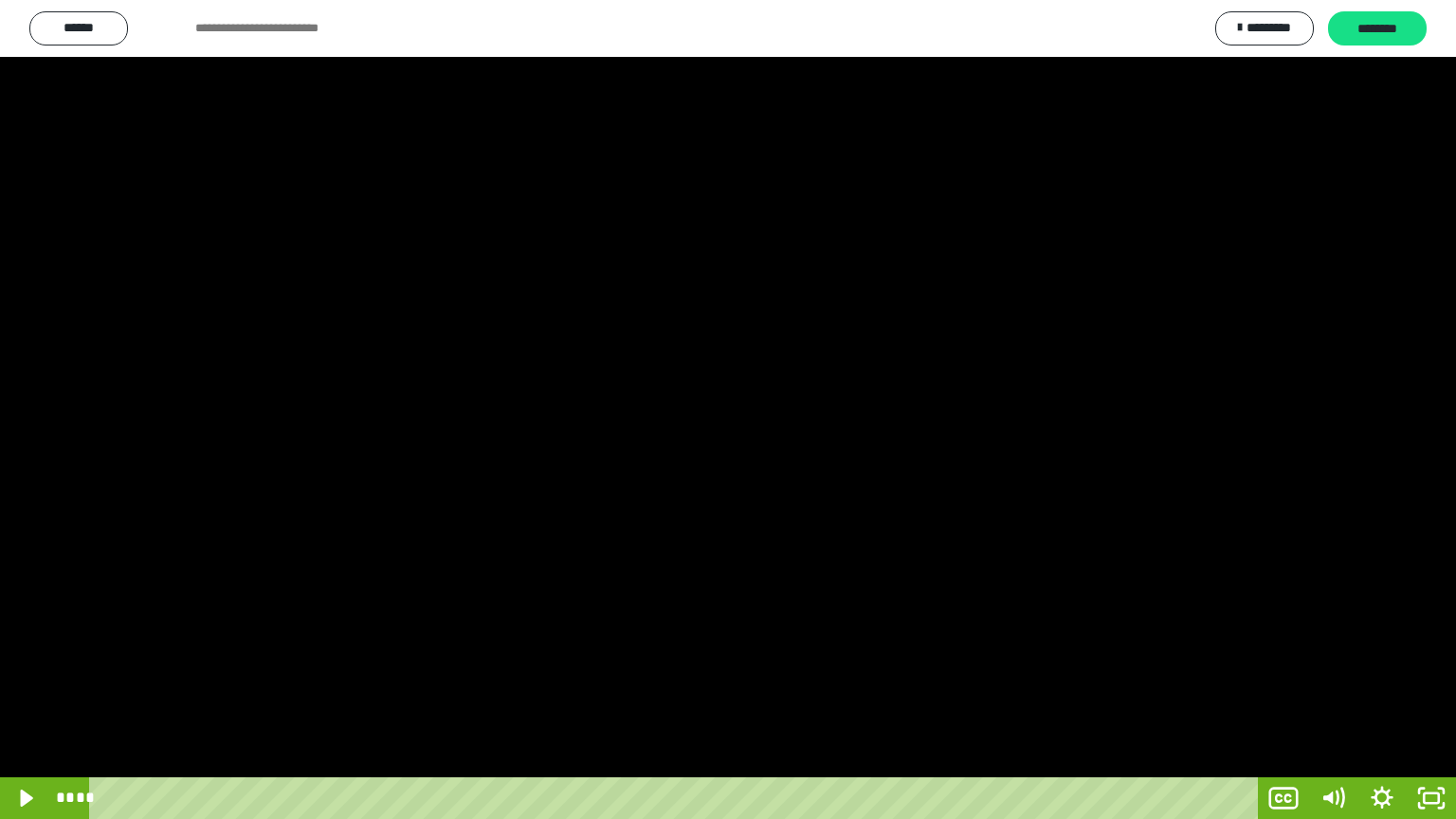 click at bounding box center [728, 410] 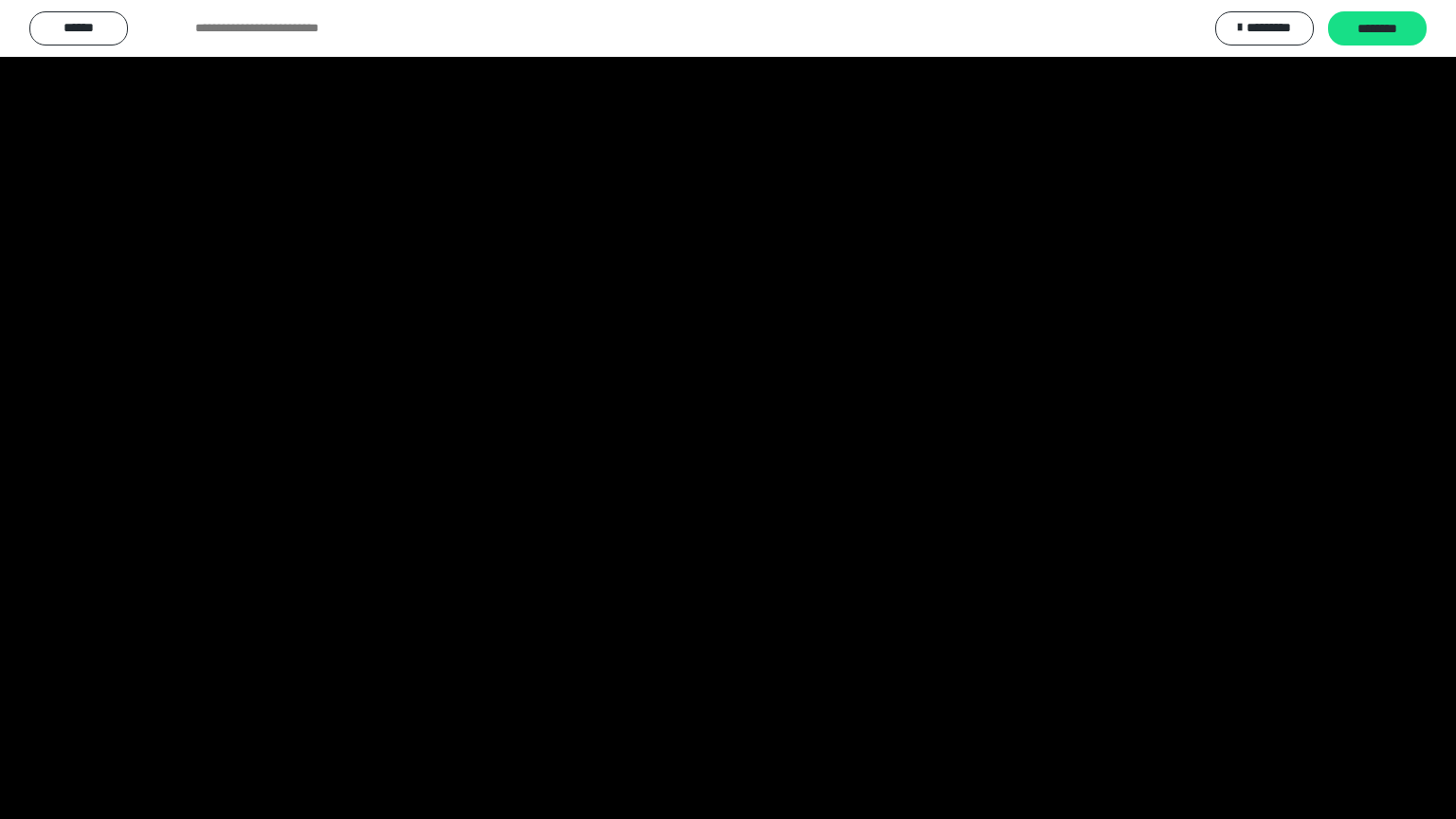 type 